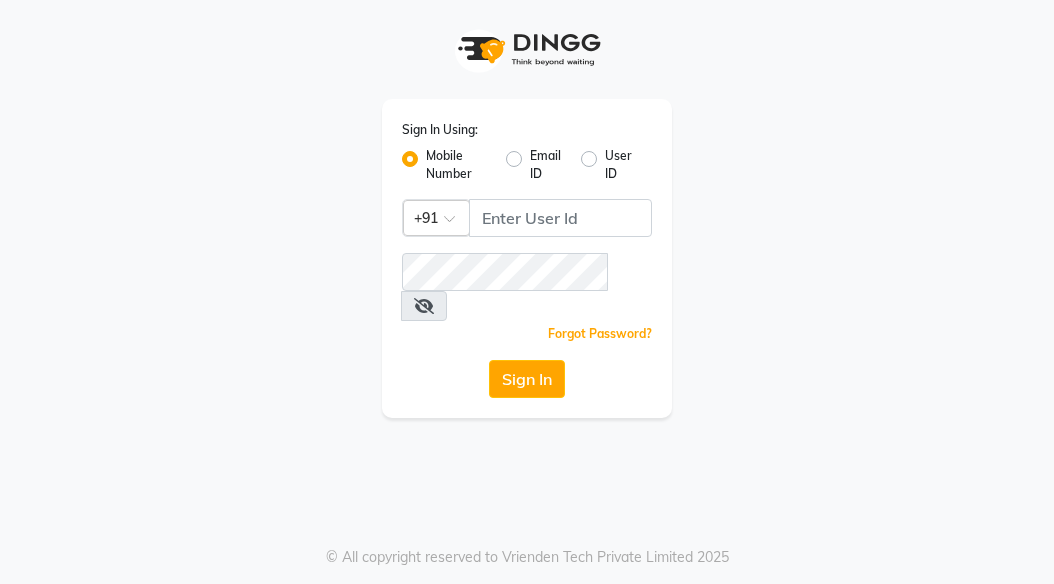 scroll, scrollTop: 0, scrollLeft: 0, axis: both 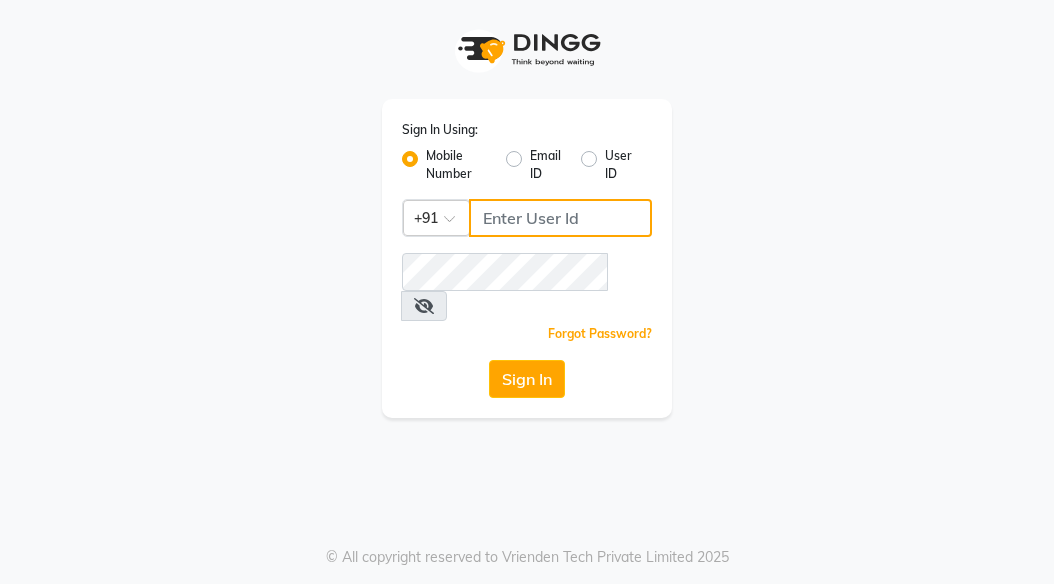 click 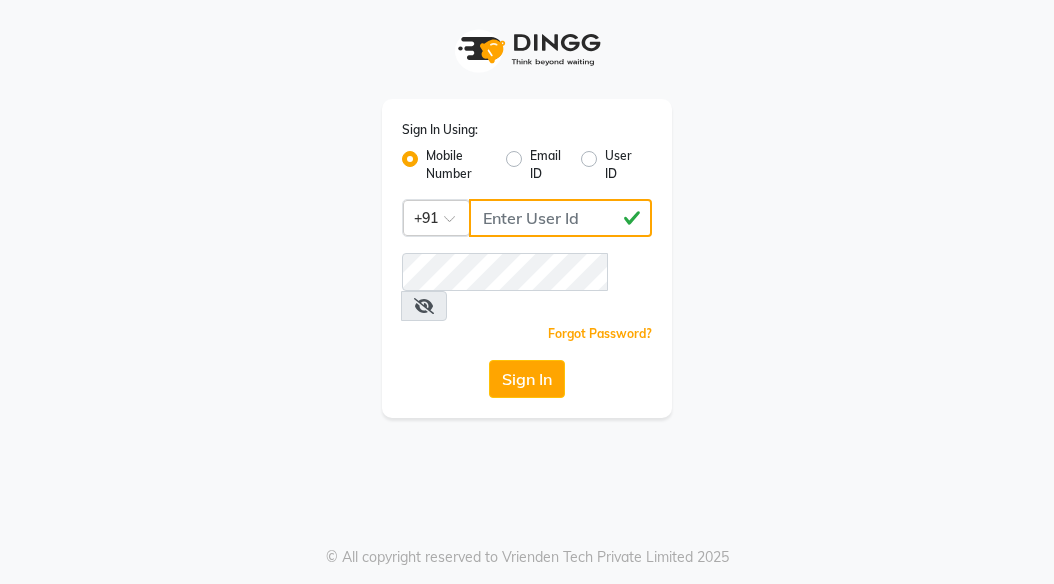 type on "[PHONE]" 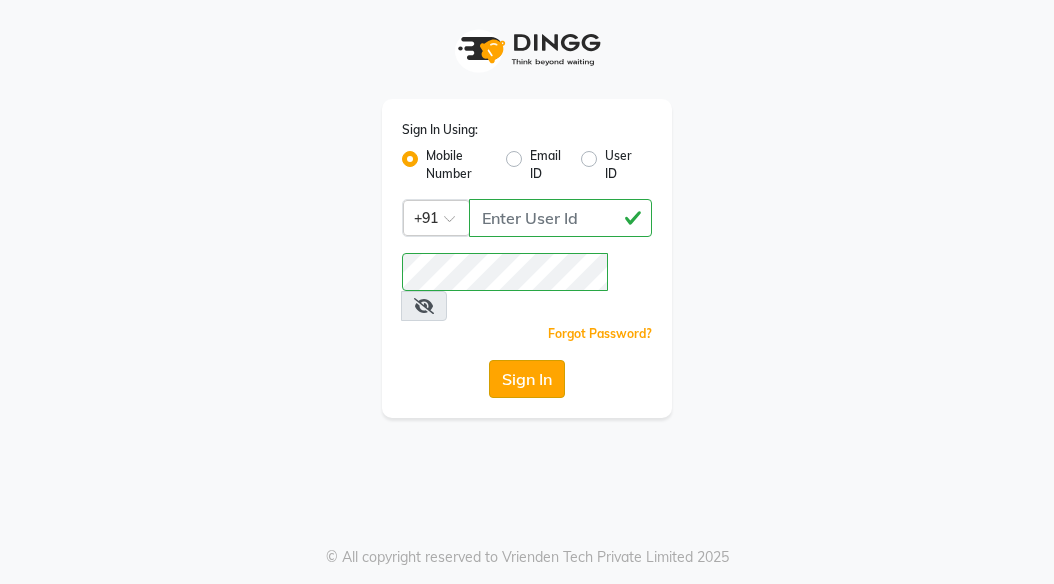 click on "Sign In" 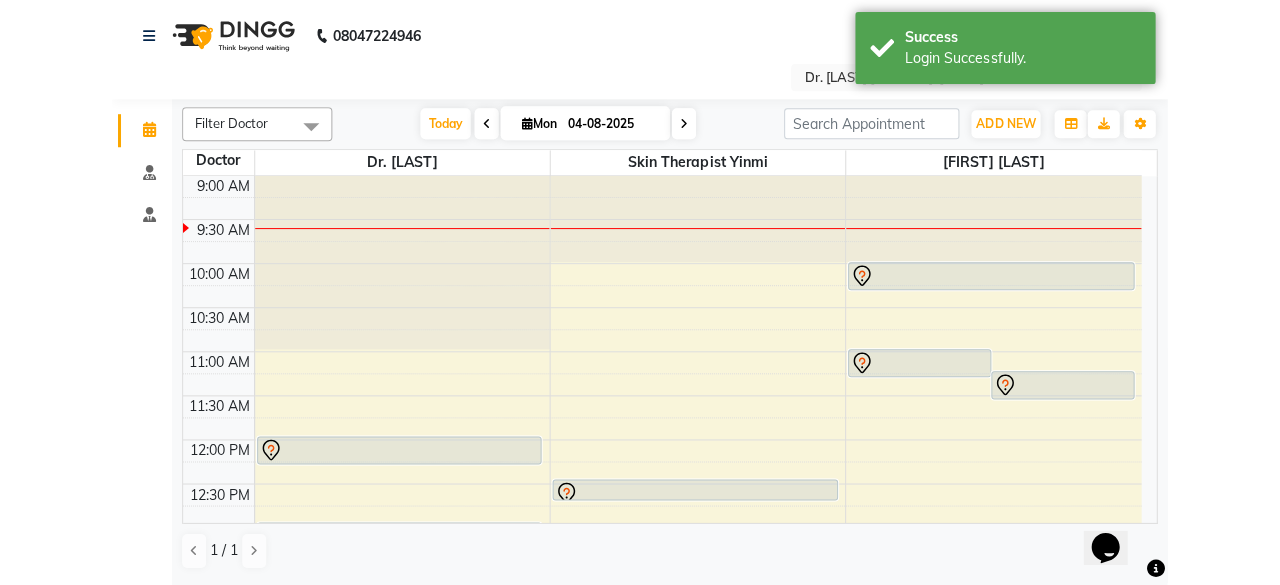 scroll, scrollTop: 0, scrollLeft: 0, axis: both 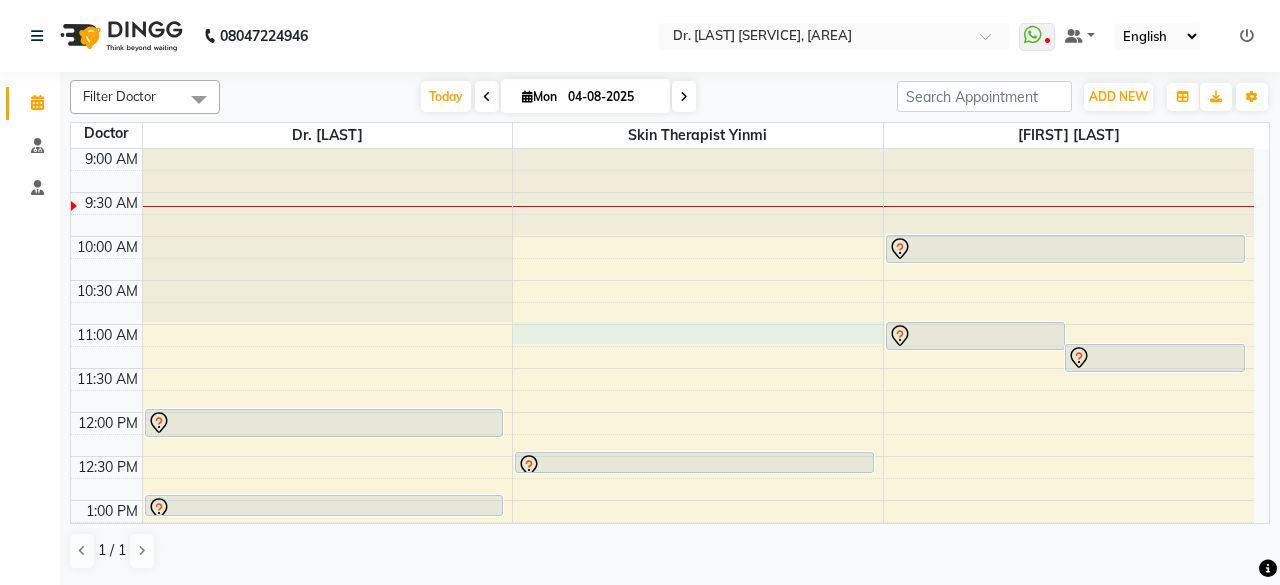 click on "[TIME] [TIME] [TIME] [TIME] [TIME] [TIME] [TIME] [TIME] [TIME] [TIME] [TIME] [TIME] [TIME] [TIME] [TIME] [TIME] [TIME] [TIME] [TIME] [TIME] [TIME] [TIME] [TIME] [TIME]             [FIRST] [LAST], TK01, [TIME]-[TIME], ACNE THERAPY BASIC              [FIRST] [LAST], TK02, [TIME]-[TIME], follow up discussion             [FIRST] [LAST], TK03, [TIME]-[TIME], Hollywood basic              [FIRST] [LAST], TK08, [TIME]-[TIME], DERMA PLANNING ELITE             [FIRST] [LAST], TK08, [TIME]-[TIME], ACNE THERAPY ELITE             [FIRST] [LAST], TK06, [TIME]-[TIME], ACNE THERAPY ELITE             [FIRST] [LAST], TK07, [TIME]-[TIME], velvet premium" at bounding box center (662, 676) 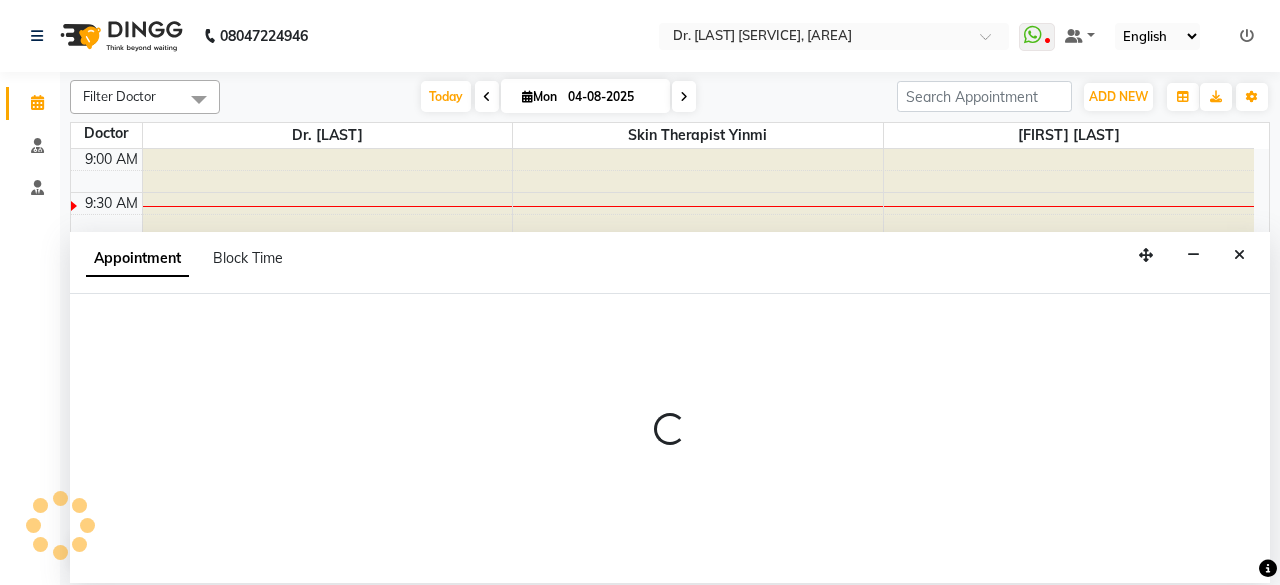 select on "70591" 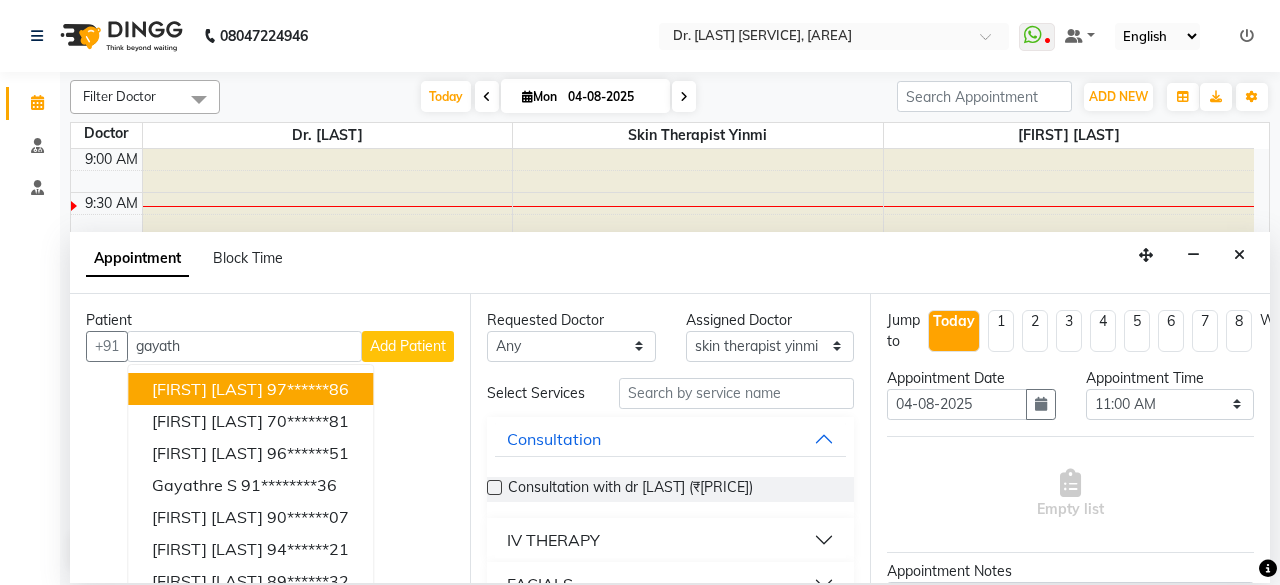 click on "[FIRST] [LAST] [PHONE]" at bounding box center (250, 389) 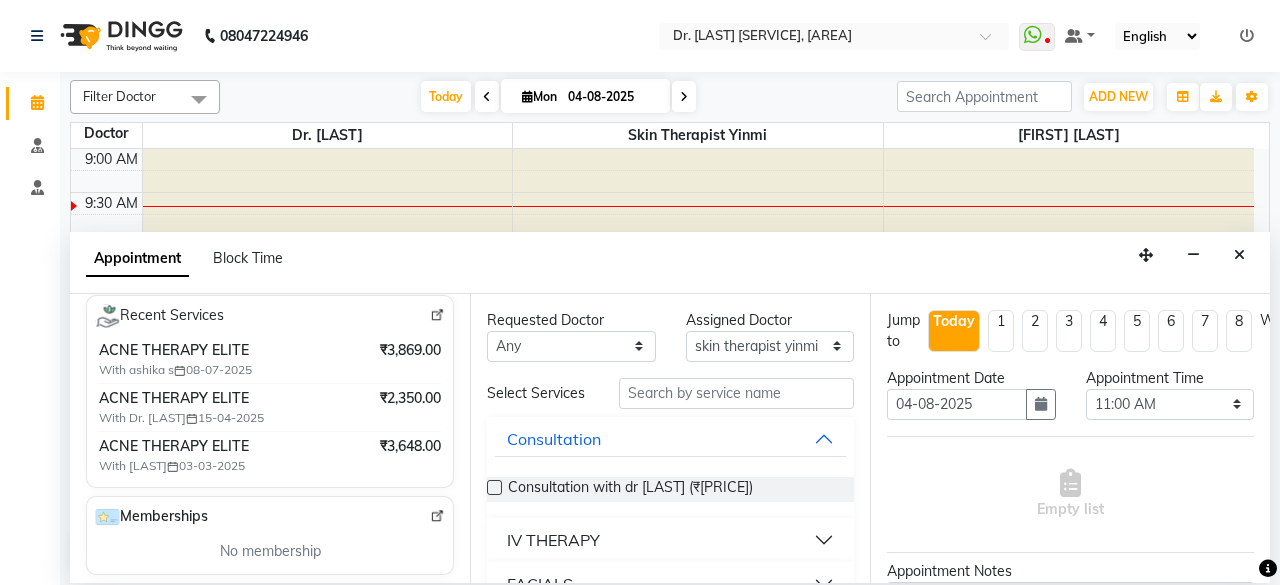 scroll, scrollTop: 0, scrollLeft: 0, axis: both 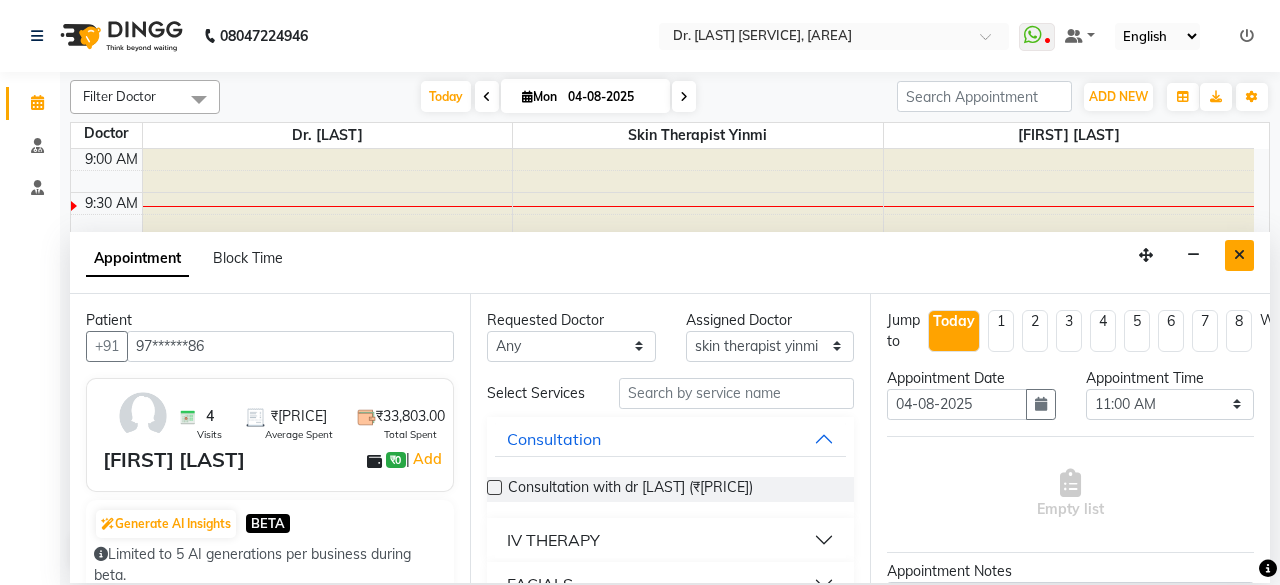 type on "97******86" 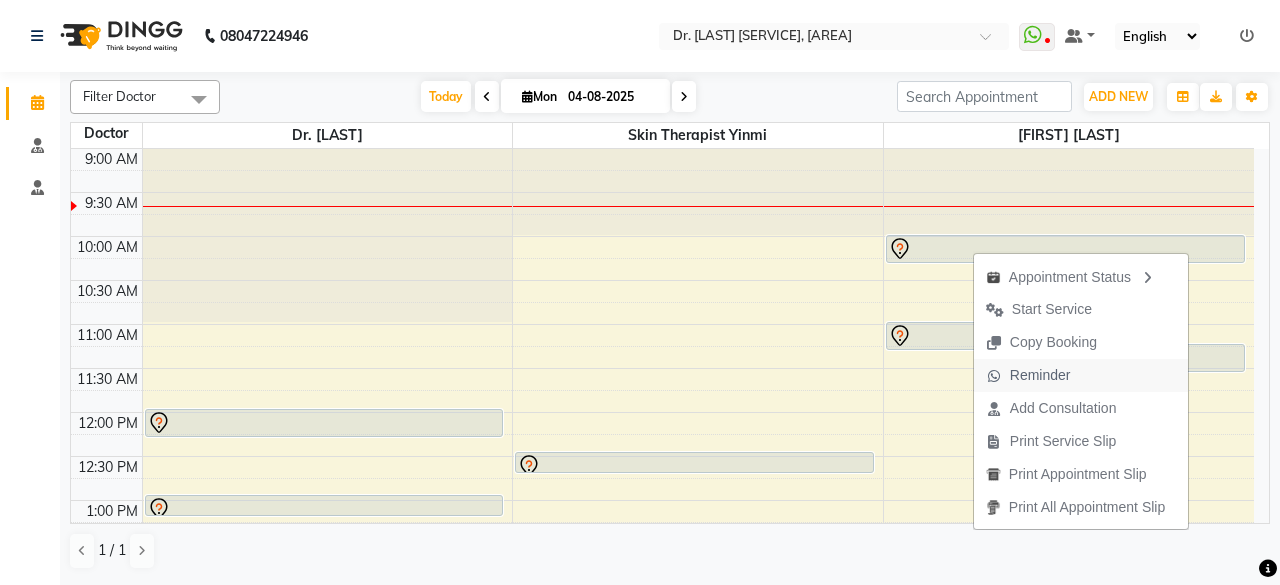 click on "Reminder" at bounding box center (1040, 375) 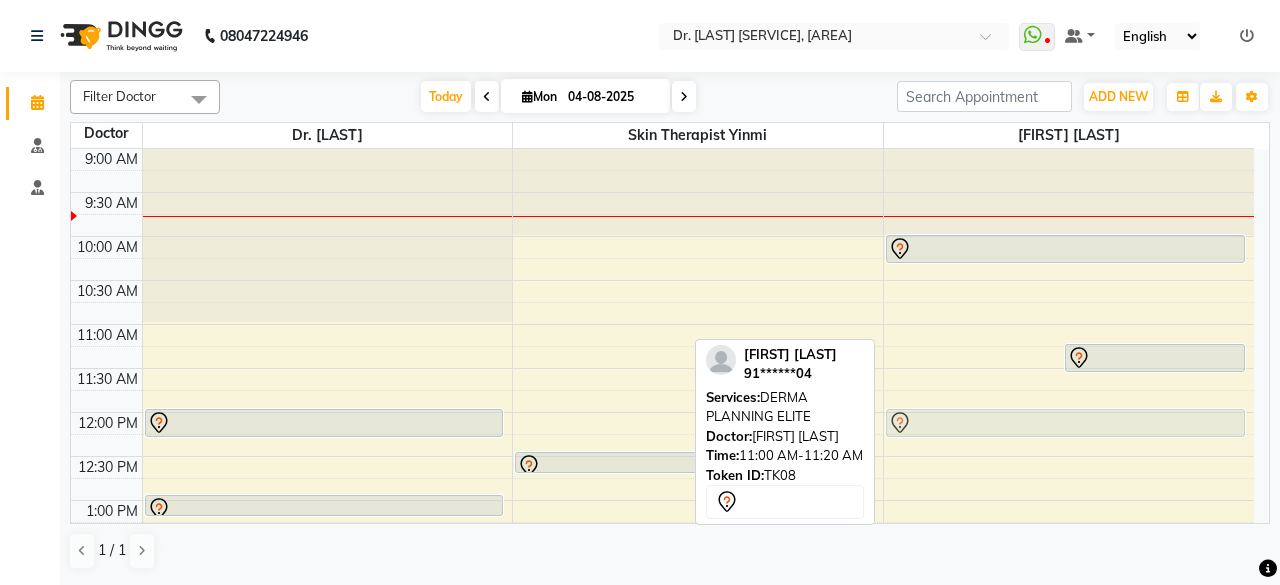 drag, startPoint x: 1035, startPoint y: 325, endPoint x: 1038, endPoint y: 403, distance: 78.05767 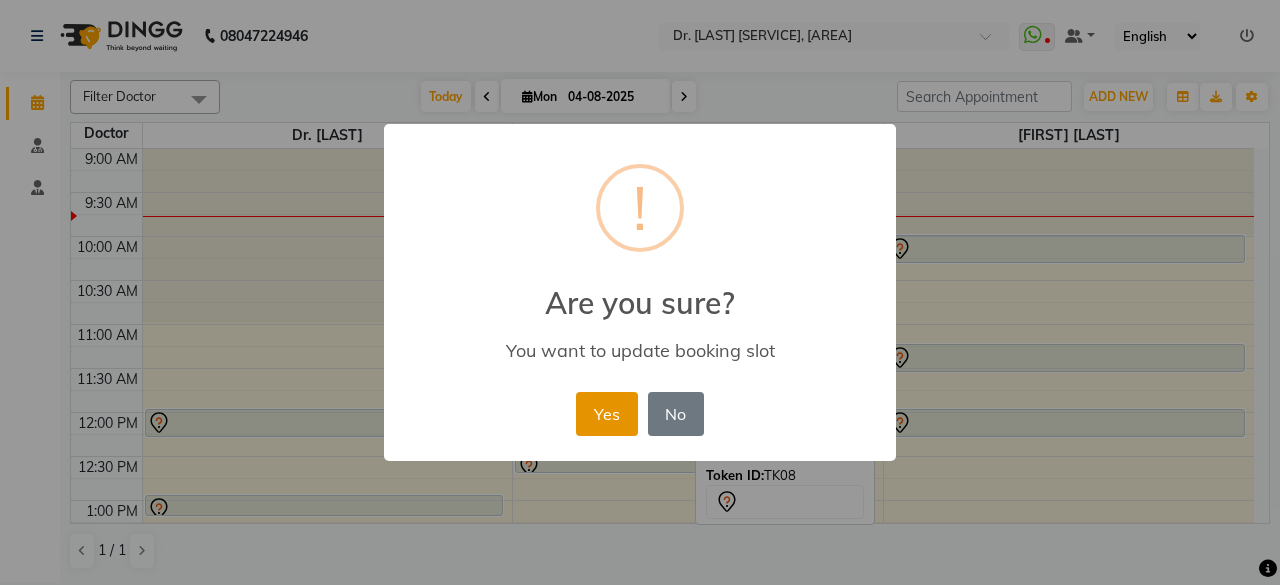 click on "Yes" at bounding box center (606, 414) 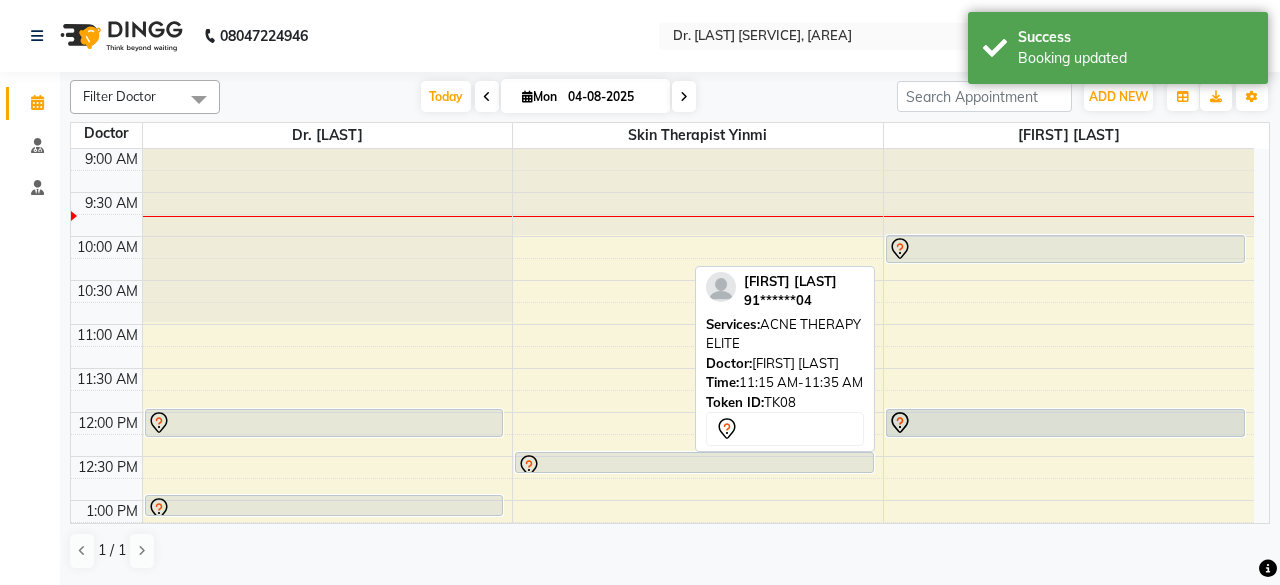 drag, startPoint x: 955, startPoint y: 350, endPoint x: 958, endPoint y: 407, distance: 57.07889 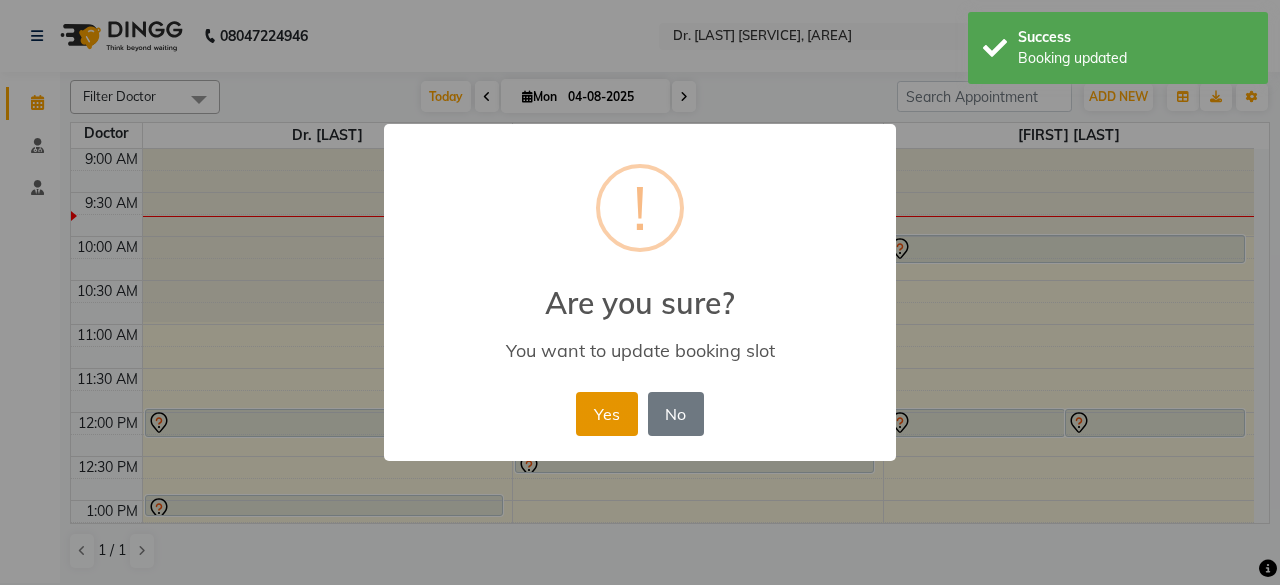click on "Yes" at bounding box center [606, 414] 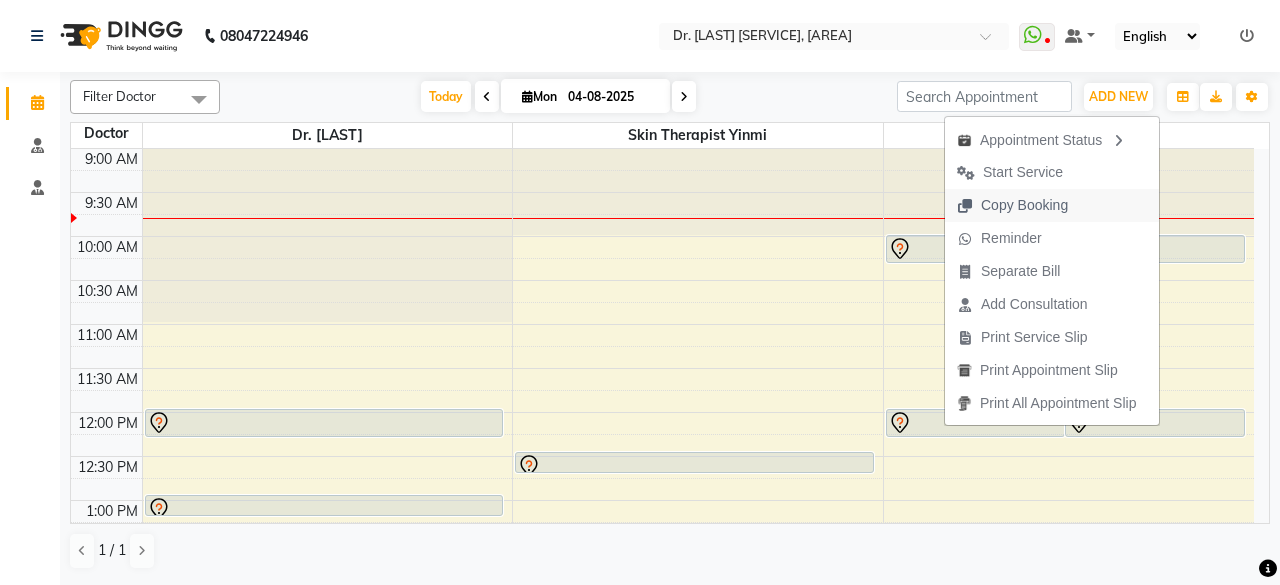 click on "Copy Booking" at bounding box center (1052, 205) 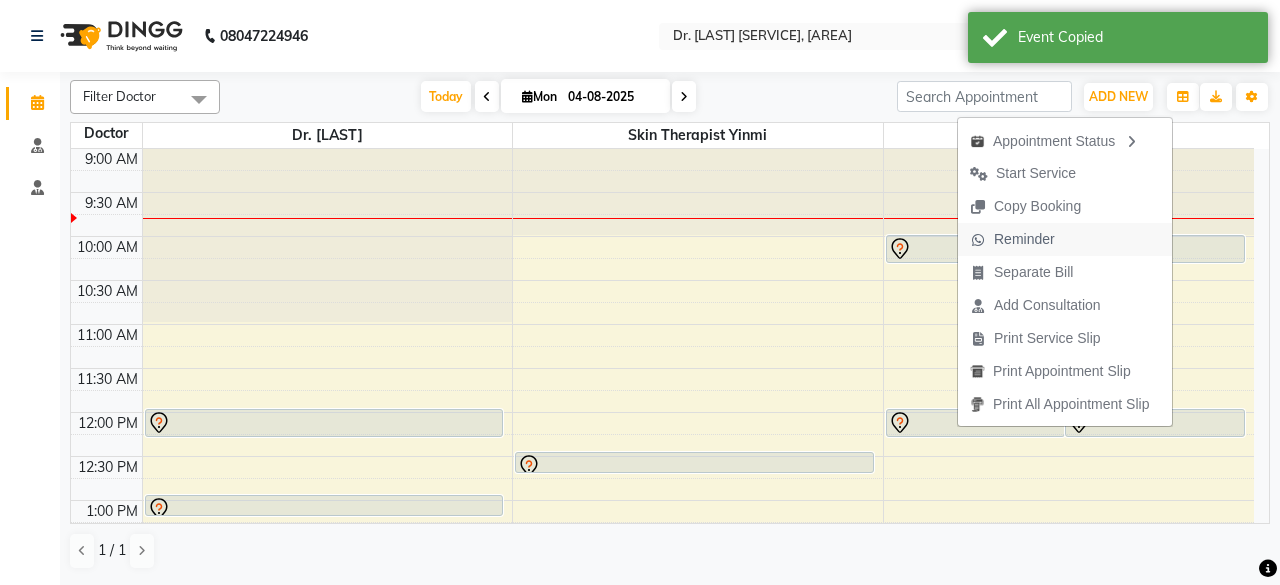 click on "Reminder" at bounding box center [1024, 239] 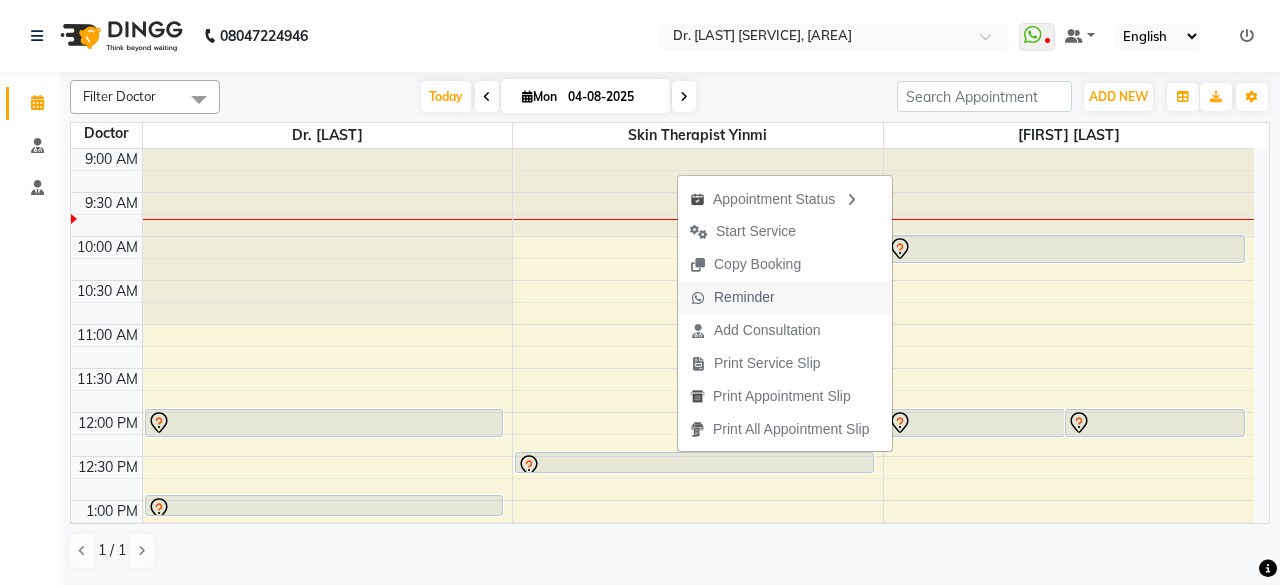 click on "Reminder" at bounding box center (744, 297) 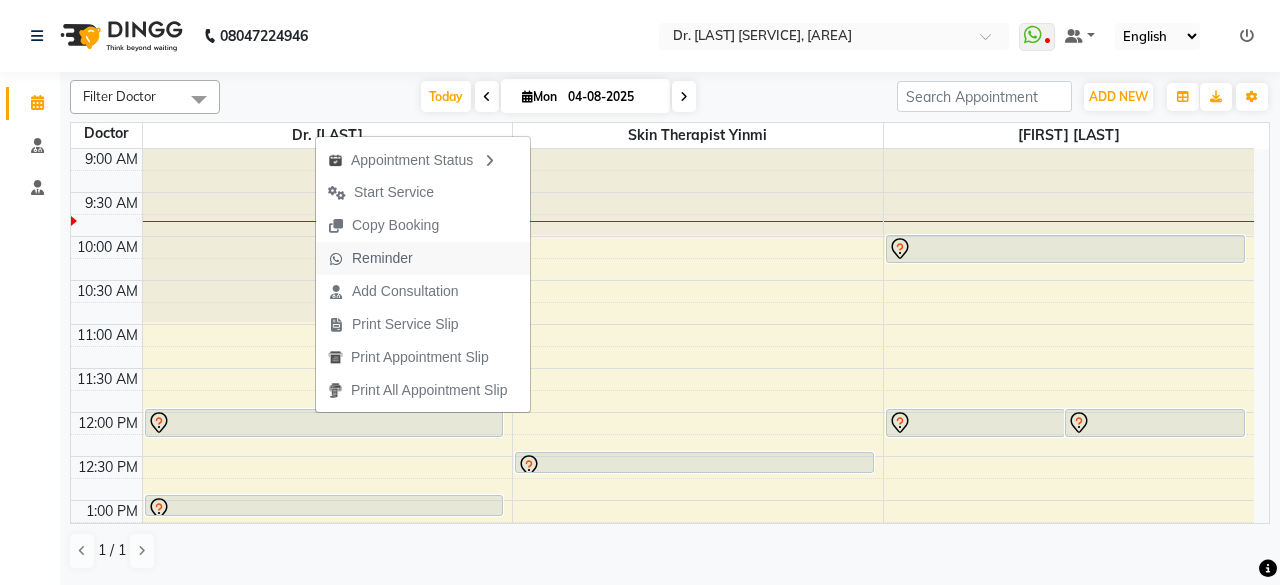 click on "Reminder" at bounding box center [370, 258] 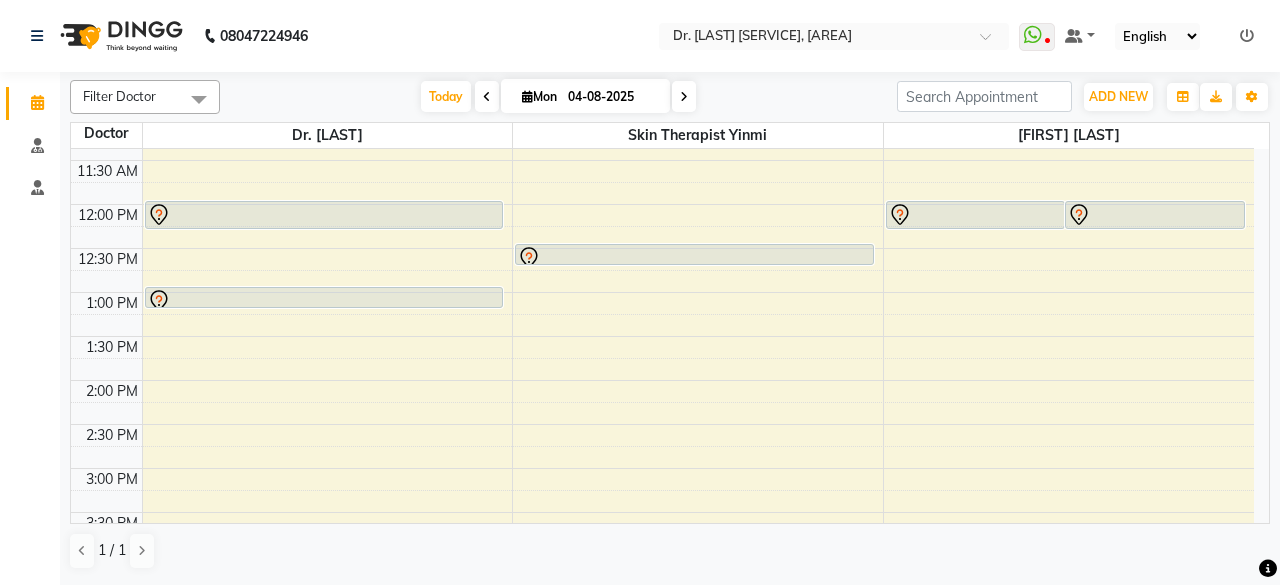 scroll, scrollTop: 216, scrollLeft: 0, axis: vertical 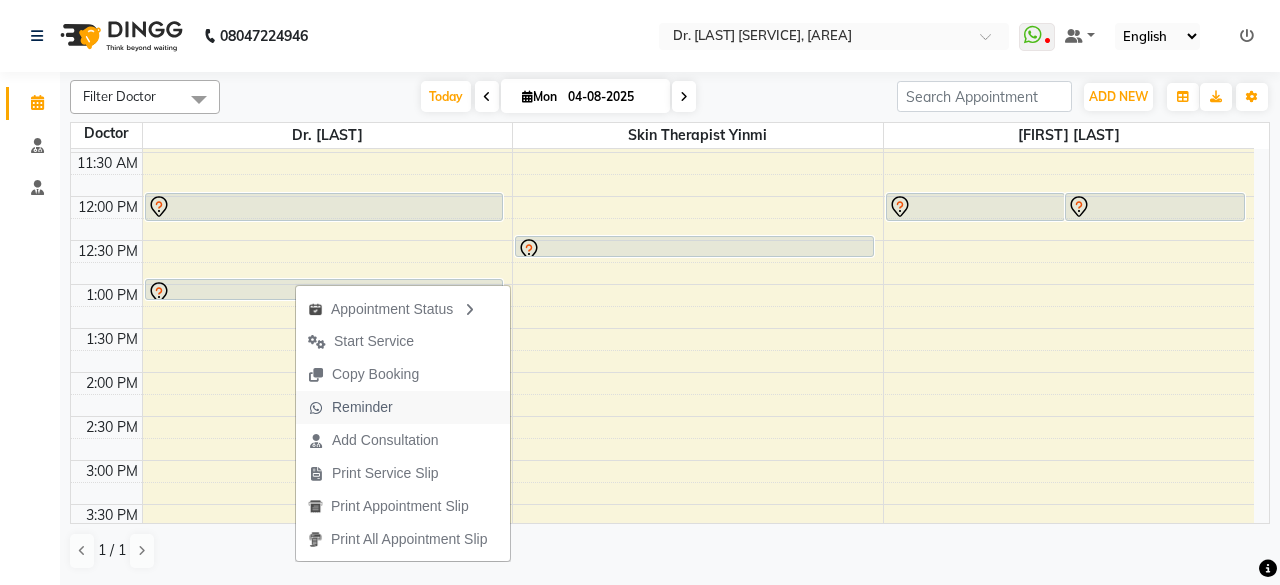 click on "Reminder" at bounding box center [362, 407] 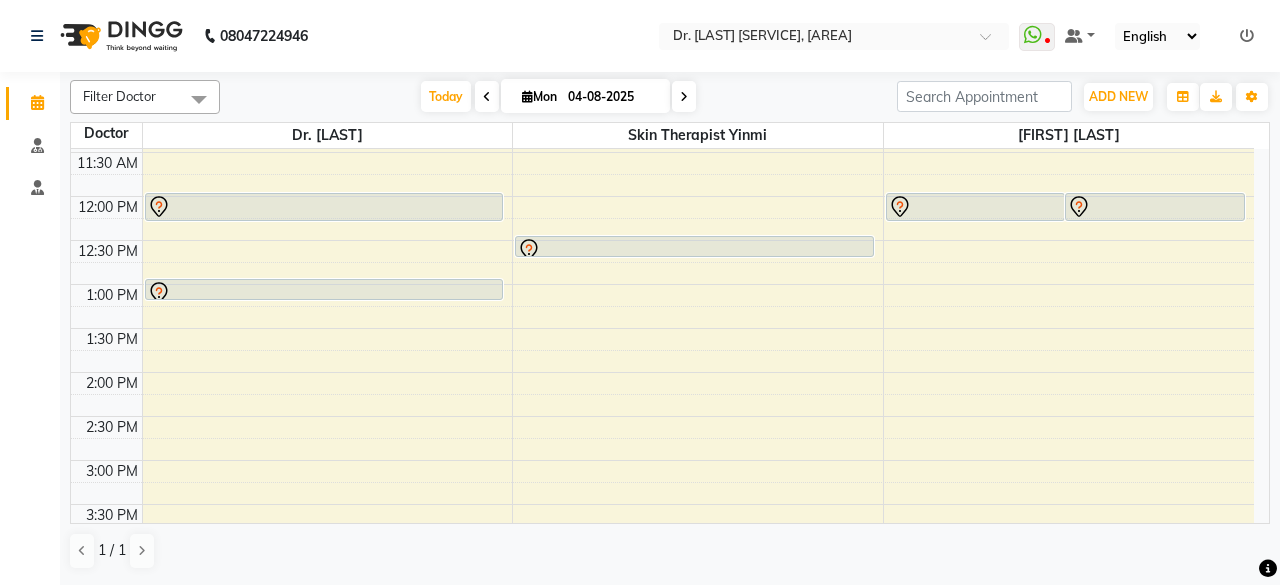 scroll, scrollTop: 0, scrollLeft: 0, axis: both 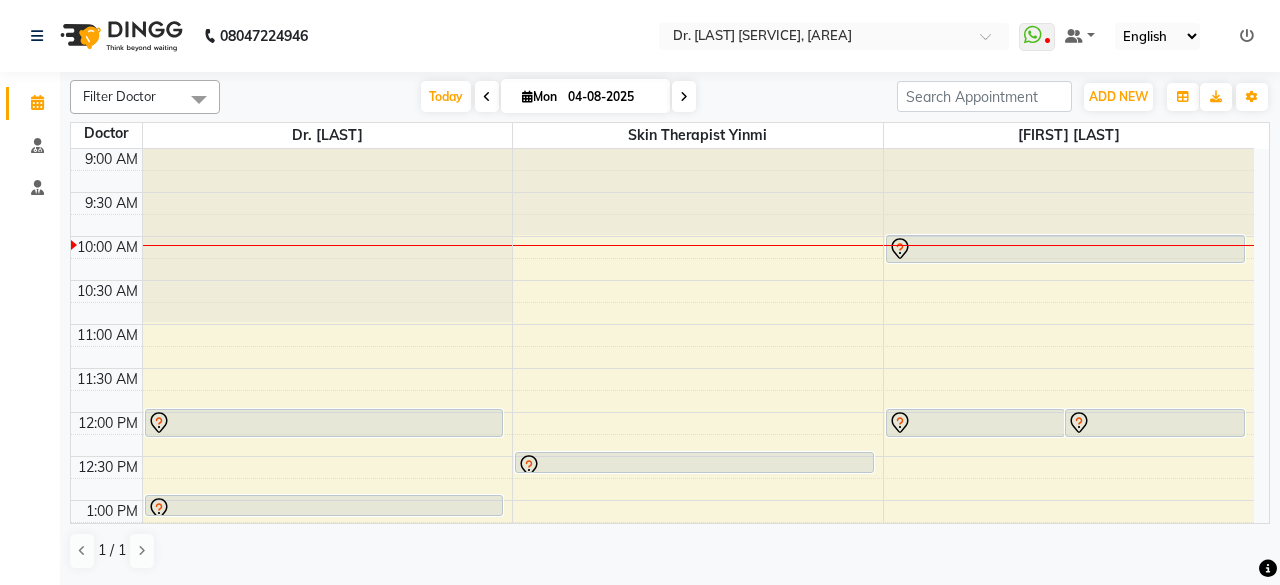click at bounding box center [684, 96] 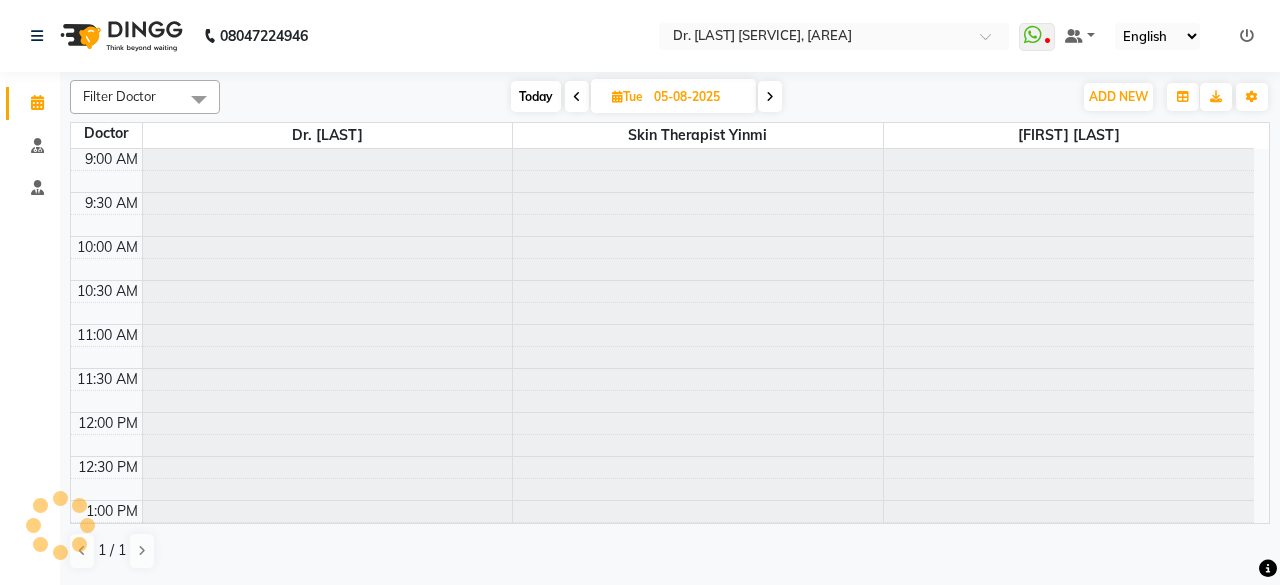 scroll, scrollTop: 88, scrollLeft: 0, axis: vertical 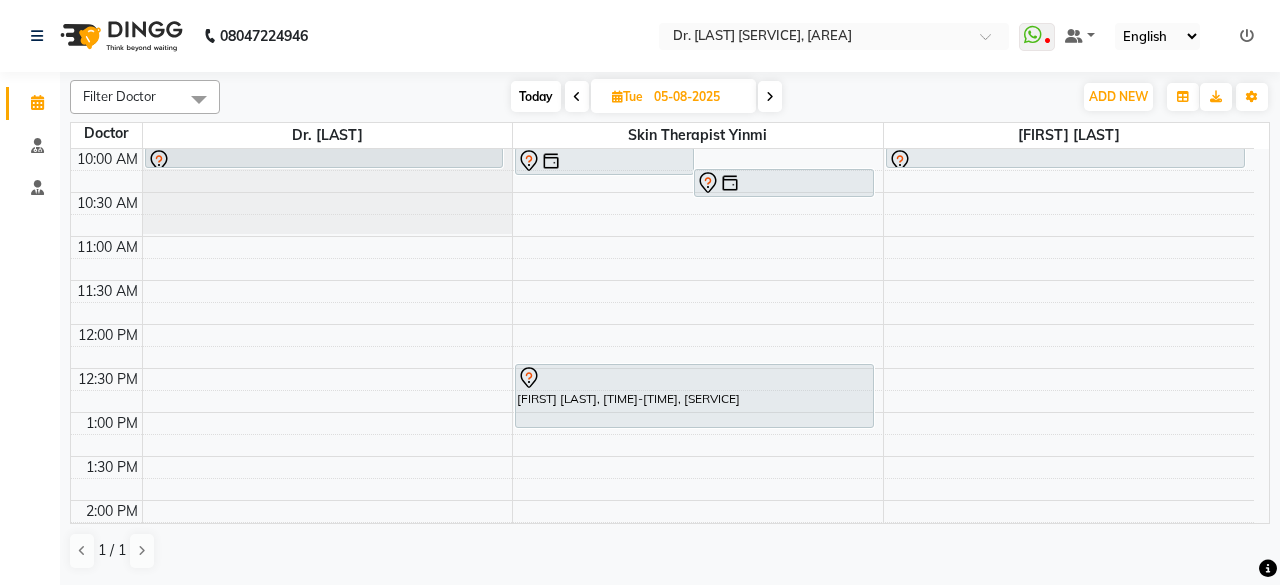 click at bounding box center [770, 96] 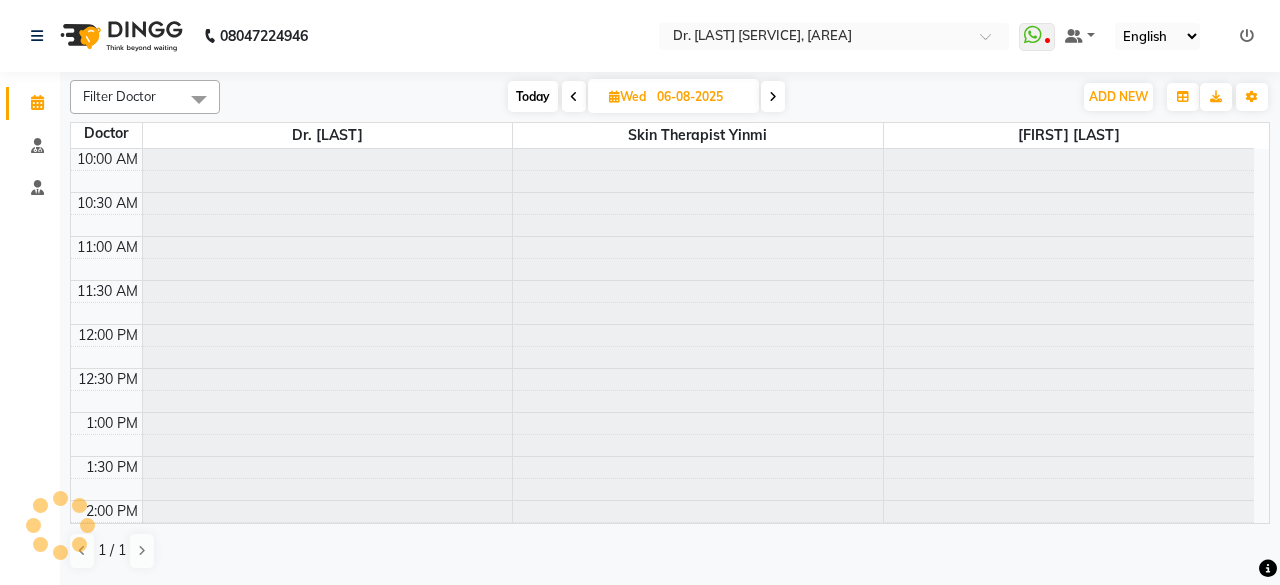 scroll, scrollTop: 88, scrollLeft: 0, axis: vertical 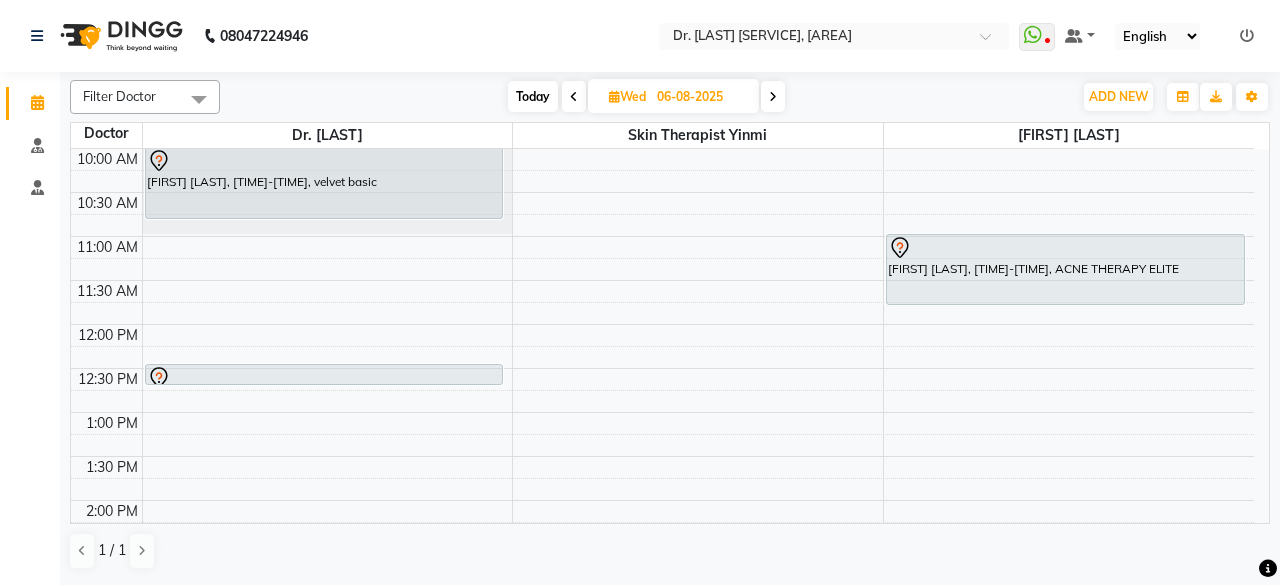 click at bounding box center (773, 97) 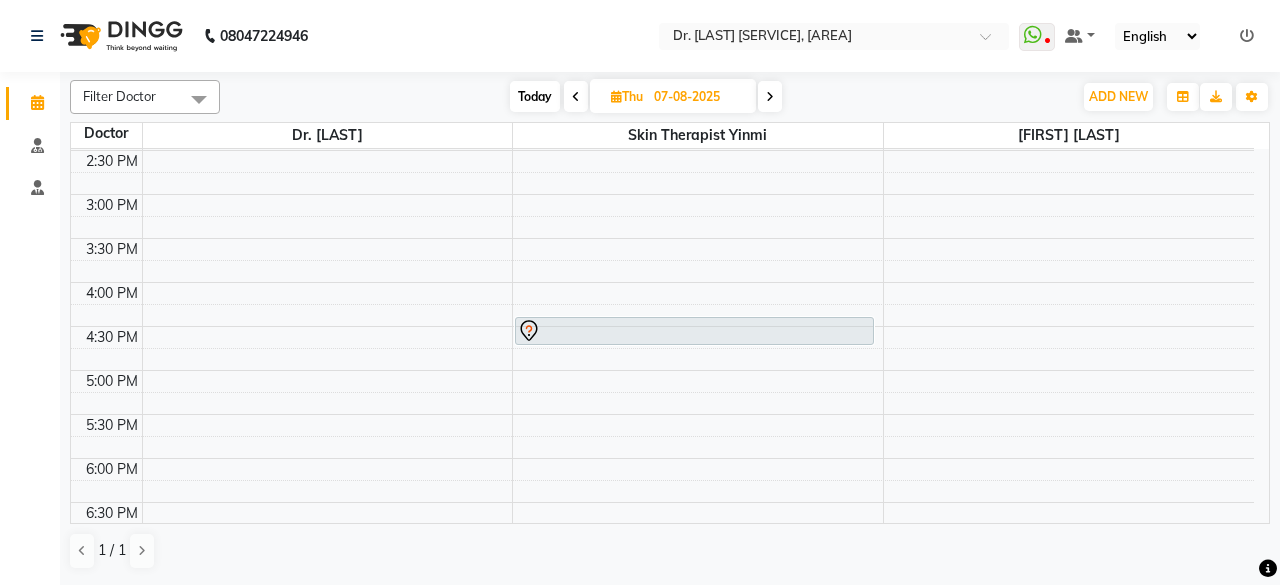 scroll, scrollTop: 488, scrollLeft: 0, axis: vertical 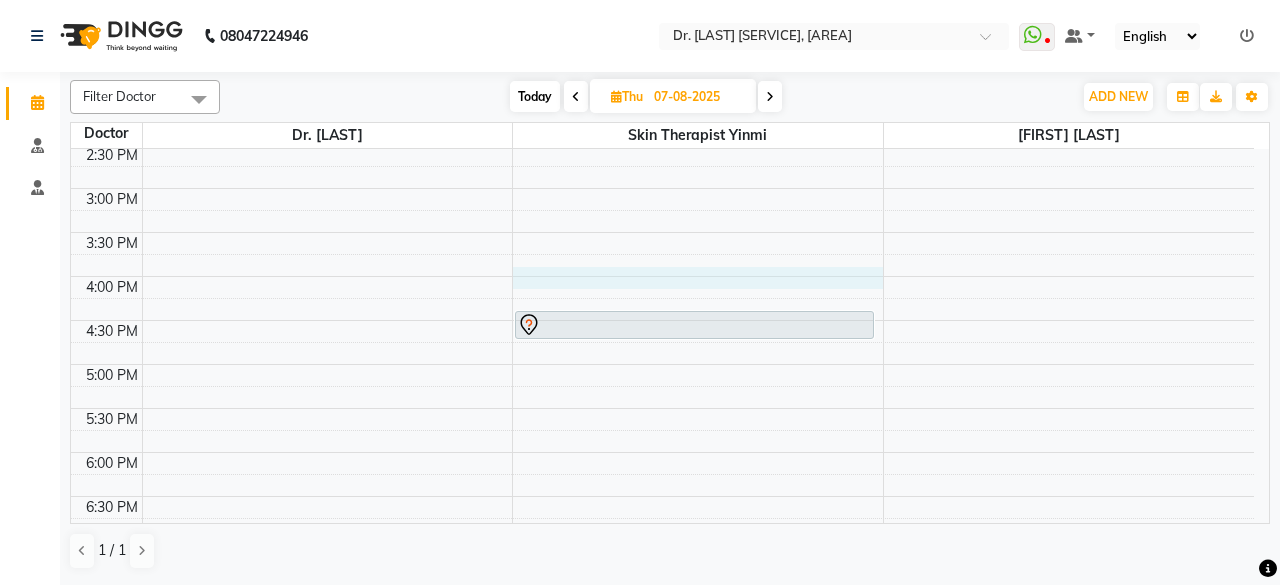 click on "9:00 AM 9:30 AM 10:00 AM 10:30 AM 11:00 AM 11:30 AM 12:00 PM 12:30 PM 1:00 PM 1:30 PM 2:00 PM 2:30 PM 3:00 PM 3:30 PM 4:00 PM 4:30 PM 5:00 PM 5:30 PM 6:00 PM 6:30 PM 7:00 PM 7:30 PM 8:00 PM 8:30 PM             [FIRST] [LAST], 04:30 PM-04:50 PM, velvet premium" at bounding box center (662, 188) 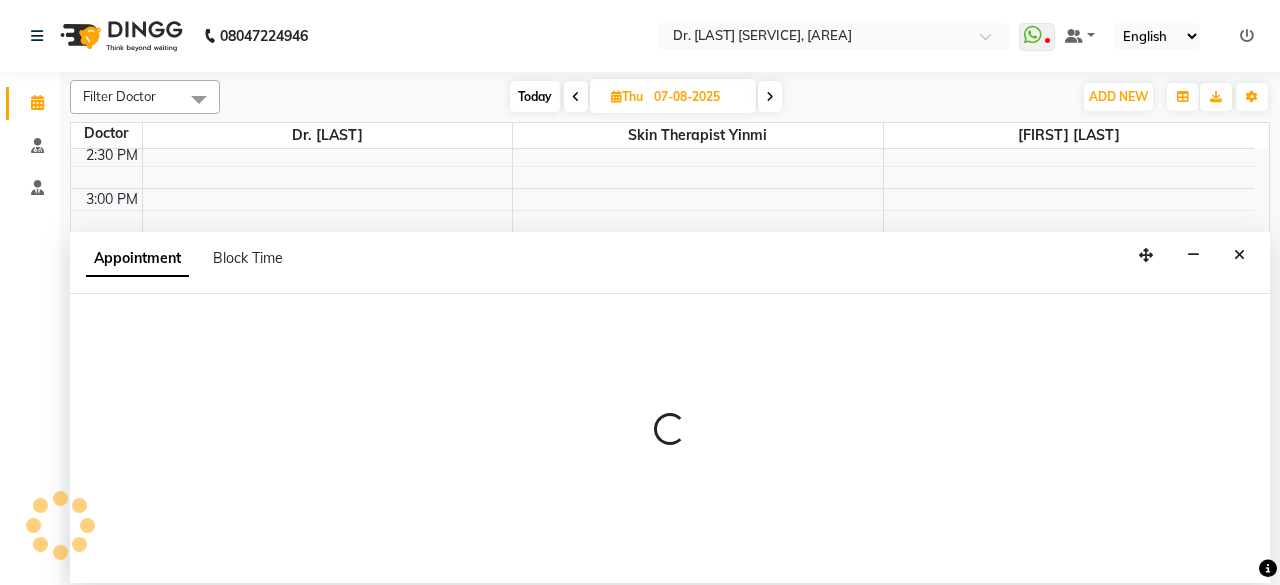 select on "70591" 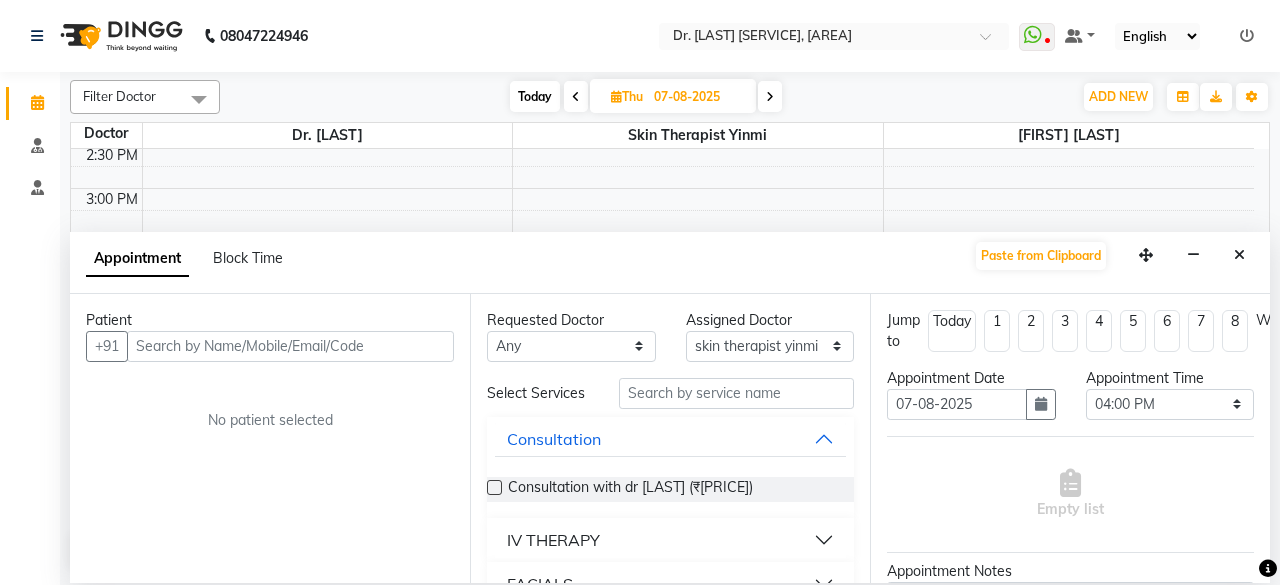 click on "Appointment Block Time  Paste from Clipboard" at bounding box center [670, 263] 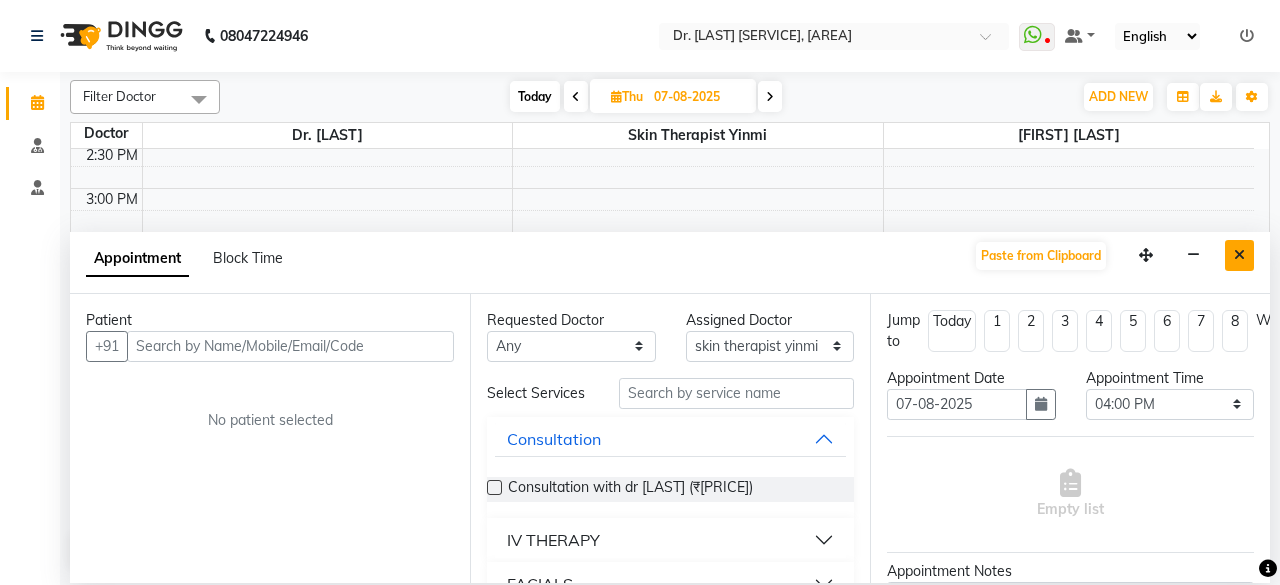 click at bounding box center [1239, 255] 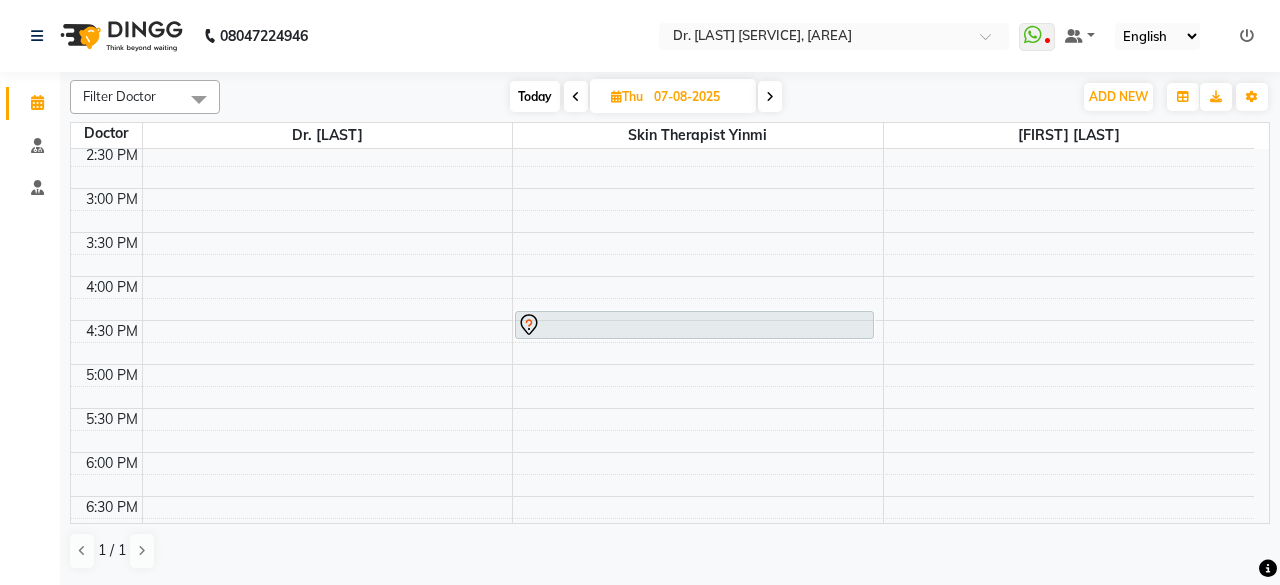 click on "Today" at bounding box center (535, 96) 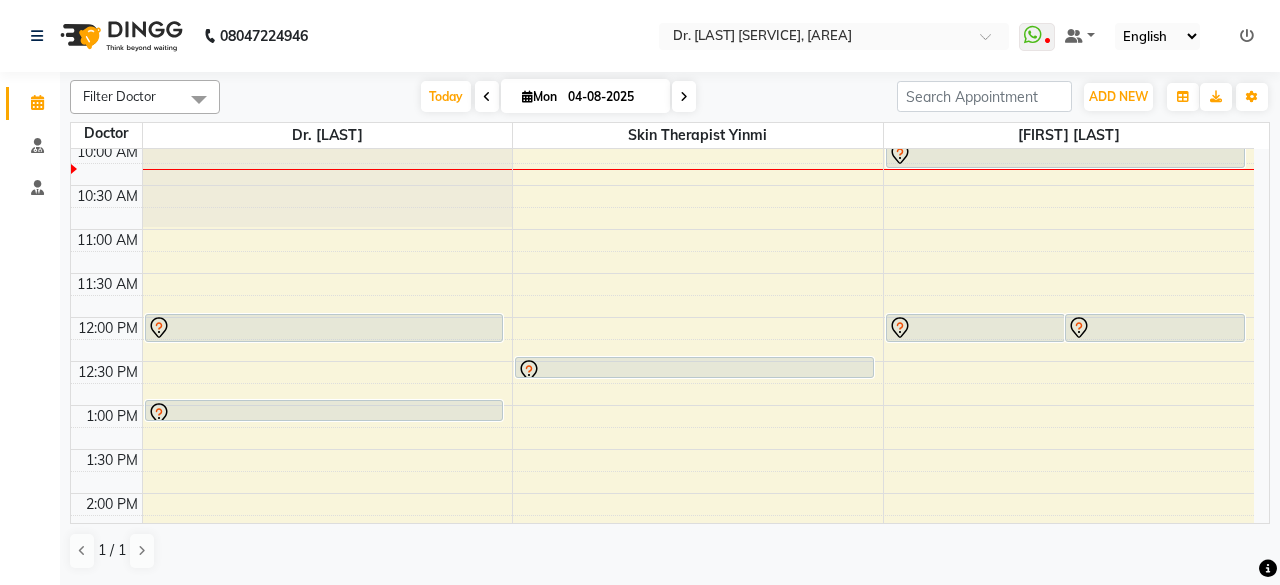 scroll, scrollTop: 98, scrollLeft: 0, axis: vertical 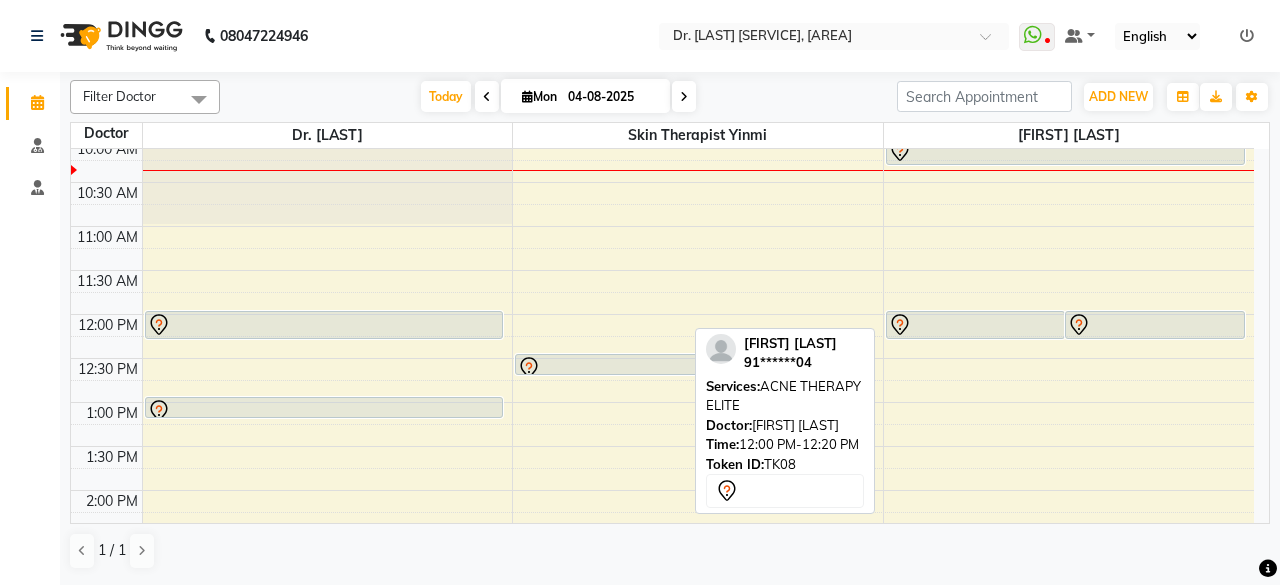 click at bounding box center (975, 325) 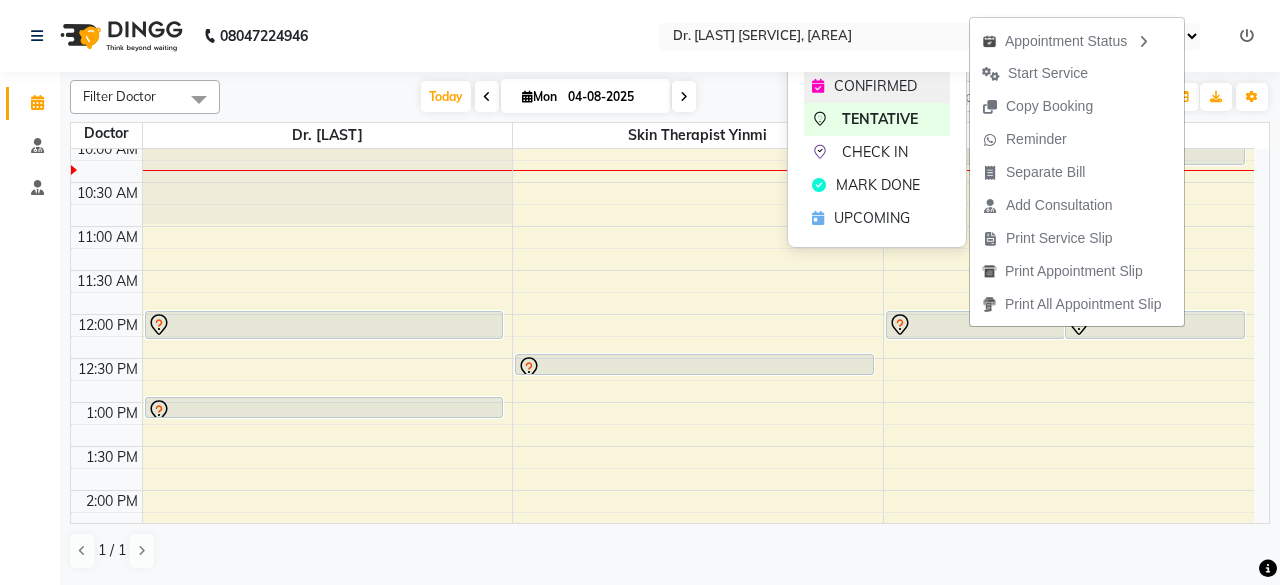 click on "CONFIRMED" 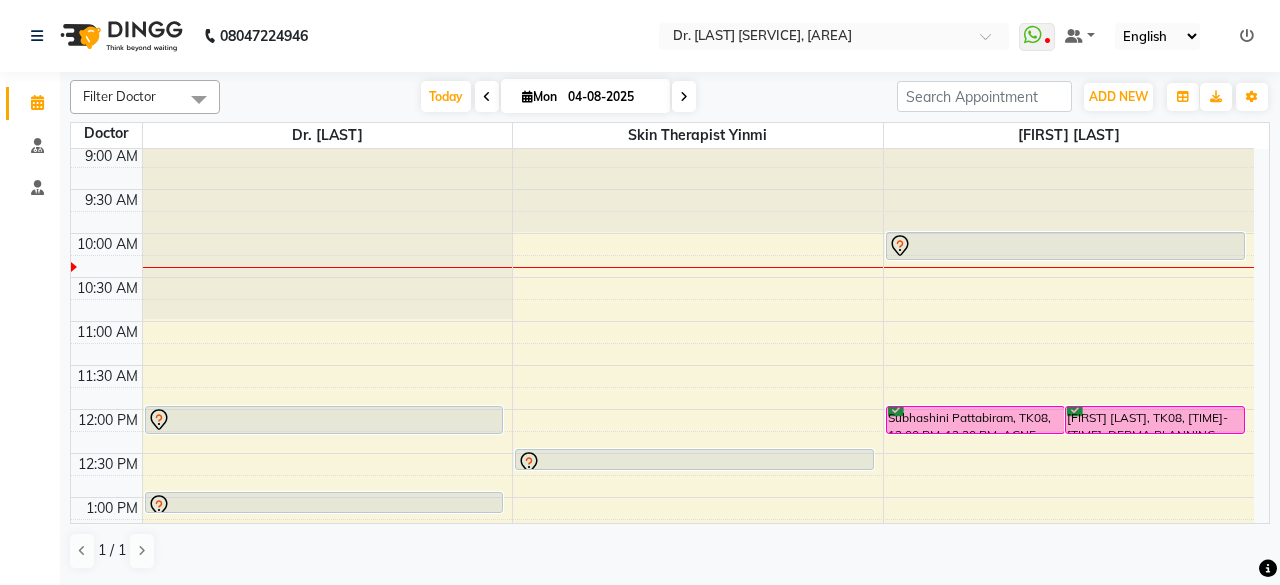 scroll, scrollTop: 0, scrollLeft: 0, axis: both 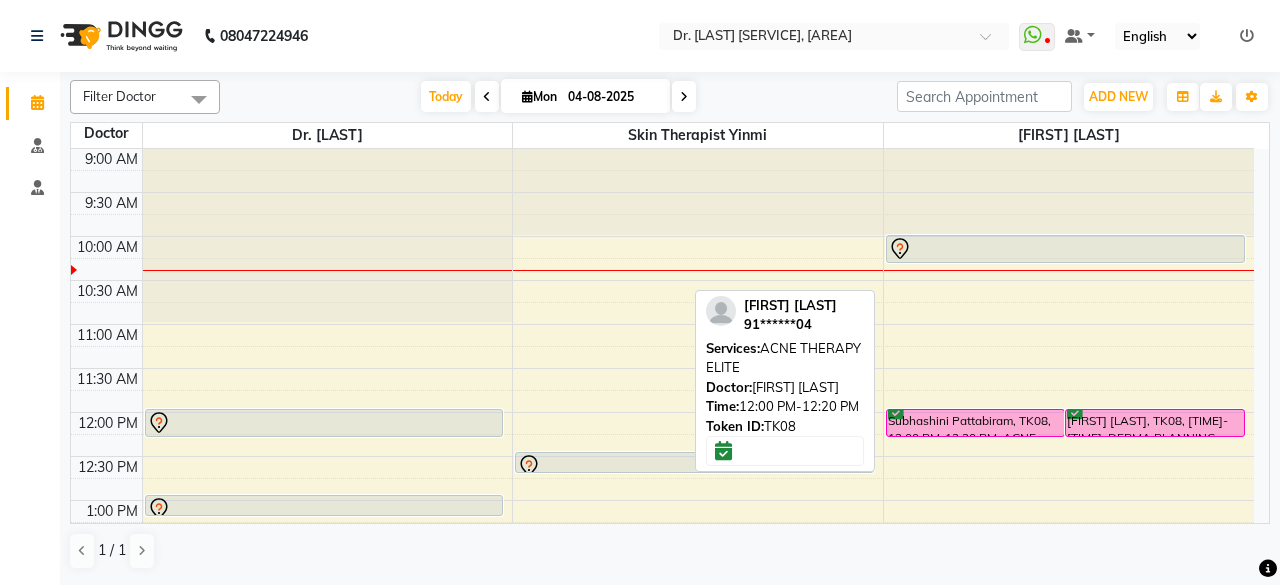 click on "Subhashini Pattabiram, TK08, 12:00 PM-12:20 PM, ACNE THERAPY ELITE" at bounding box center [975, 423] 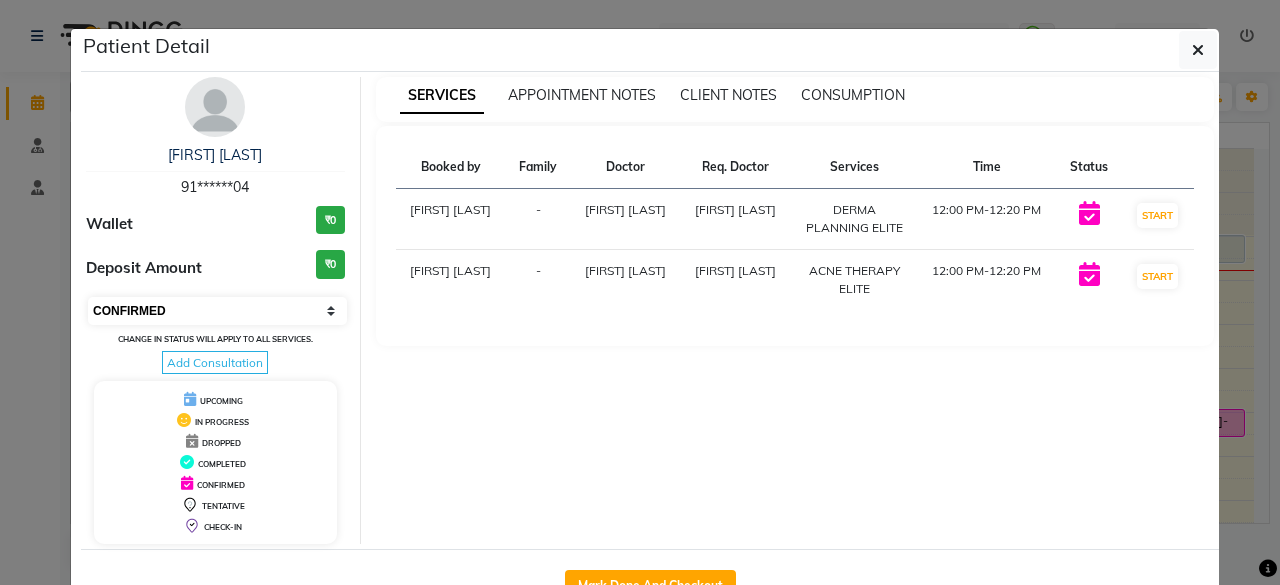 click on "Select IN SERVICE CONFIRMED TENTATIVE CHECK IN MARK DONE UPCOMING" at bounding box center [217, 311] 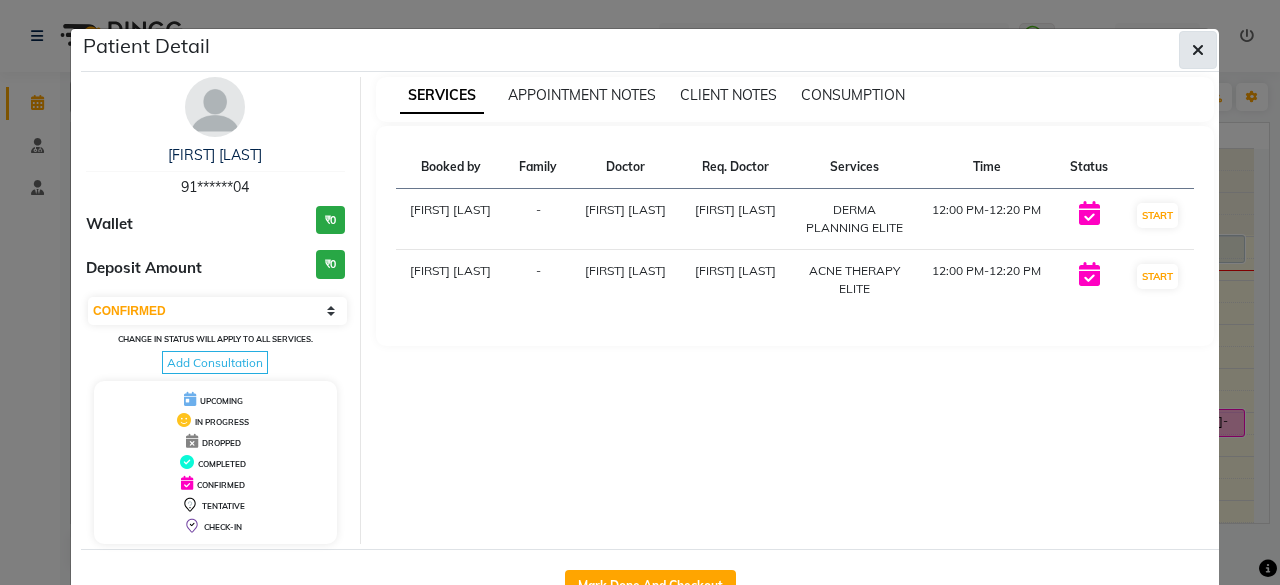 click 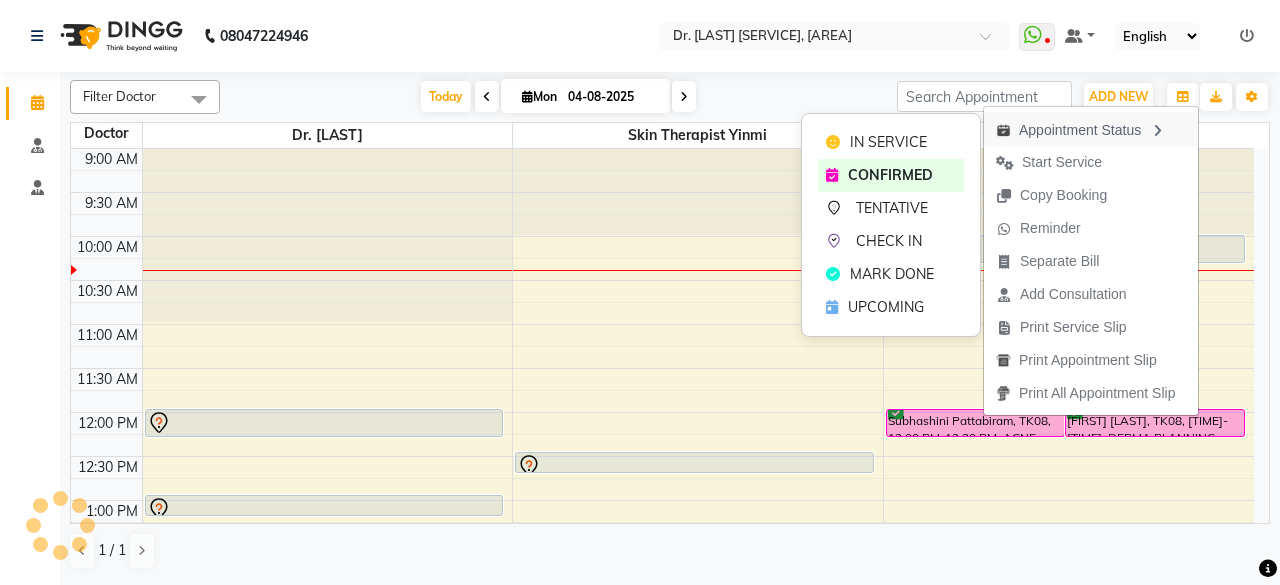 click on "Appointment Status" at bounding box center [1091, 129] 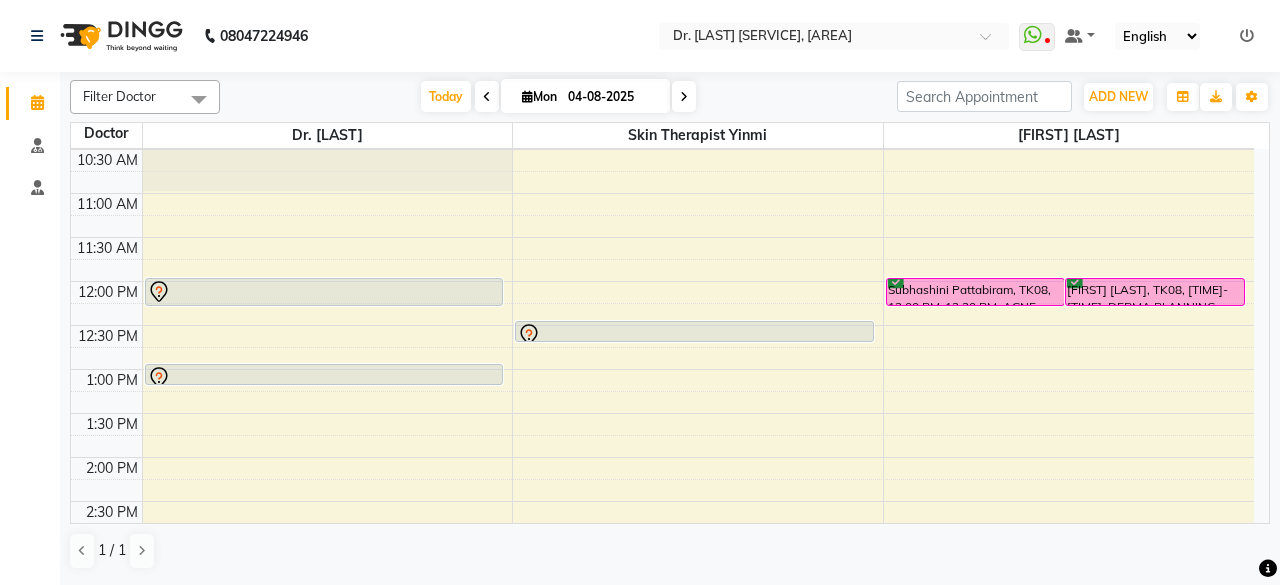 scroll, scrollTop: 132, scrollLeft: 0, axis: vertical 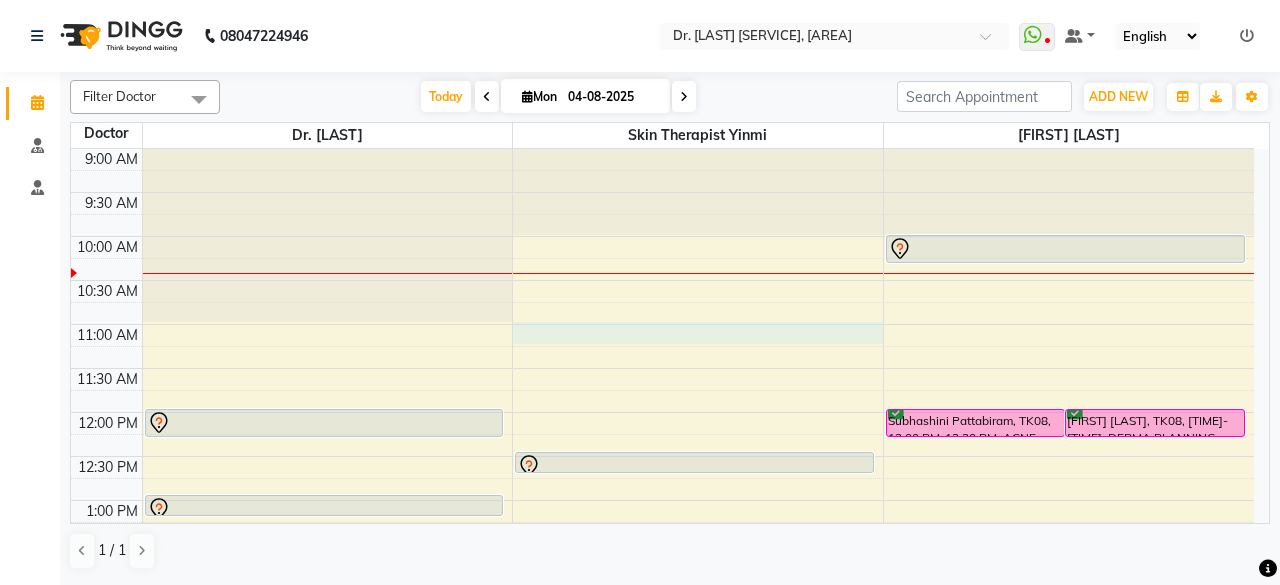 click on "[TIME] [TIME] [TIME] [TIME] [TIME] [TIME] [TIME] [TIME] [TIME] [TIME] [TIME] [TIME] [TIME] [TIME] [TIME] [TIME] [TIME] [TIME] [TIME] [TIME] [TIME] [TIME] [TIME] [TIME]             [FIRST] [LAST], TK01, [TIME]-[TIME], [SERVICE]              [FIRST] [LAST], TK02, [TIME]-[TIME], [SERVICE]             [FIRST] [LAST], TK03, [TIME]-[TIME], [SERVICE]      [FIRST] [LAST], TK08, [TIME]-[TIME], [SERVICE]     [FIRST] [LAST], TK08, [TIME]-[TIME], [SERVICE]             [FIRST] [LAST], TK06, [TIME]-[TIME], [SERVICE]             [FIRST] [LAST], TK07, [TIME]-[TIME], [SERVICE]" at bounding box center (662, 676) 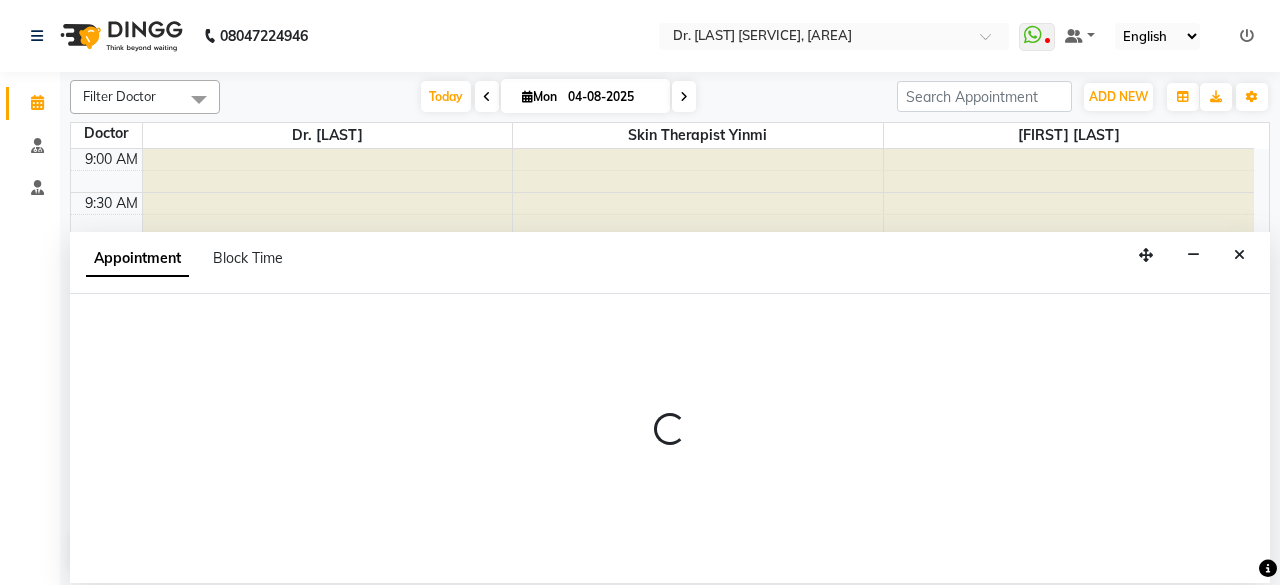 select on "70591" 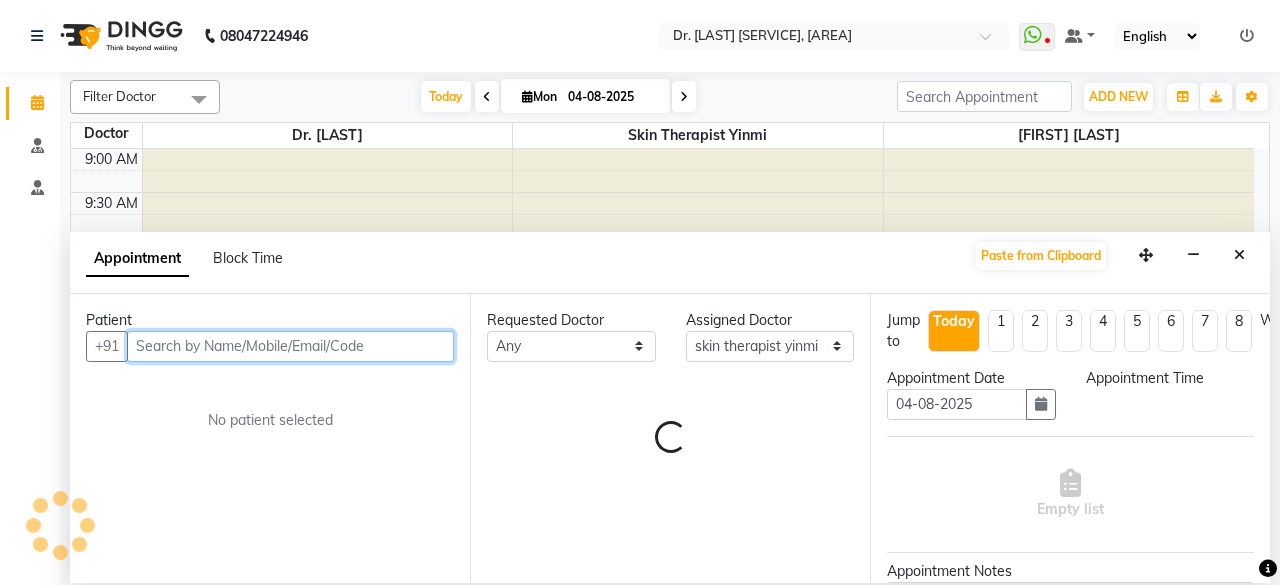 select on "660" 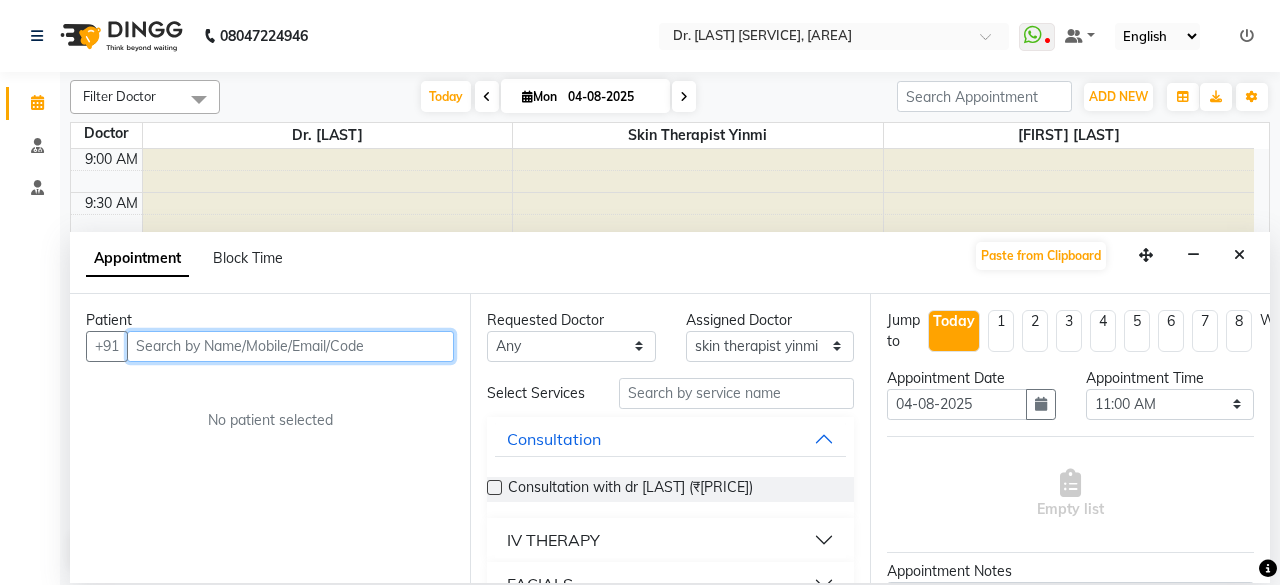 click at bounding box center [290, 346] 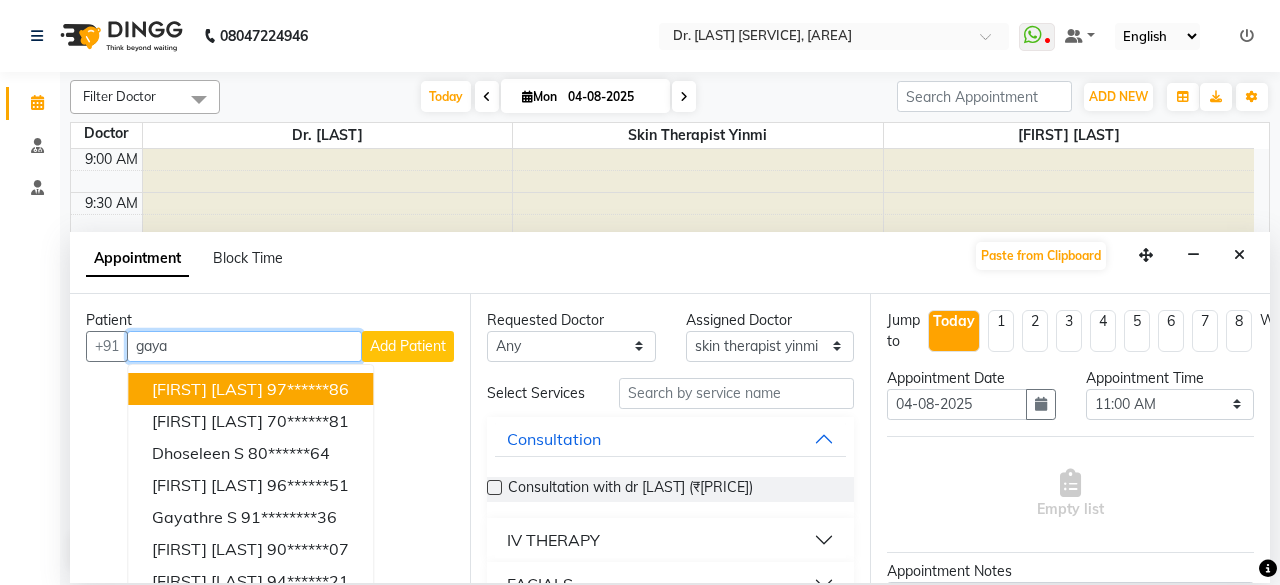 click on "[FIRST] [LAST] [PHONE]" at bounding box center (250, 389) 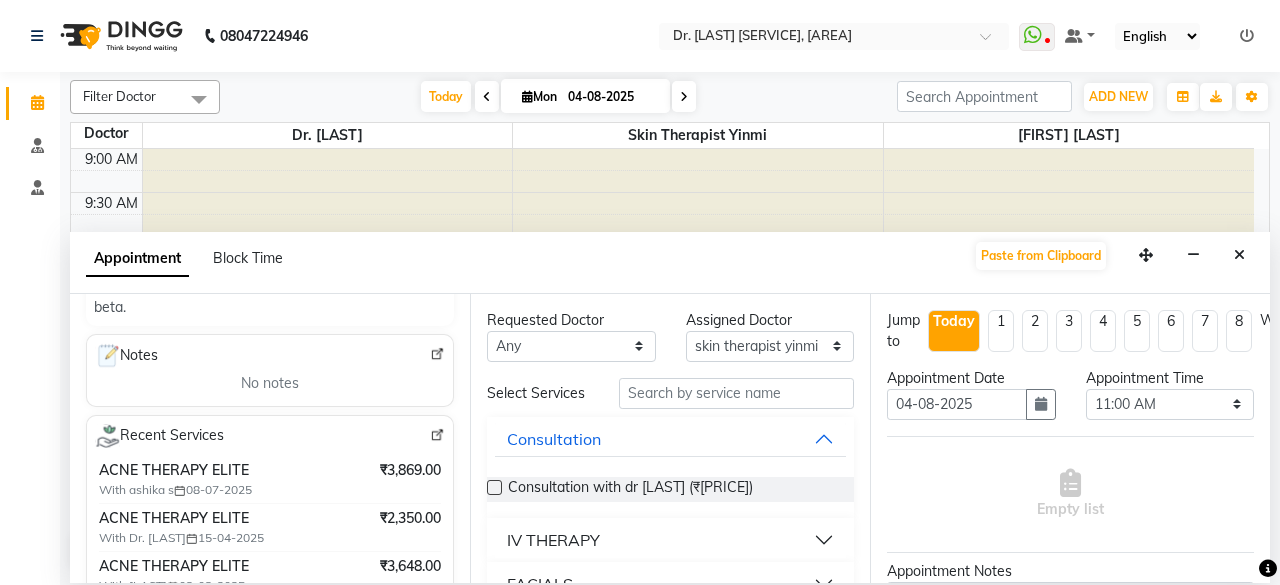 scroll, scrollTop: 273, scrollLeft: 0, axis: vertical 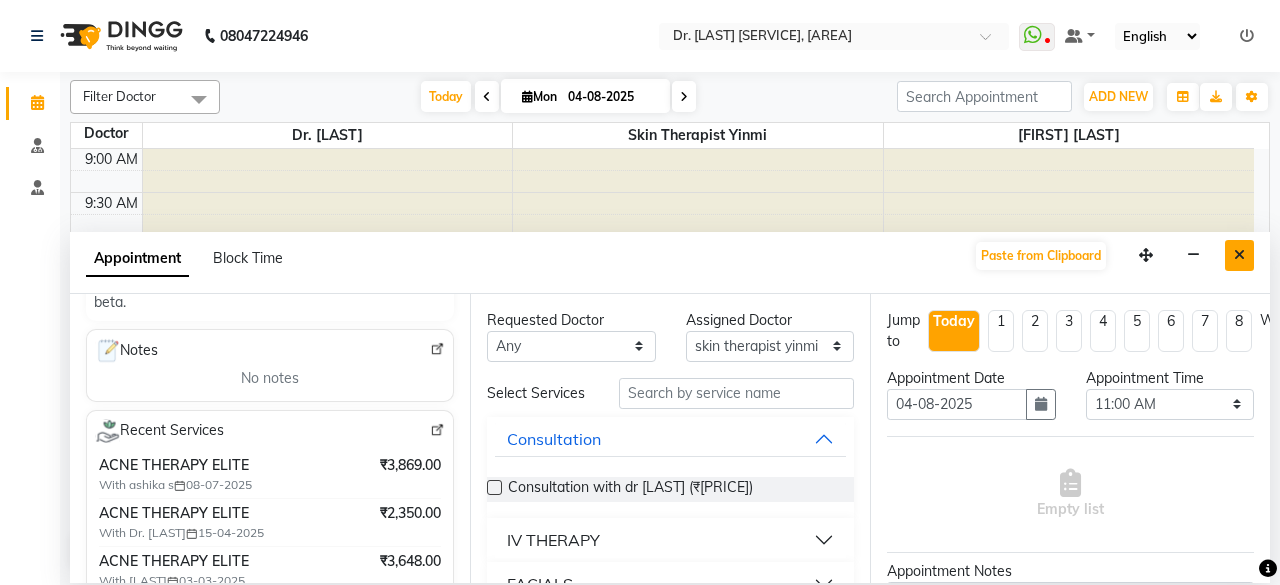 type on "97******86" 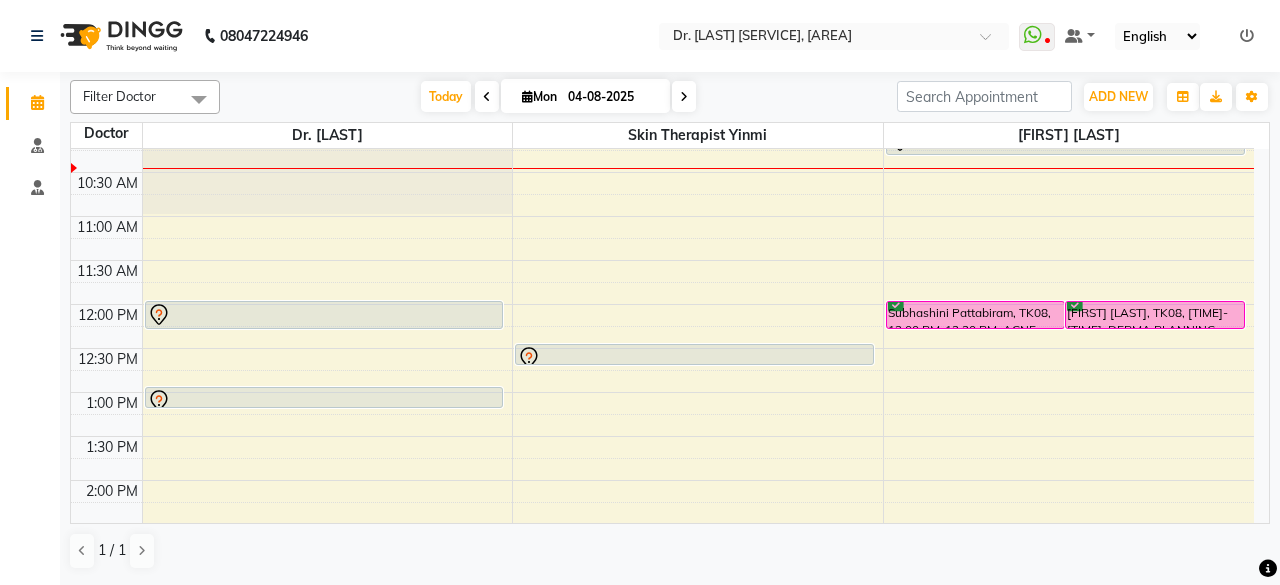 scroll, scrollTop: 135, scrollLeft: 0, axis: vertical 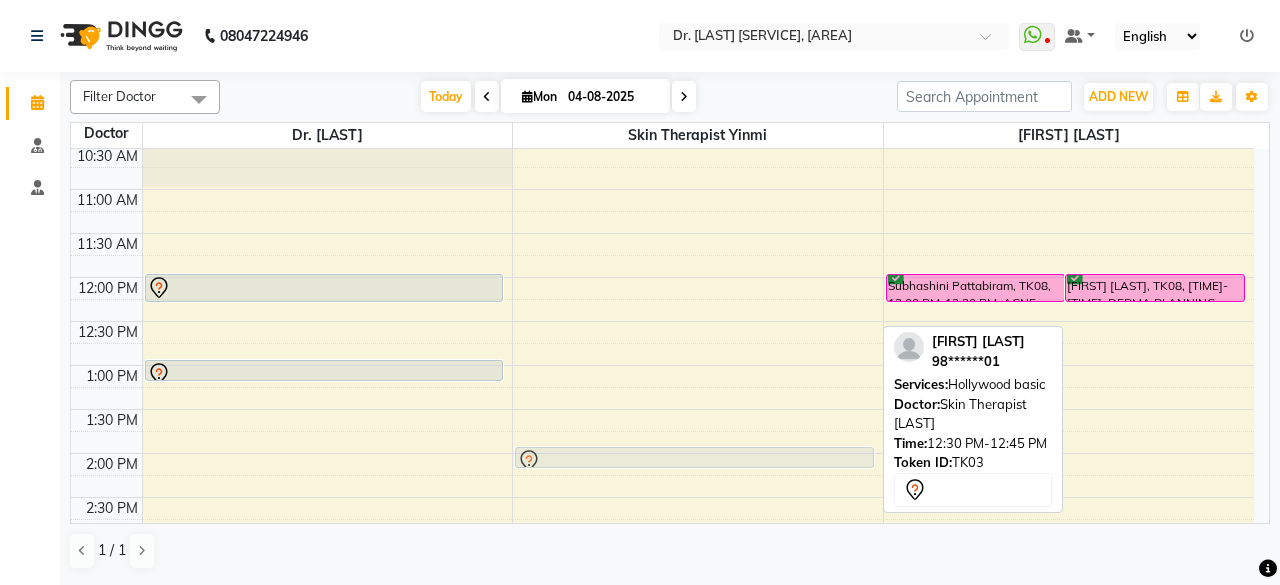 drag, startPoint x: 850, startPoint y: 328, endPoint x: 854, endPoint y: 467, distance: 139.05754 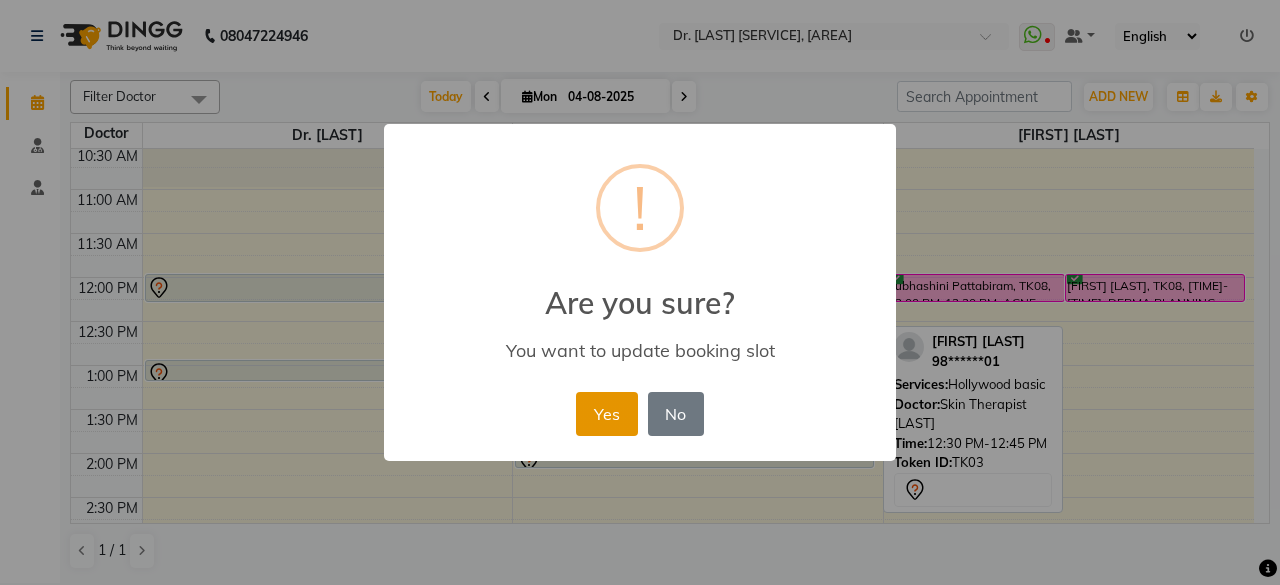 click on "Yes" at bounding box center [606, 414] 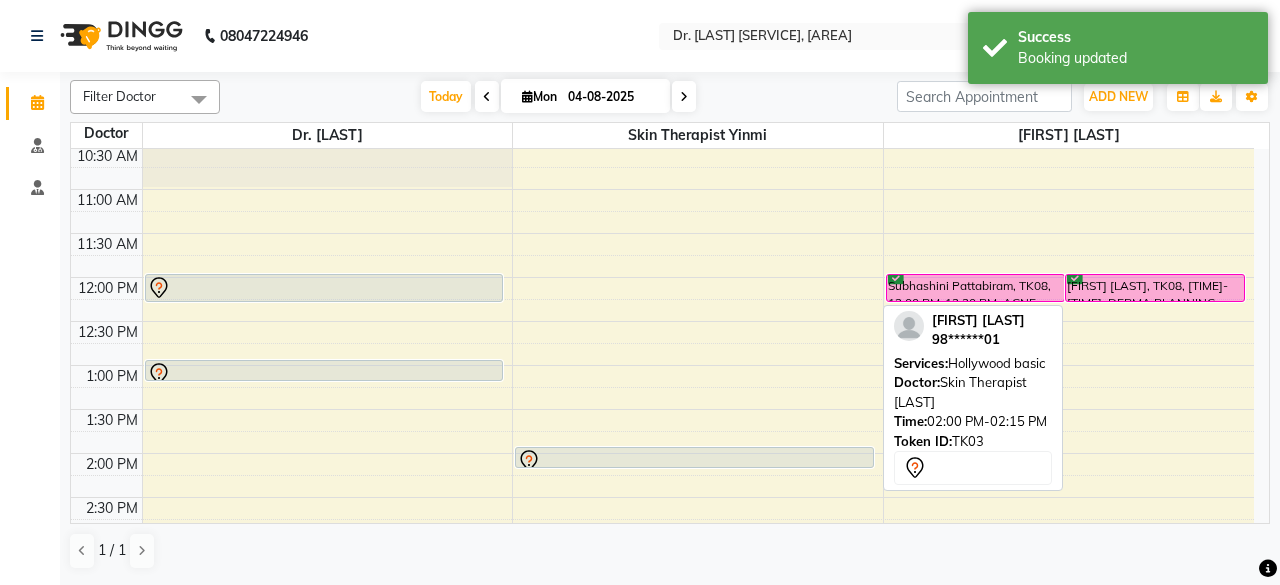 click at bounding box center [694, 461] 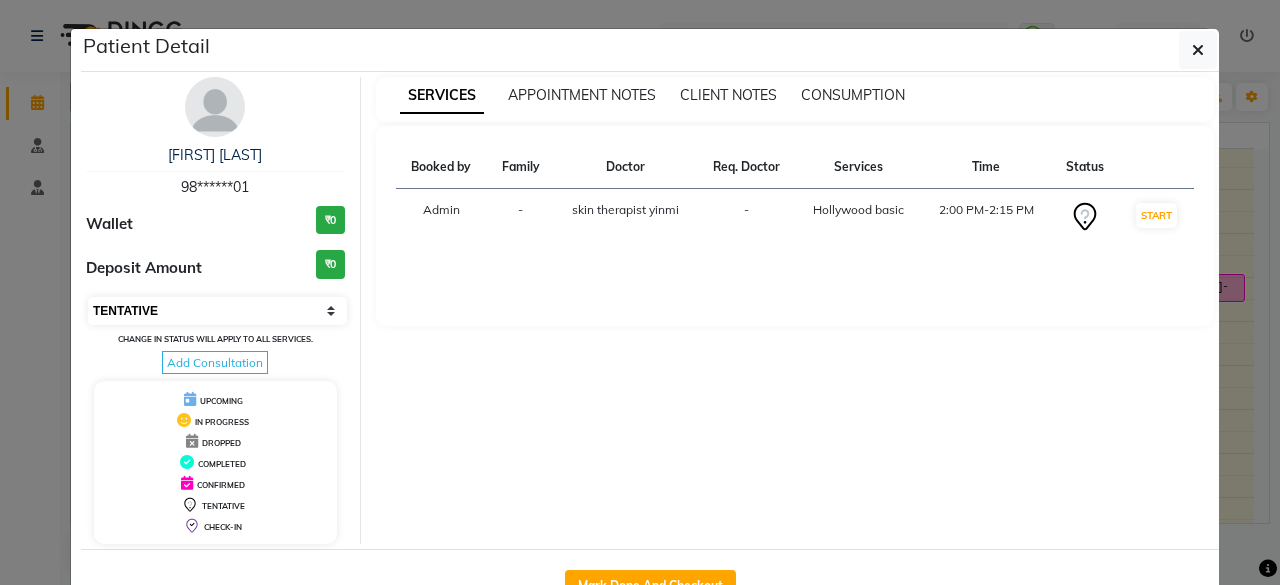 click on "Select IN SERVICE CONFIRMED TENTATIVE CHECK IN MARK DONE UPCOMING" at bounding box center (217, 311) 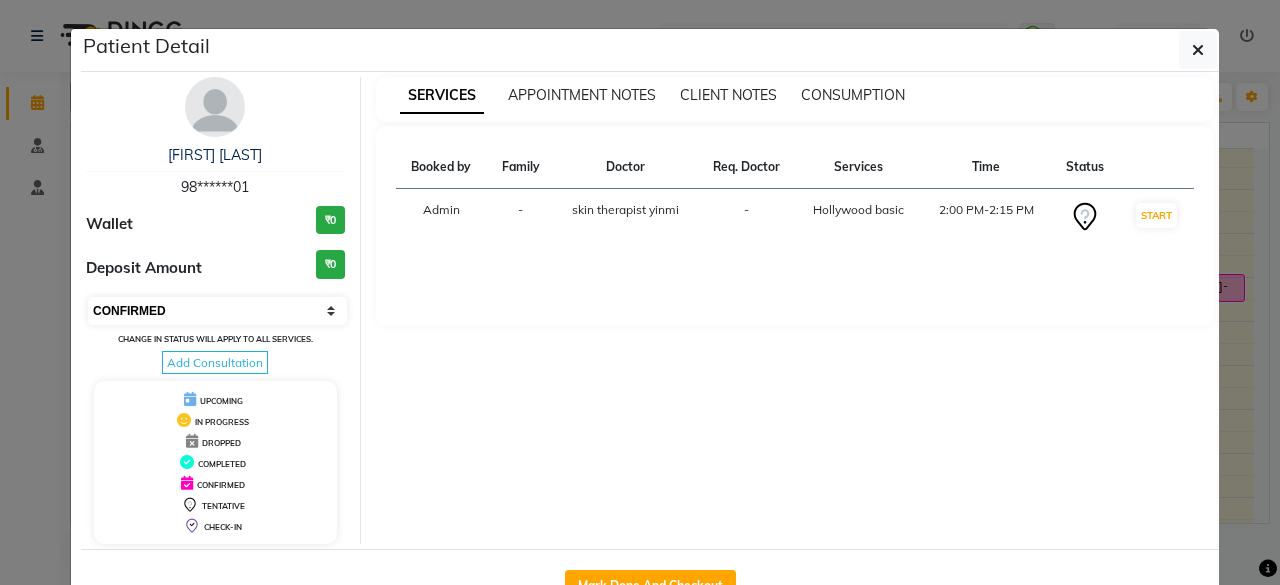 click on "Select IN SERVICE CONFIRMED TENTATIVE CHECK IN MARK DONE UPCOMING" at bounding box center (217, 311) 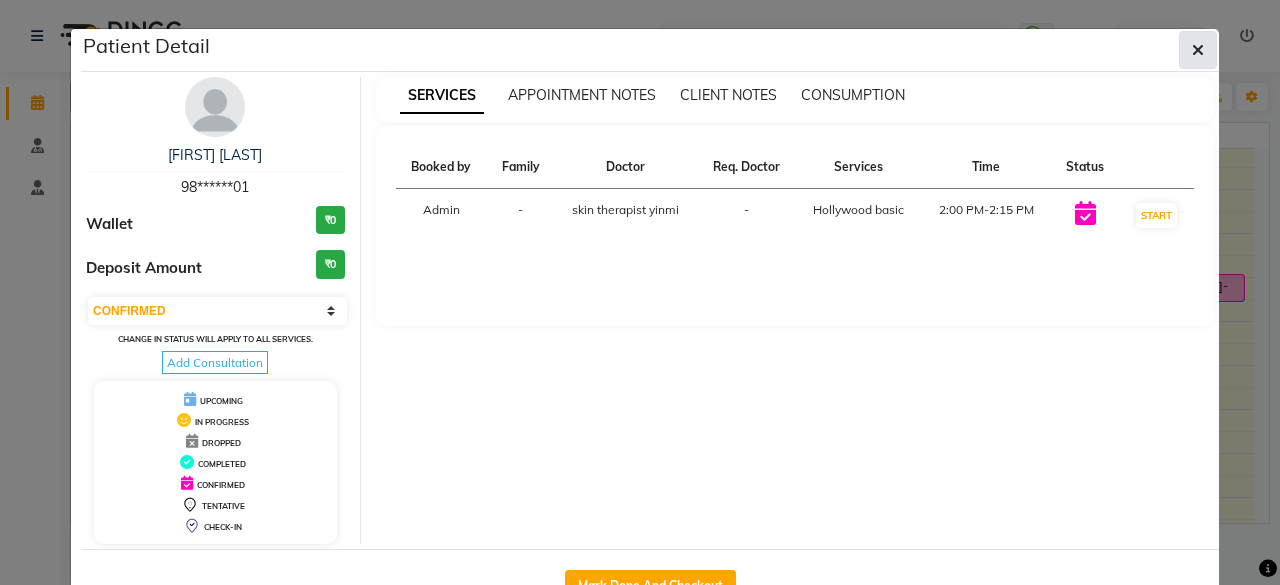 click 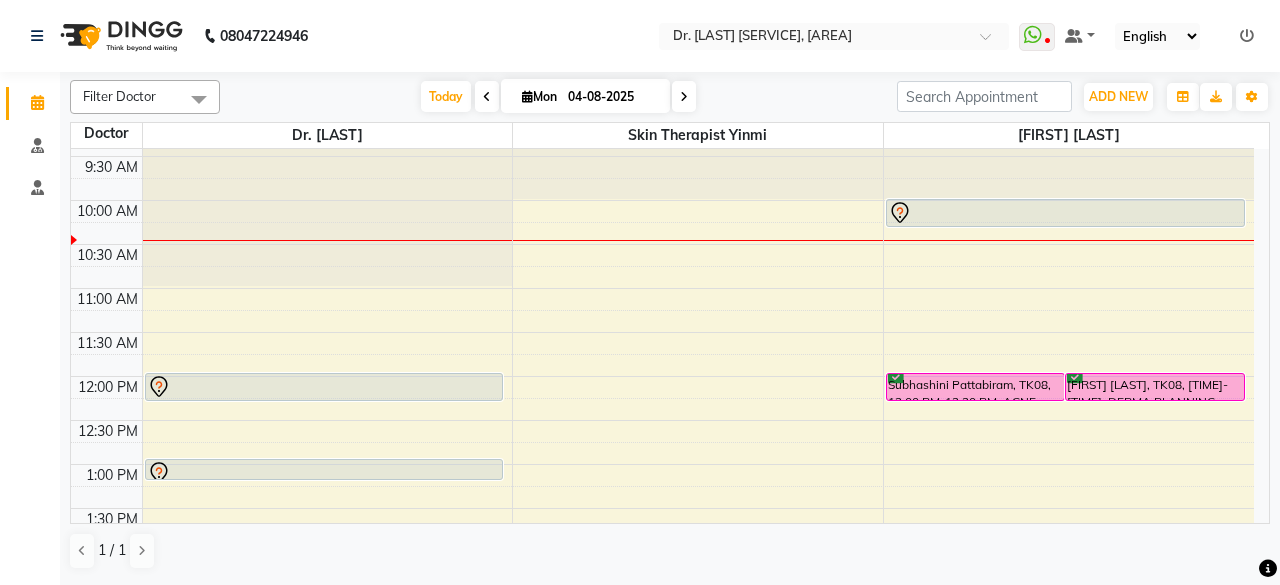 scroll, scrollTop: 0, scrollLeft: 0, axis: both 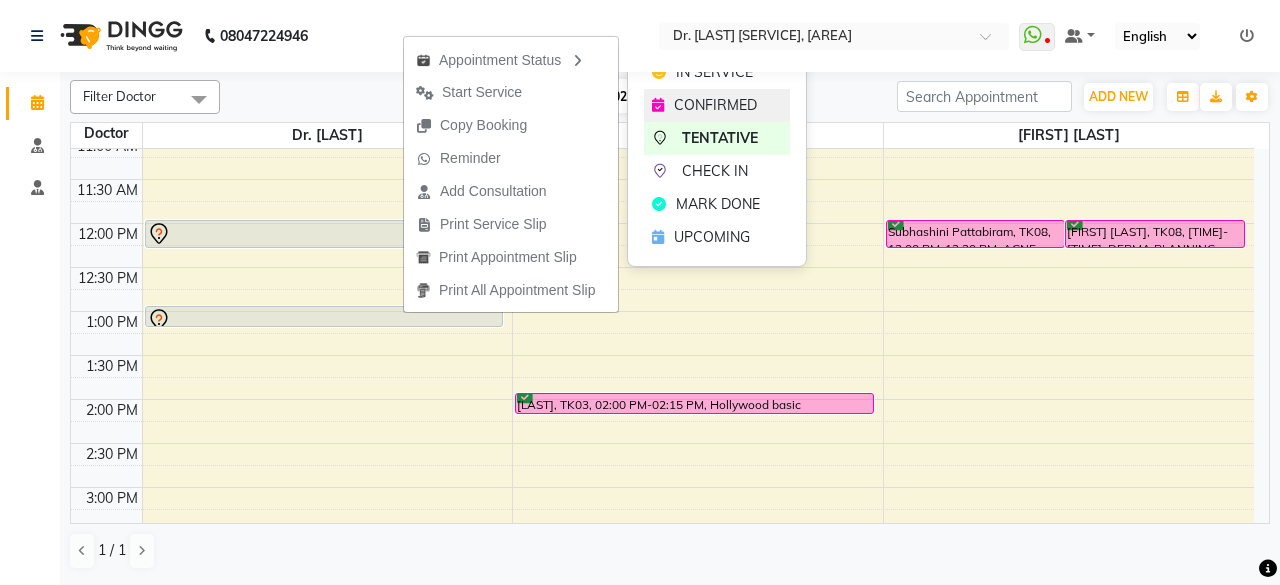 click 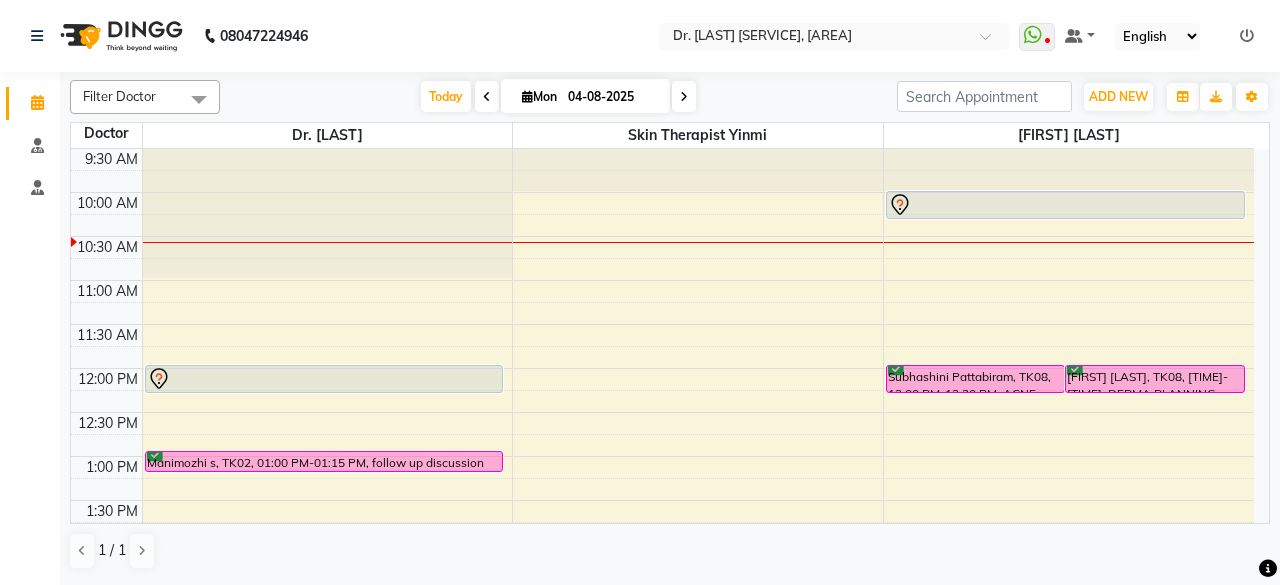 scroll, scrollTop: 0, scrollLeft: 0, axis: both 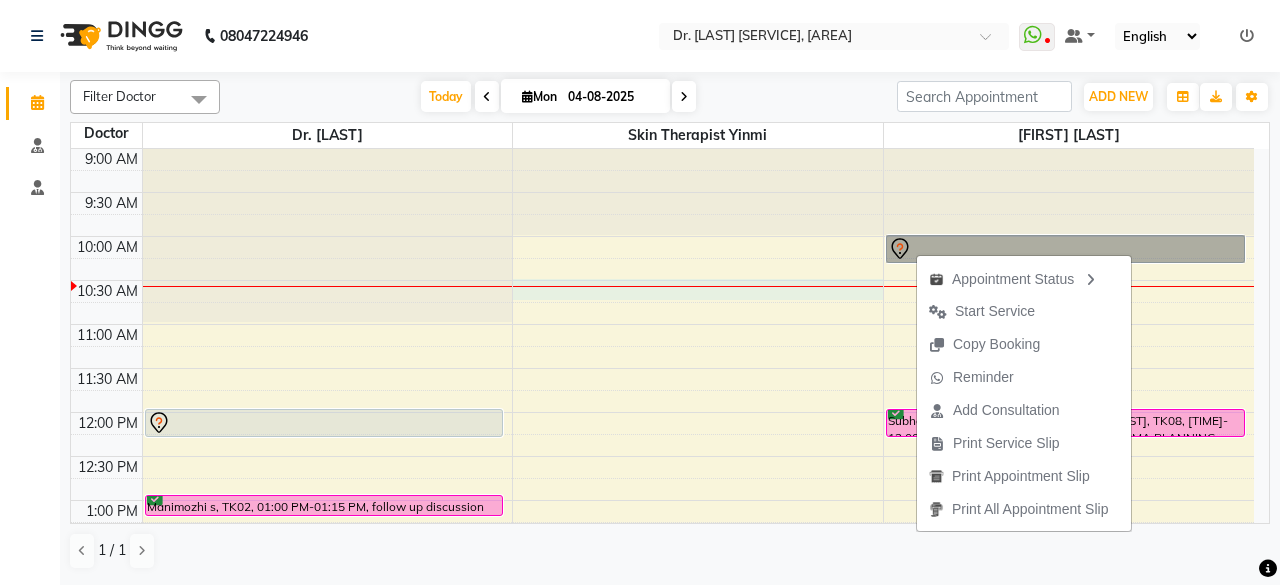 click on "[FIRST] [LAST], TK01, [TIME]-[TIME], [SERVICE]              [FIRST] [LAST], TK02, [TIME]-[TIME], [SERVICE]     [FIRST] [LAST], TK03, [TIME]-[TIME], [SERVICE]      [FIRST] [LAST], TK08, [TIME]-[TIME], [SERVICE]     [FIRST] [LAST], TK08, [TIME]-[TIME], [SERVICE]             [FIRST] [LAST], TK06, [TIME]-[TIME], [SERVICE]             [FIRST] [LAST], TK07, [TIME]-[TIME], [SERVICE]" at bounding box center [662, 676] 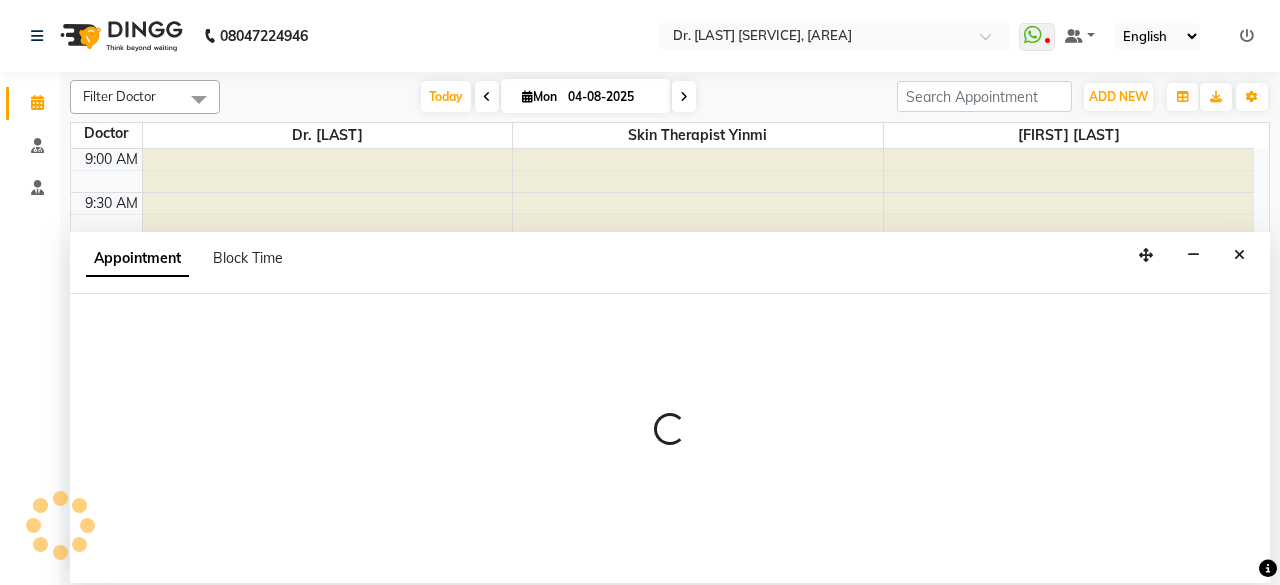 select on "70591" 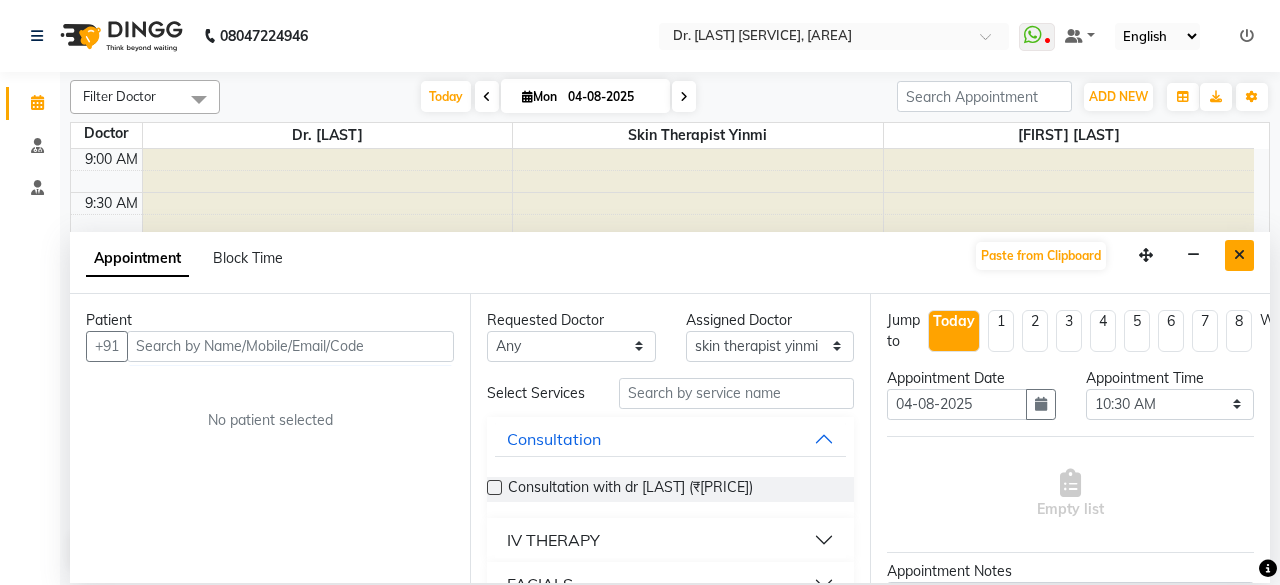 click at bounding box center [1239, 255] 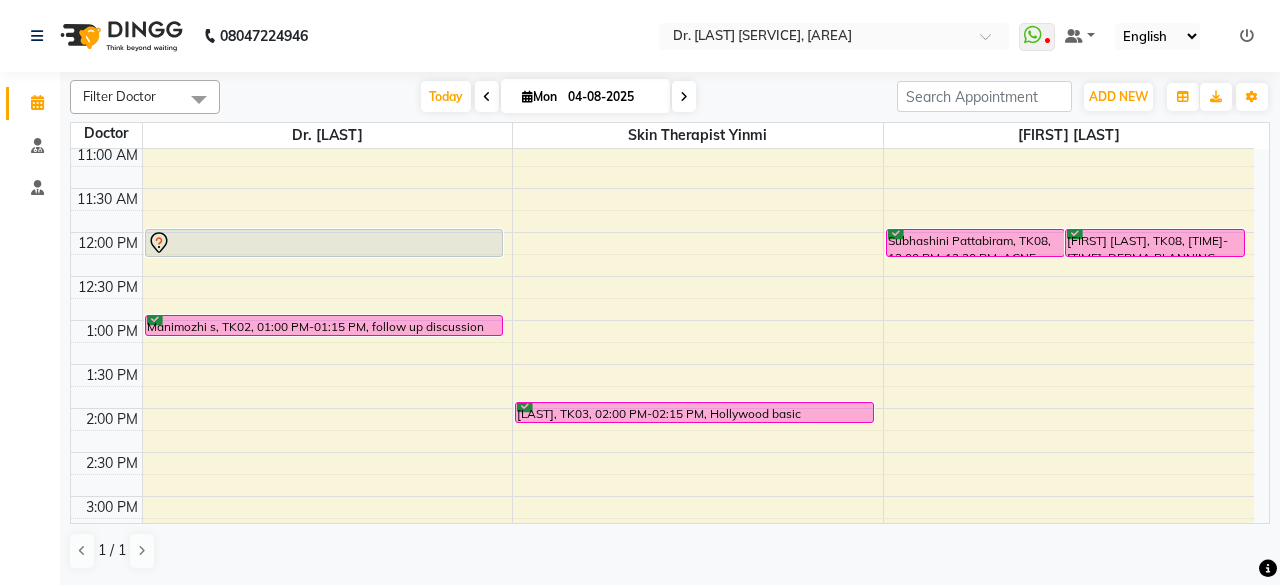 scroll, scrollTop: 184, scrollLeft: 0, axis: vertical 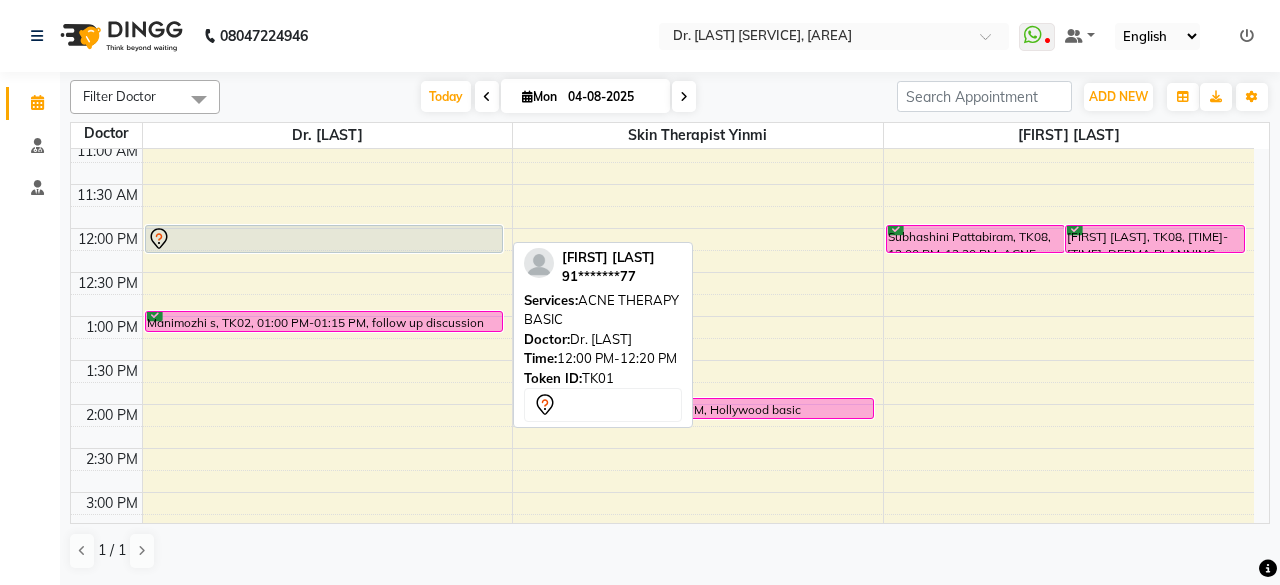 click at bounding box center [324, 239] 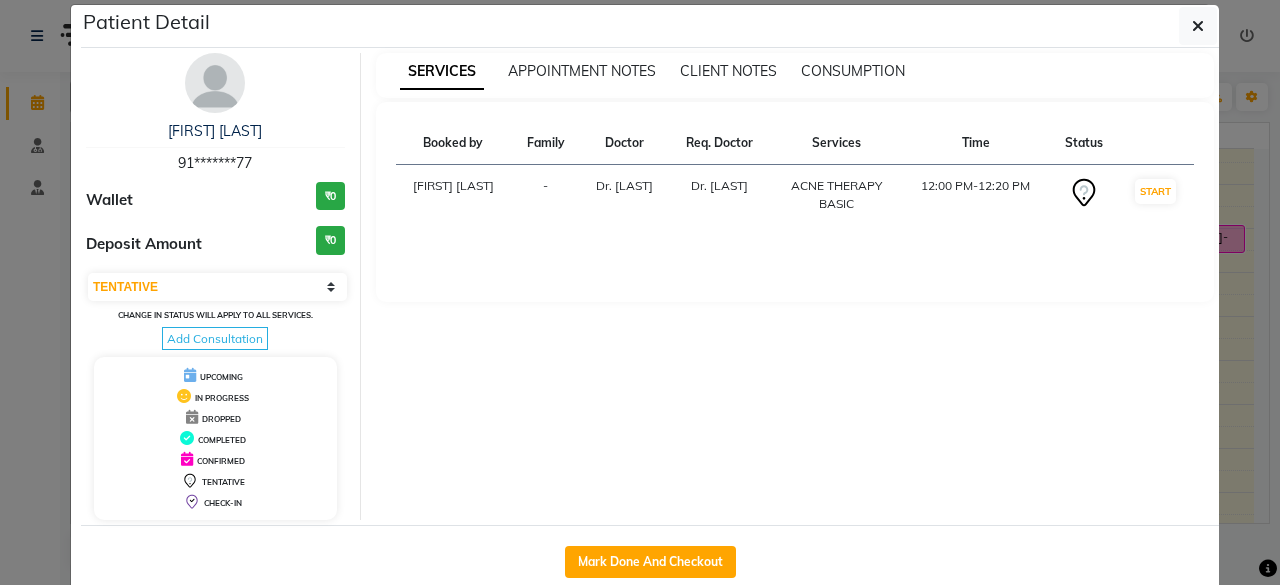 scroll, scrollTop: 62, scrollLeft: 0, axis: vertical 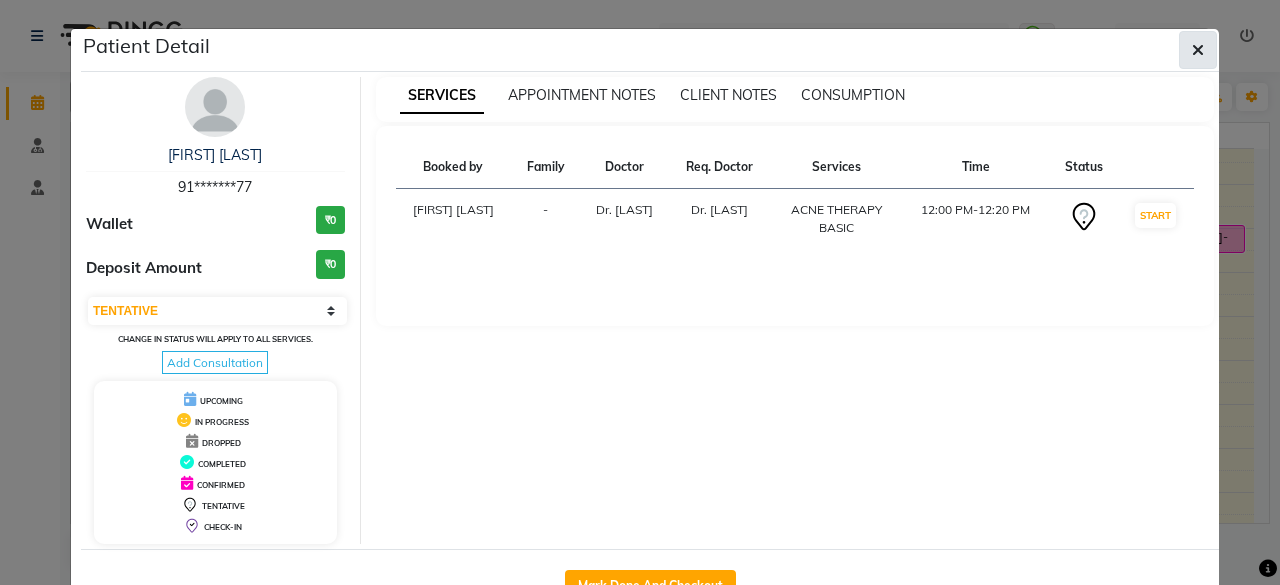 click 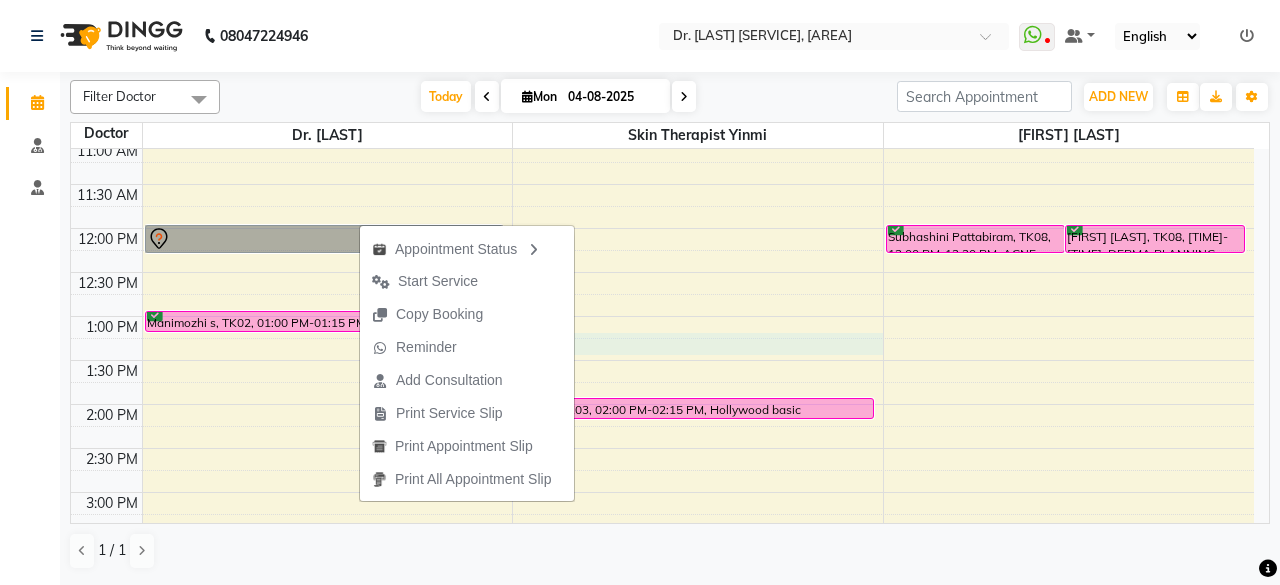 click on "[FIRST] [LAST], TK01, [TIME]-[TIME], [SERVICE]              [FIRST] [LAST], TK02, [TIME]-[TIME], [SERVICE]     [FIRST] [LAST], TK03, [TIME]-[TIME], [SERVICE]      [FIRST] [LAST], TK08, [TIME]-[TIME], [SERVICE]     [FIRST] [LAST], TK08, [TIME]-[TIME], [SERVICE]             [FIRST] [LAST], TK06, [TIME]-[TIME], [SERVICE]             [FIRST] [LAST], TK07, [TIME]-[TIME], [SERVICE]" at bounding box center (662, 492) 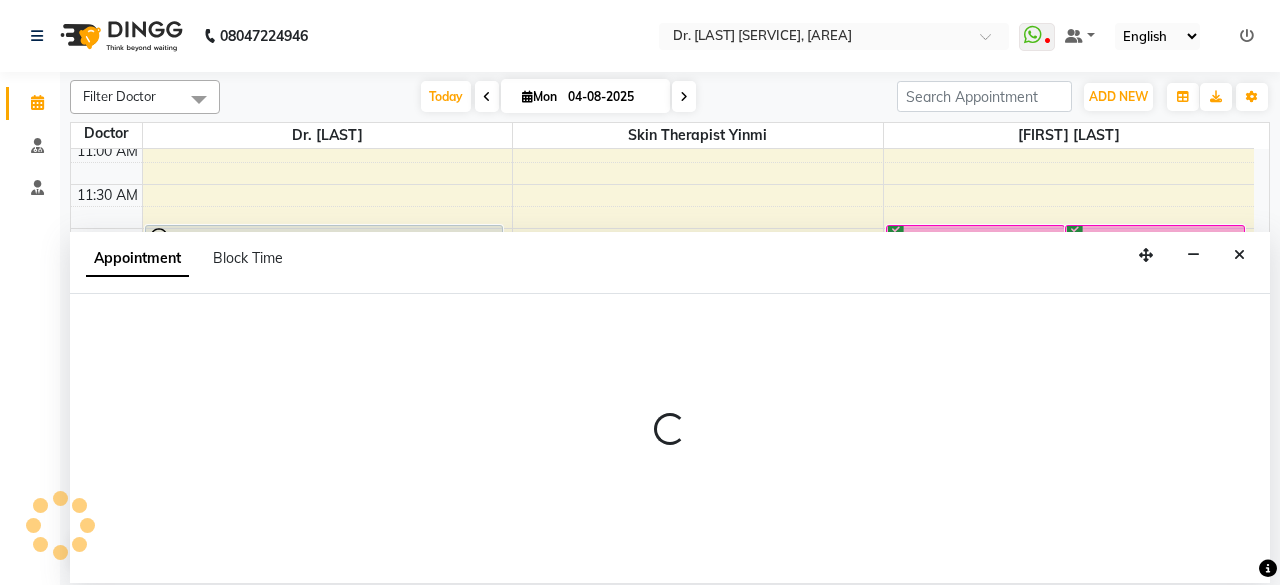 select on "70591" 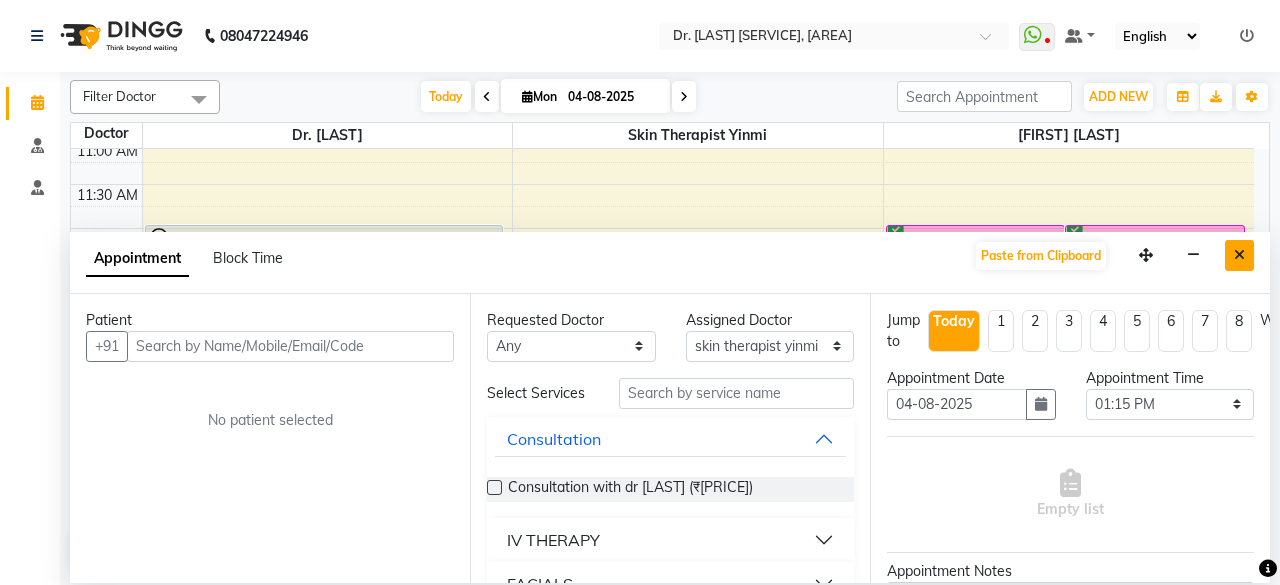click at bounding box center (1239, 255) 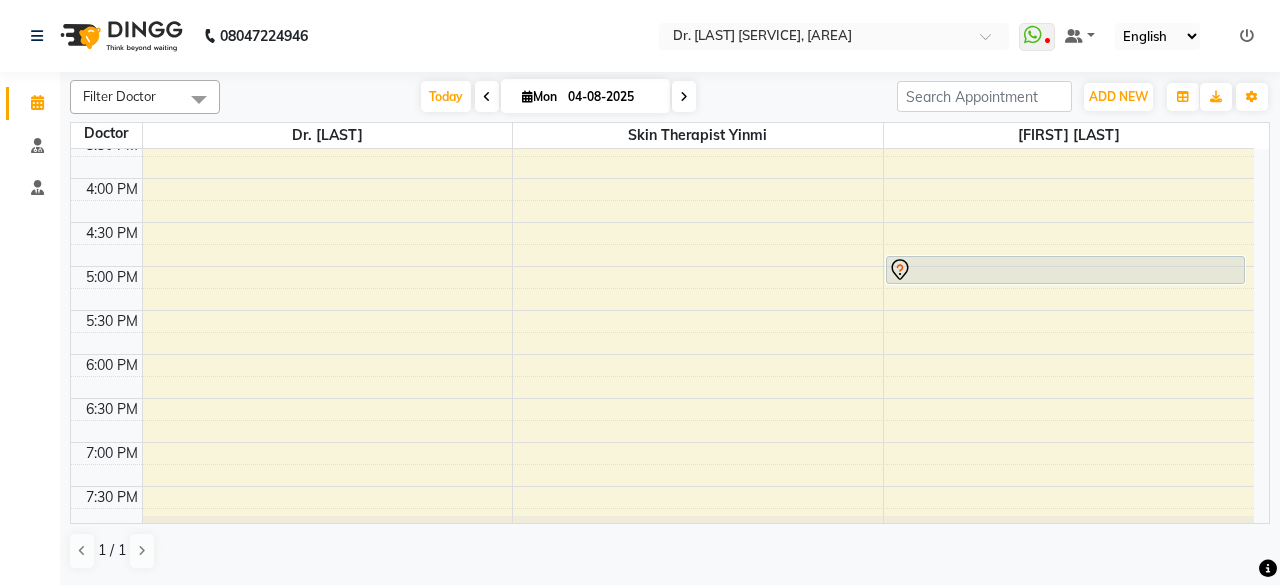 scroll, scrollTop: 585, scrollLeft: 0, axis: vertical 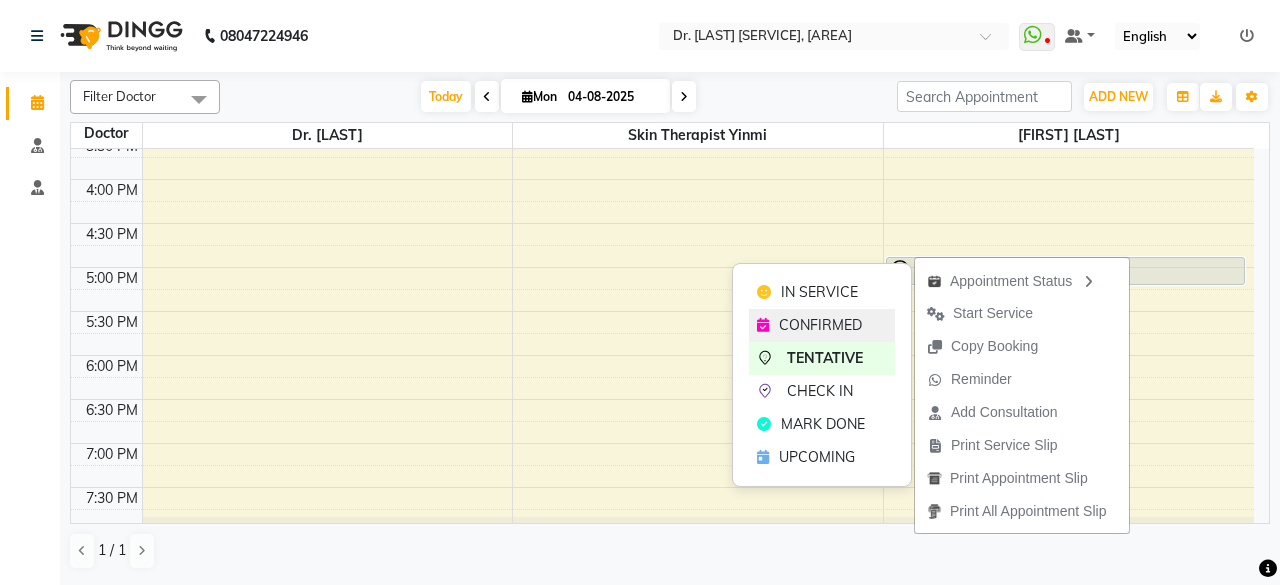 click on "CONFIRMED" 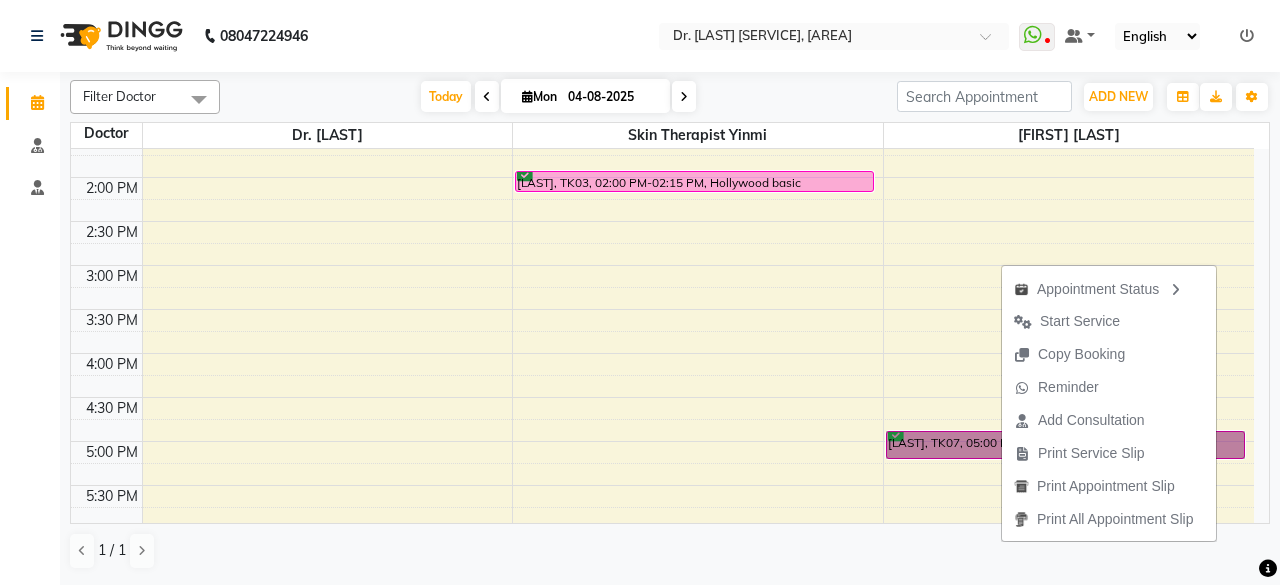 scroll, scrollTop: 412, scrollLeft: 0, axis: vertical 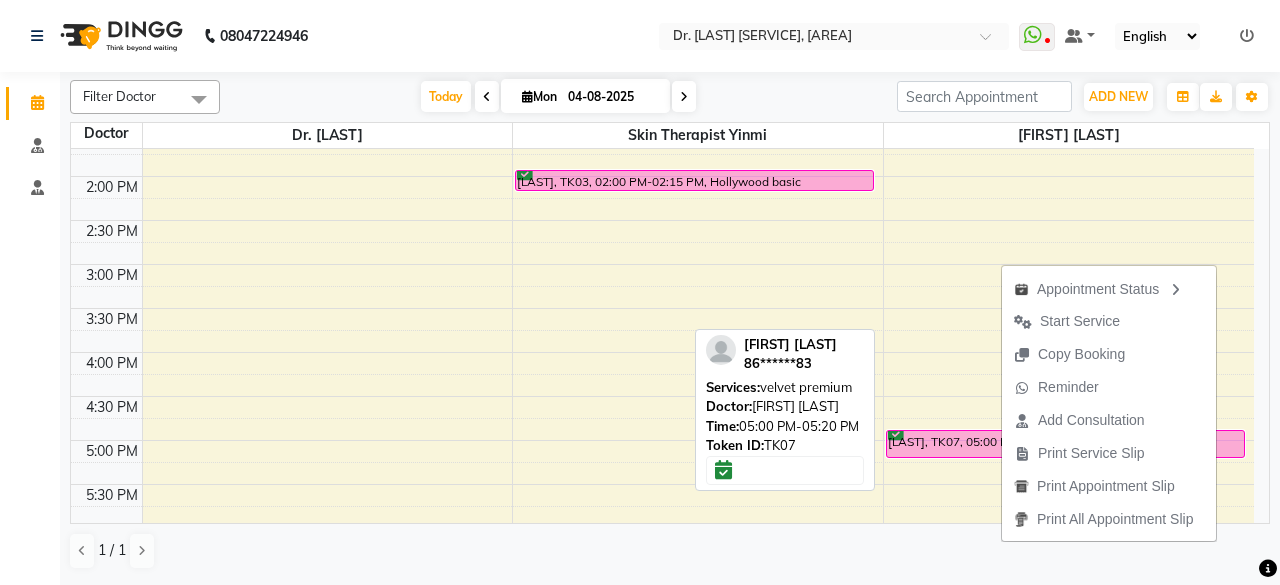 select on "6" 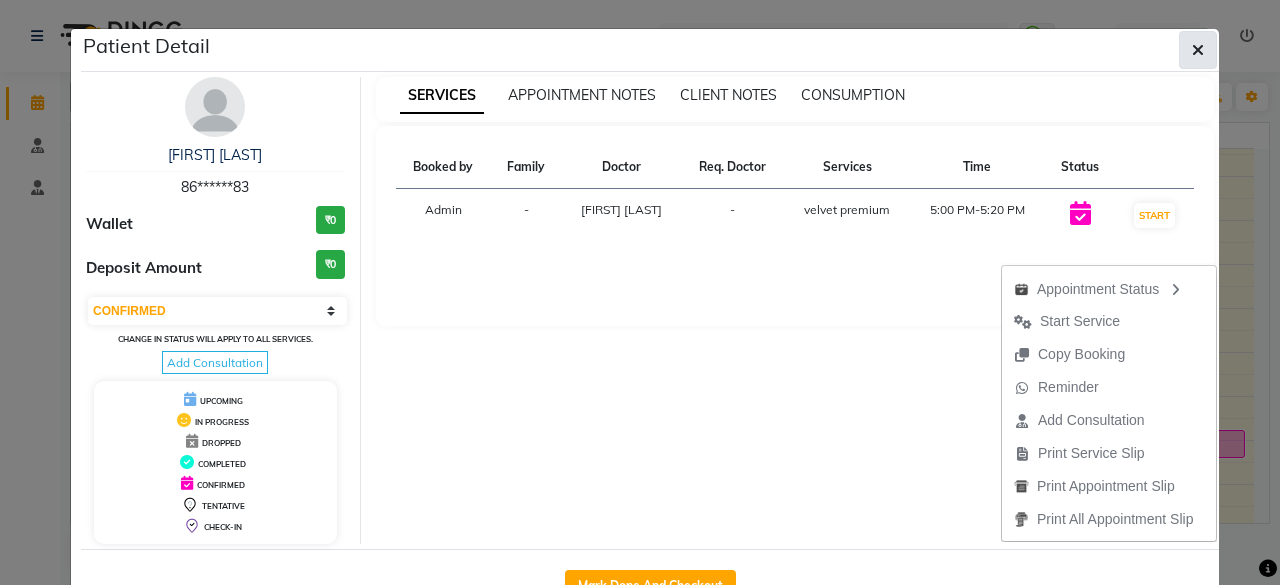 click 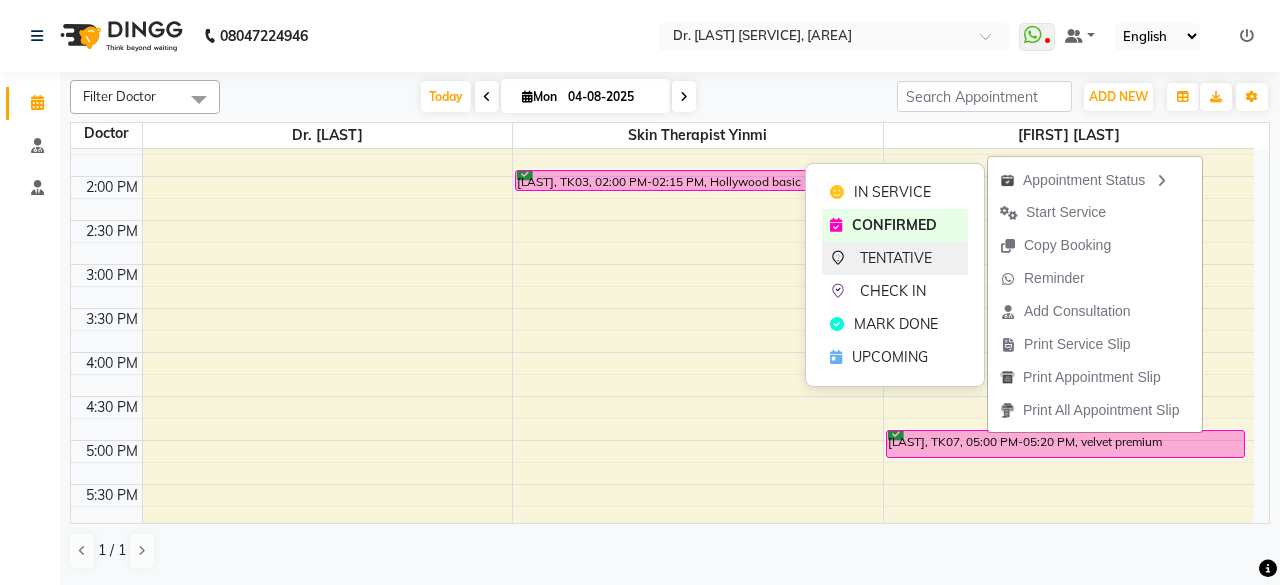 click on "TENTATIVE" 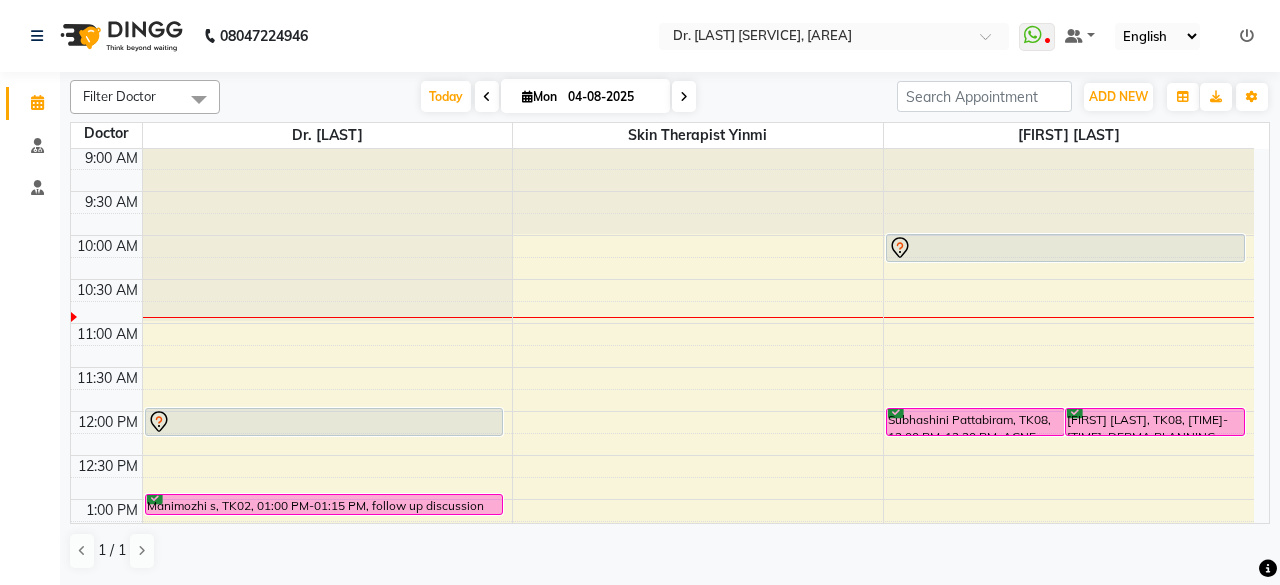scroll, scrollTop: 0, scrollLeft: 0, axis: both 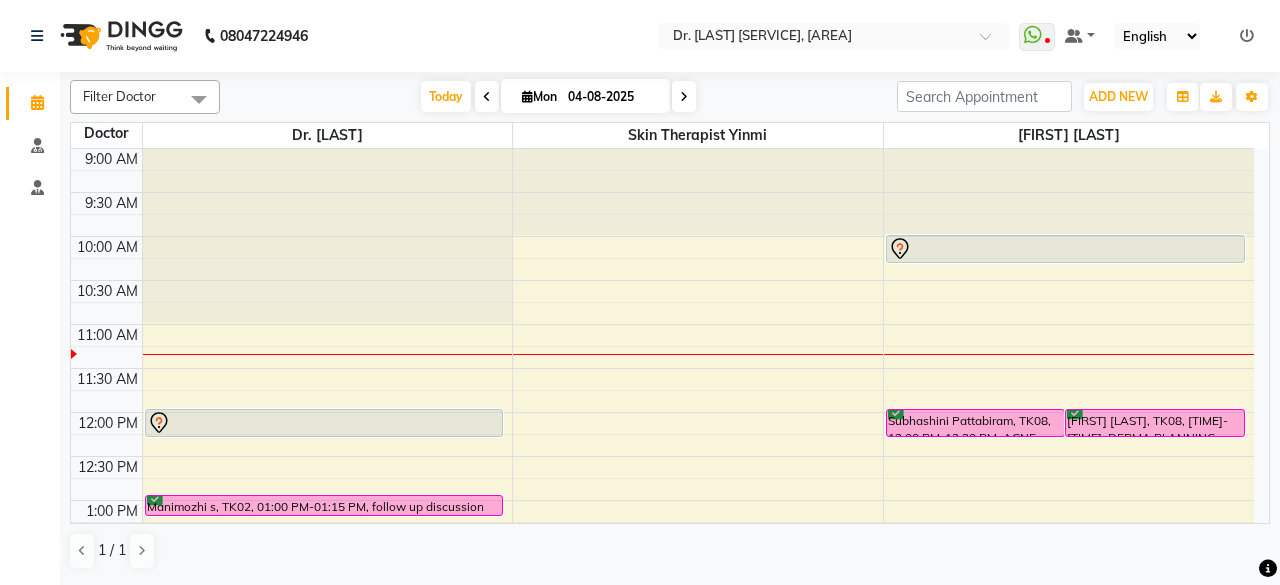 click at bounding box center [527, 96] 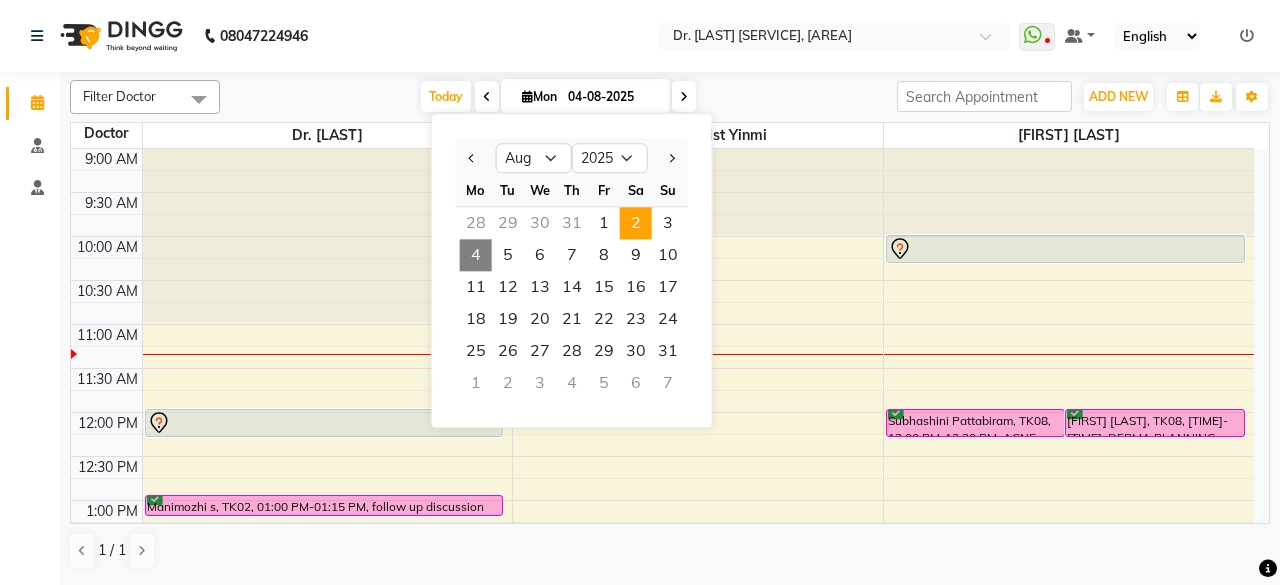 click on "2" at bounding box center (636, 223) 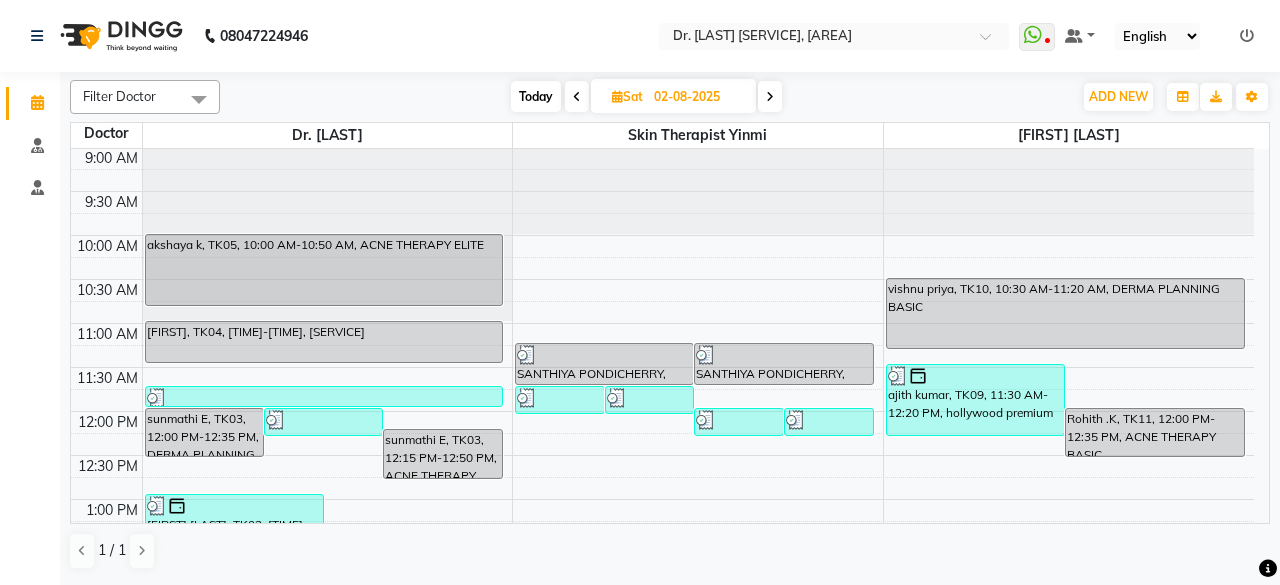scroll, scrollTop: 0, scrollLeft: 0, axis: both 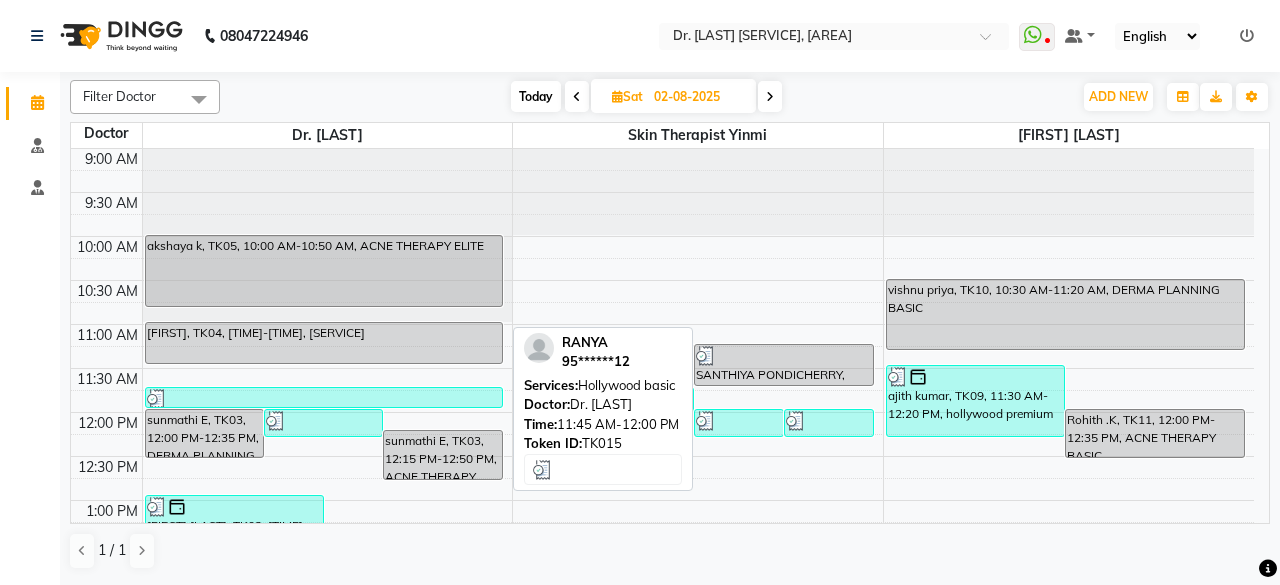 click at bounding box center [157, 399] 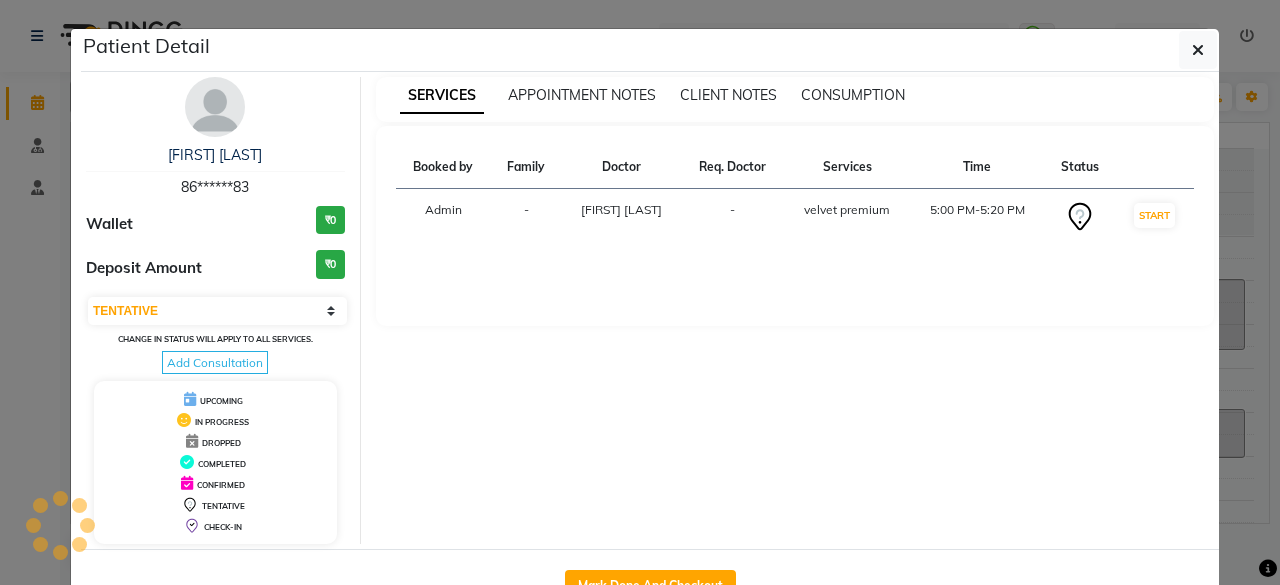 select on "3" 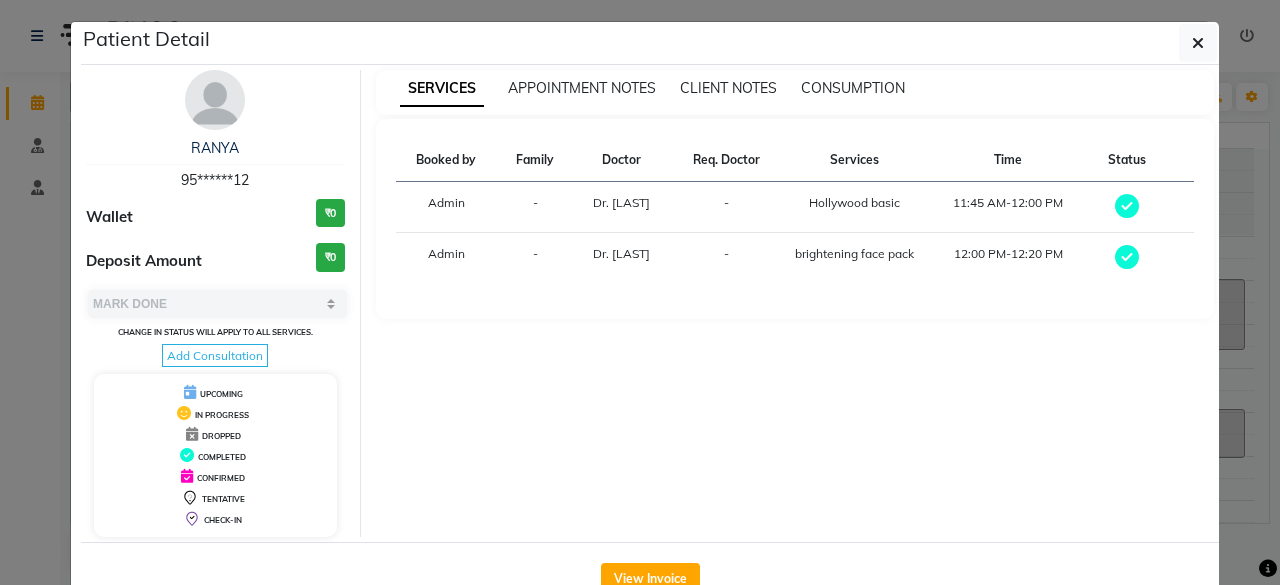 scroll, scrollTop: 4, scrollLeft: 0, axis: vertical 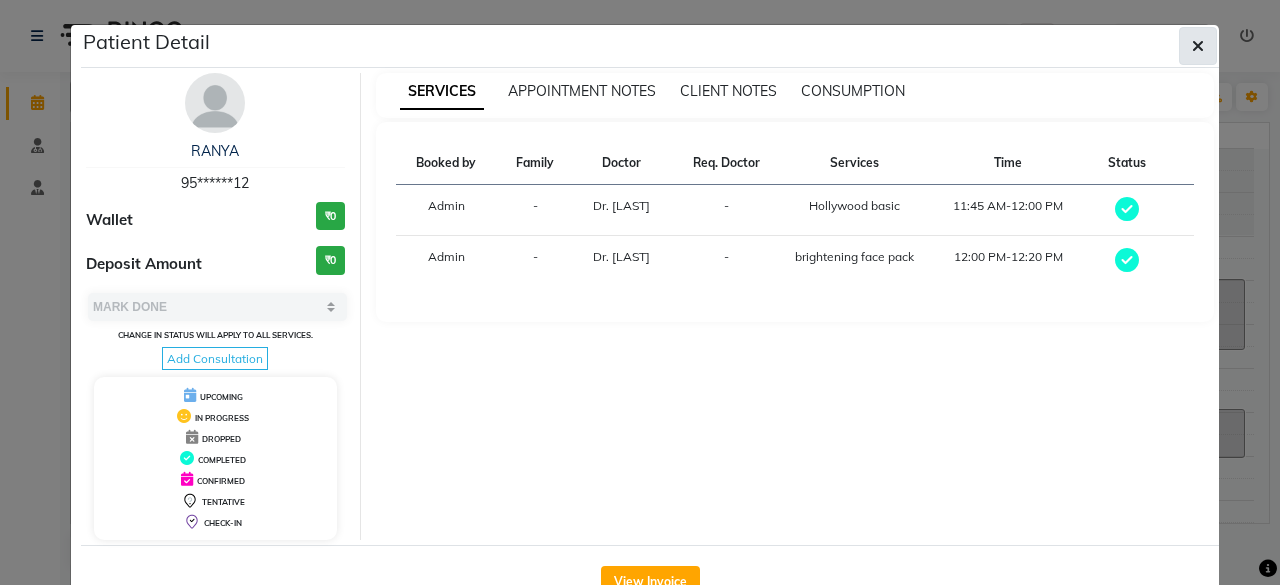 click 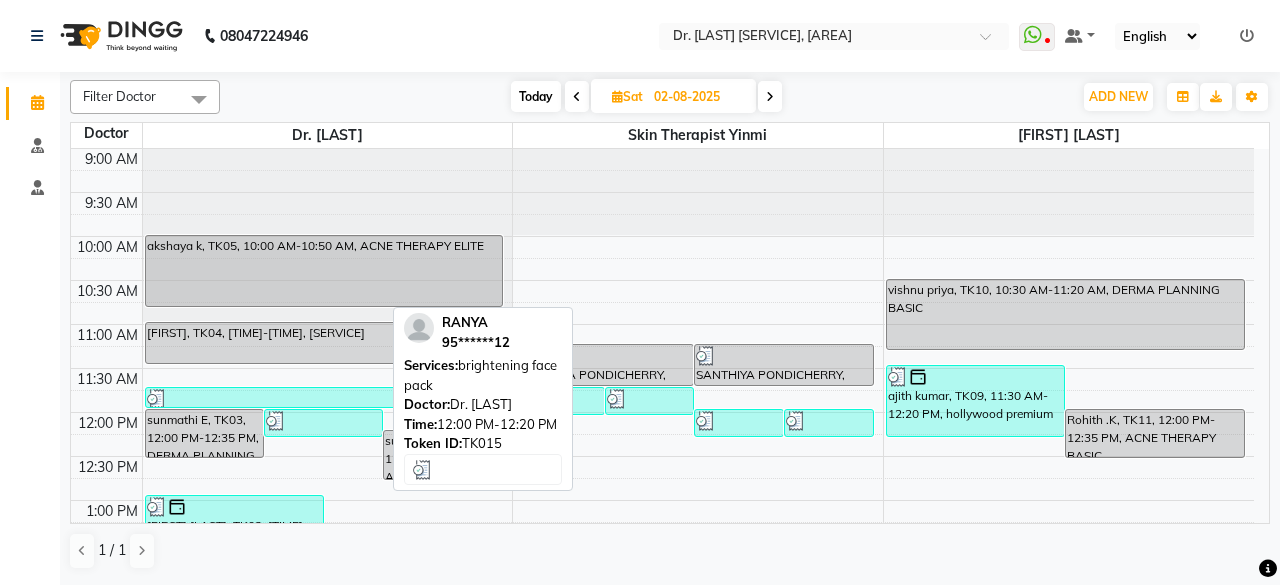 click at bounding box center [323, 421] 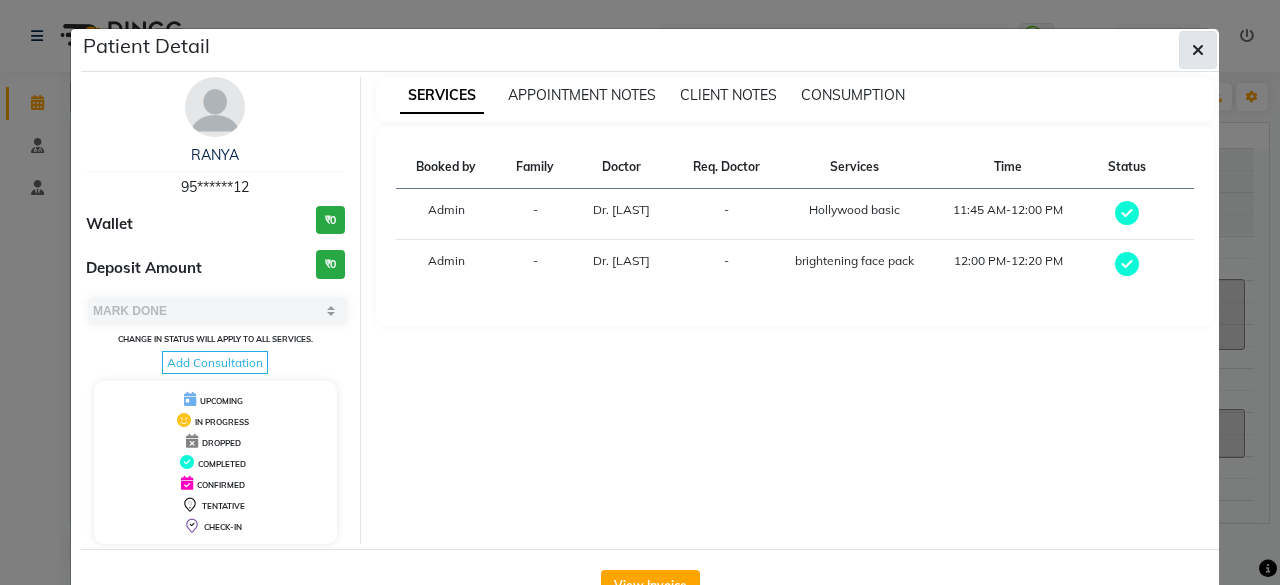click 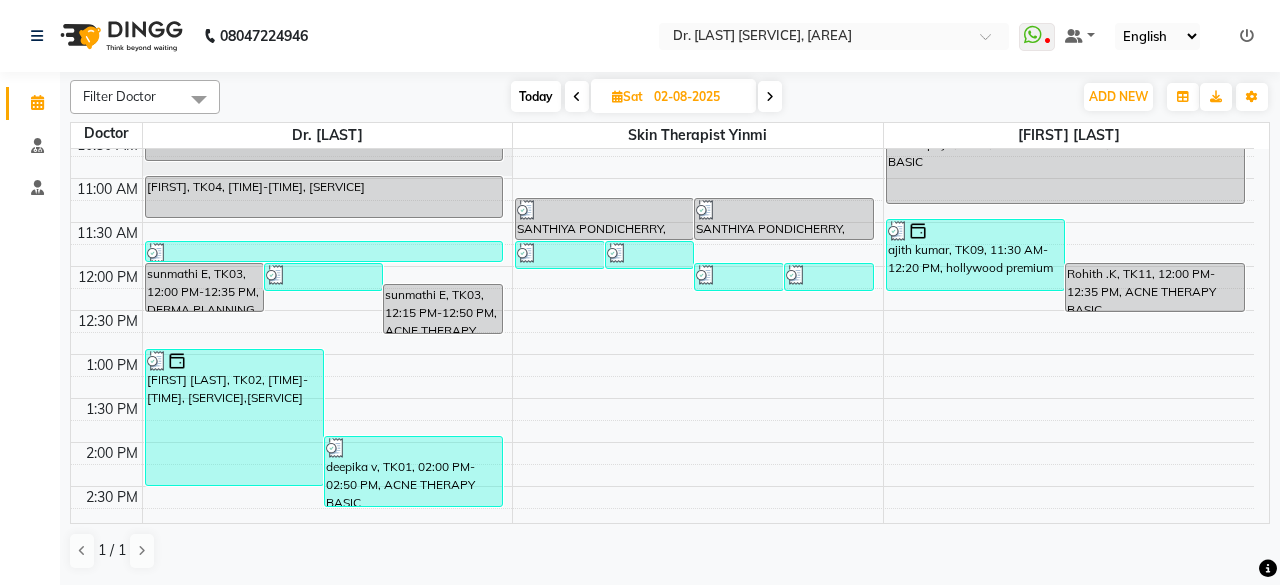scroll, scrollTop: 147, scrollLeft: 0, axis: vertical 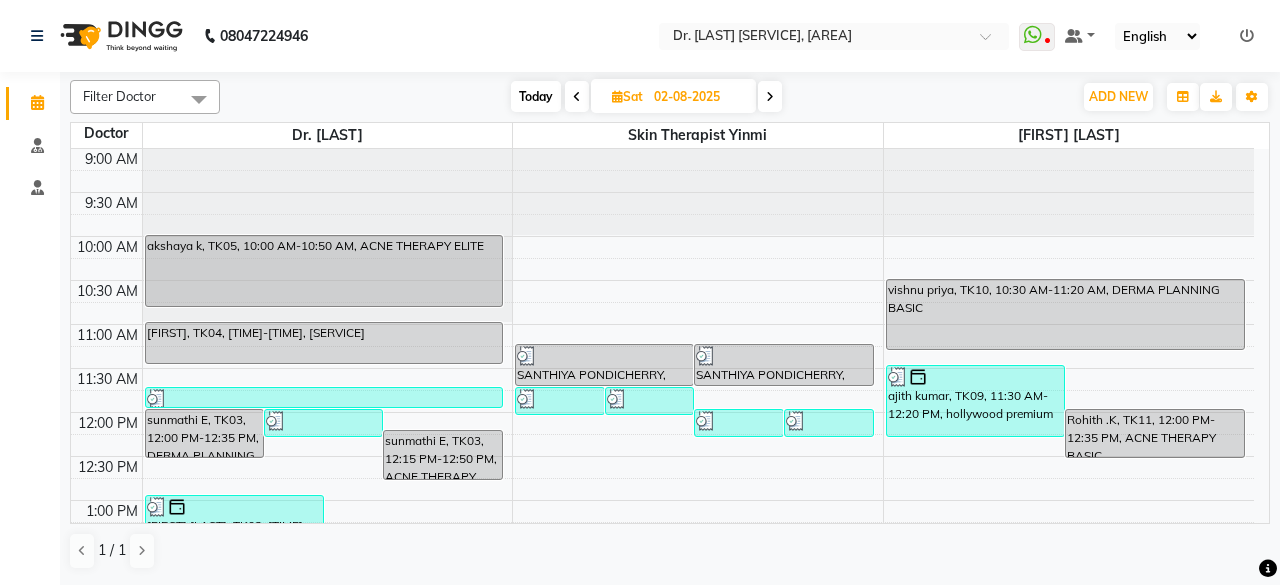 click on "Today" at bounding box center (536, 96) 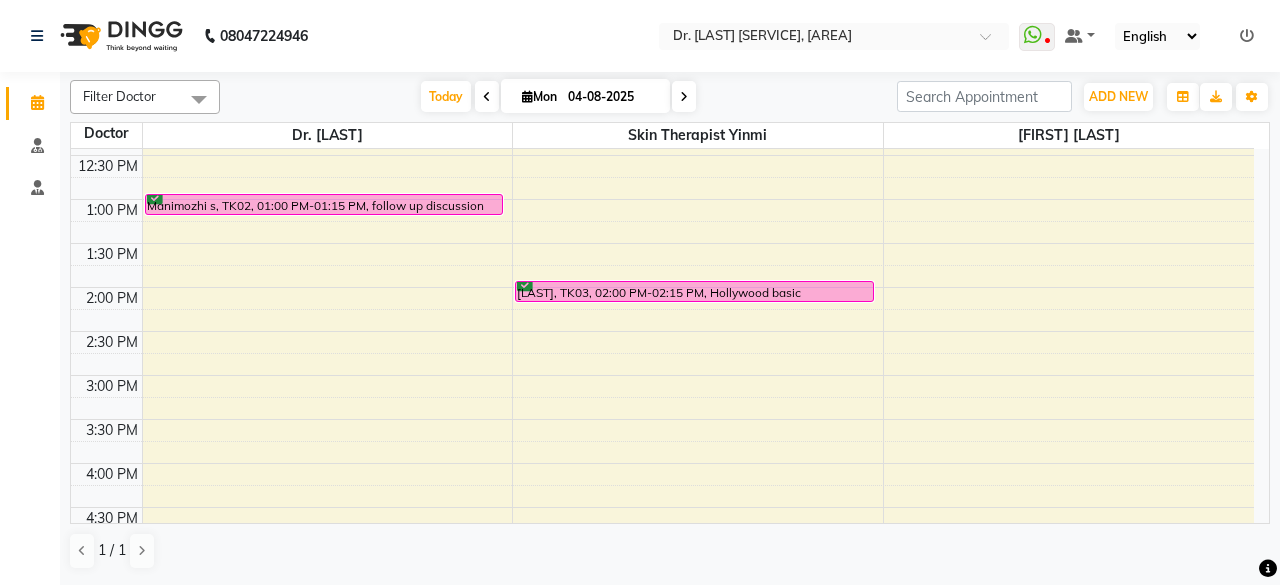 scroll, scrollTop: 302, scrollLeft: 0, axis: vertical 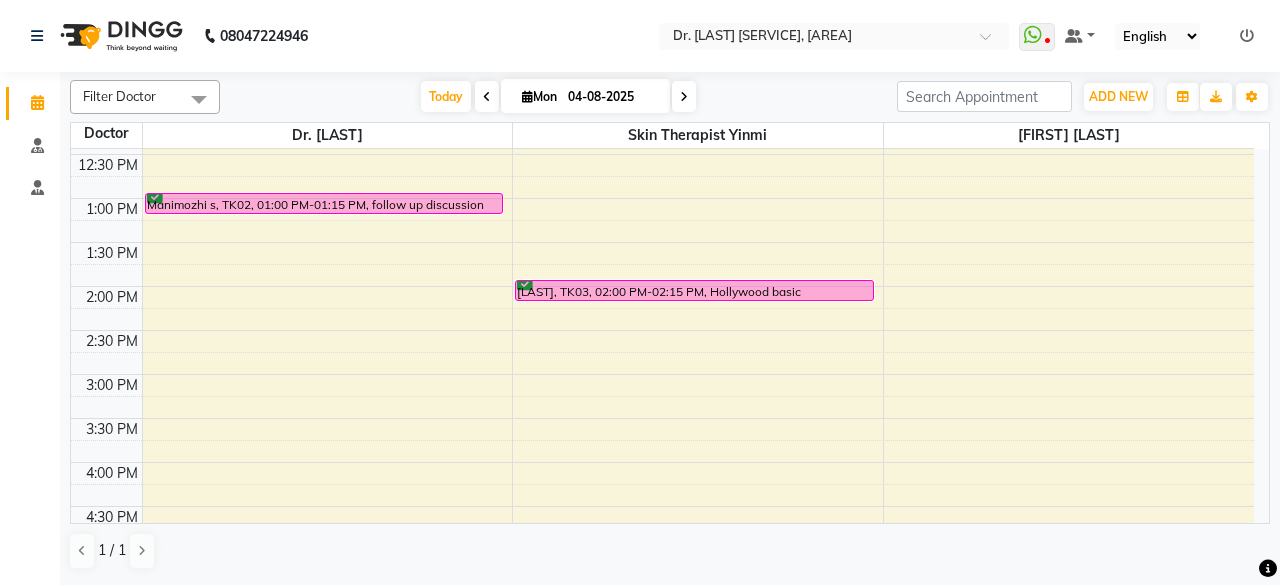 click at bounding box center (684, 97) 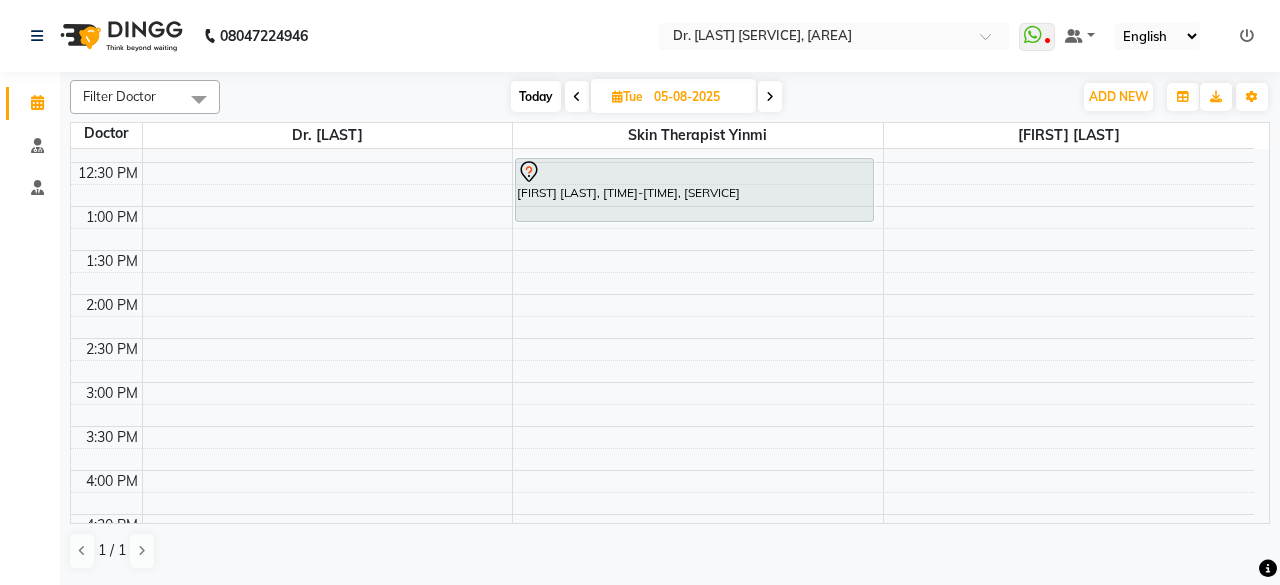 scroll, scrollTop: 348, scrollLeft: 0, axis: vertical 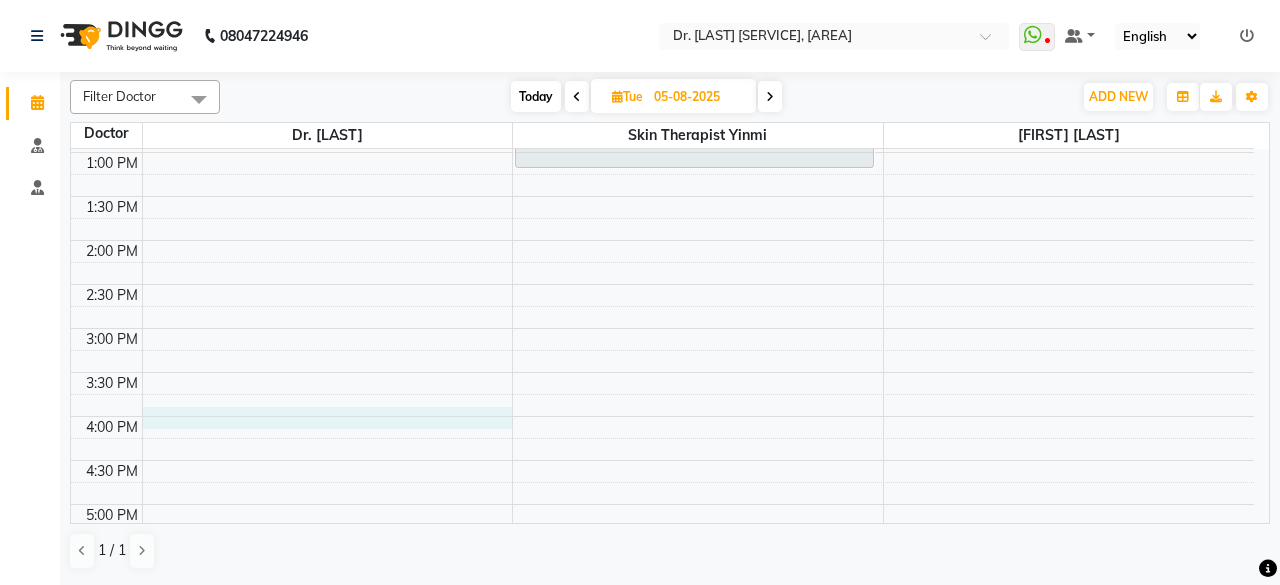click on "9:00 AM 9:30 AM 10:00 AM 10:30 AM 11:00 AM 11:30 AM 12:00 PM 12:30 PM 1:00 PM 1:30 PM 2:00 PM 2:30 PM 3:00 PM 3:30 PM 4:00 PM 4:30 PM 5:00 PM 5:30 PM 6:00 PM 6:30 PM 7:00 PM 7:30 PM 8:00 PM 8:30 PM             MAHALAKSHMI . [LAST], 10:00 AM-10:15 AM, follow up discussion             bhuvana, 10:00 AM-10:20 AM, ACNE THERAPY ELITE             bhuvana, 10:15 AM-10:35 AM, DERMA PLANNING ELITE             Monisha S, 12:30 PM-01:15 PM, Consultation with dr [LAST]             pradhibha, 10:00 AM-10:15 AM, Hollywood basic" at bounding box center (662, 328) 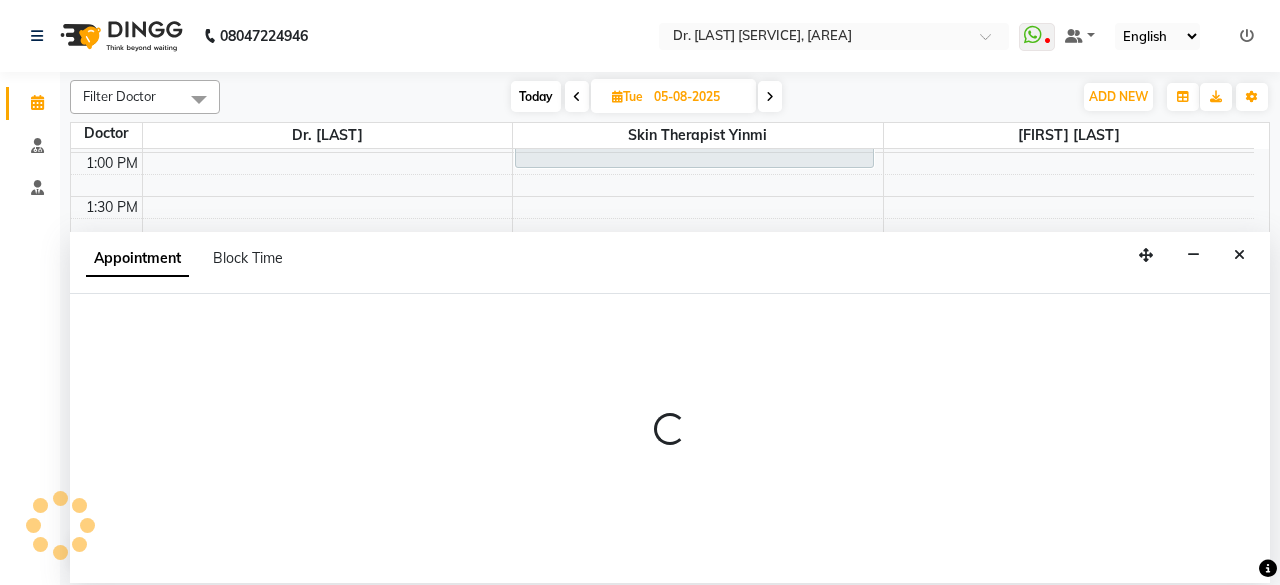 select on "67035" 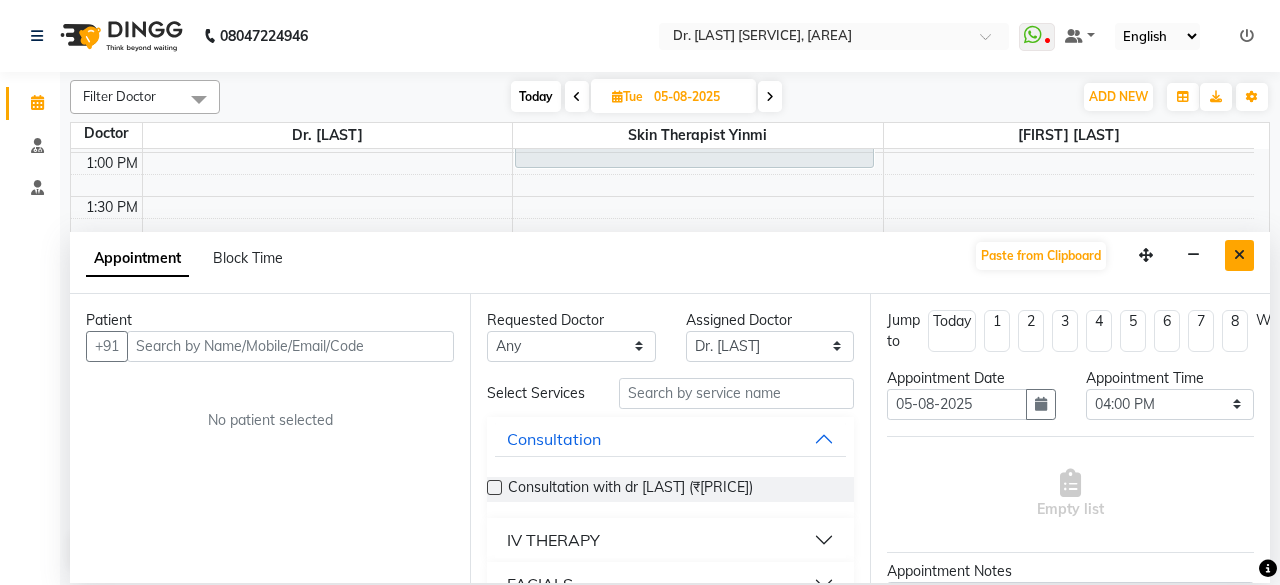 click at bounding box center [1239, 255] 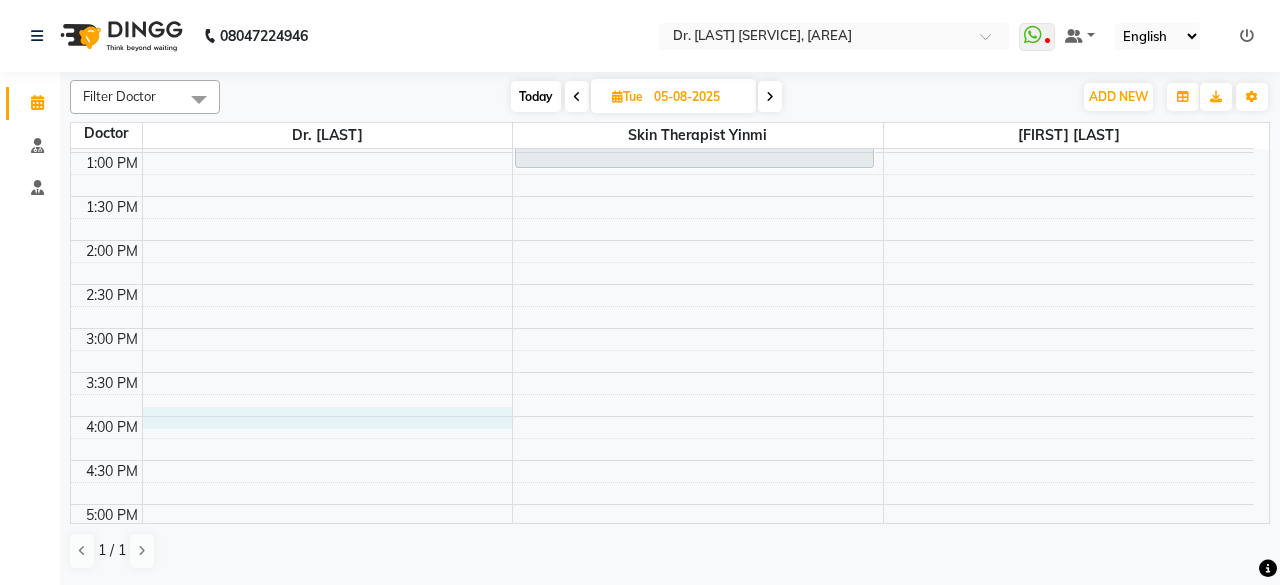 click on "9:00 AM 9:30 AM 10:00 AM 10:30 AM 11:00 AM 11:30 AM 12:00 PM 12:30 PM 1:00 PM 1:30 PM 2:00 PM 2:30 PM 3:00 PM 3:30 PM 4:00 PM 4:30 PM 5:00 PM 5:30 PM 6:00 PM 6:30 PM 7:00 PM 7:30 PM 8:00 PM 8:30 PM             MAHALAKSHMI . [LAST], 10:00 AM-10:15 AM, follow up discussion             bhuvana, 10:00 AM-10:20 AM, ACNE THERAPY ELITE             bhuvana, 10:15 AM-10:35 AM, DERMA PLANNING ELITE             Monisha S, 12:30 PM-01:15 PM, Consultation with dr [LAST]             pradhibha, 10:00 AM-10:15 AM, Hollywood basic" at bounding box center [662, 328] 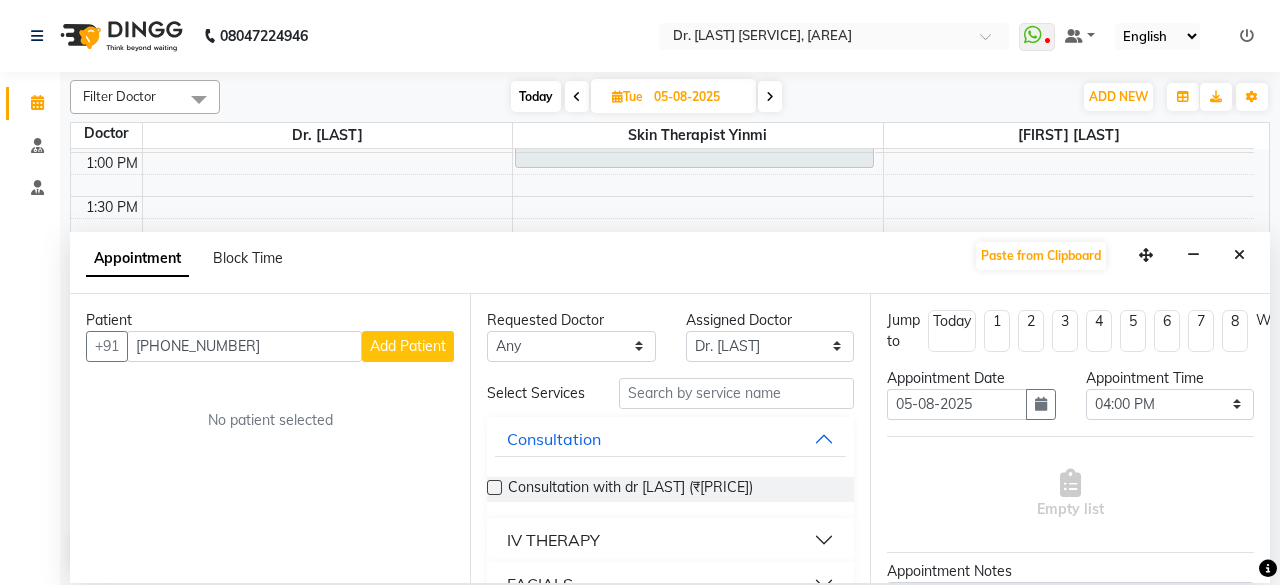 type on "[PHONE_NUMBER]" 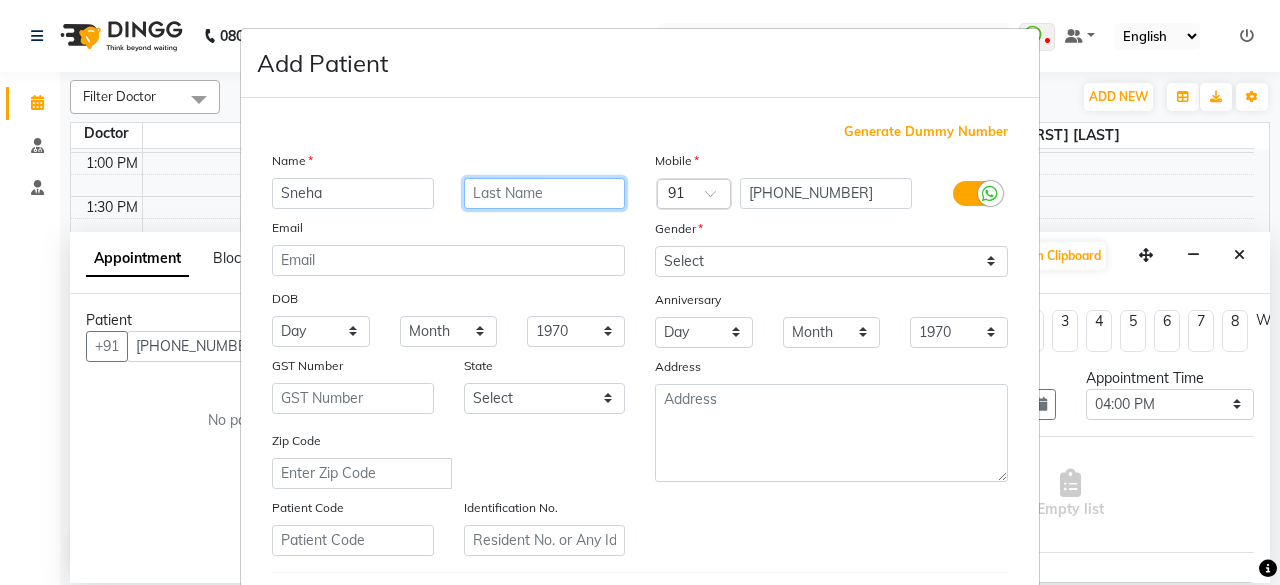 click at bounding box center [545, 193] 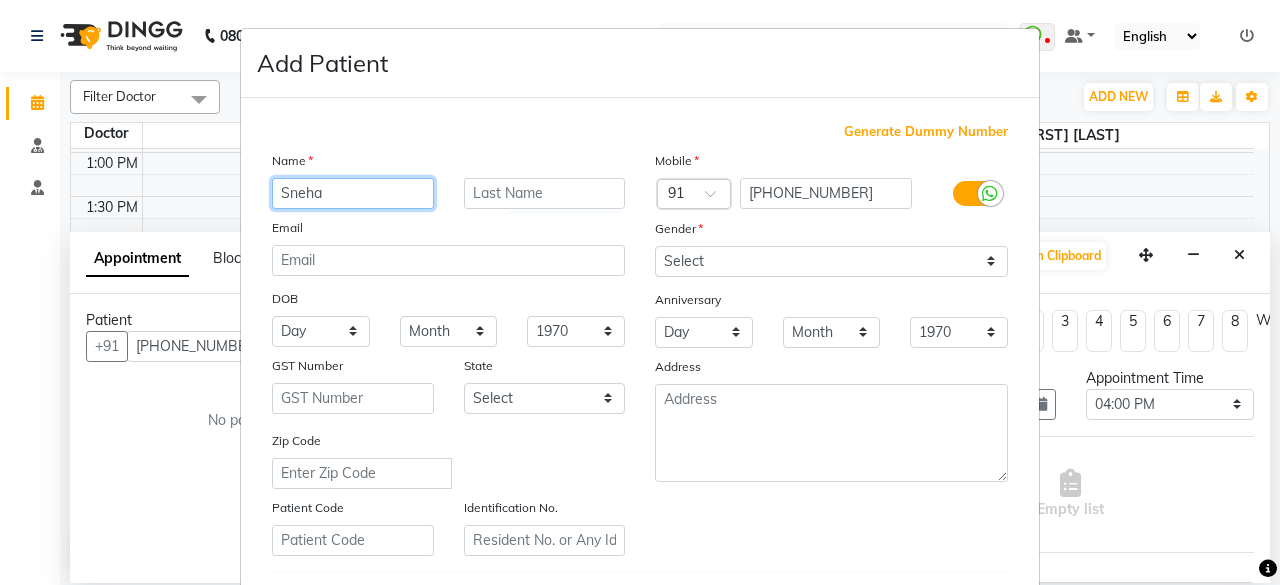 click on "Sneha" at bounding box center [353, 193] 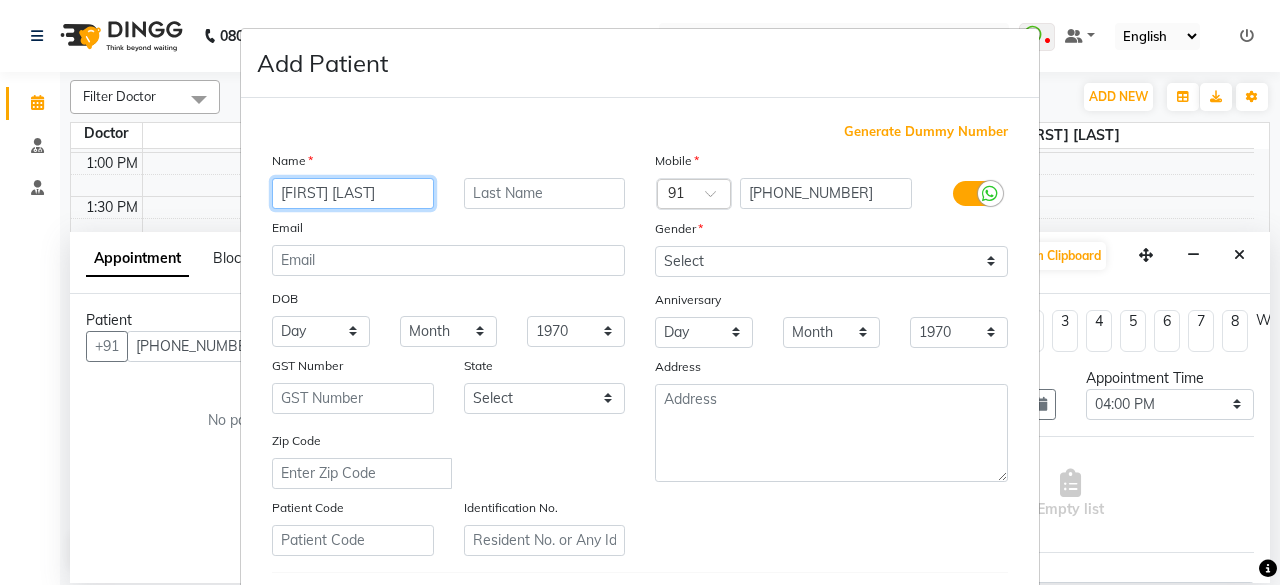 type on "[FIRST] [LAST]" 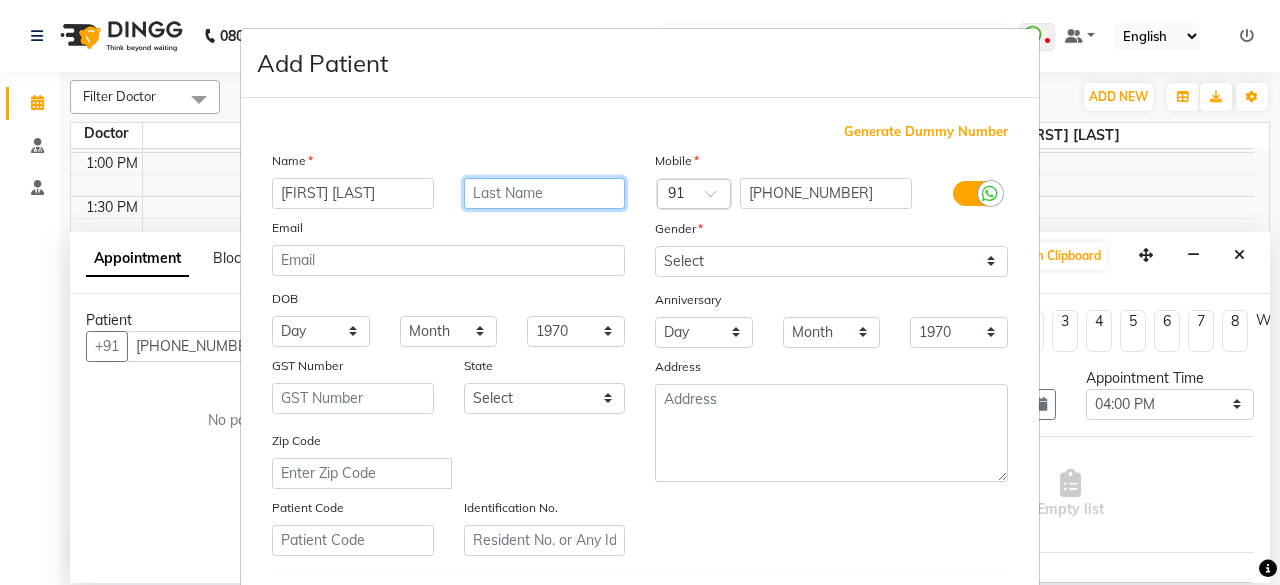 click at bounding box center (545, 193) 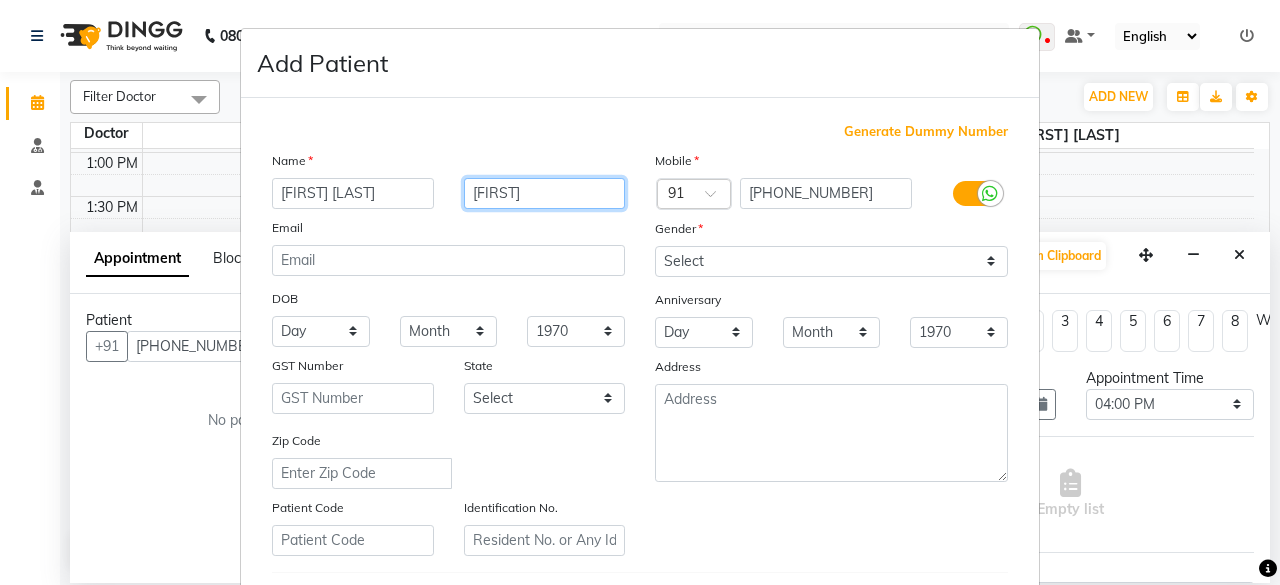 type on "[FIRST]" 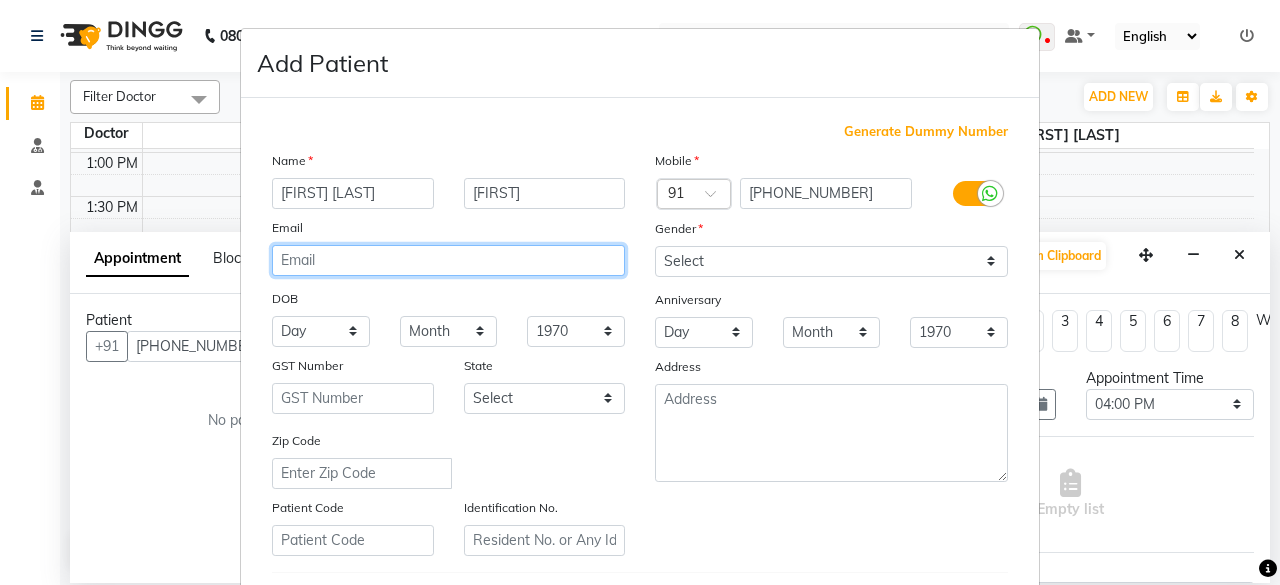 click at bounding box center [448, 260] 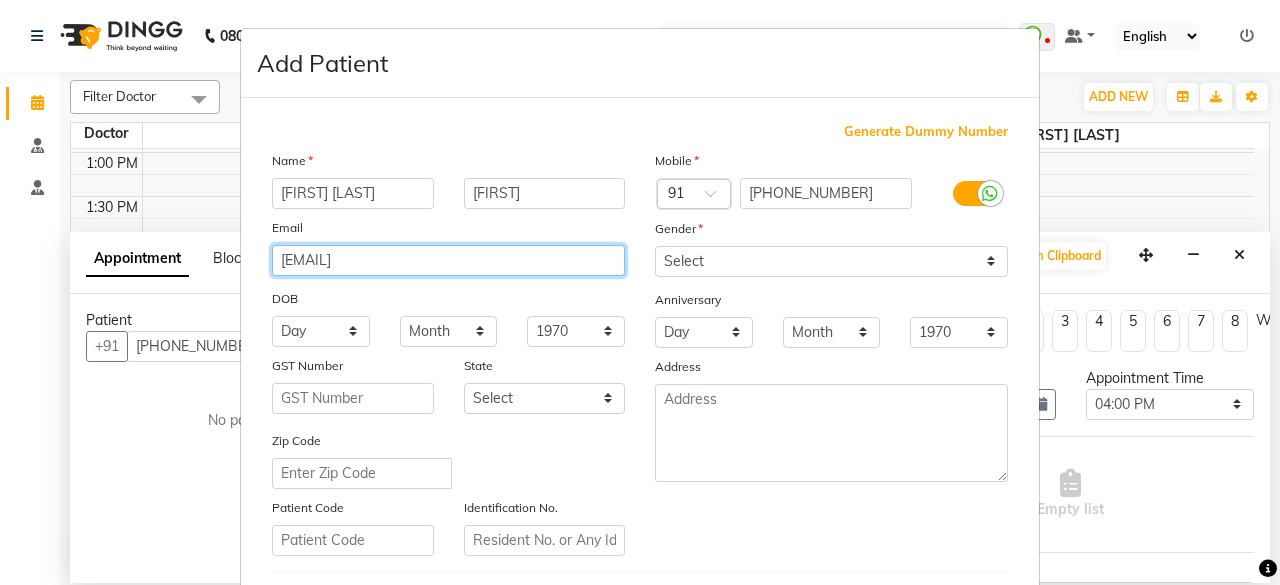 type on "[EMAIL]" 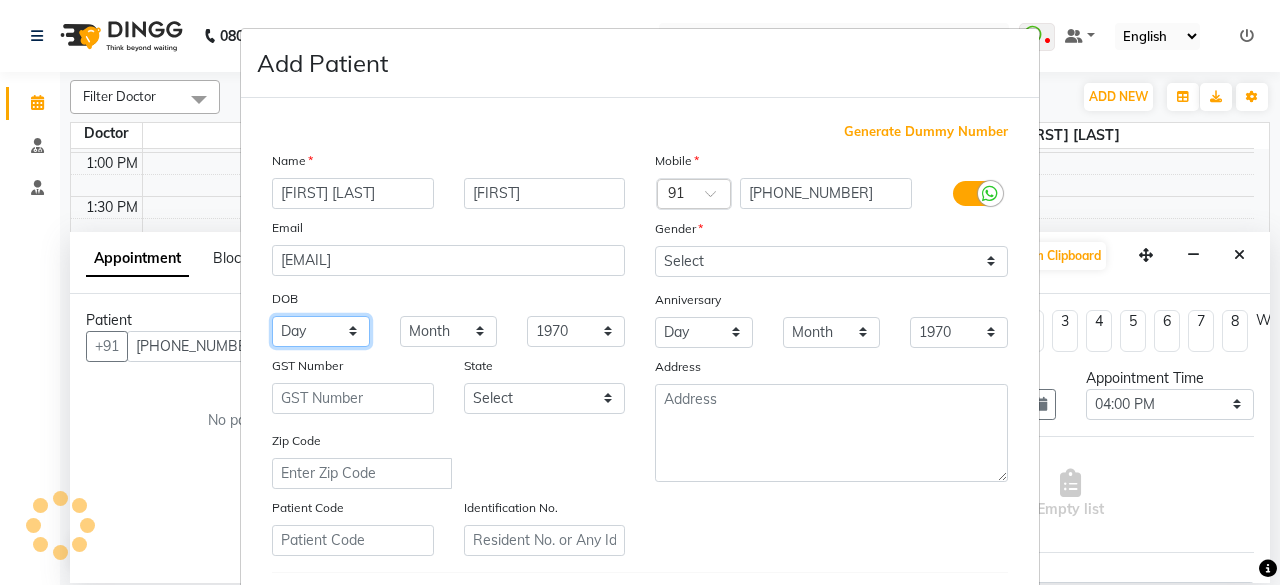 click on "Day 01 02 03 04 05 06 07 08 09 10 11 12 13 14 15 16 17 18 19 20 21 22 23 24 25 26 27 28 29 30 31" at bounding box center (321, 331) 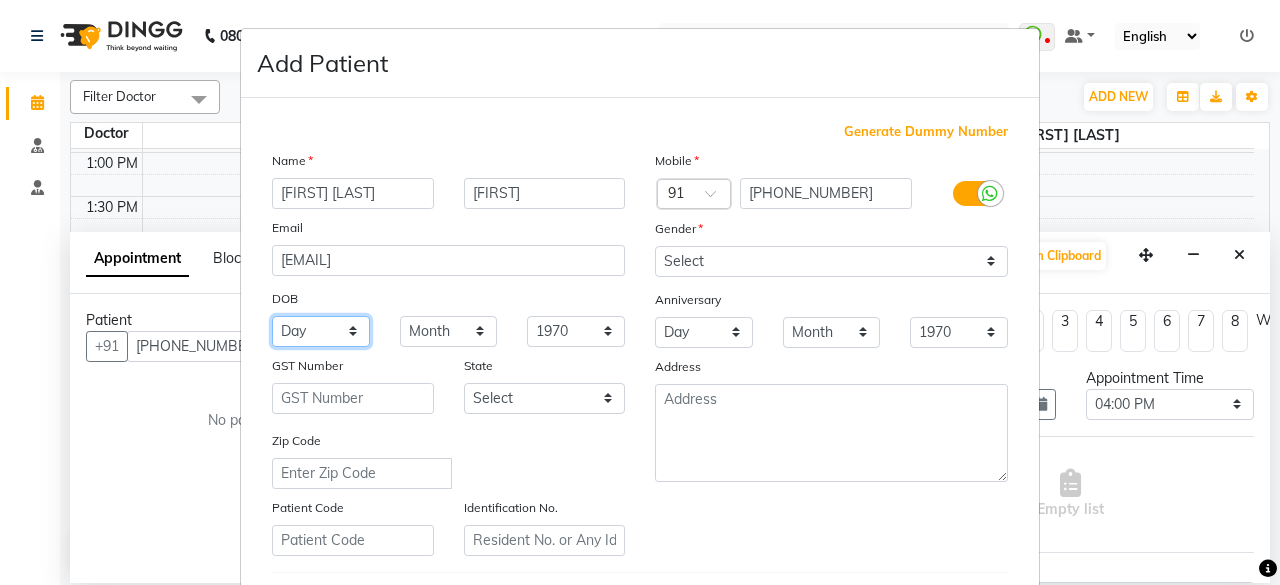 select on "06" 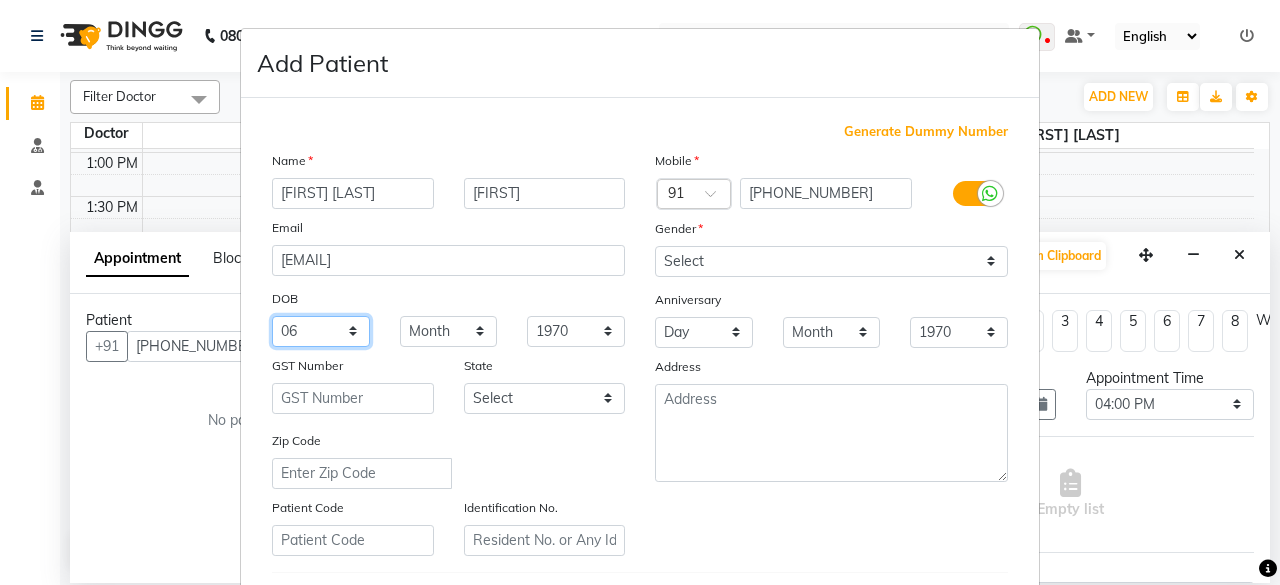 click on "Day 01 02 03 04 05 06 07 08 09 10 11 12 13 14 15 16 17 18 19 20 21 22 23 24 25 26 27 28 29 30 31" at bounding box center (321, 331) 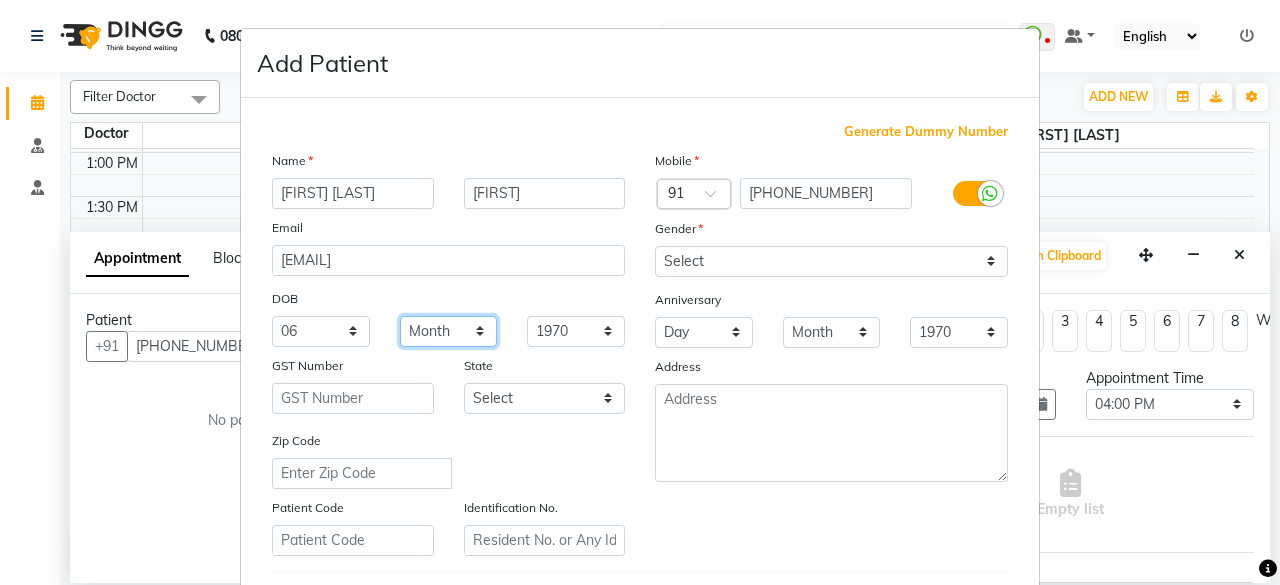 click on "Month January February March April May June July August September October November December" at bounding box center [449, 331] 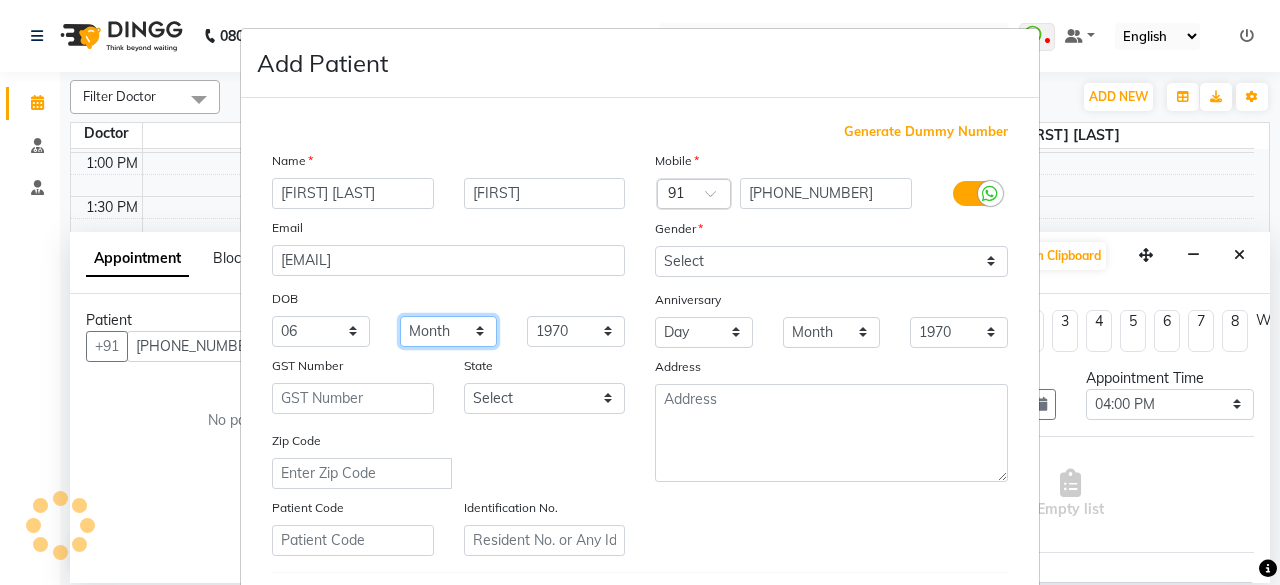 select on "06" 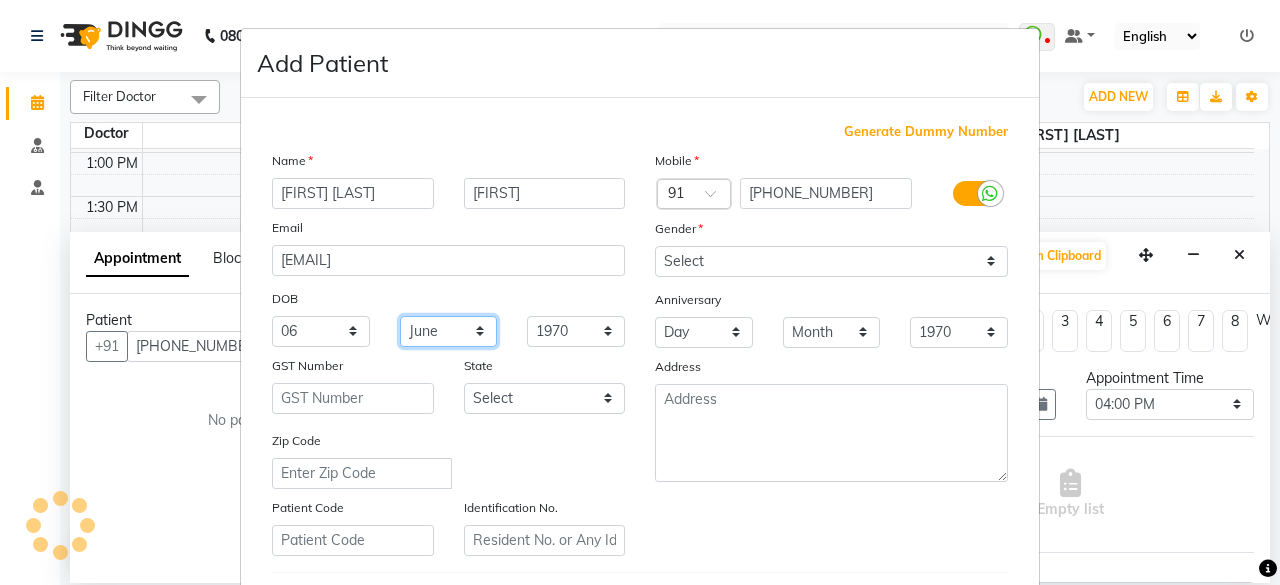 click on "Month January February March April May June July August September October November December" at bounding box center (449, 331) 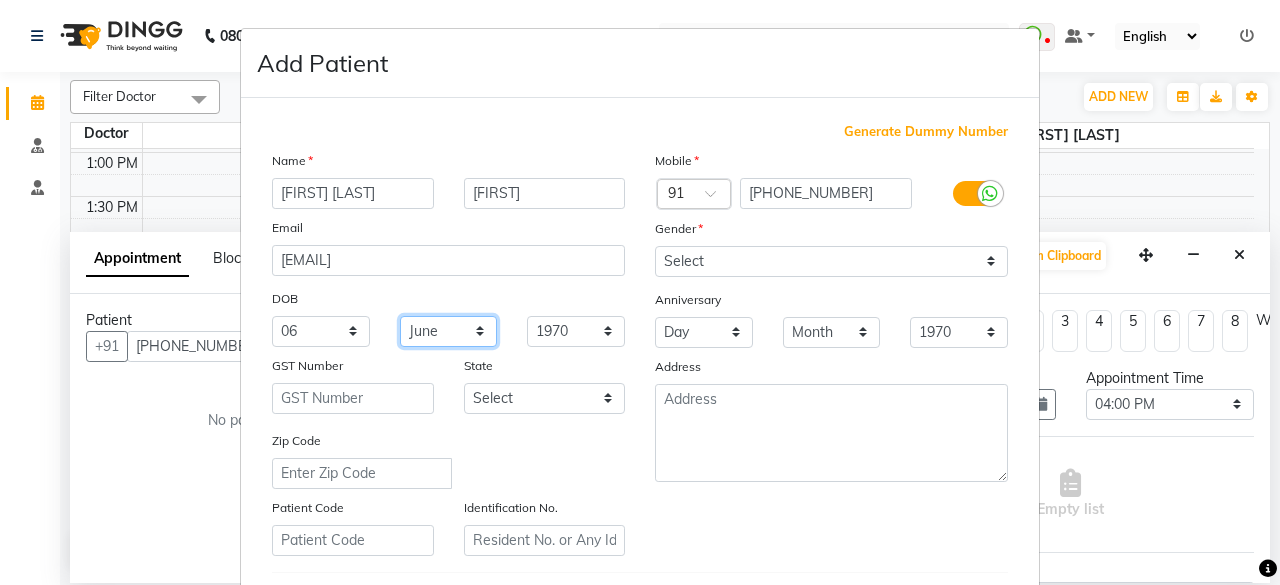 click on "Month January February March April May June July August September October November December" at bounding box center (449, 331) 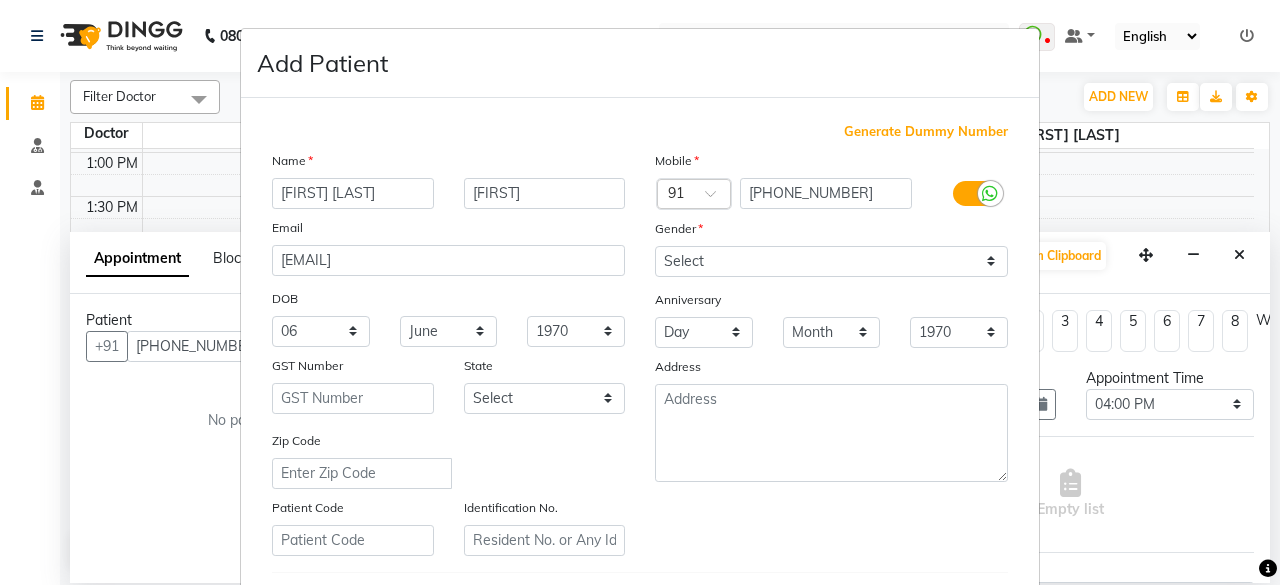click on "GST Number" at bounding box center [353, 369] 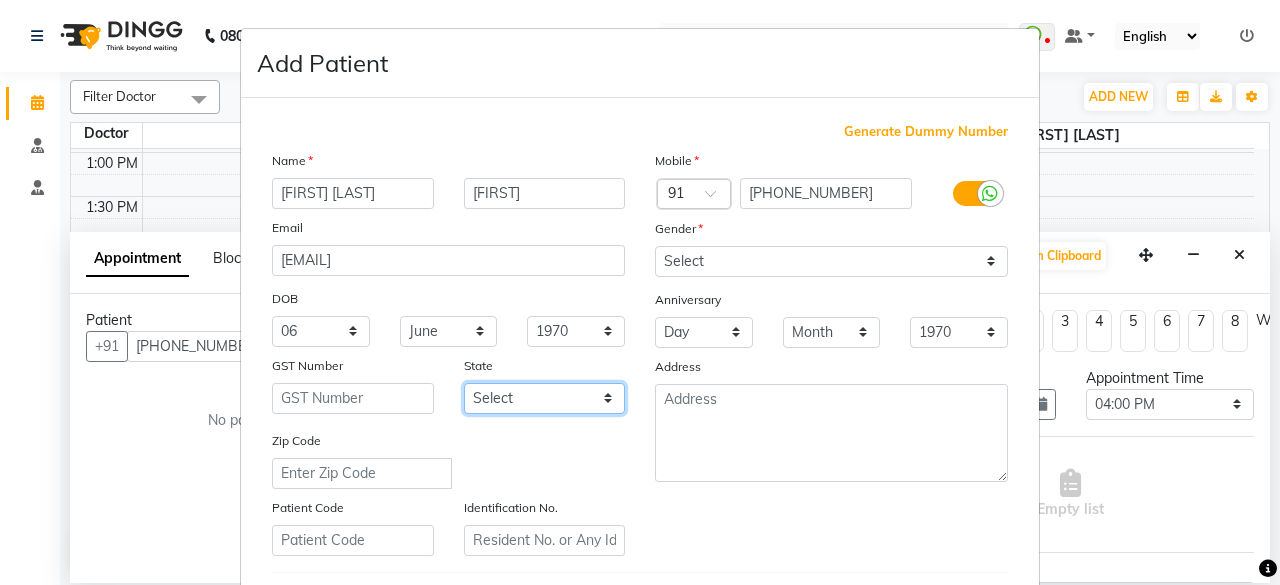 click on "Select Andaman and Nicobar Islands Andhra Pradesh Arunachal Pradesh Assam Bihar Chandigarh Chhattisgarh Dadra and Nagar Haveli Daman and Diu Delhi Goa Gujarat Haryana Himachal Pradesh Jammu and Kashmir Jharkhand Karnataka Kerala Lakshadweep Madhya Pradesh Maharashtra Manipur Meghalaya Mizoram Nagaland Odisha Pondicherry Punjab Rajasthan Sikkim Tamil Nadu Telangana Tripura Uttar Pradesh Uttarakhand West Bengal Ladakh Other Territory Centre Jurisdiction" at bounding box center (545, 398) 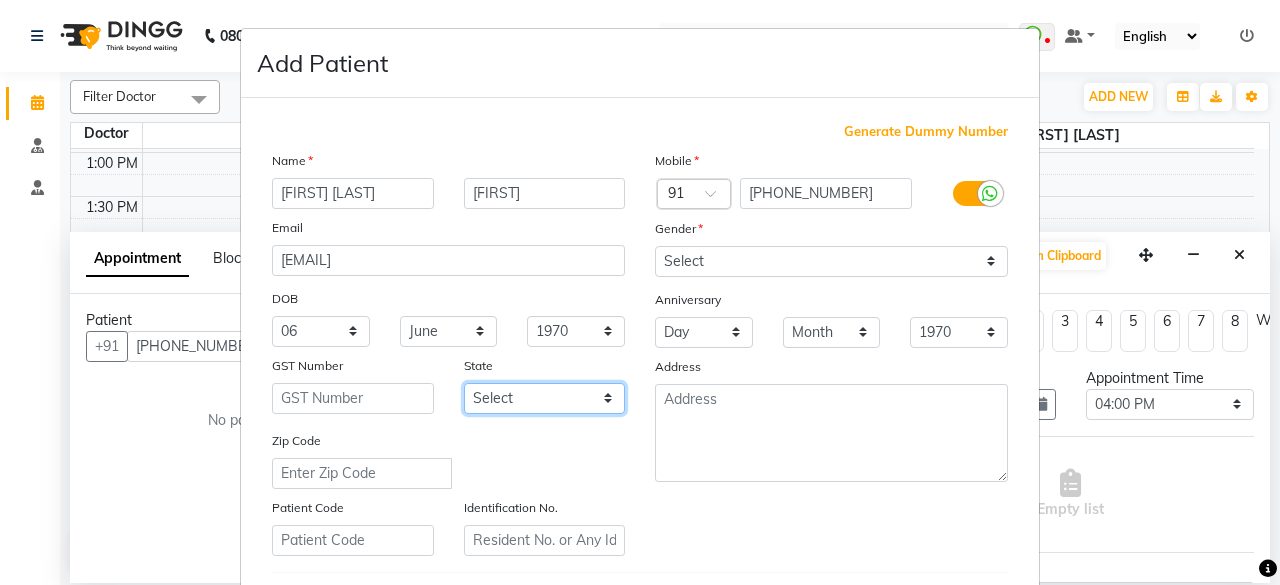 select on "35" 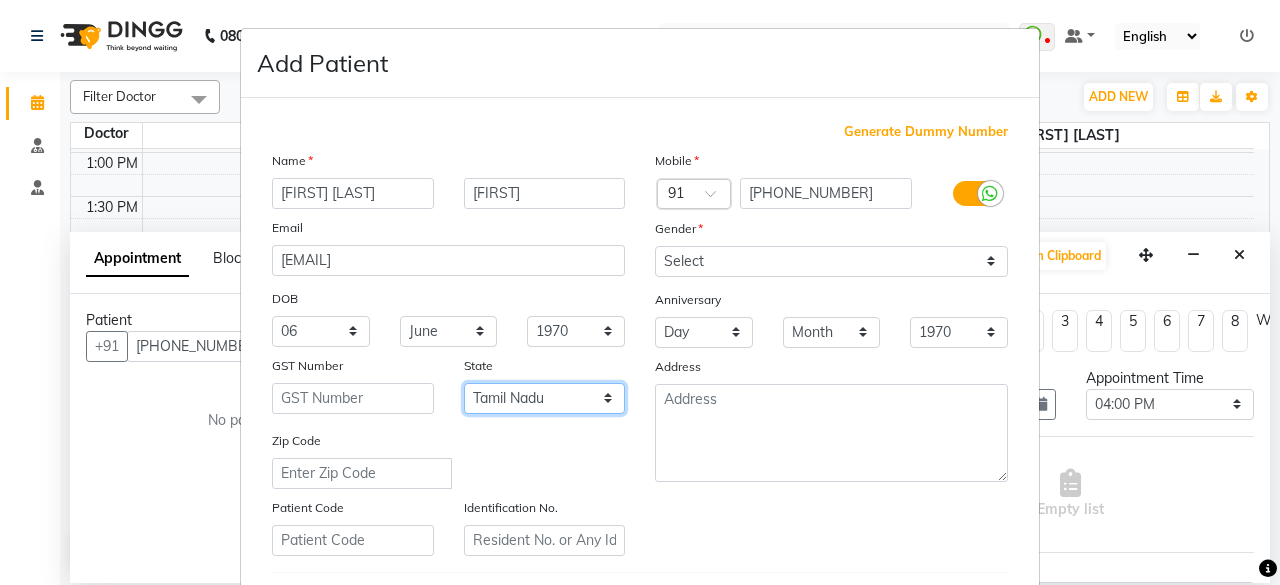 click on "Select Andaman and Nicobar Islands Andhra Pradesh Arunachal Pradesh Assam Bihar Chandigarh Chhattisgarh Dadra and Nagar Haveli Daman and Diu Delhi Goa Gujarat Haryana Himachal Pradesh Jammu and Kashmir Jharkhand Karnataka Kerala Lakshadweep Madhya Pradesh Maharashtra Manipur Meghalaya Mizoram Nagaland Odisha Pondicherry Punjab Rajasthan Sikkim Tamil Nadu Telangana Tripura Uttar Pradesh Uttarakhand West Bengal Ladakh Other Territory Centre Jurisdiction" at bounding box center (545, 398) 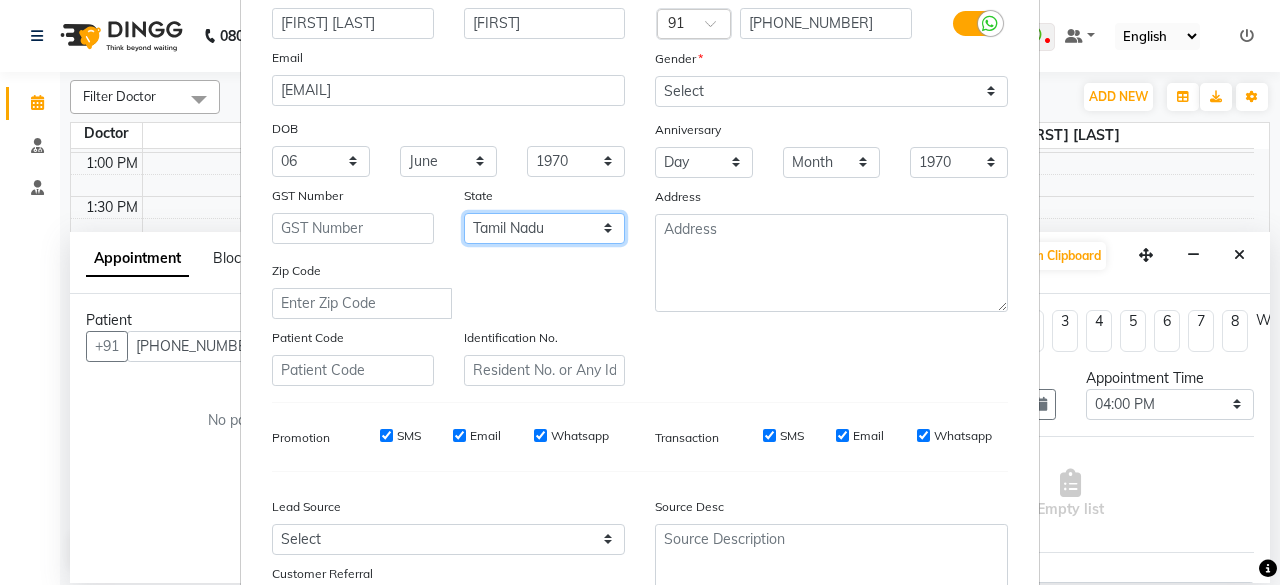 scroll, scrollTop: 169, scrollLeft: 0, axis: vertical 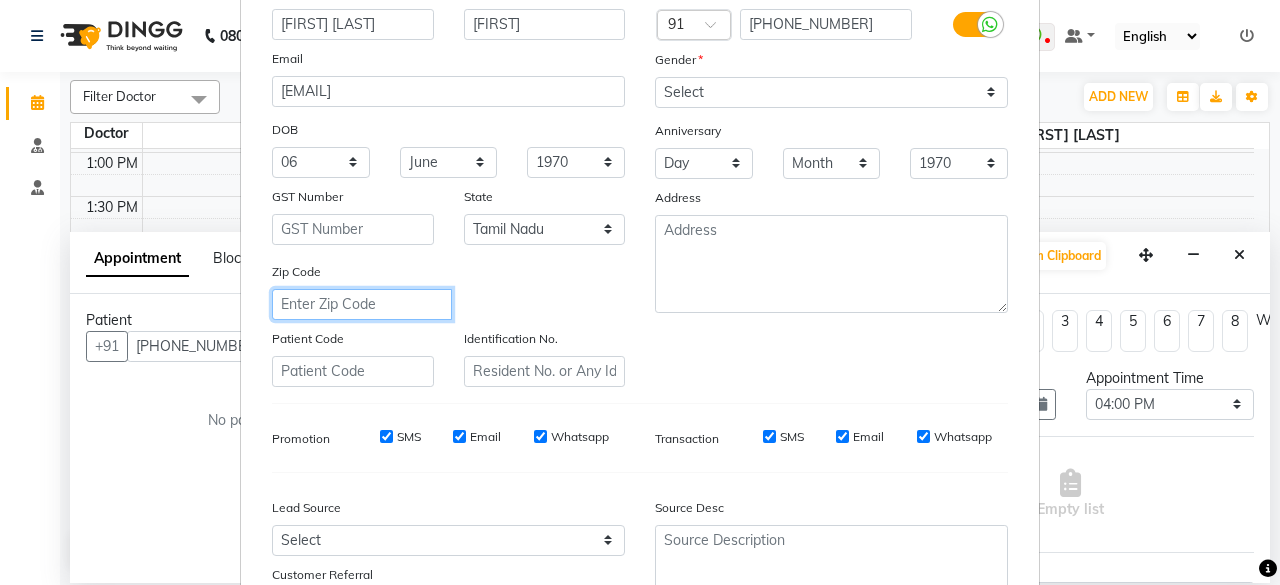 click at bounding box center (362, 304) 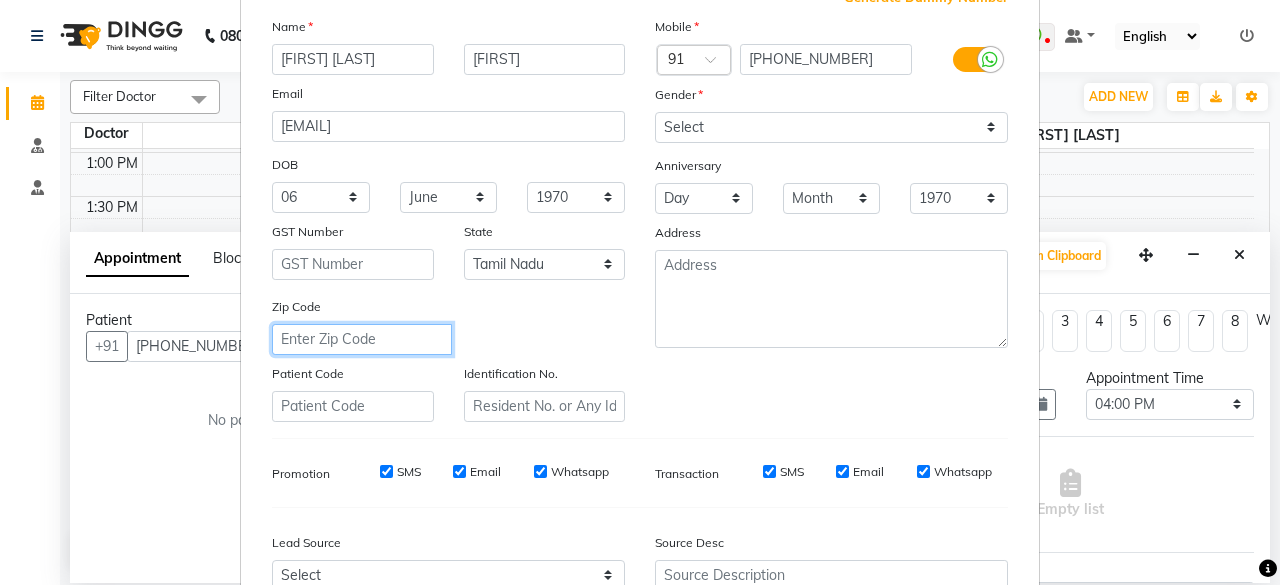 scroll, scrollTop: 0, scrollLeft: 0, axis: both 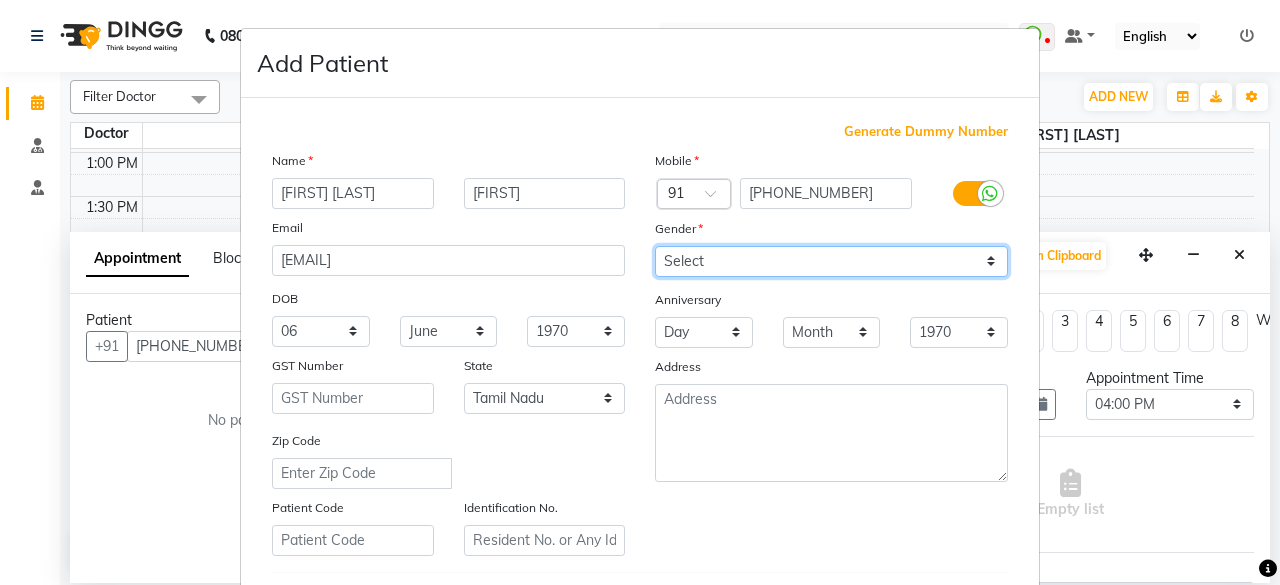 click on "Select Male Female Other Prefer Not To Say" at bounding box center [831, 261] 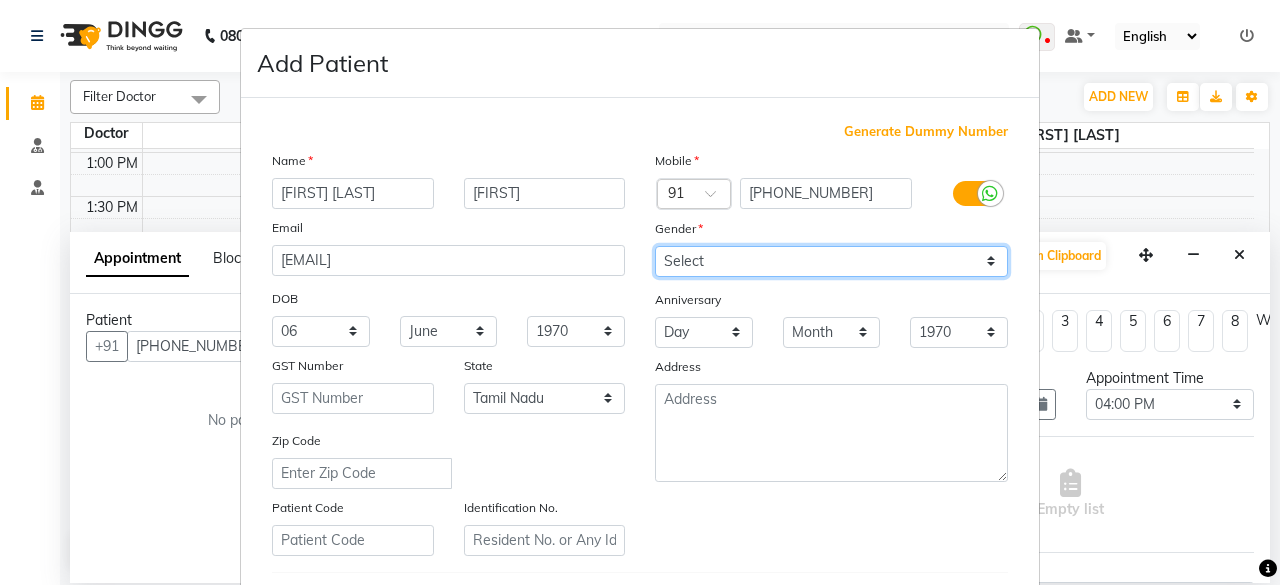select on "female" 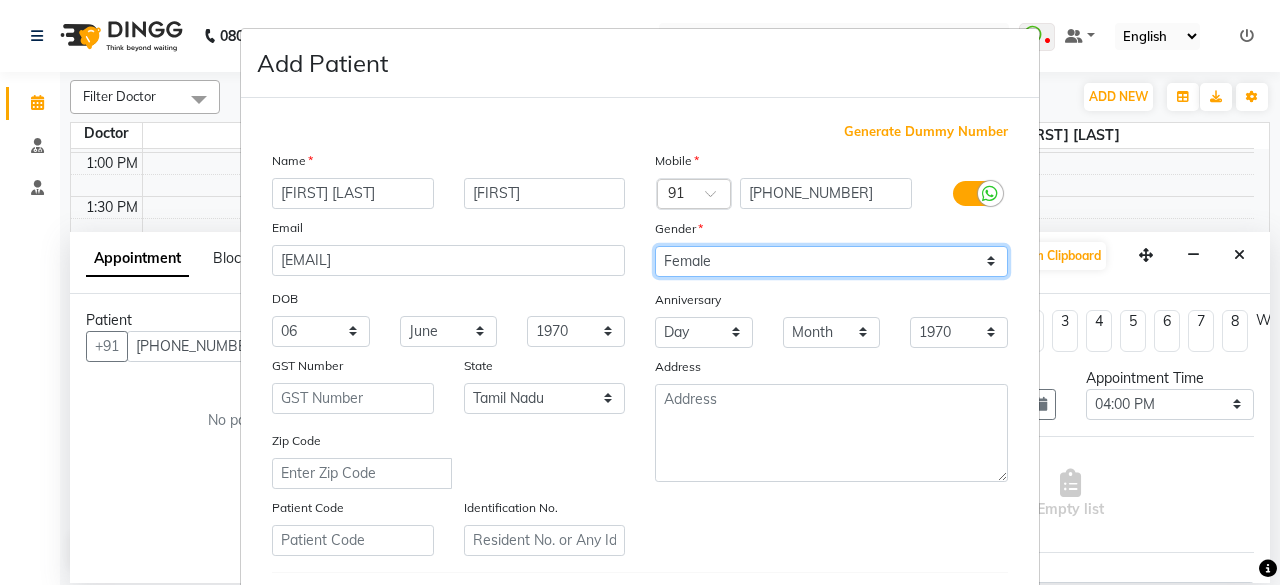 click on "Select Male Female Other Prefer Not To Say" at bounding box center [831, 261] 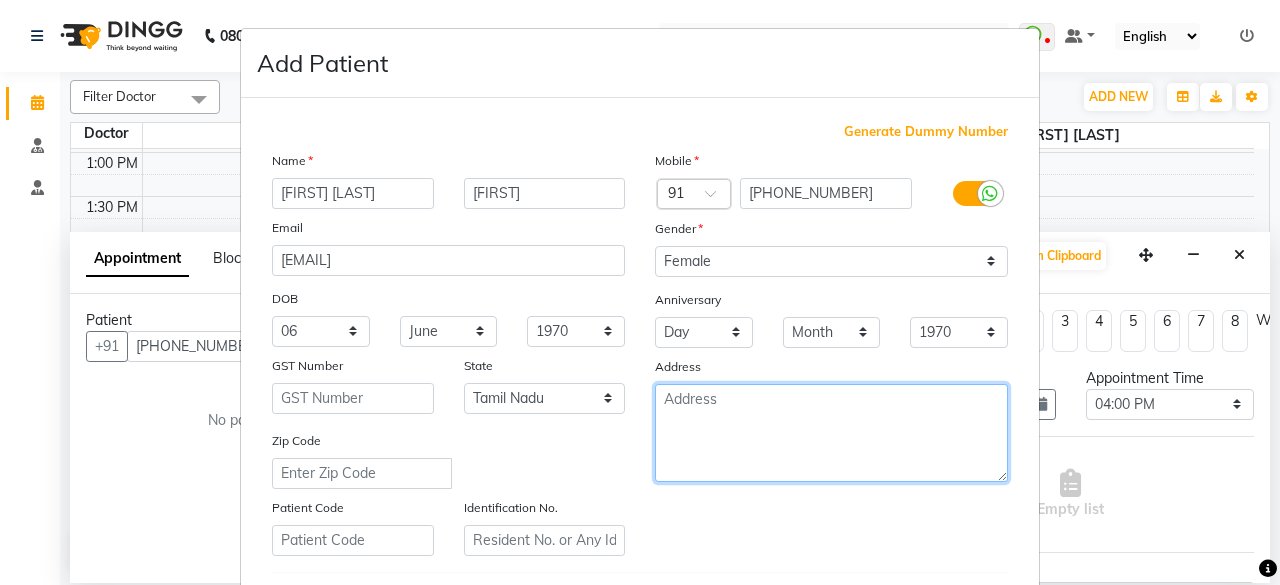 click at bounding box center (831, 433) 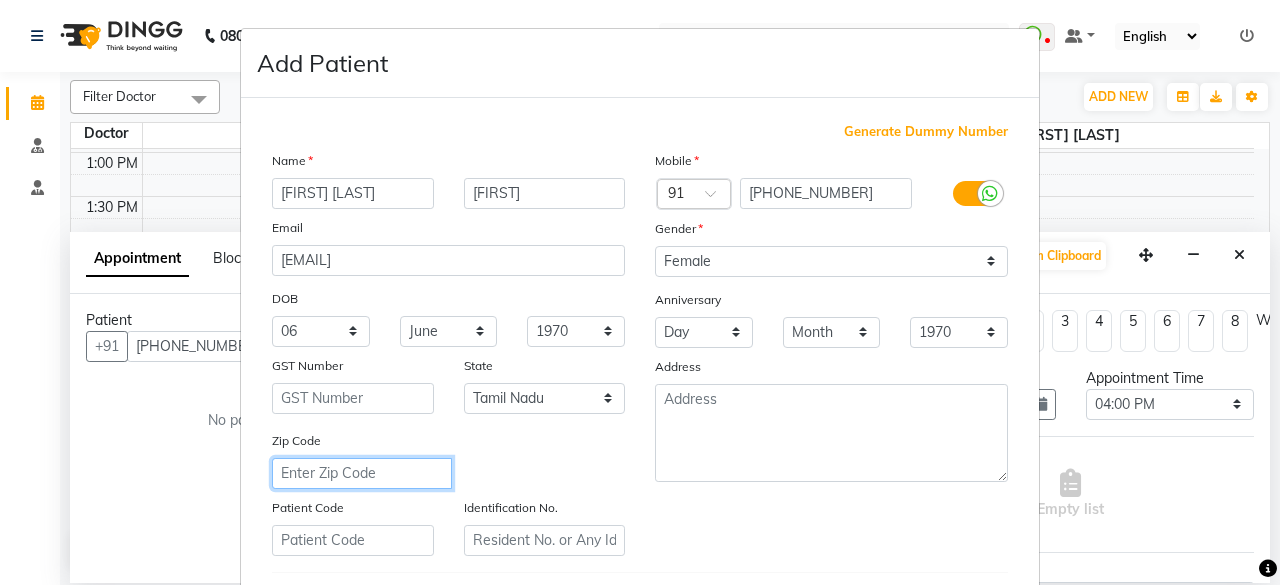 click at bounding box center [362, 473] 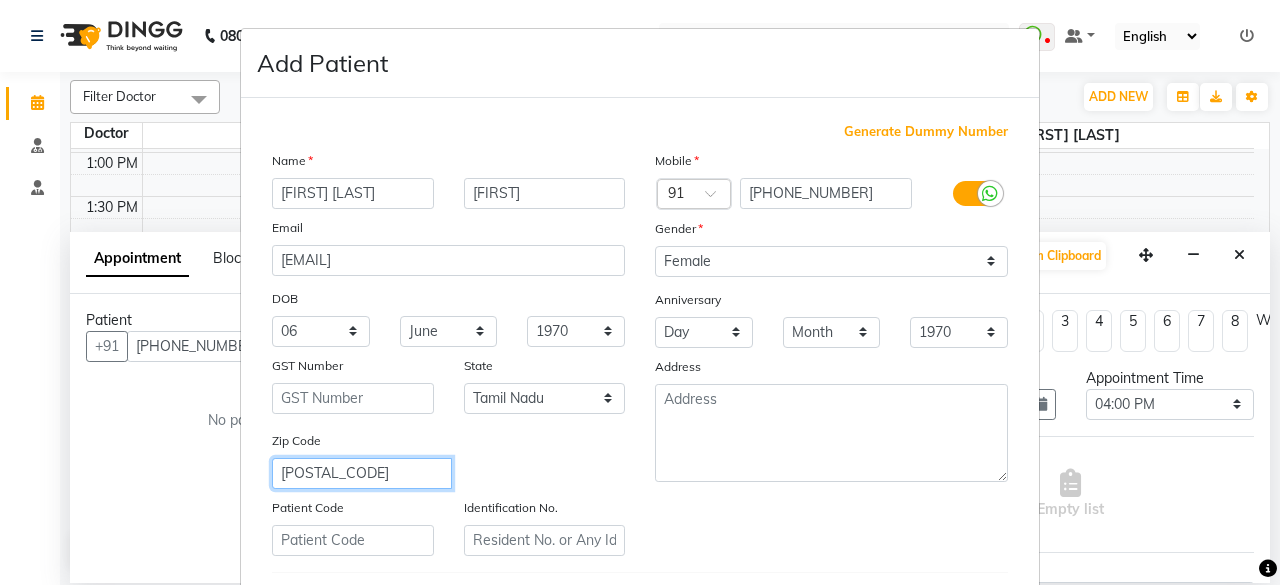 type on "[POSTAL_CODE]" 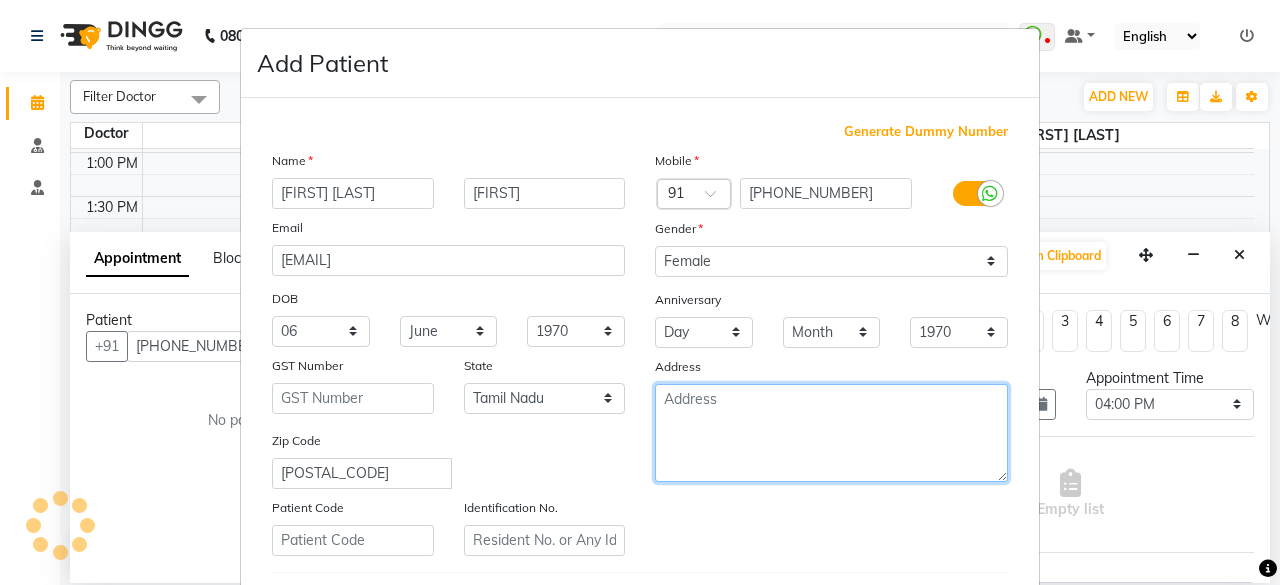 click at bounding box center (831, 433) 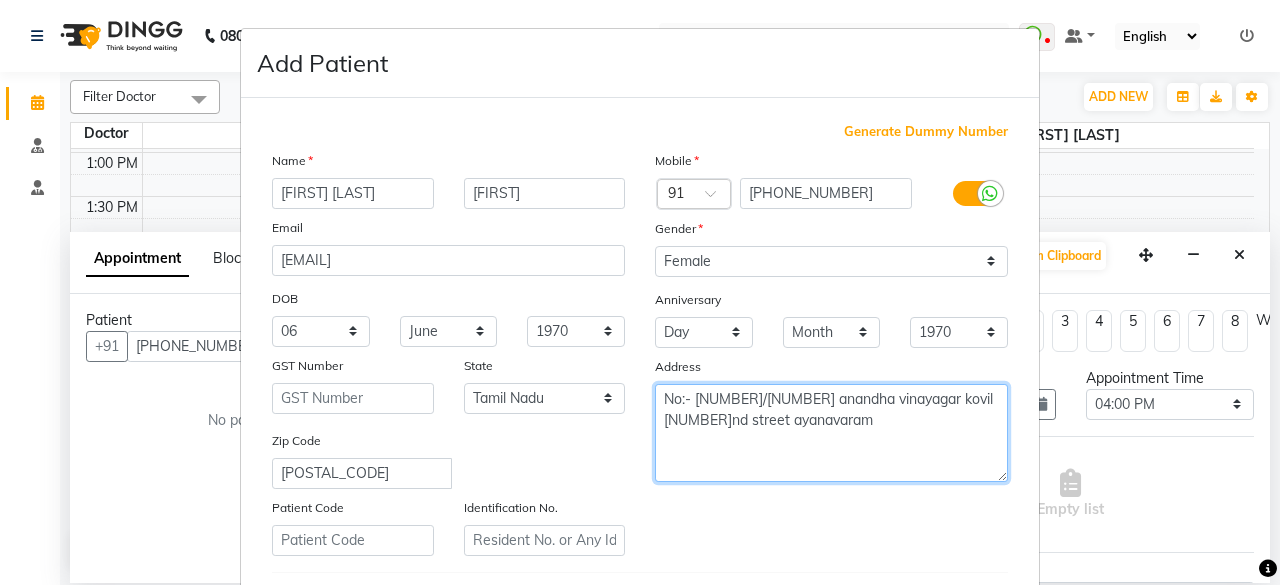 click on "No:- [NUMBER]/[NUMBER] anandha vinayagar kovil [NUMBER]nd street ayanavaram" at bounding box center [831, 433] 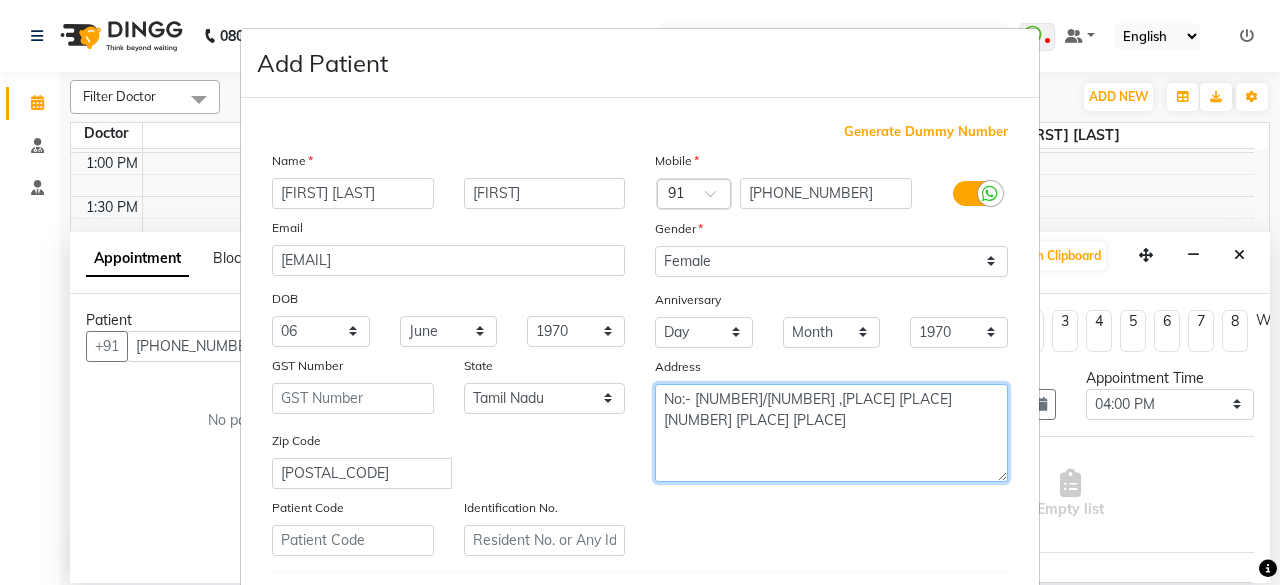 click on "No:- [NUMBER]/[NUMBER] ,[PLACE] [PLACE] [NUMBER] [PLACE] [PLACE]" at bounding box center [831, 433] 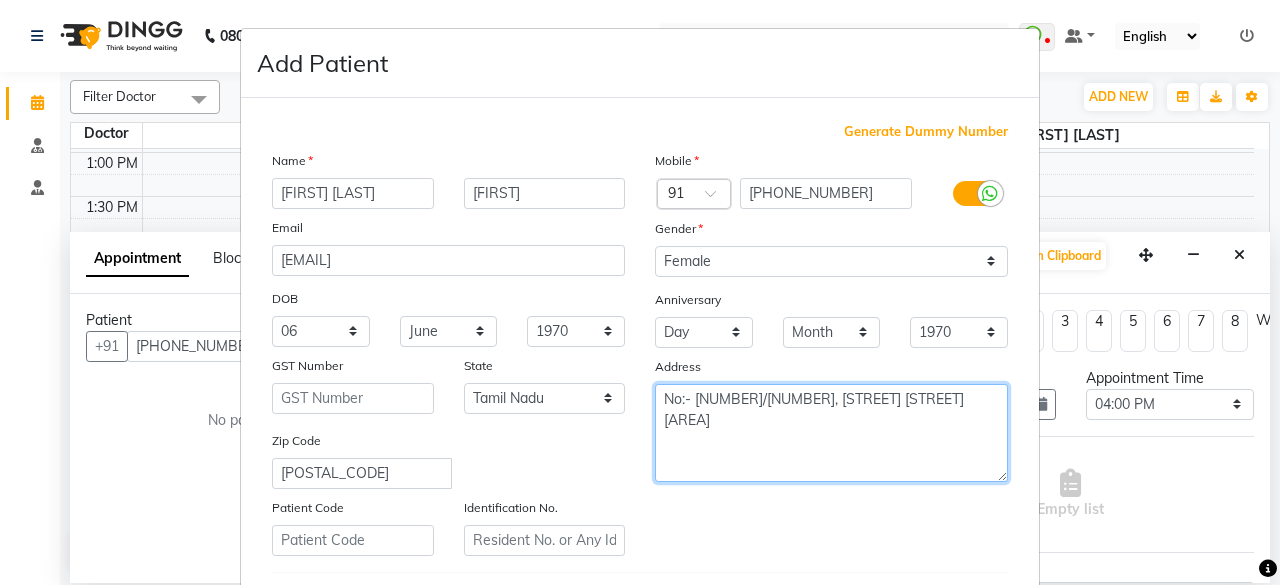 click on "No:- [NUMBER]/[NUMBER], [STREET] [STREET] [AREA]" at bounding box center (831, 433) 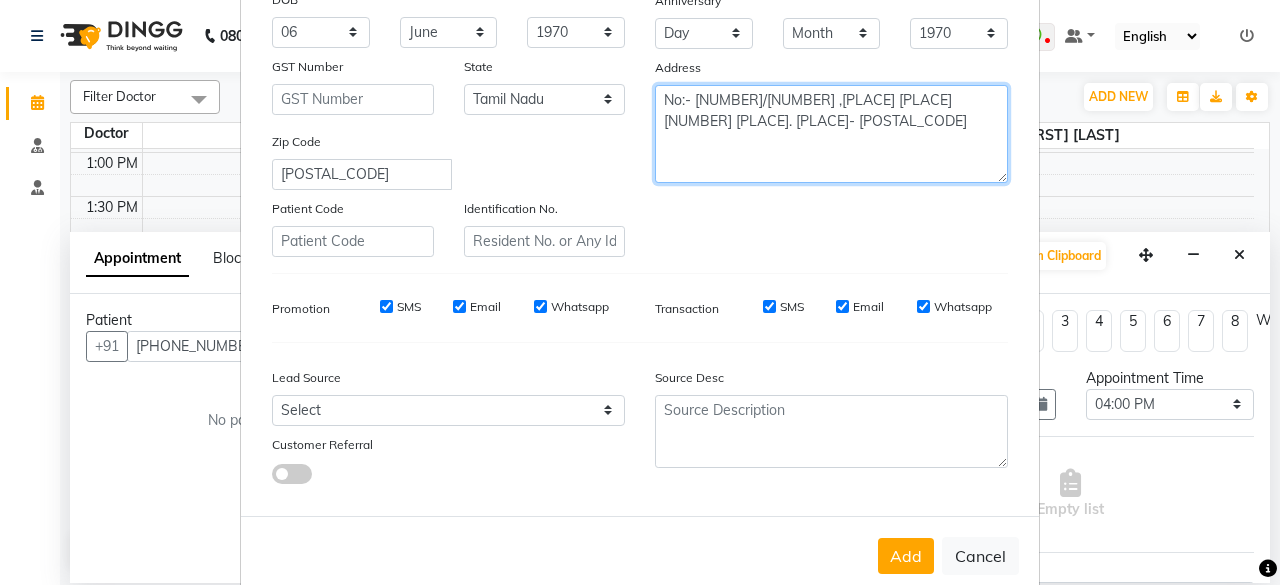 scroll, scrollTop: 334, scrollLeft: 0, axis: vertical 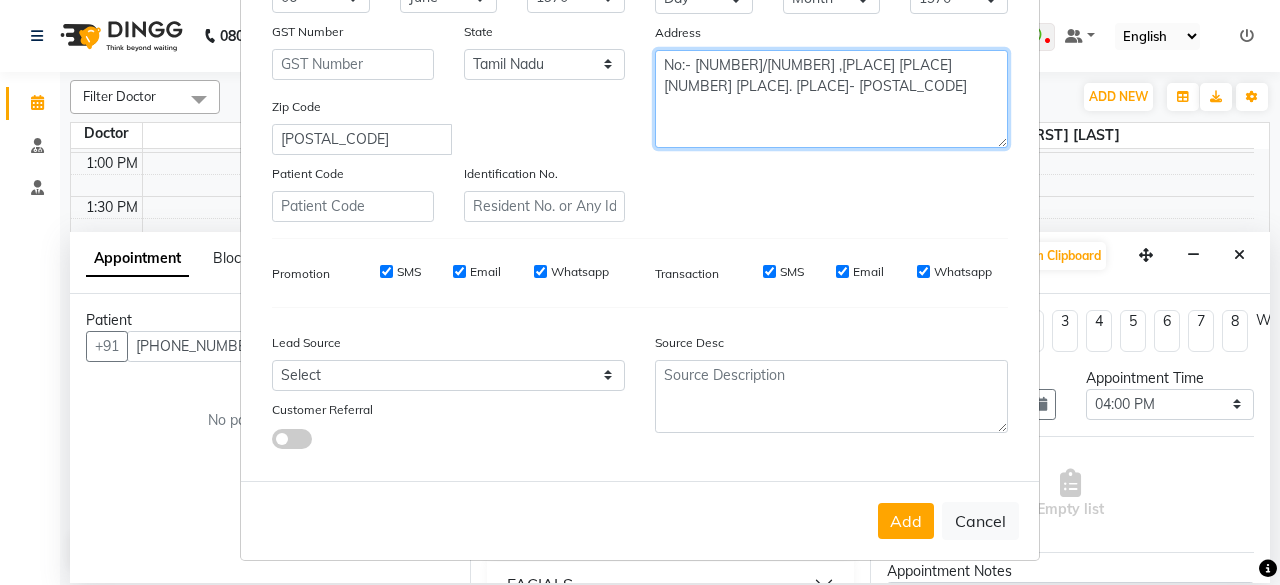 type on "No:- [NUMBER]/[NUMBER] ,[PLACE] [PLACE] [NUMBER] [PLACE]. [PLACE]- [POSTAL_CODE]" 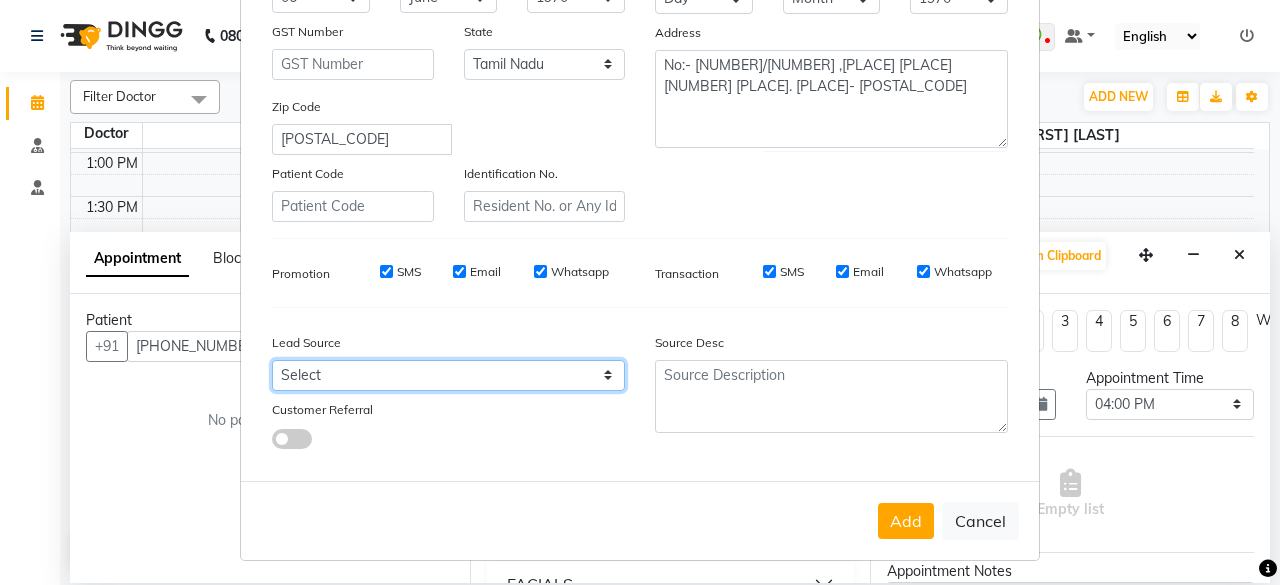 click on "Select Walk-in Referral Internet Friend Word of Mouth Advertisement Facebook JustDial Google Other" at bounding box center [448, 375] 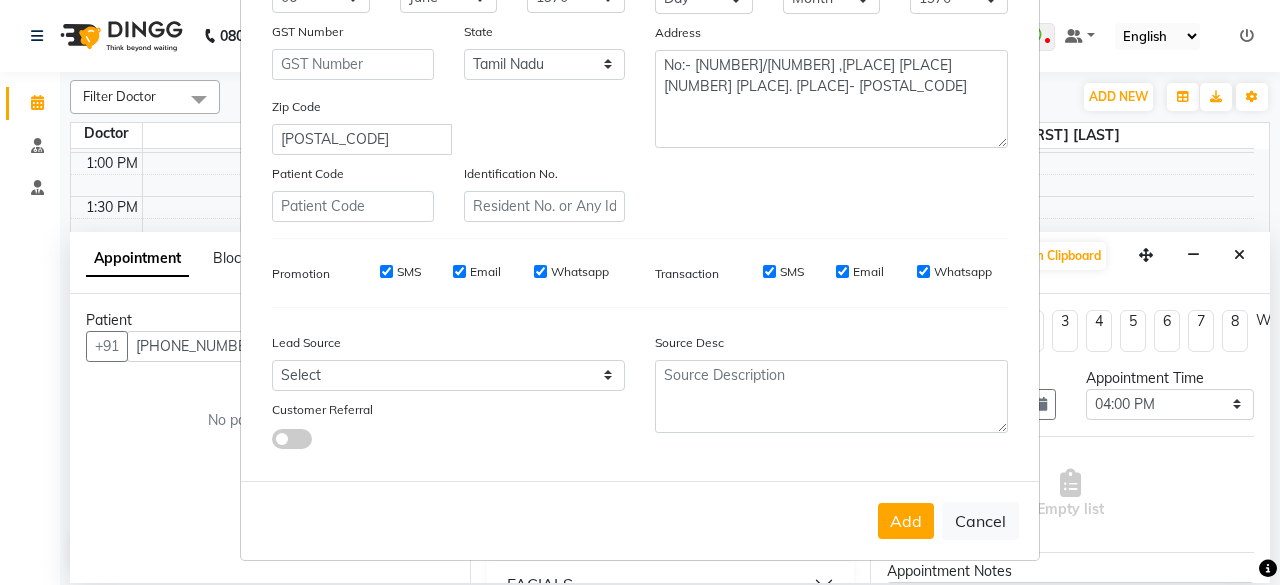 click on "Customer Referral" at bounding box center (448, 413) 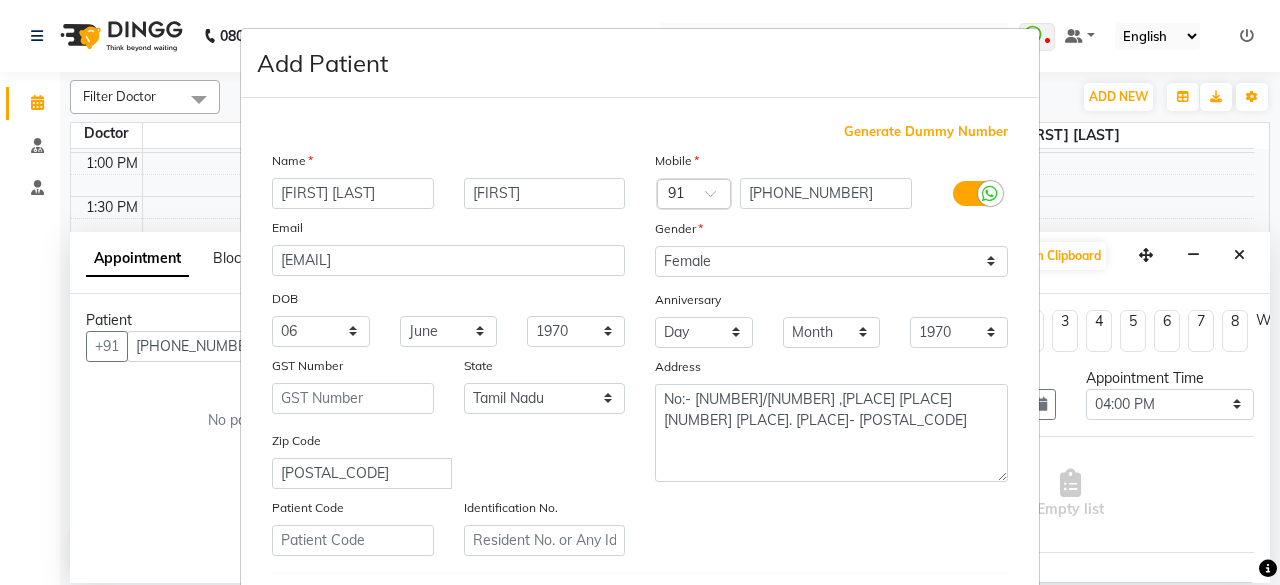 scroll, scrollTop: 334, scrollLeft: 0, axis: vertical 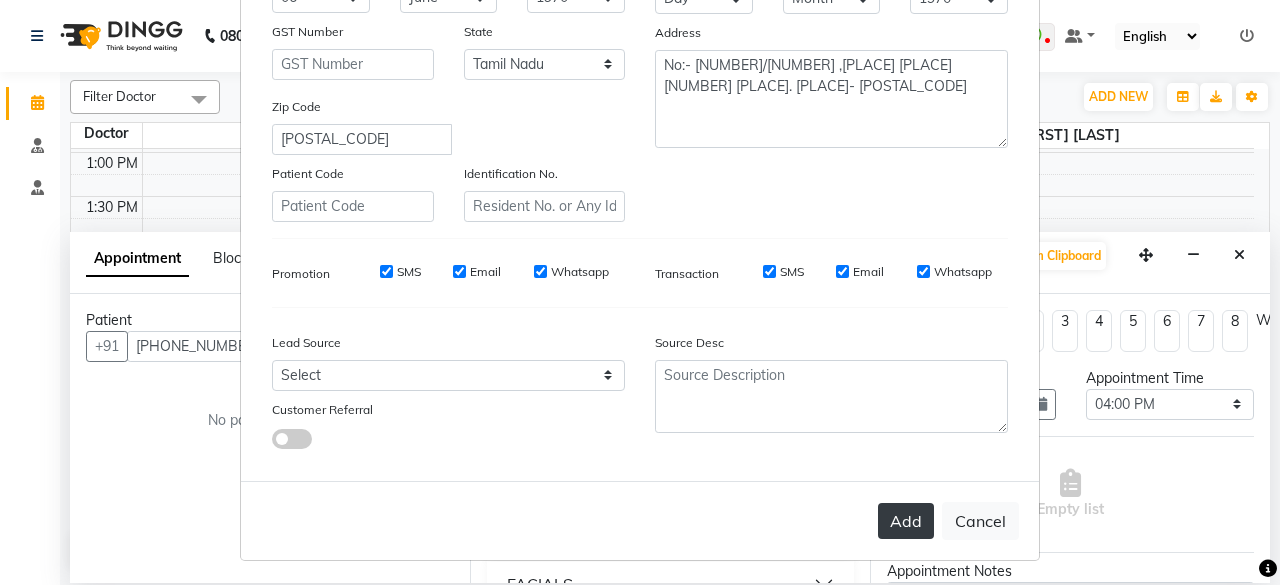 click on "Add" at bounding box center (906, 521) 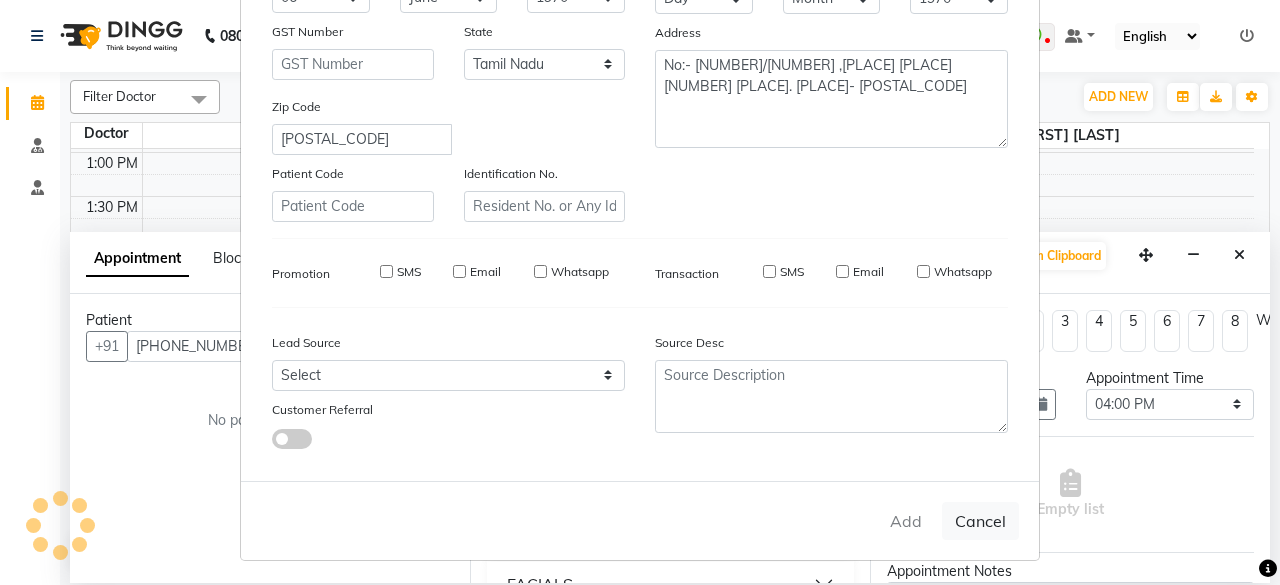 type on "73******67" 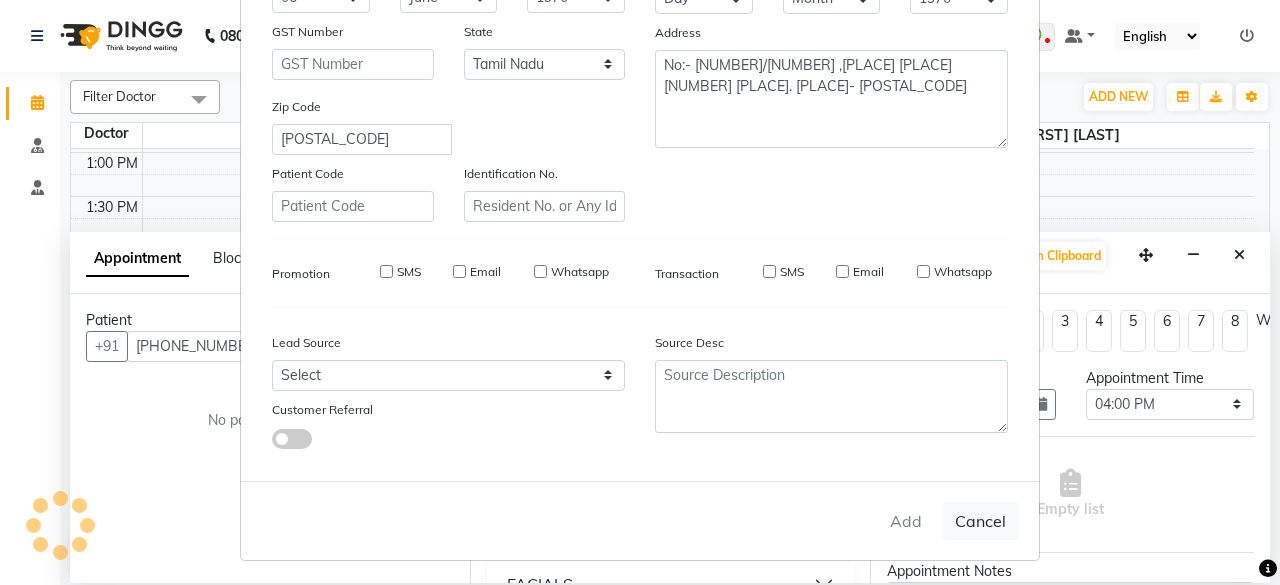 type 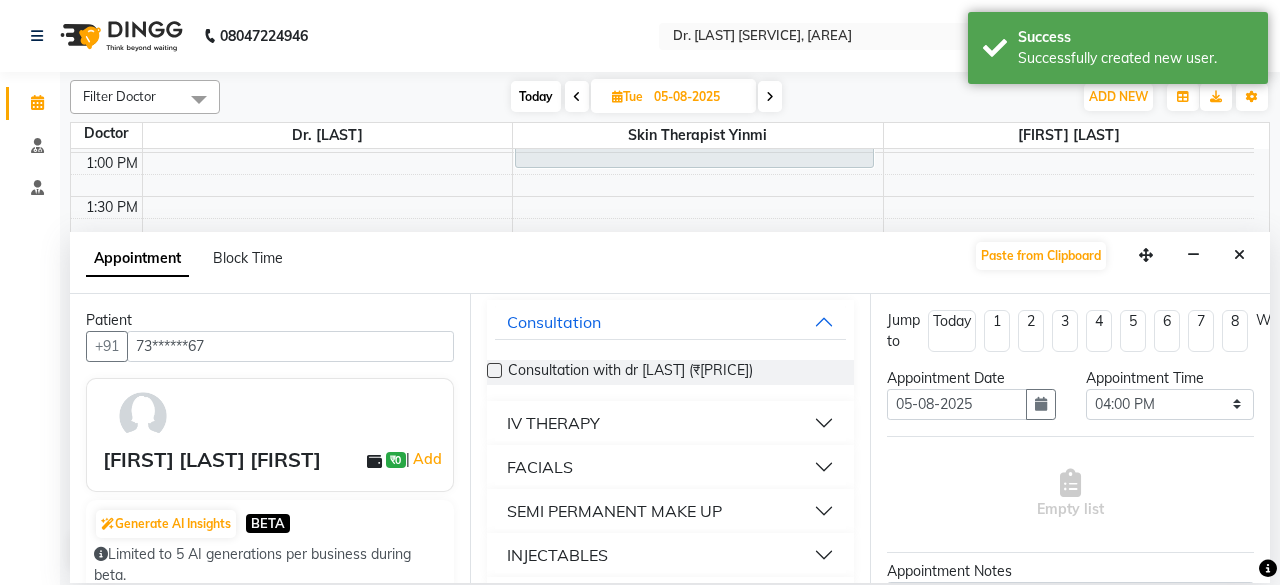 scroll, scrollTop: 0, scrollLeft: 0, axis: both 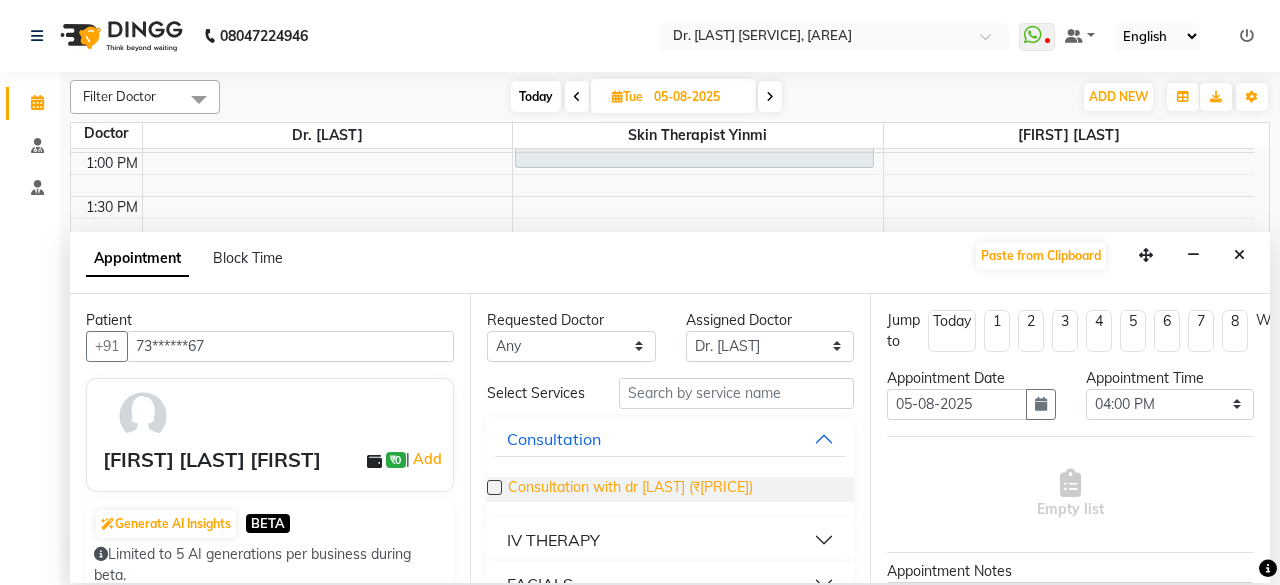 click on "Consultation with dr [LAST] (₹[PRICE])" at bounding box center (630, 489) 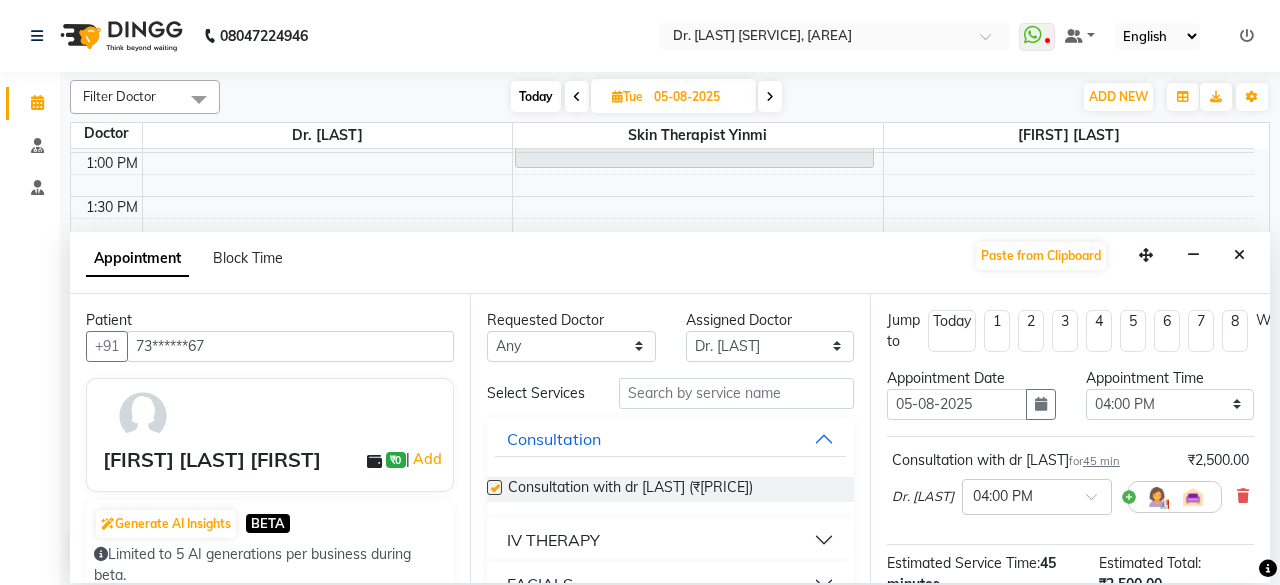 checkbox on "false" 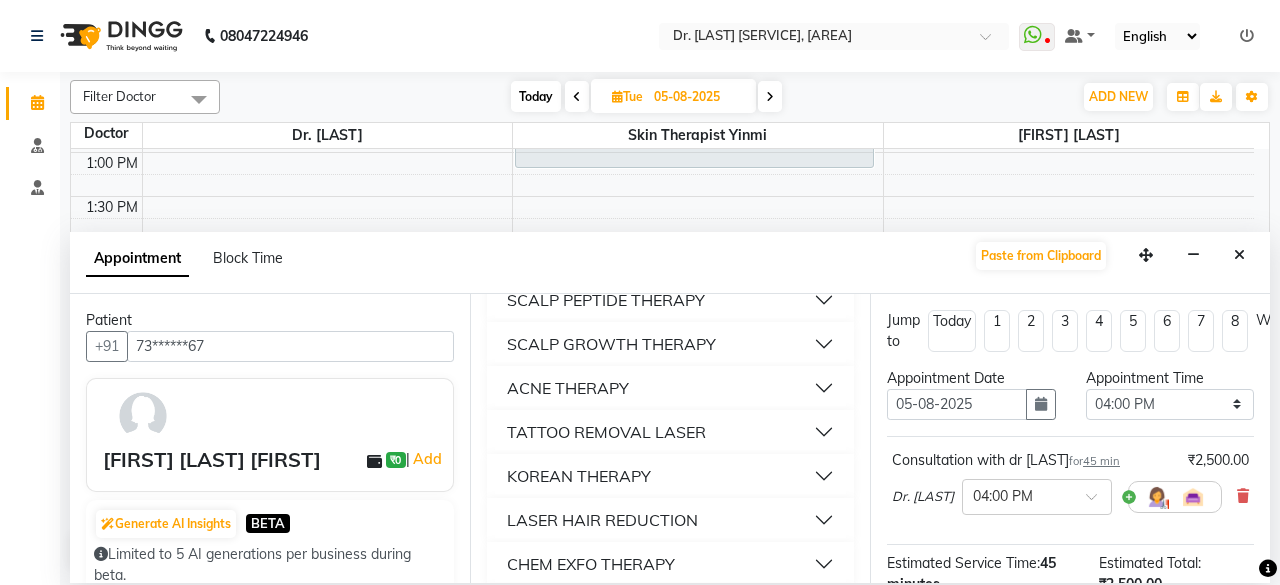 scroll, scrollTop: 621, scrollLeft: 0, axis: vertical 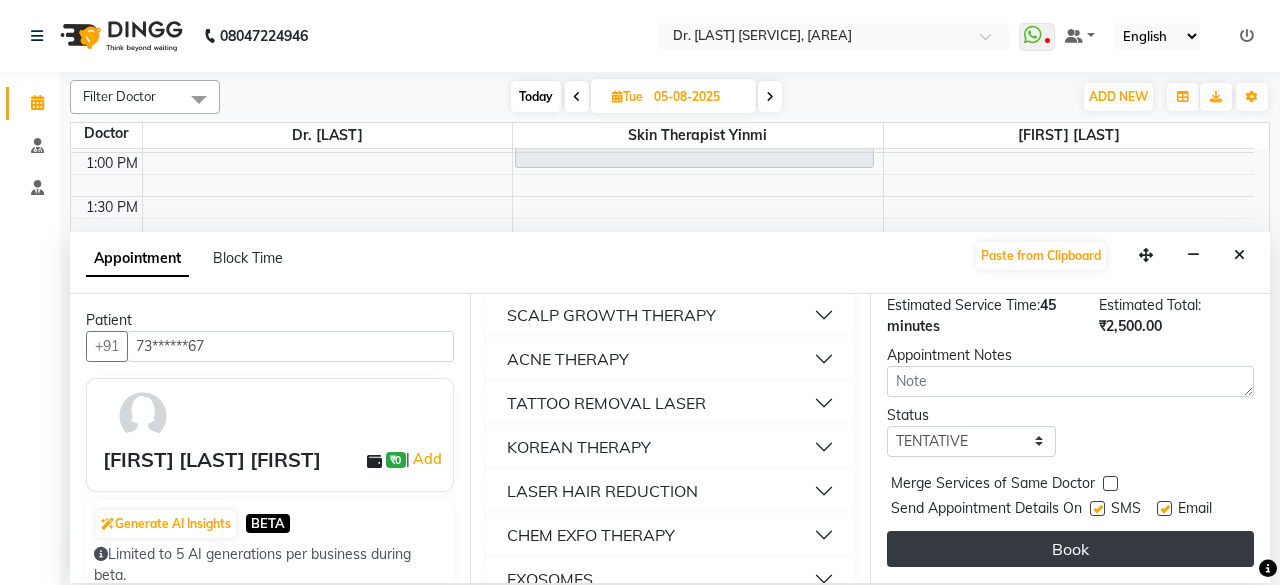 click on "Book" at bounding box center (1070, 549) 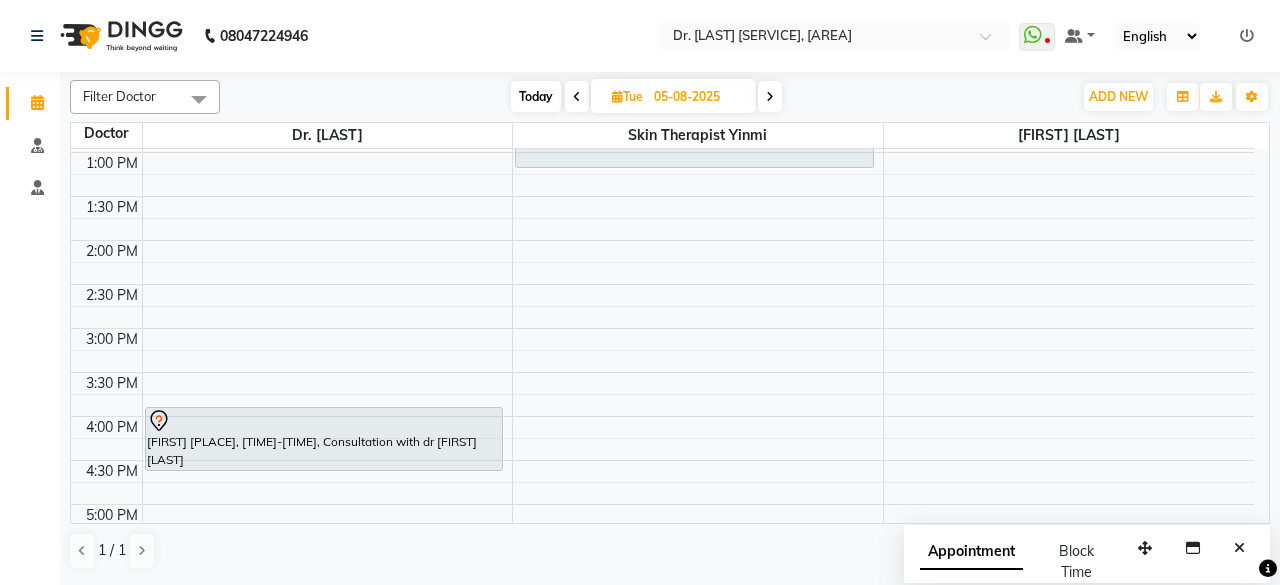 click on "Filter Doctor Select All [LAST] Dr. [LAST] [SERVICE] [FIRST] Today  Tue [DATE] Toggle Dropdown Add Appointment Add Attendance Toggle Dropdown Add Appointment Add Attendance ADD NEW Toggle Dropdown Add Appointment Add Attendance Filter Doctor Select All [LAST] Dr. [LAST] [SERVICE] Group By  Staff View   Room View  View as Vertical  Vertical - Week View  Horizontal  Horizontal - Week View  List  Toggle Dropdown Calendar Settings Manage Tags   Arrange Doctors   Reset Doctors   Show Available Stylist  Appointment Form Zoom 100% Staff/Room Display Count 3 Doctor Dr. [LAST] [SERVICE] [LAST] [TIME] [TIME] [TIME] [TIME] [TIME] [TIME] [TIME] [TIME] [TIME] [TIME] [TIME] [TIME] [TIME] [TIME] [TIME] [TIME] [TIME] [TIME] [TIME] [TIME] [TIME] [TIME] [TIME] [TIME]             [FIRST] [LAST], [TIME]-[TIME], [SERVICE]             [FIRST] [AREA], [TIME]-[TIME], [SERVICE]" 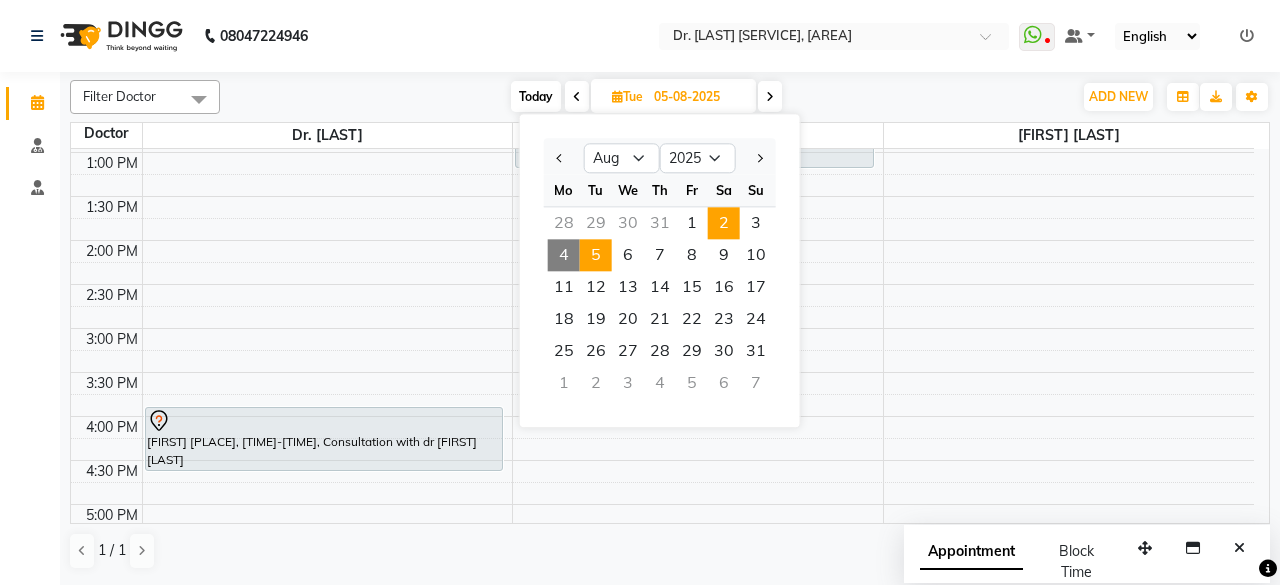 click on "2" at bounding box center [724, 223] 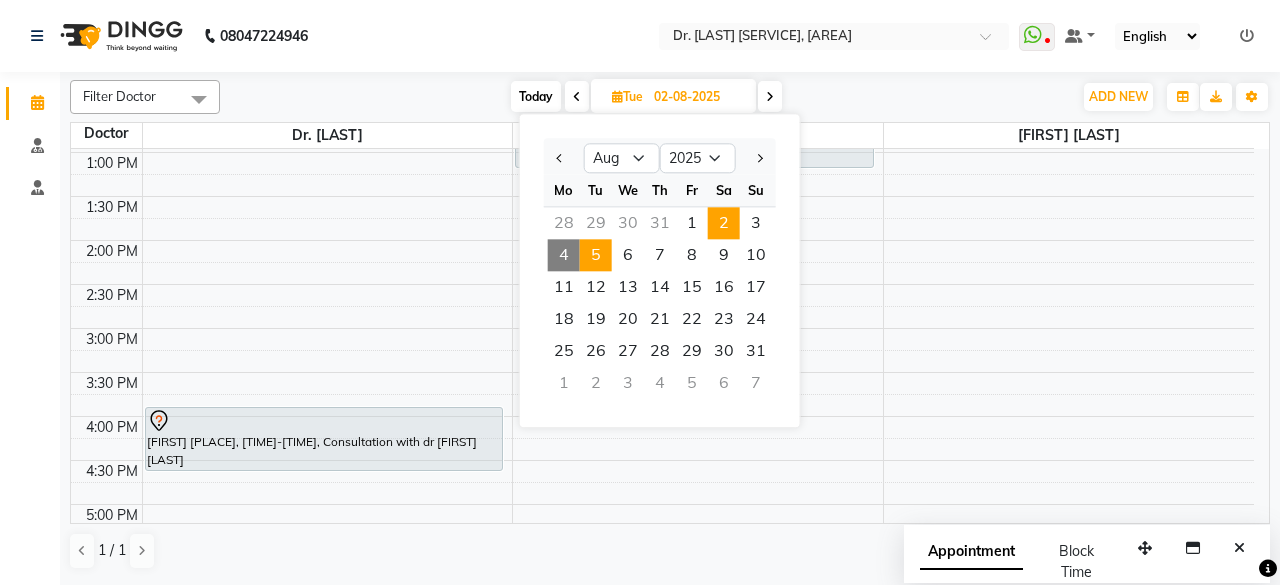 scroll, scrollTop: 174, scrollLeft: 0, axis: vertical 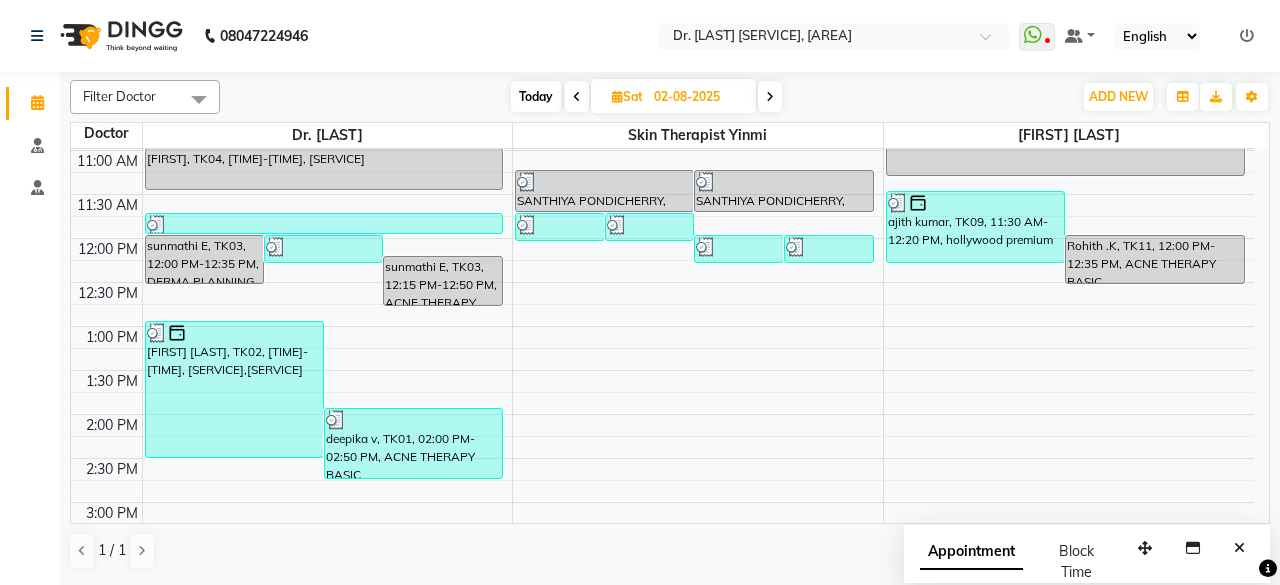 click on "Today" at bounding box center [536, 96] 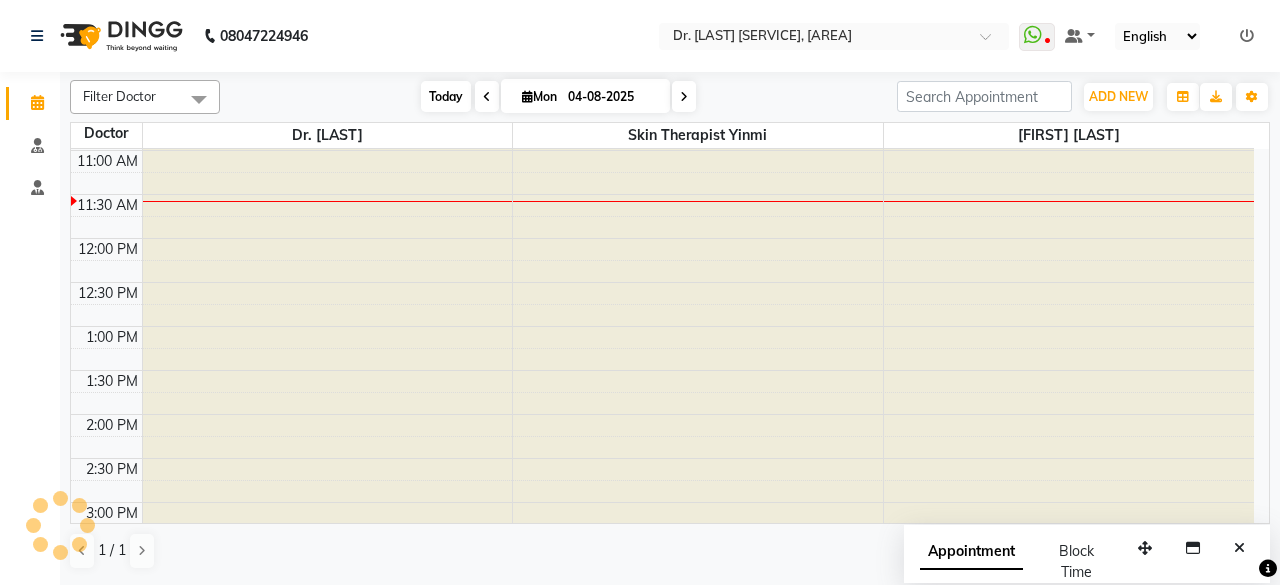 scroll, scrollTop: 174, scrollLeft: 0, axis: vertical 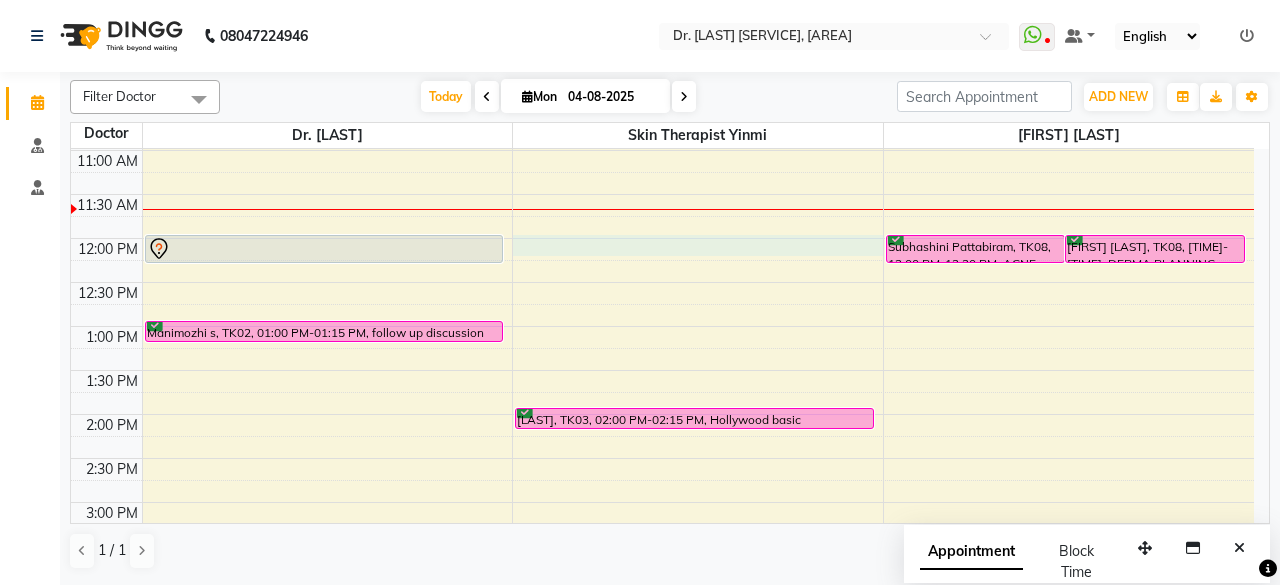 click on "[FIRST] [LAST], TK01, [TIME]-[TIME], [SERVICE]              [FIRST] [LAST], TK02, [TIME]-[TIME], [SERVICE]     [FIRST] [LAST], TK03, [TIME]-[TIME], [SERVICE]      [FIRST] [LAST], TK08, [TIME]-[TIME], [SERVICE]     [FIRST] [LAST], TK08, [TIME]-[TIME], [SERVICE]             [FIRST] [LAST], TK06, [TIME]-[TIME], [SERVICE]             [FIRST] [LAST], TK07, [TIME]-[TIME], [SERVICE]" at bounding box center (662, 502) 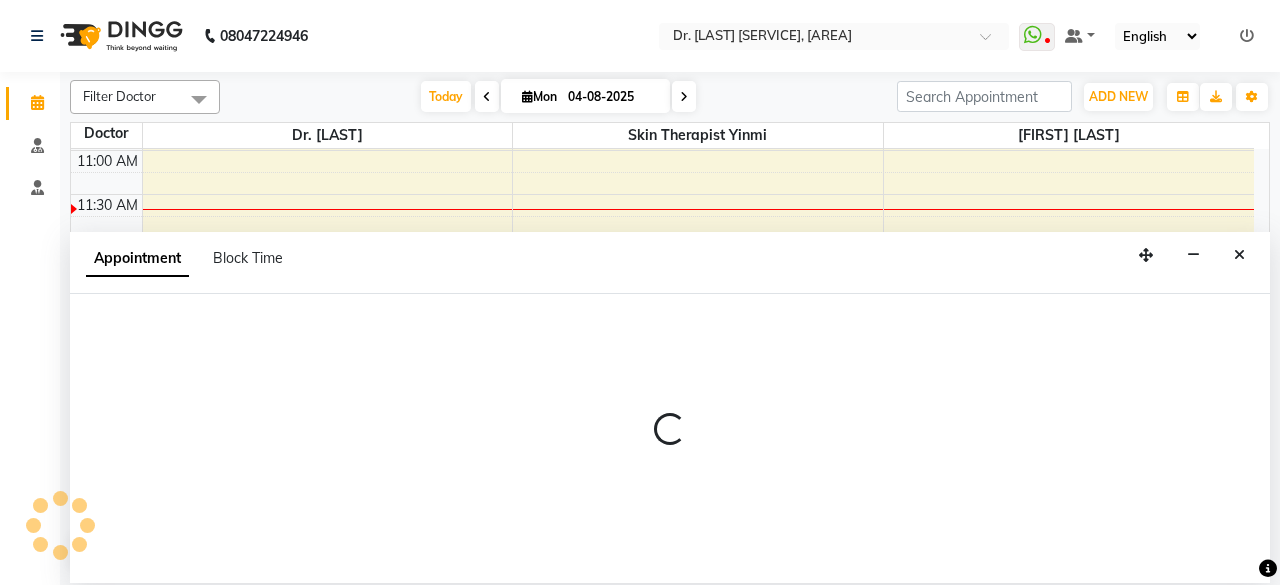 select on "70591" 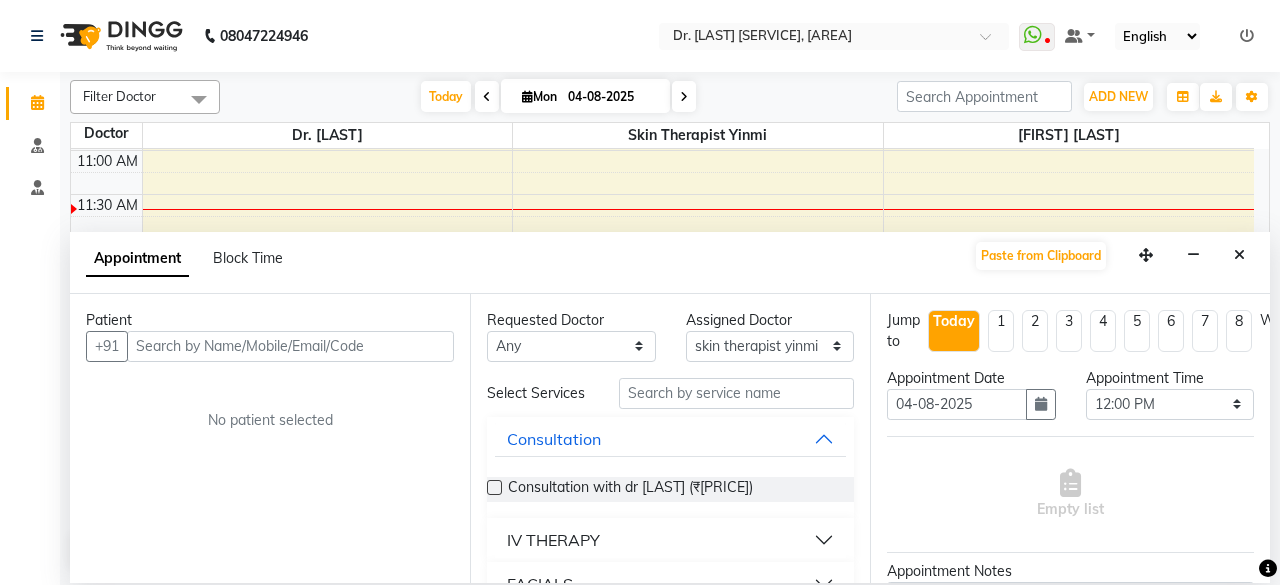 click at bounding box center [290, 346] 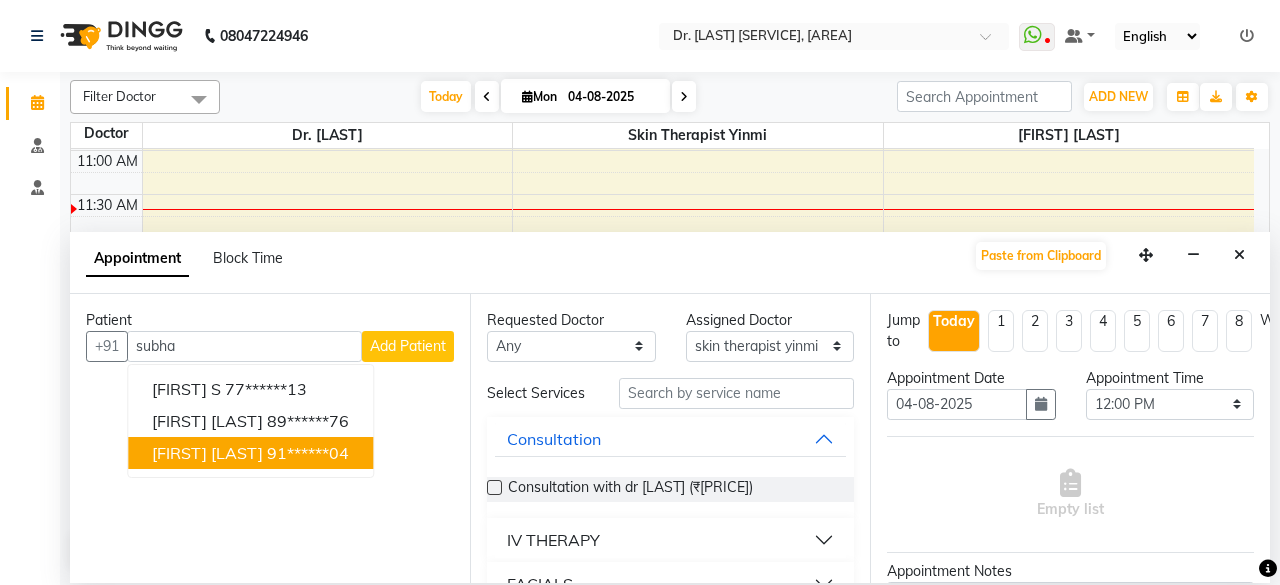 click on "91******04" at bounding box center [308, 453] 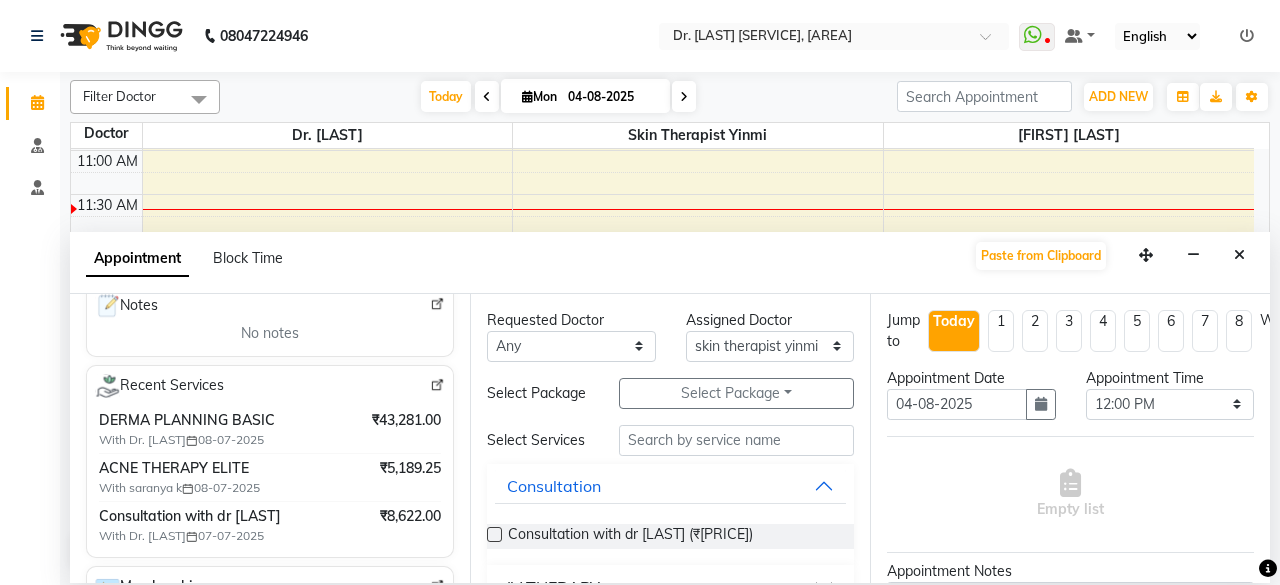scroll, scrollTop: 323, scrollLeft: 0, axis: vertical 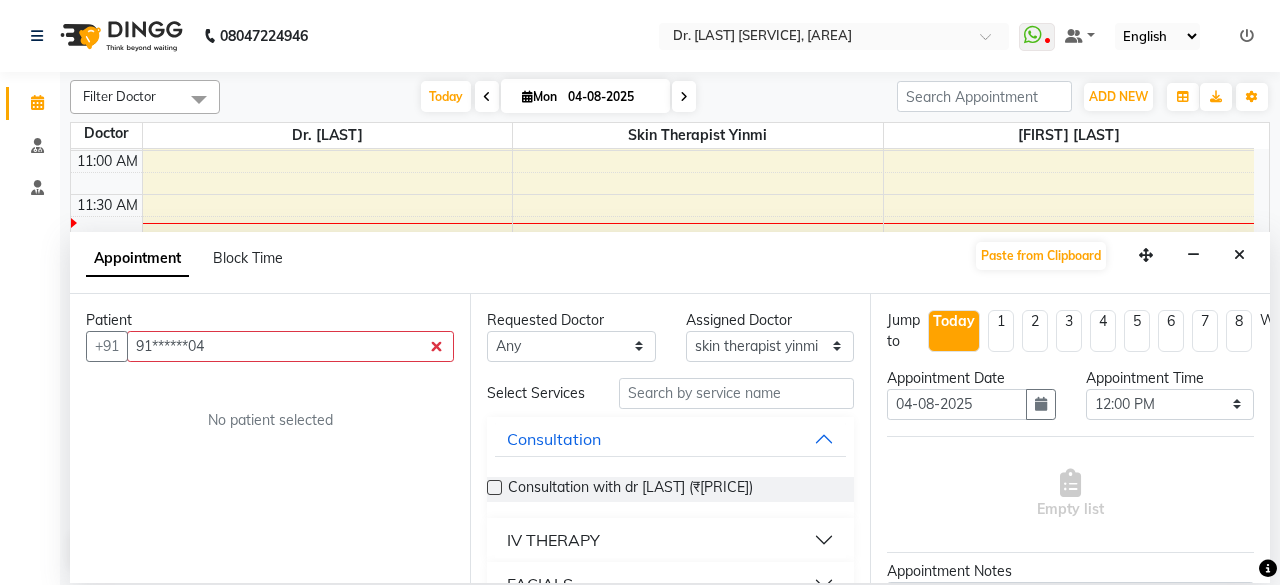 click on "91******04" at bounding box center [290, 346] 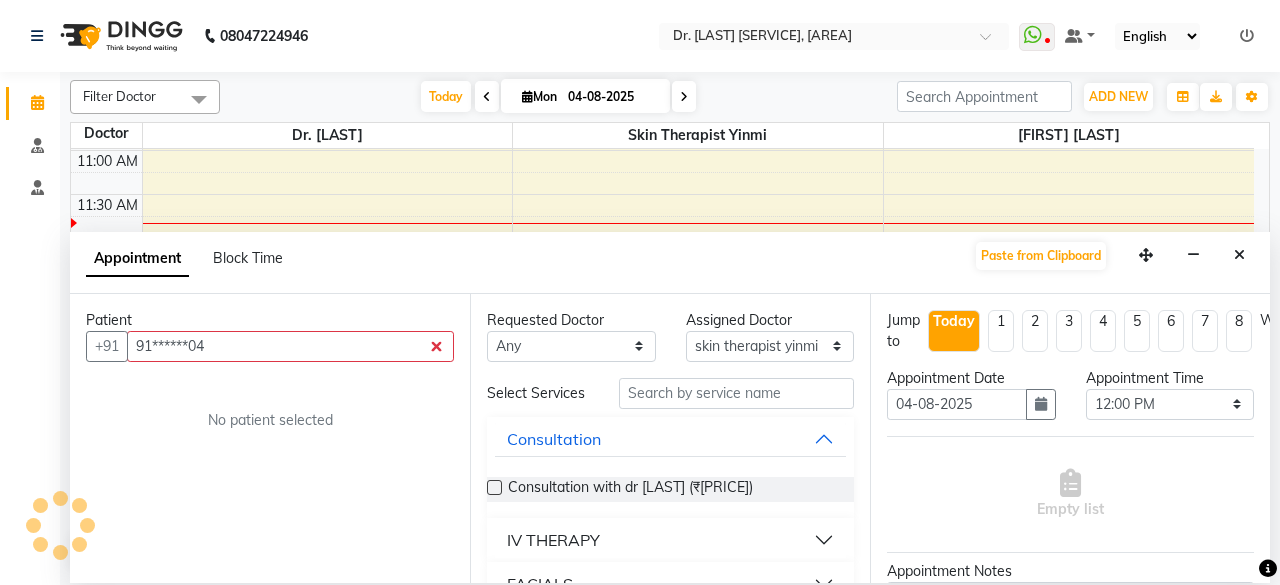 click on "91******04" at bounding box center (290, 346) 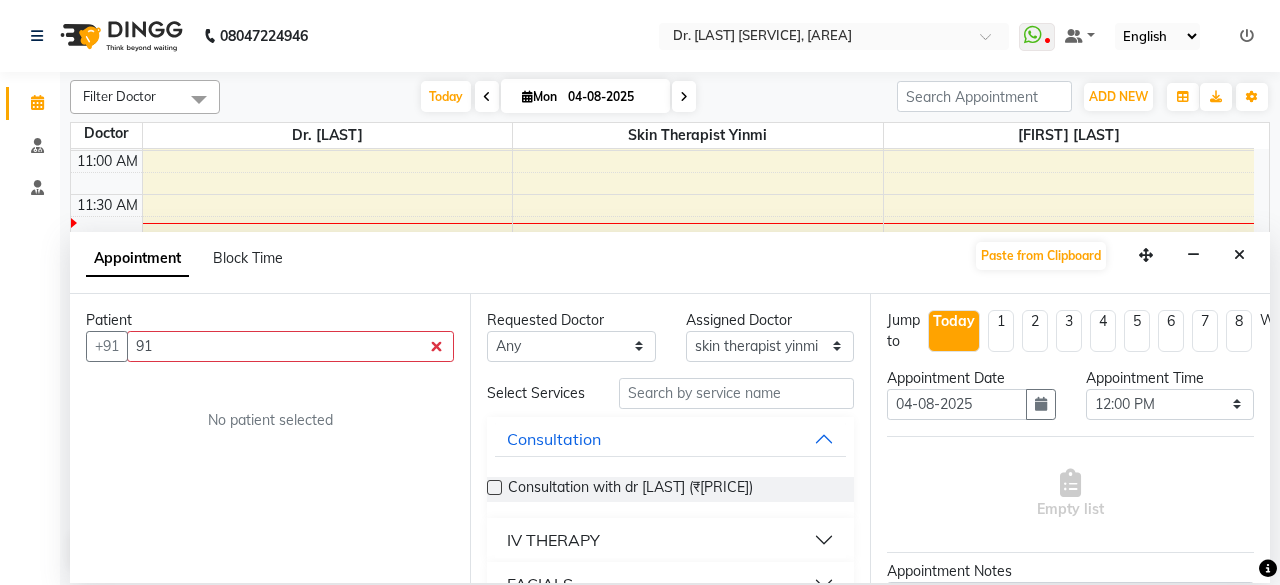 type on "9" 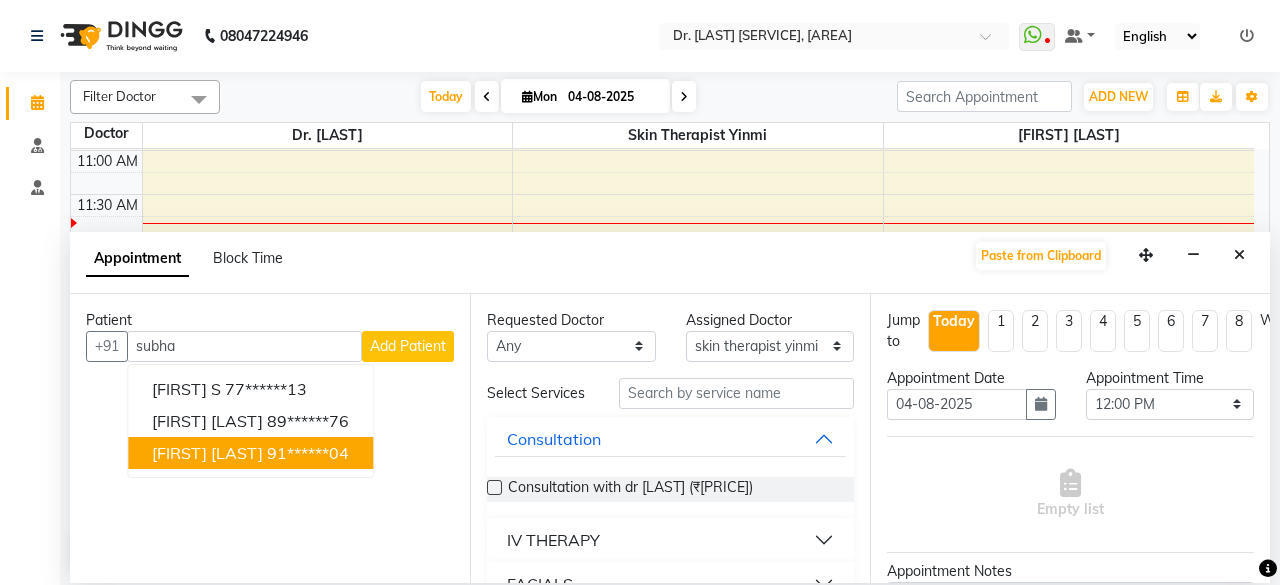 click on "[FIRST] [LAST]" at bounding box center [207, 453] 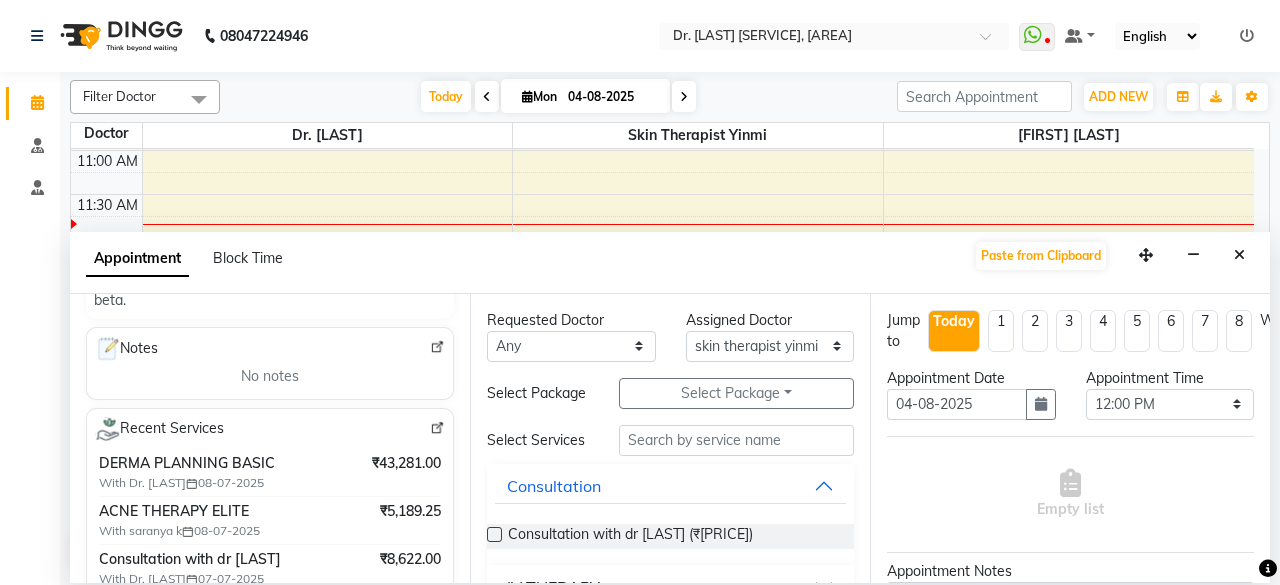 scroll, scrollTop: 283, scrollLeft: 0, axis: vertical 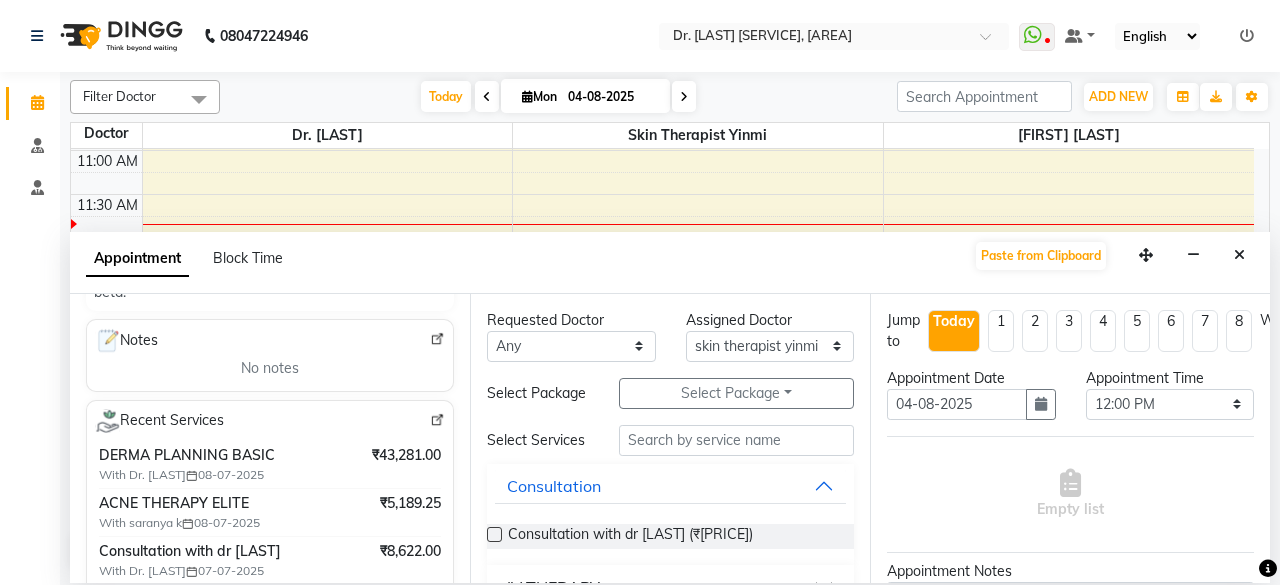 type on "91******04" 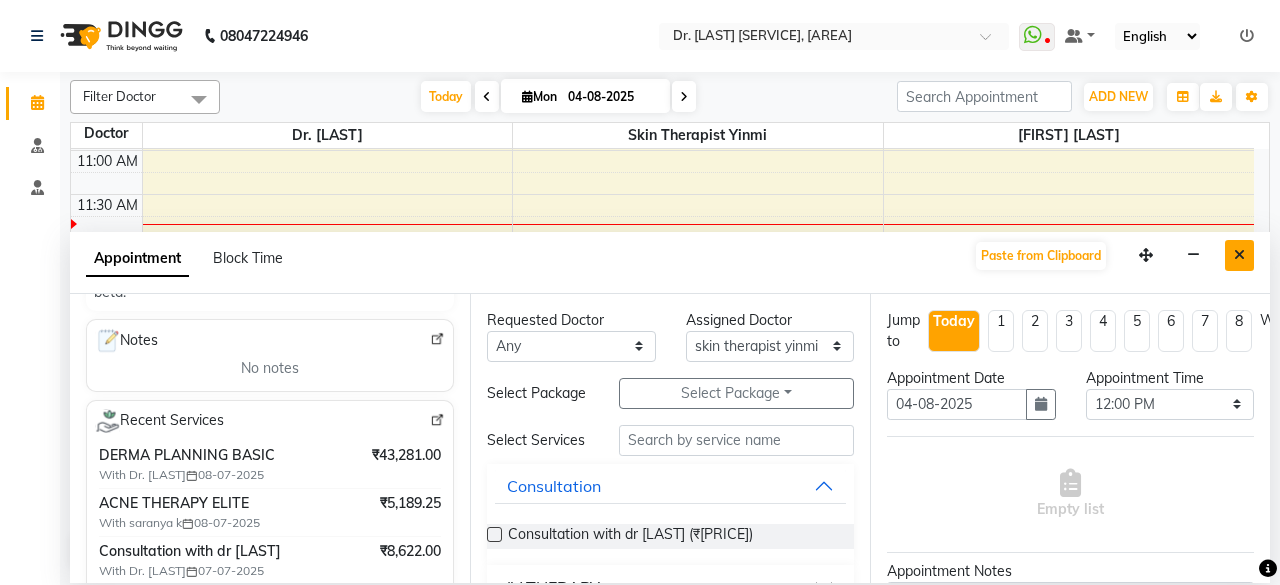click at bounding box center [1239, 255] 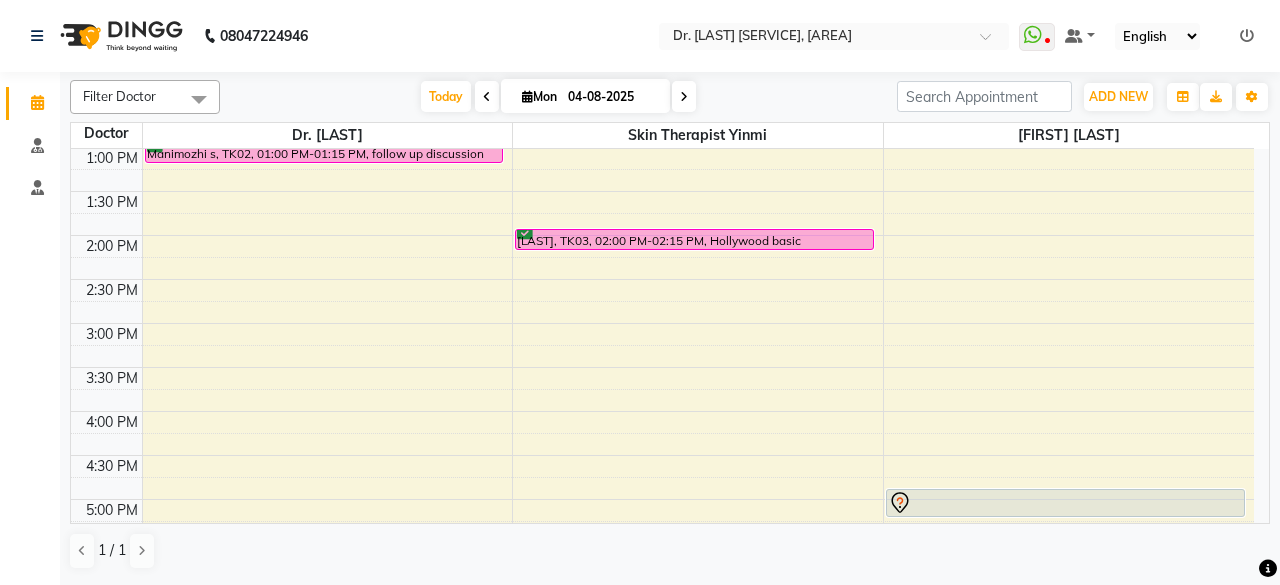 scroll, scrollTop: 354, scrollLeft: 0, axis: vertical 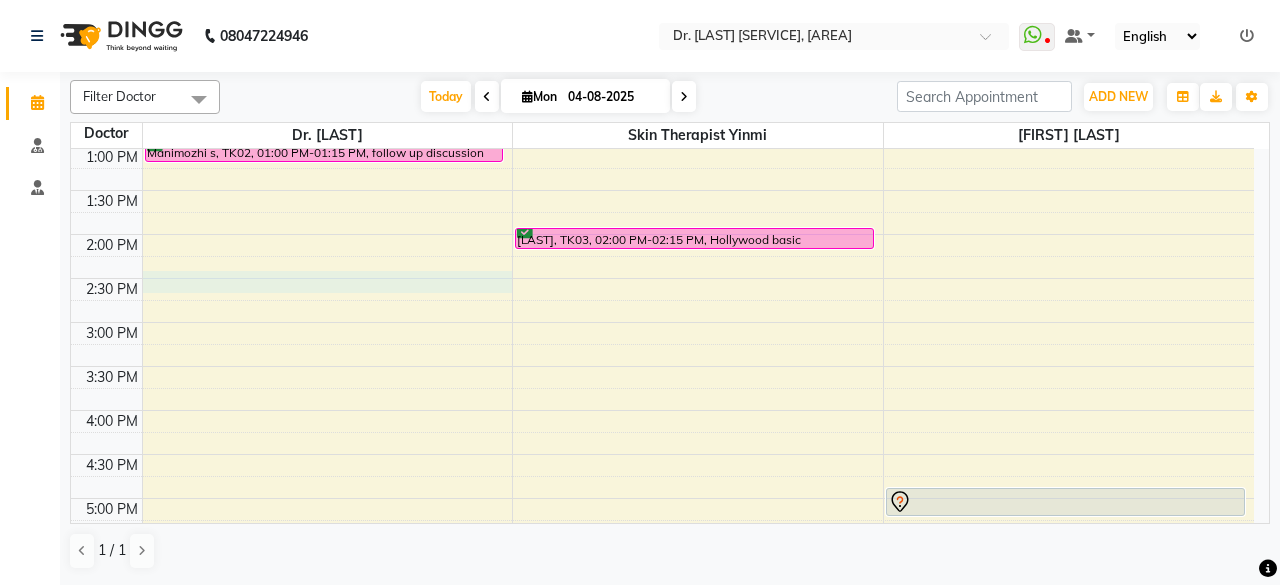 click on "[FIRST] [LAST], TK01, [TIME]-[TIME], [SERVICE]              [FIRST] [LAST], TK02, [TIME]-[TIME], [SERVICE]     [FIRST] [LAST], TK03, [TIME]-[TIME], [SERVICE]      [FIRST] [LAST], TK08, [TIME]-[TIME], [SERVICE]     [FIRST] [LAST], TK08, [TIME]-[TIME], [SERVICE]             [FIRST] [LAST], TK06, [TIME]-[TIME], [SERVICE]             [FIRST] [LAST], TK07, [TIME]-[TIME], [SERVICE]" at bounding box center [662, 322] 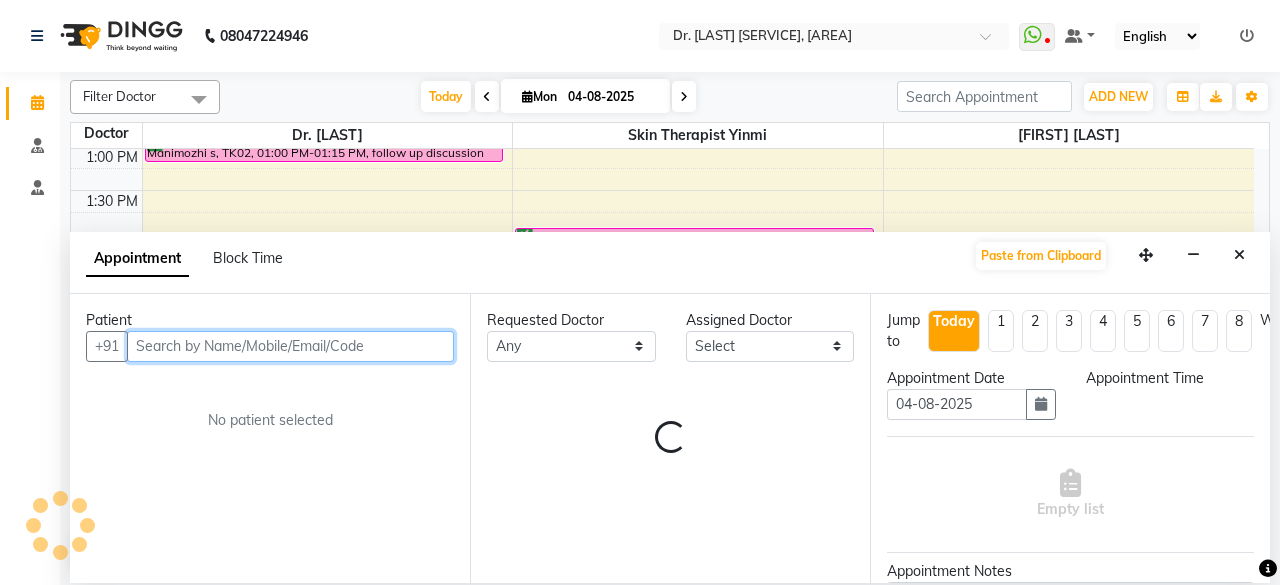 select on "870" 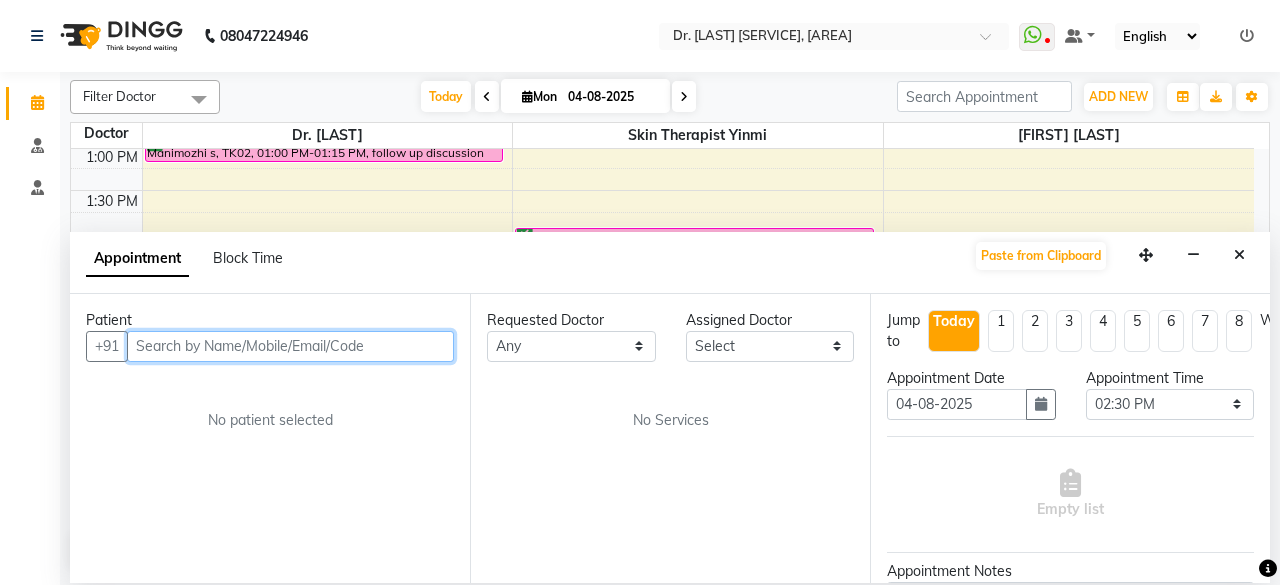 click at bounding box center [290, 346] 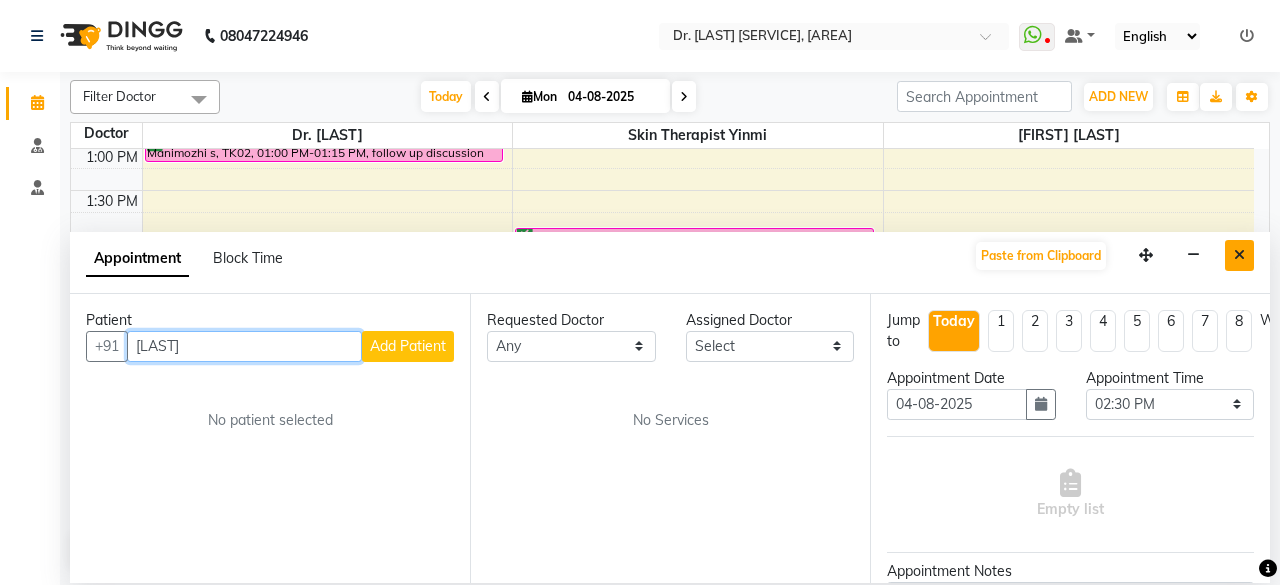 type on "[LAST]" 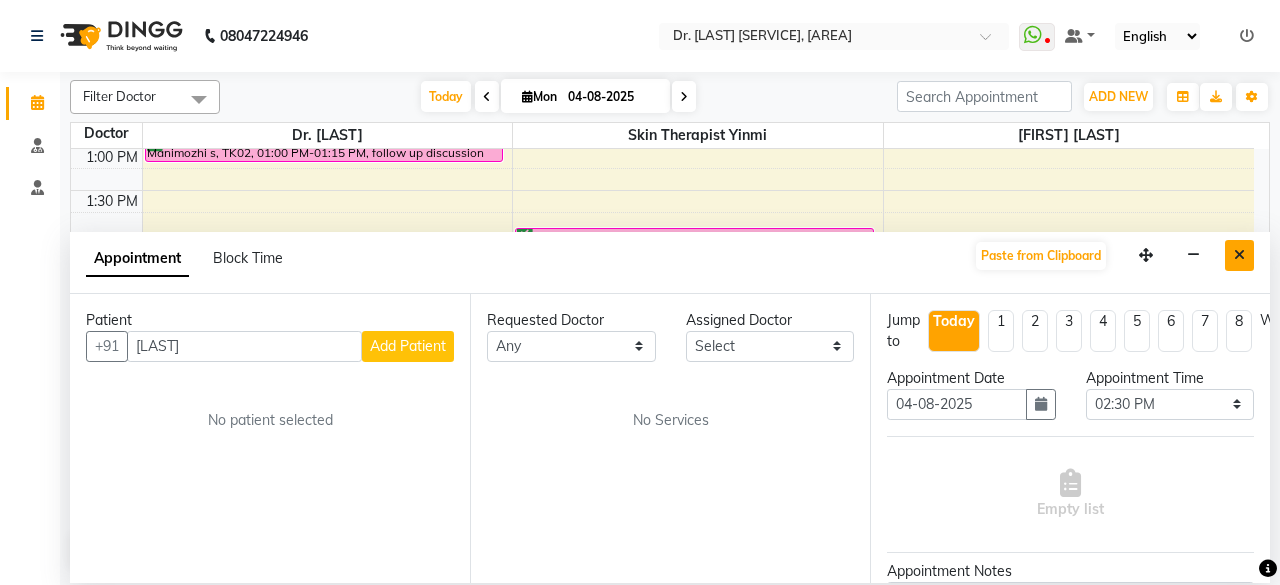 click at bounding box center (1239, 255) 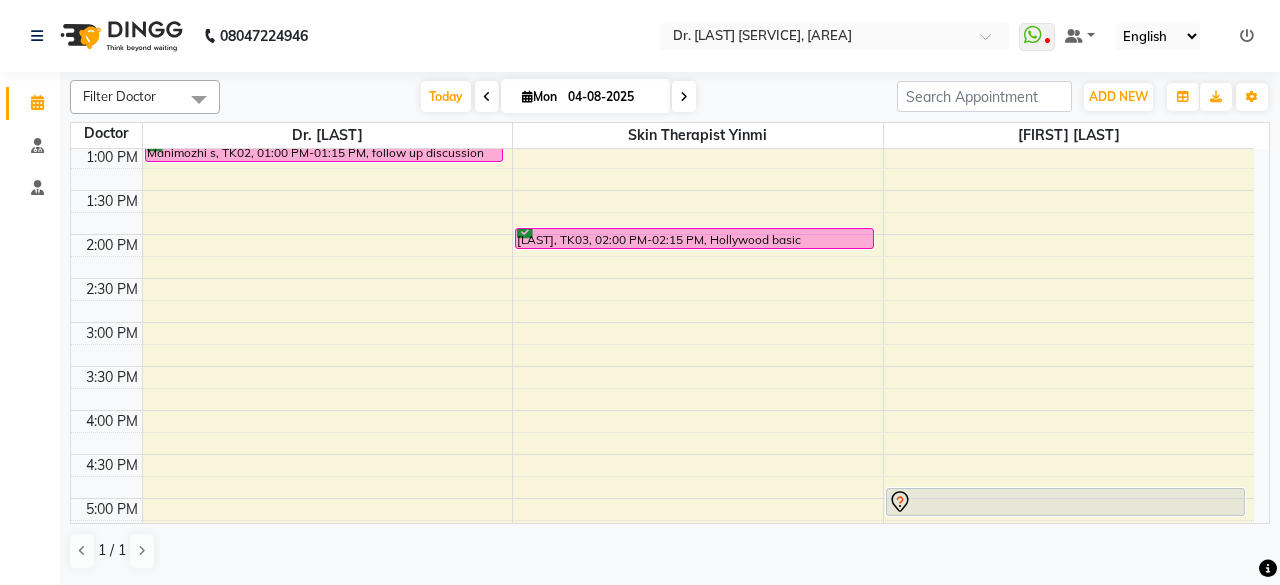 click on "[FIRST] [LAST], TK01, [TIME]-[TIME], [SERVICE]              [FIRST] [LAST], TK02, [TIME]-[TIME], [SERVICE]     [FIRST] [LAST], TK03, [TIME]-[TIME], [SERVICE]      [FIRST] [LAST], TK08, [TIME]-[TIME], [SERVICE]     [FIRST] [LAST], TK08, [TIME]-[TIME], [SERVICE]             [FIRST] [LAST], TK06, [TIME]-[TIME], [SERVICE]             [FIRST] [LAST], TK07, [TIME]-[TIME], [SERVICE]" at bounding box center [662, 322] 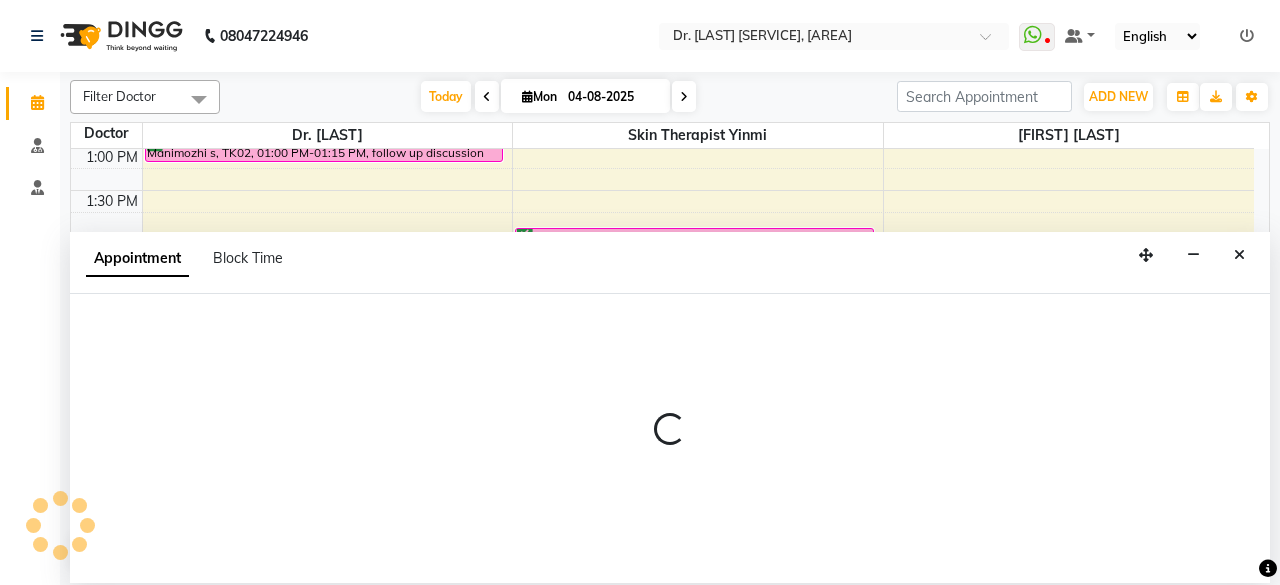 select on "870" 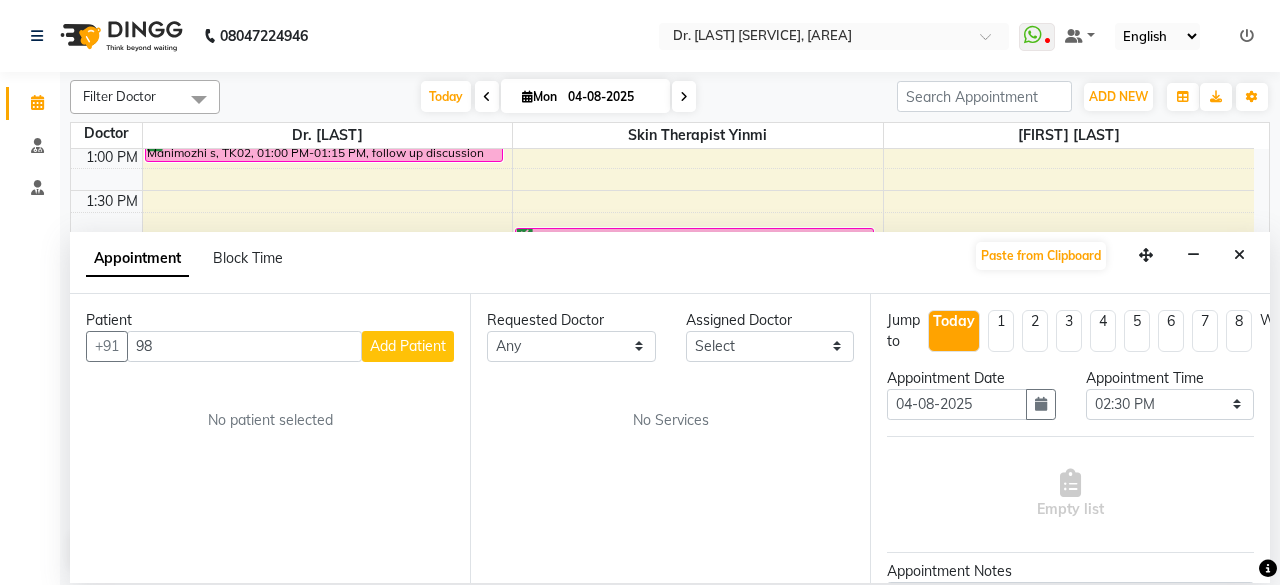 type on "9" 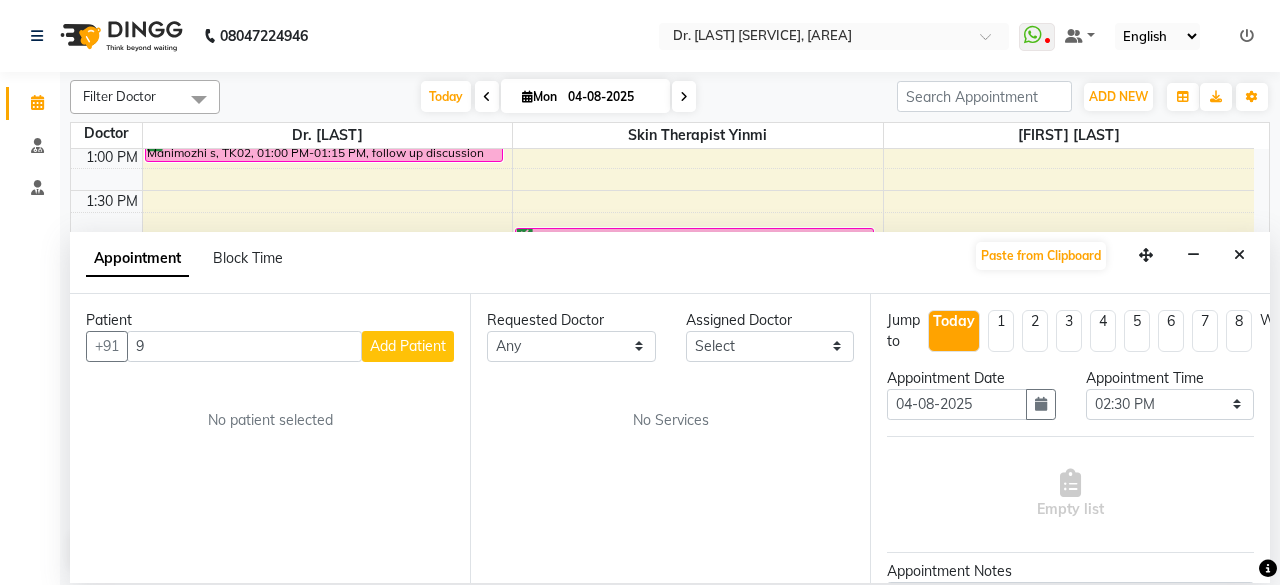 type 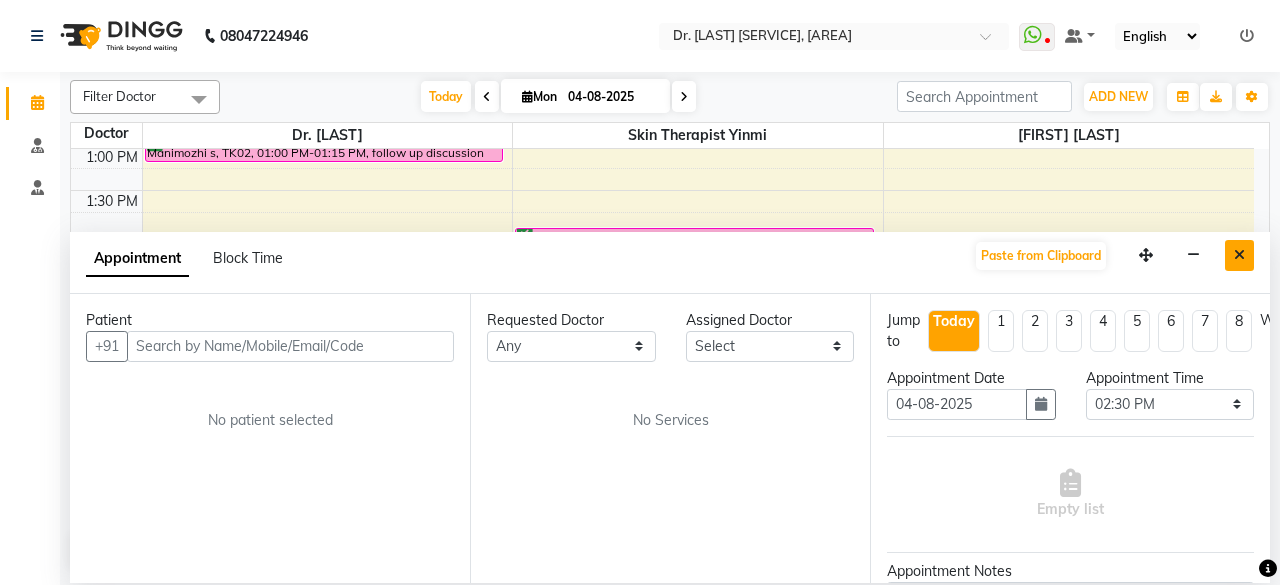 click at bounding box center [1239, 255] 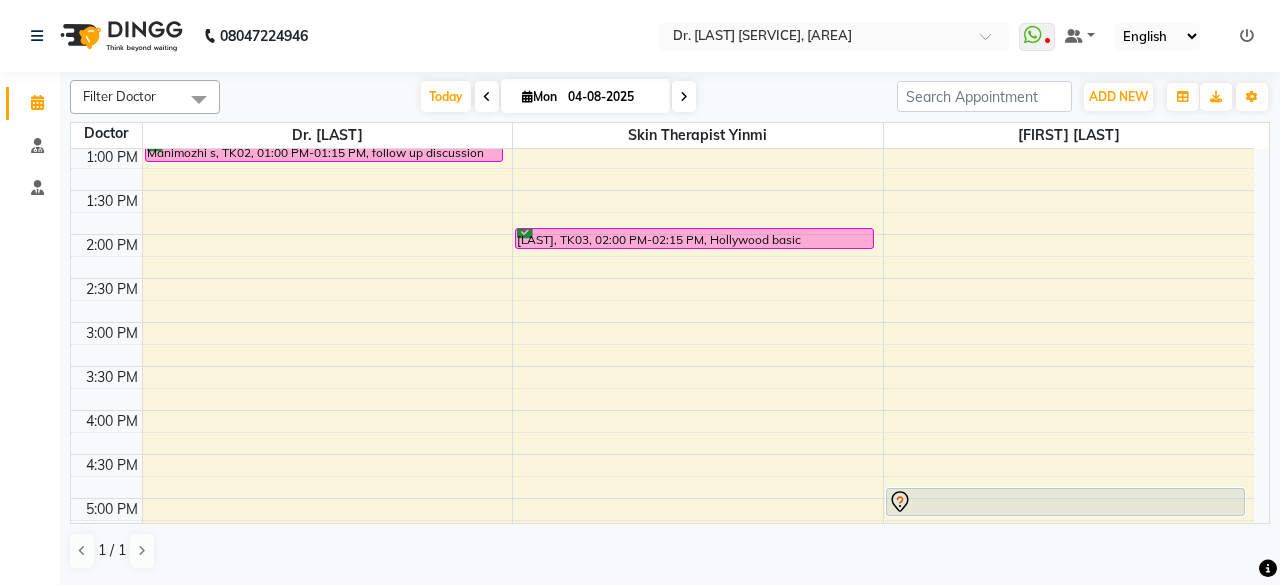 click at bounding box center (684, 97) 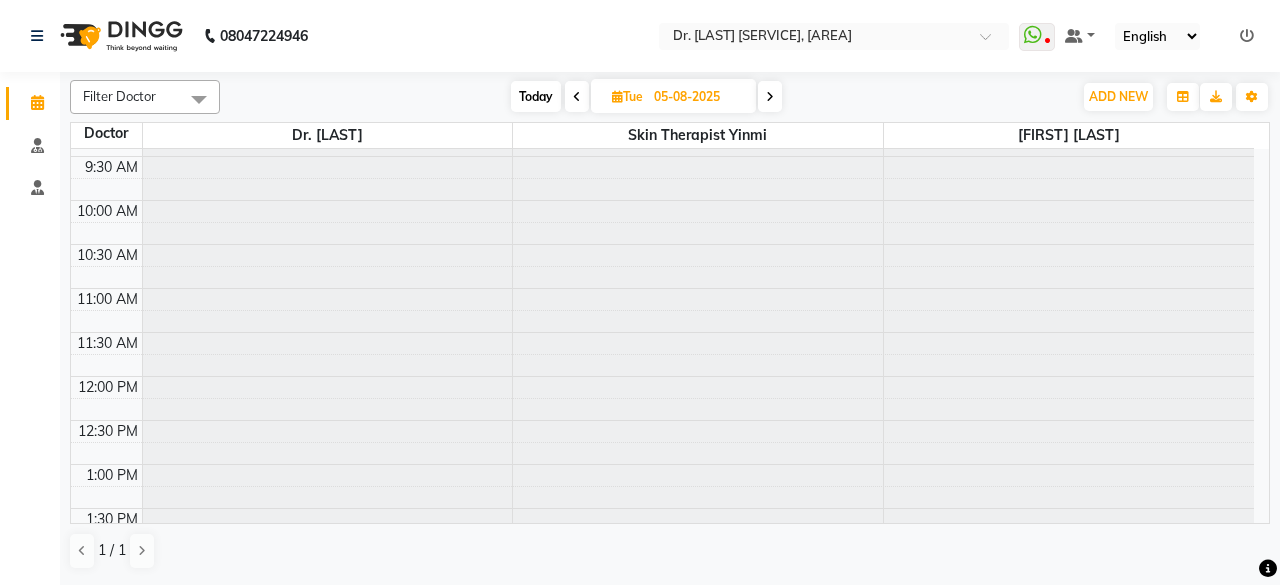 scroll, scrollTop: 0, scrollLeft: 0, axis: both 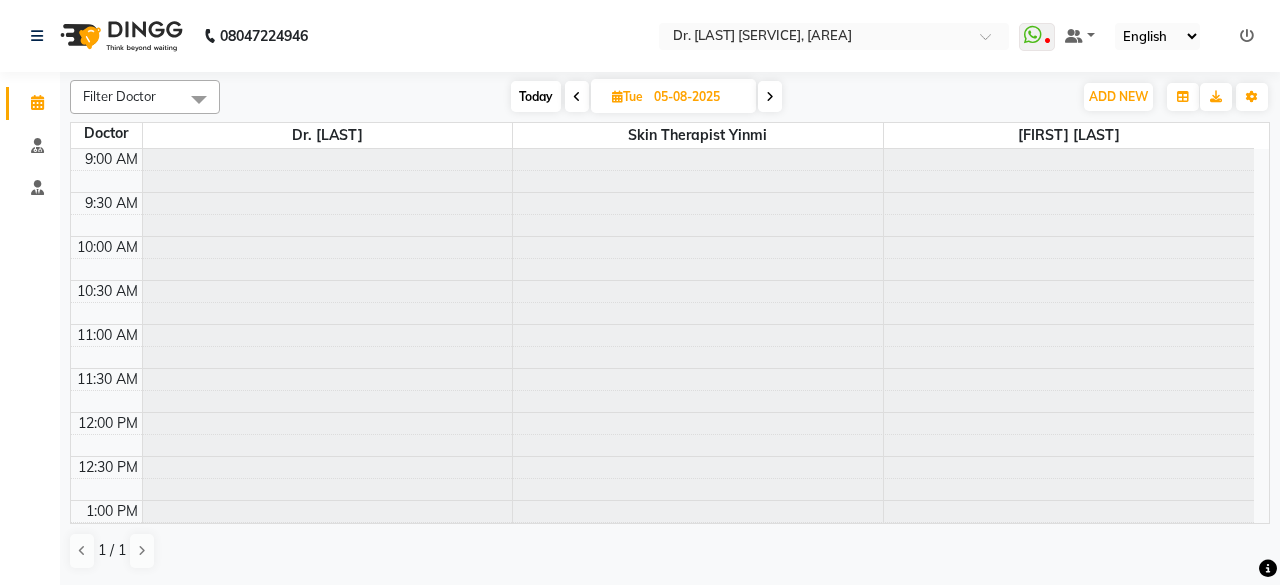 click at bounding box center [770, 96] 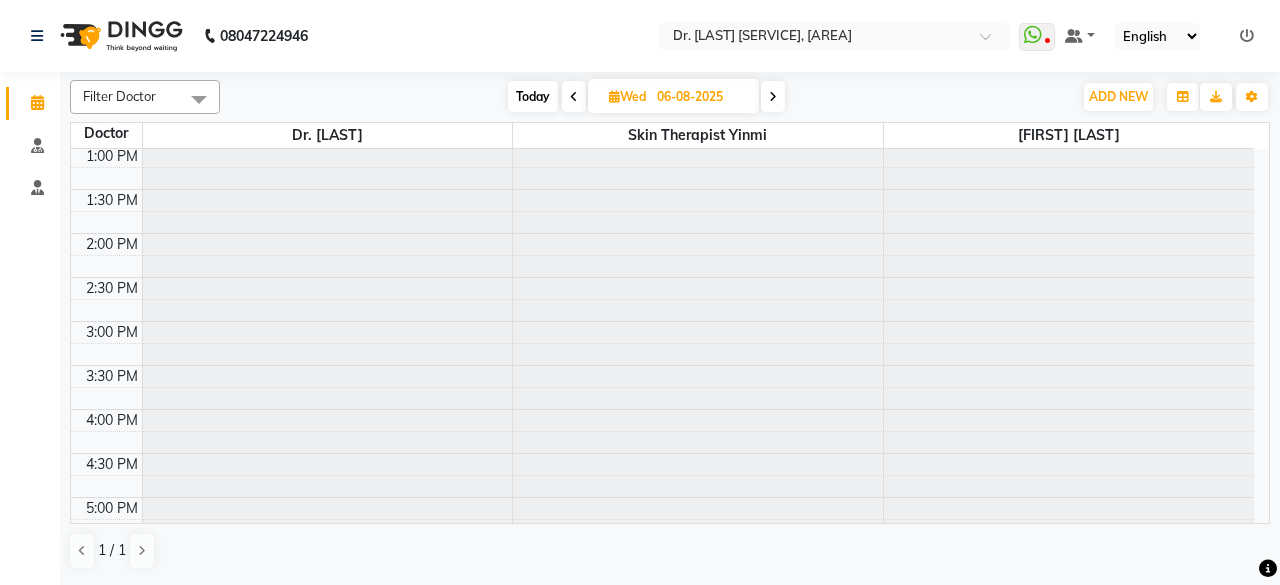 scroll, scrollTop: 0, scrollLeft: 0, axis: both 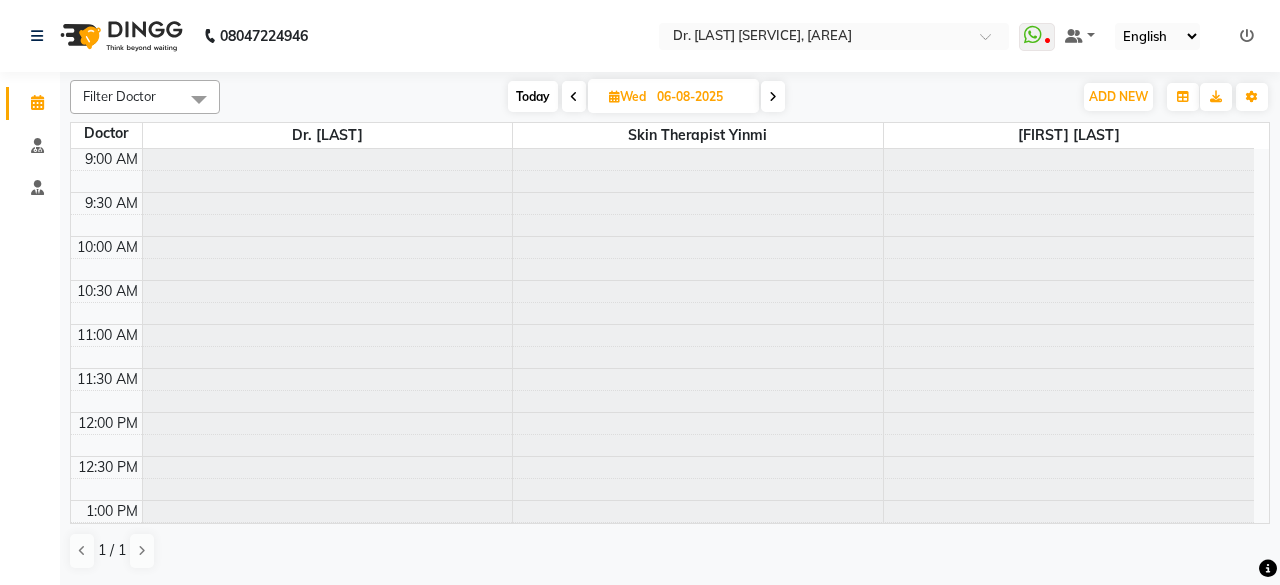 click at bounding box center (574, 97) 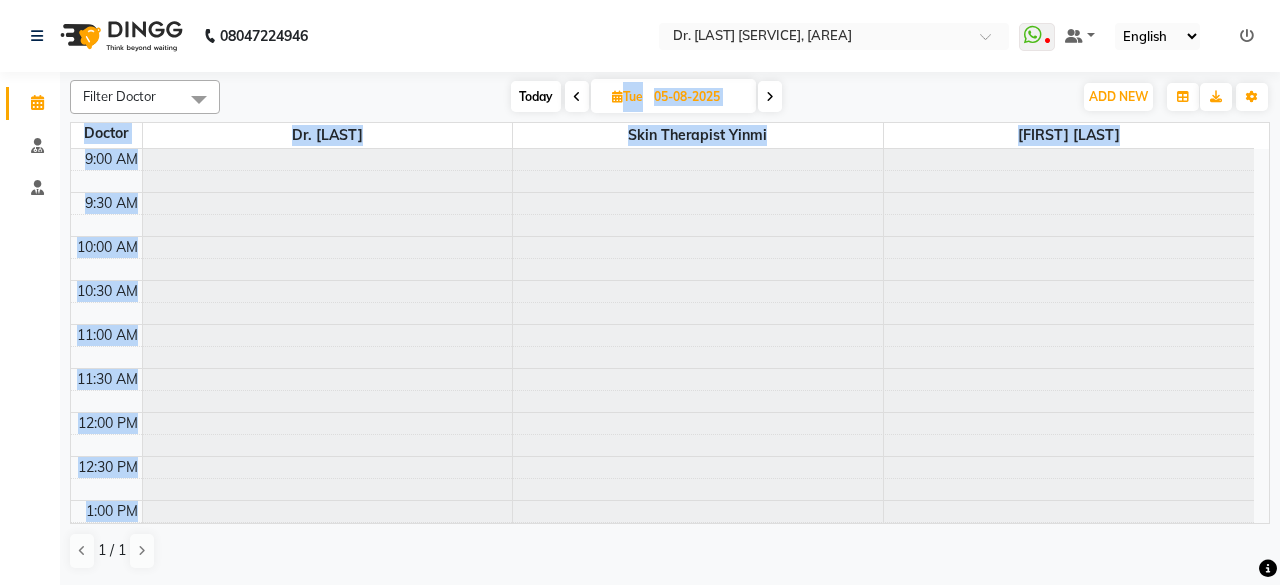 drag, startPoint x: 577, startPoint y: 92, endPoint x: 579, endPoint y: 275, distance: 183.01093 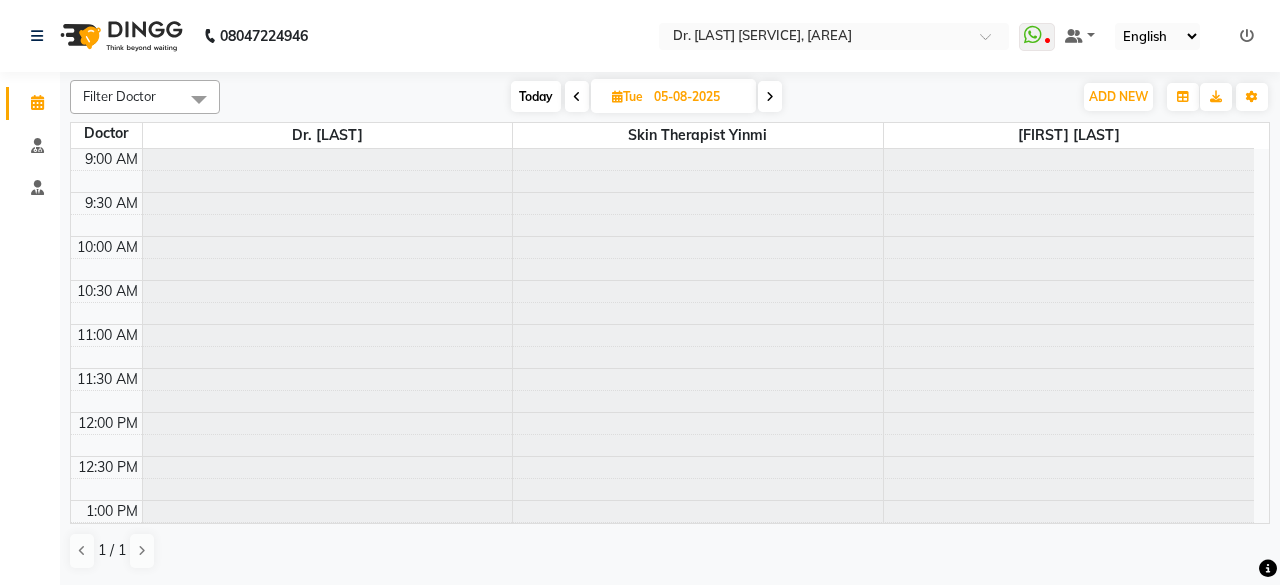 click on "Today" at bounding box center (536, 96) 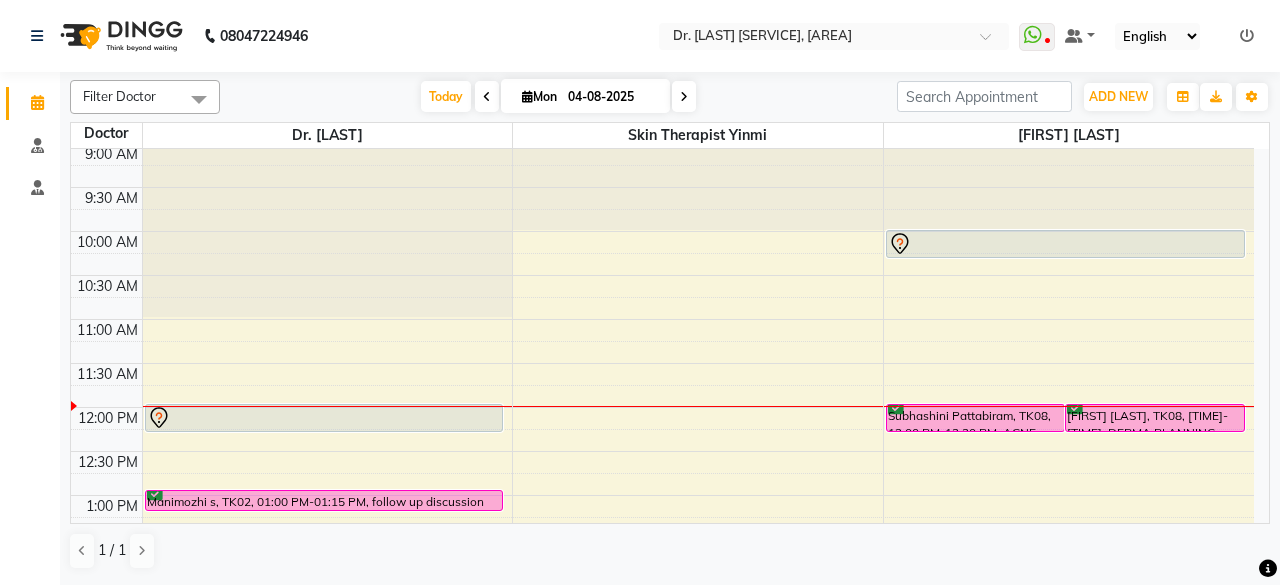 scroll, scrollTop: 6, scrollLeft: 0, axis: vertical 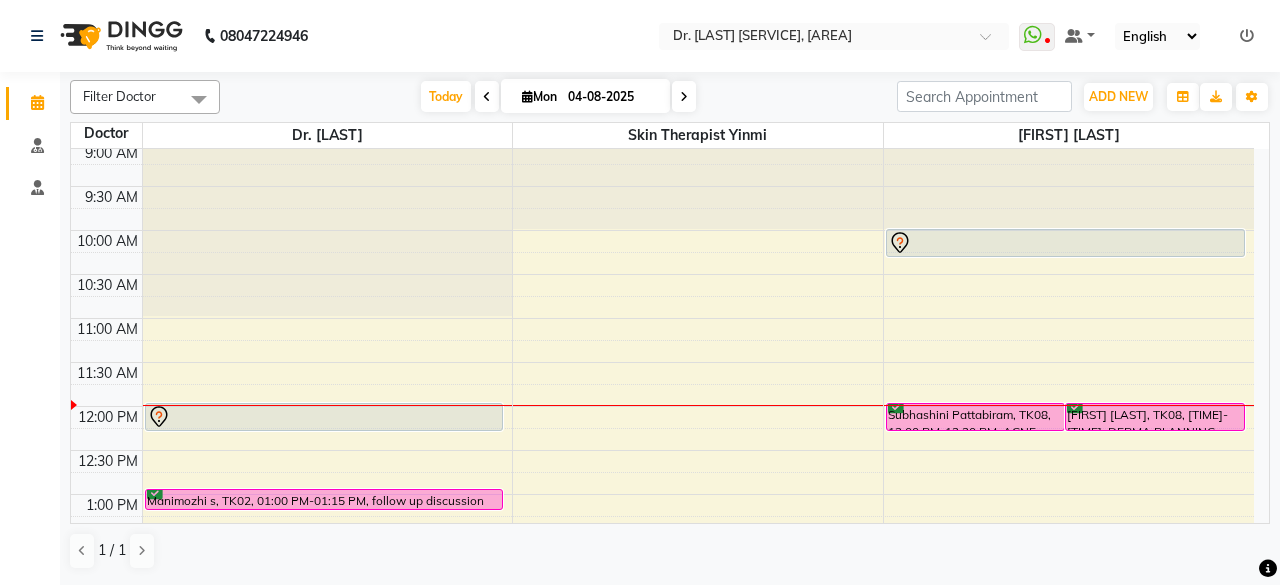 click at bounding box center [684, 96] 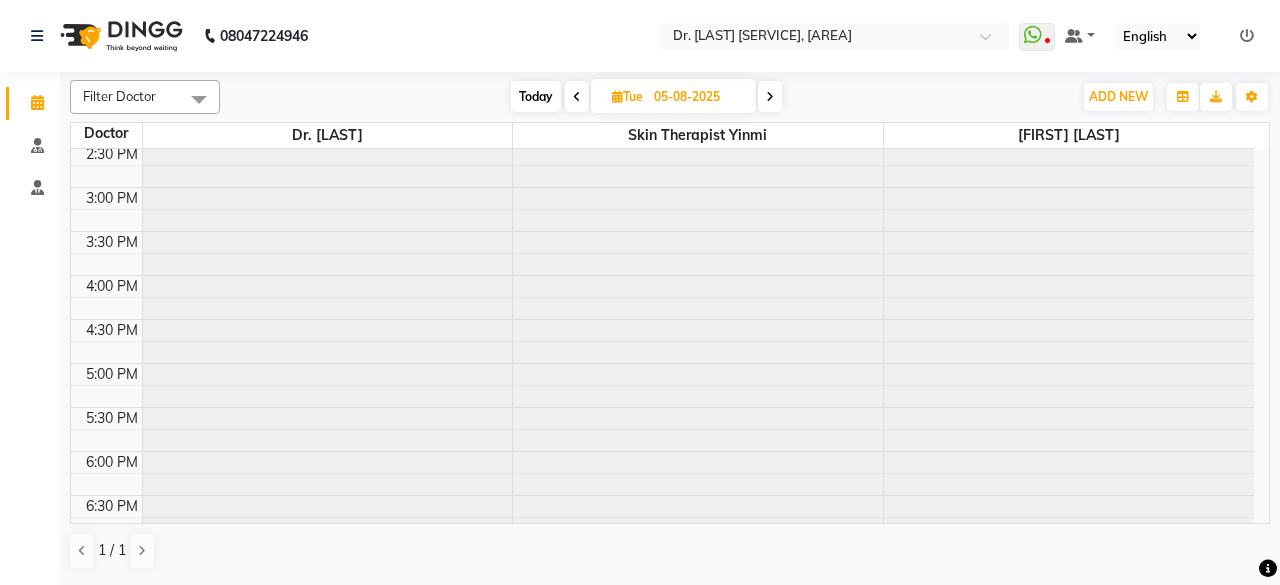 scroll, scrollTop: 664, scrollLeft: 0, axis: vertical 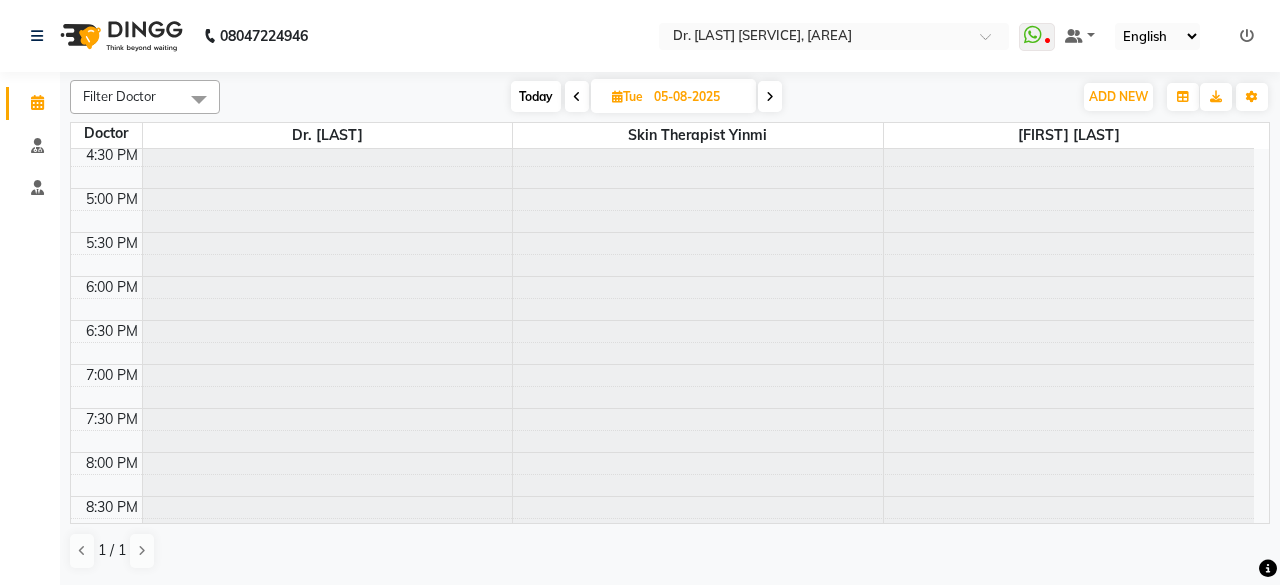 click at bounding box center (770, 96) 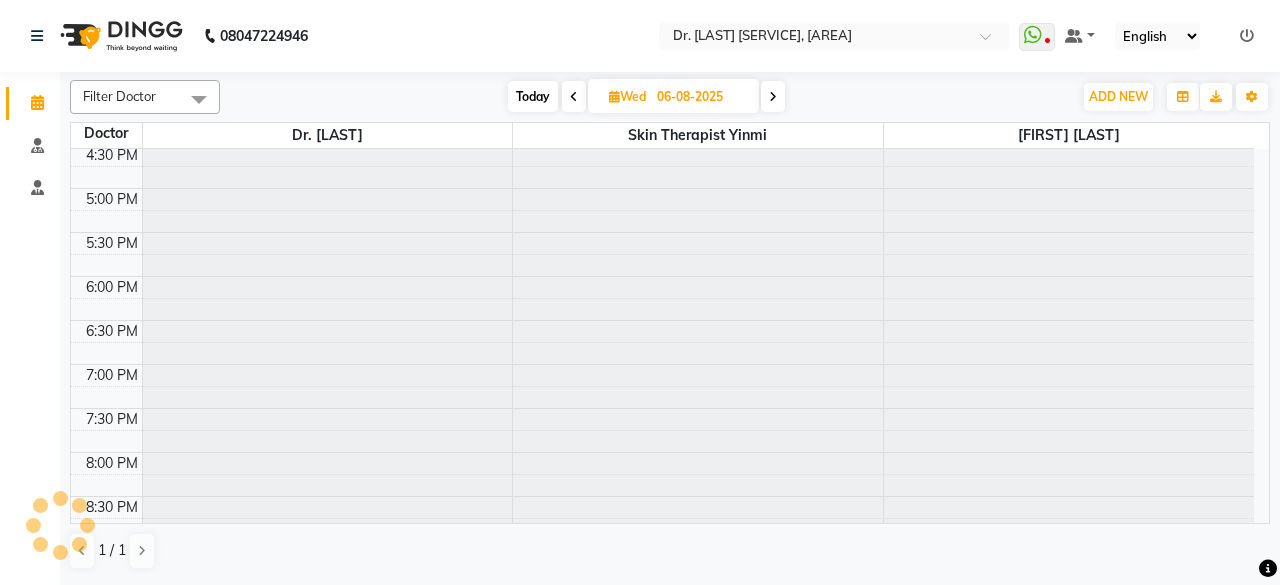 scroll, scrollTop: 0, scrollLeft: 0, axis: both 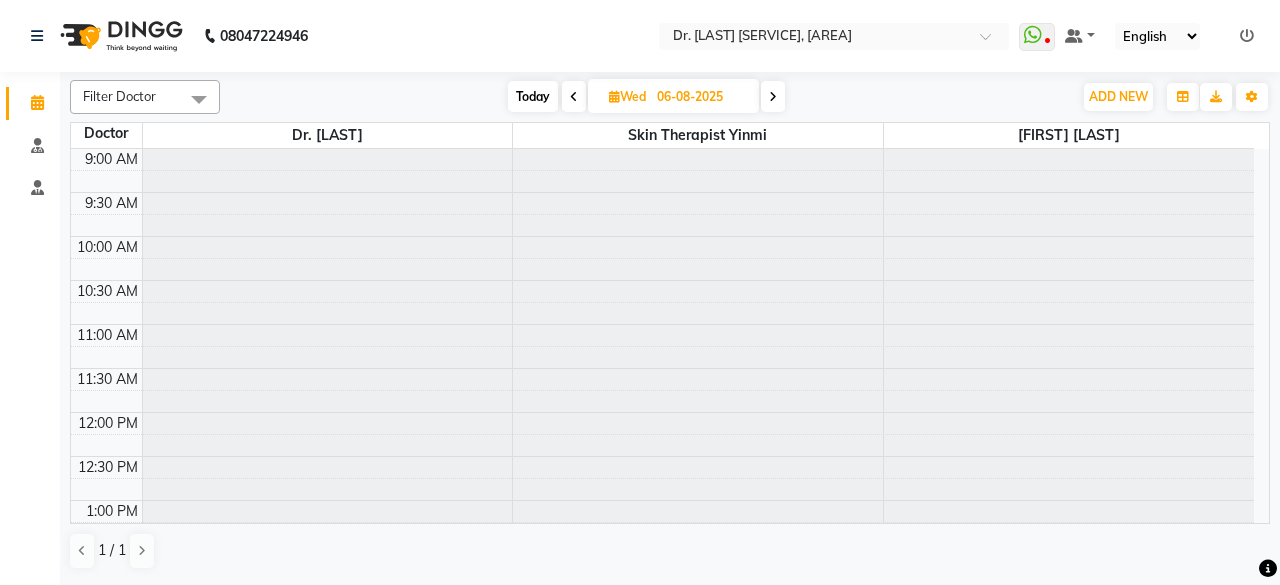click at bounding box center (773, 96) 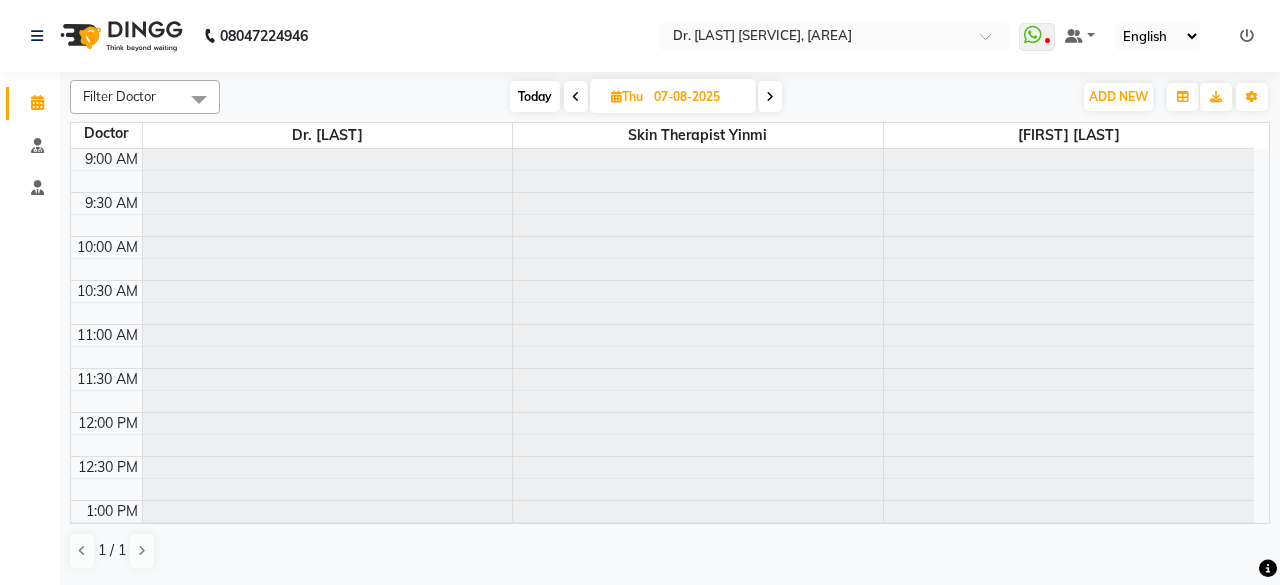 click on "Today" at bounding box center [535, 96] 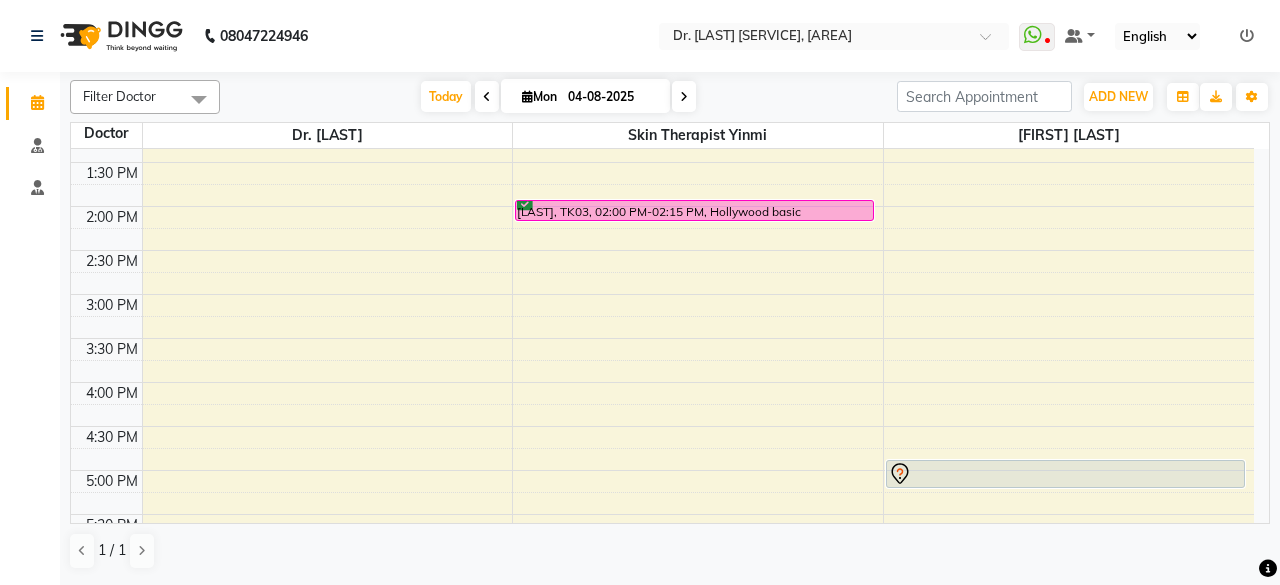 scroll, scrollTop: 448, scrollLeft: 0, axis: vertical 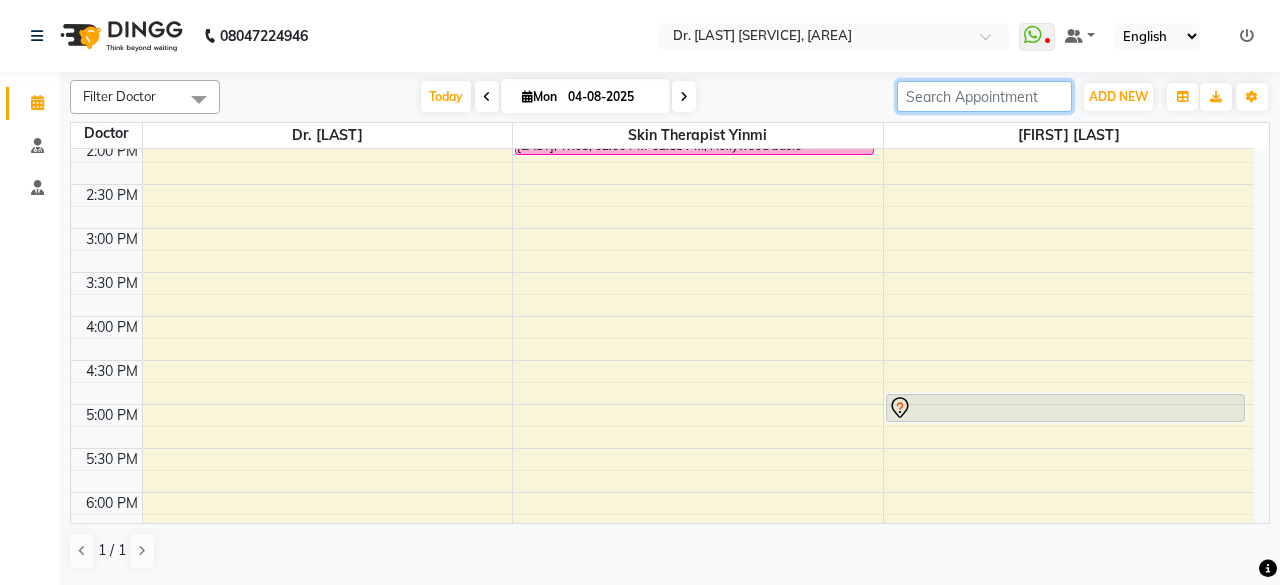 click at bounding box center [984, 96] 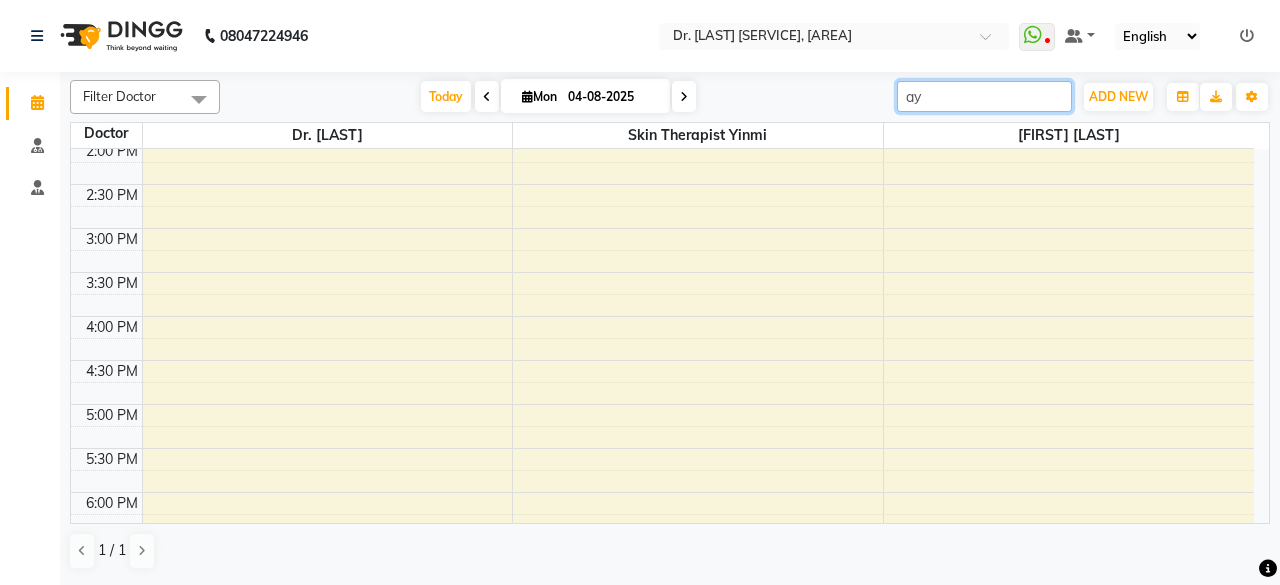 type on "a" 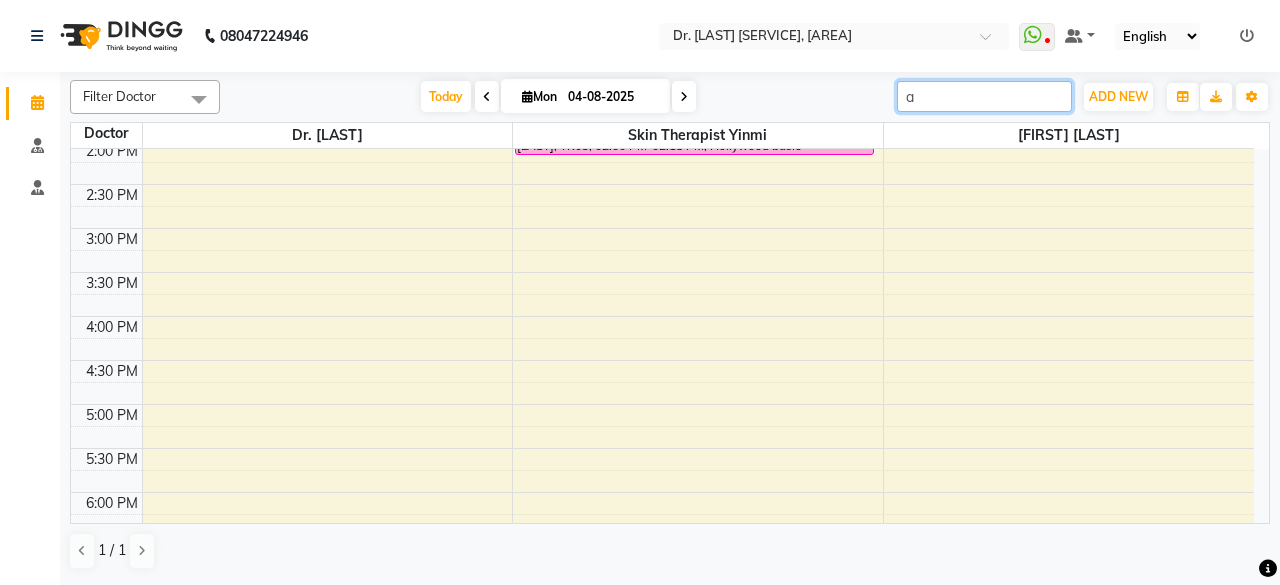 type 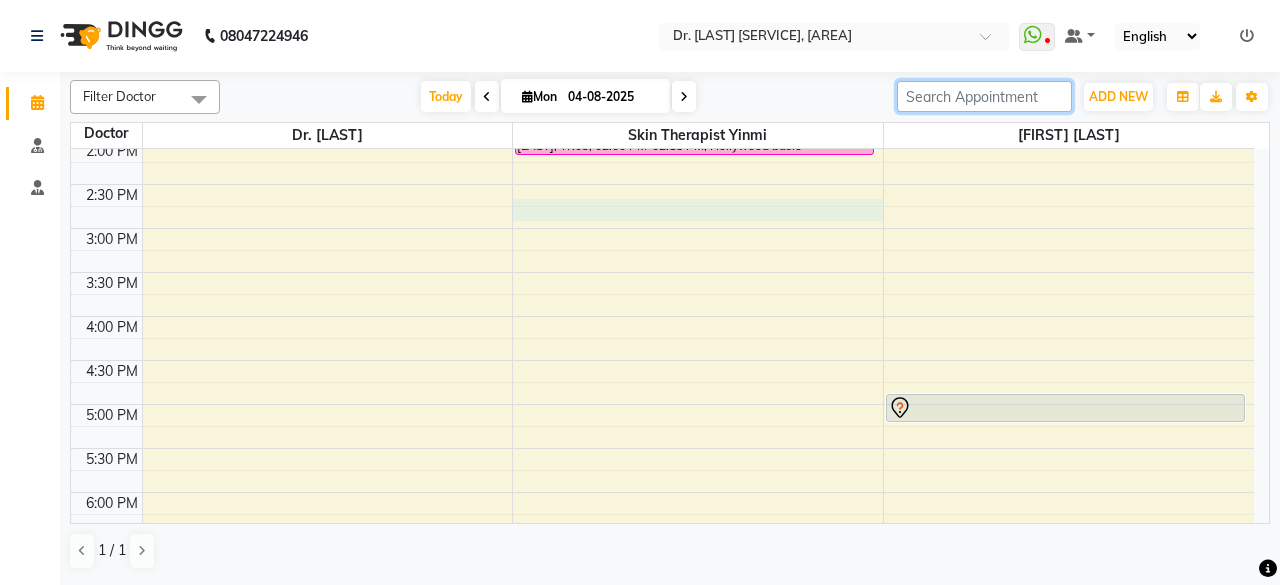 click on "[FIRST] [LAST], TK01, [TIME]-[TIME], [SERVICE]              [FIRST] [LAST], TK02, [TIME]-[TIME], [SERVICE]     [FIRST] [LAST], TK03, [TIME]-[TIME], [SERVICE]      [FIRST] [LAST], TK08, [TIME]-[TIME], [SERVICE]     [FIRST] [LAST], TK08, [TIME]-[TIME], [SERVICE]             [FIRST] [LAST], TK06, [TIME]-[TIME], [SERVICE]             [FIRST] [LAST], TK07, [TIME]-[TIME], [SERVICE]" at bounding box center [662, 228] 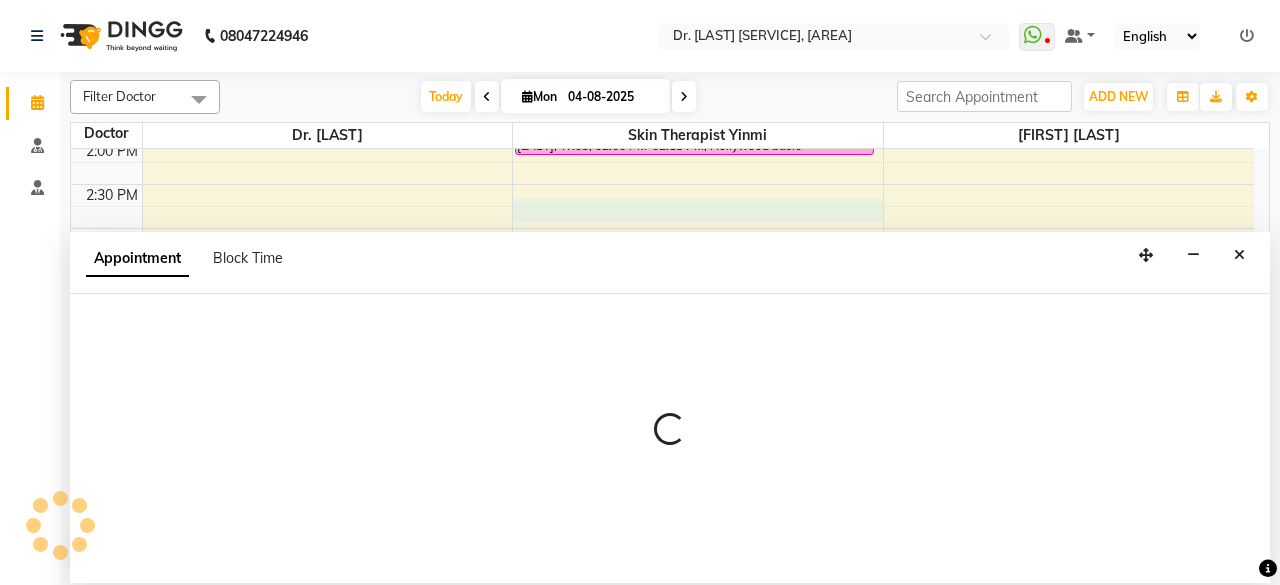 select on "885" 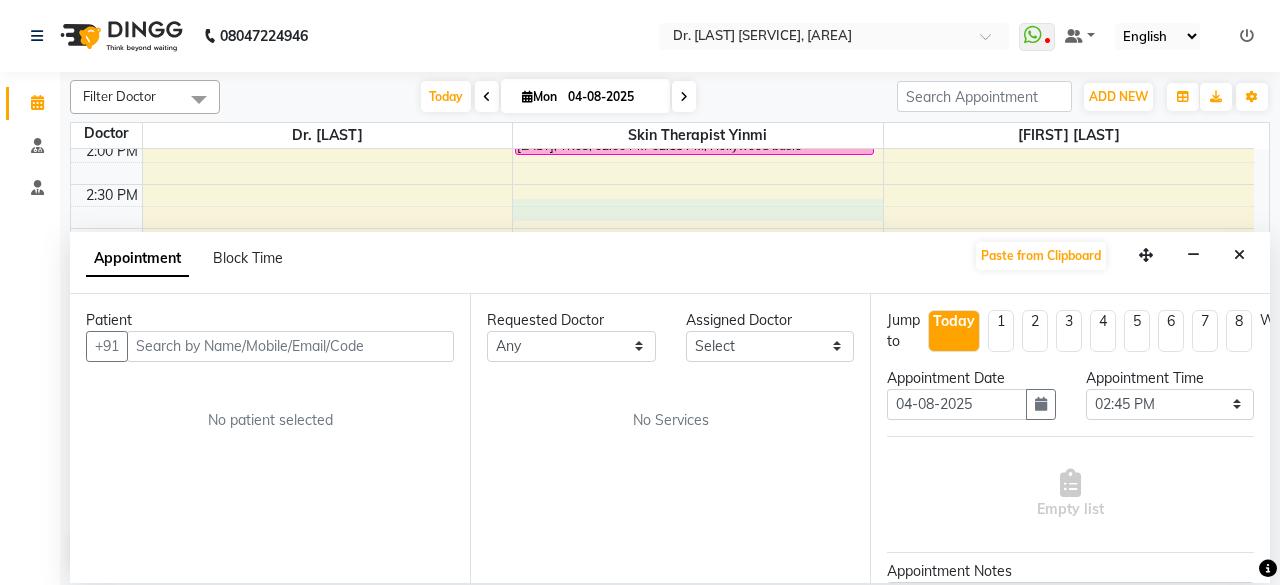 click at bounding box center (290, 346) 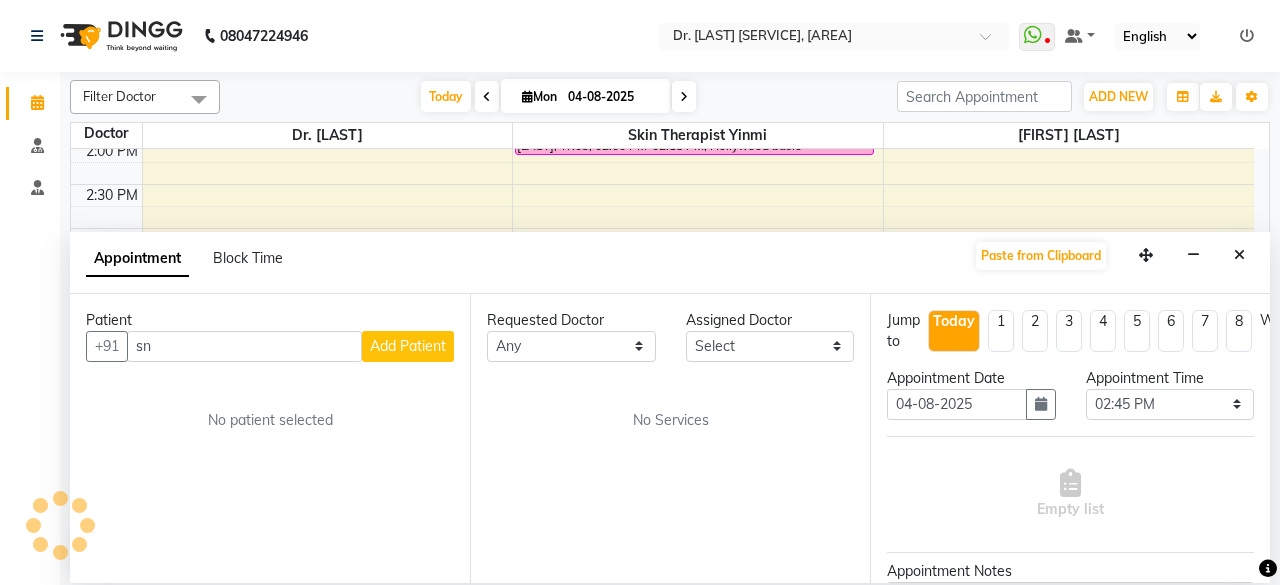 type on "s" 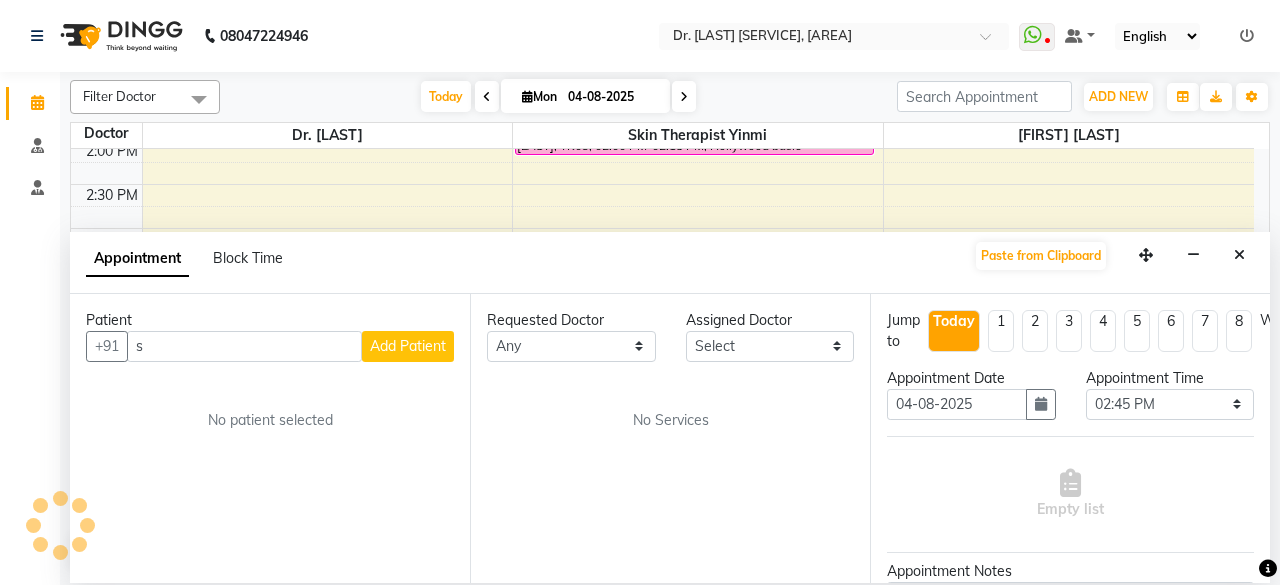 type 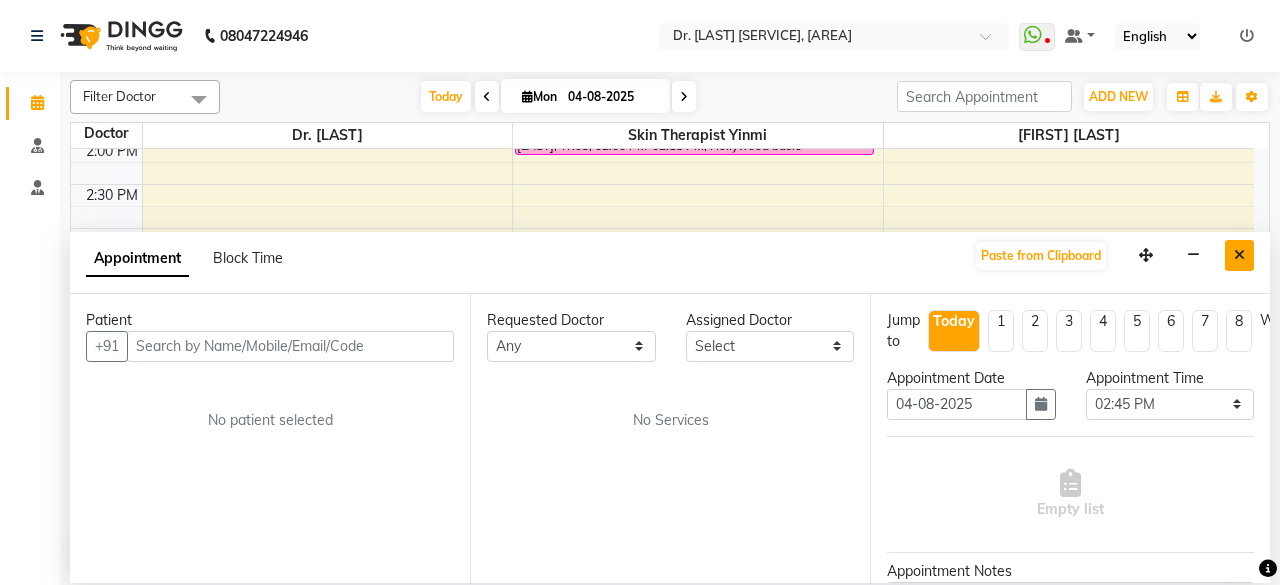 click at bounding box center [1239, 255] 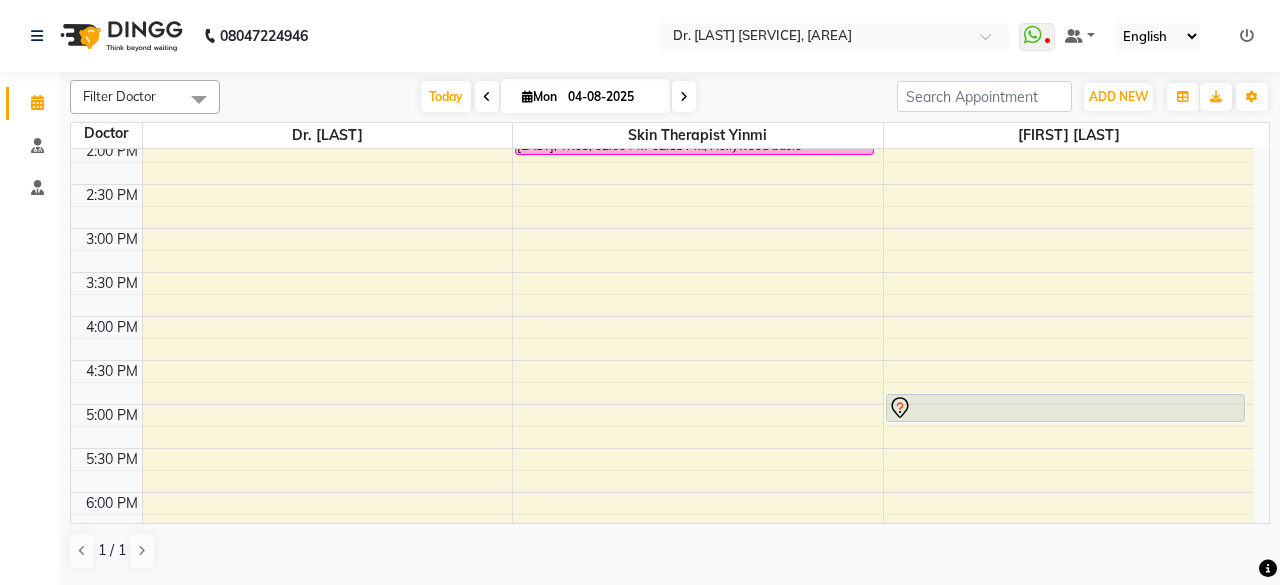 scroll, scrollTop: 0, scrollLeft: 0, axis: both 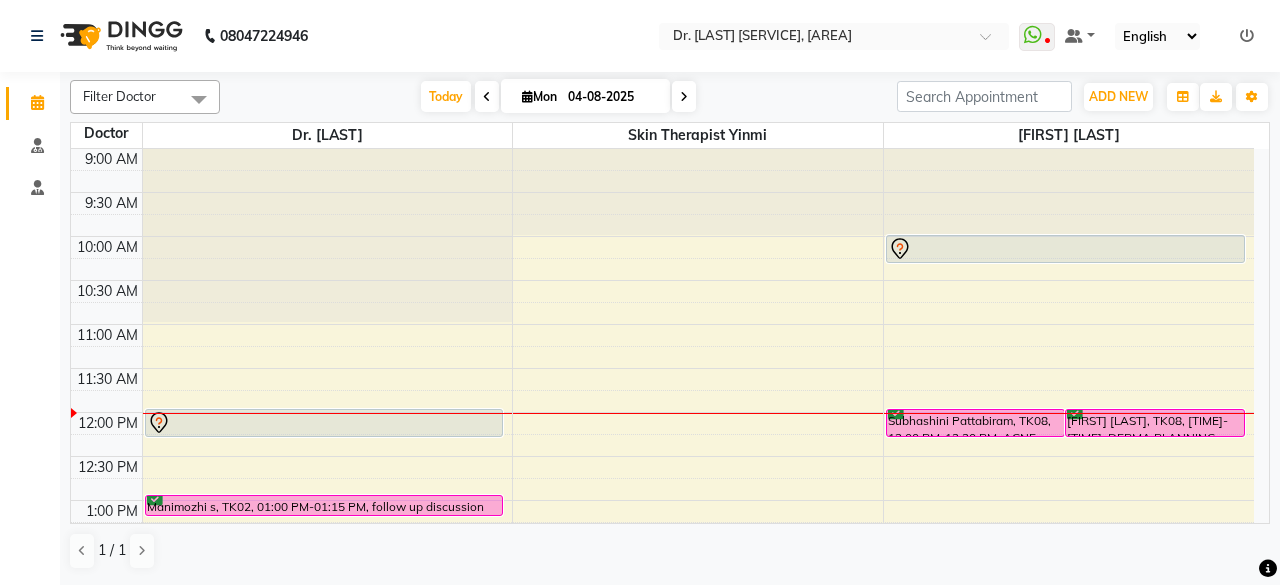 click at bounding box center (684, 96) 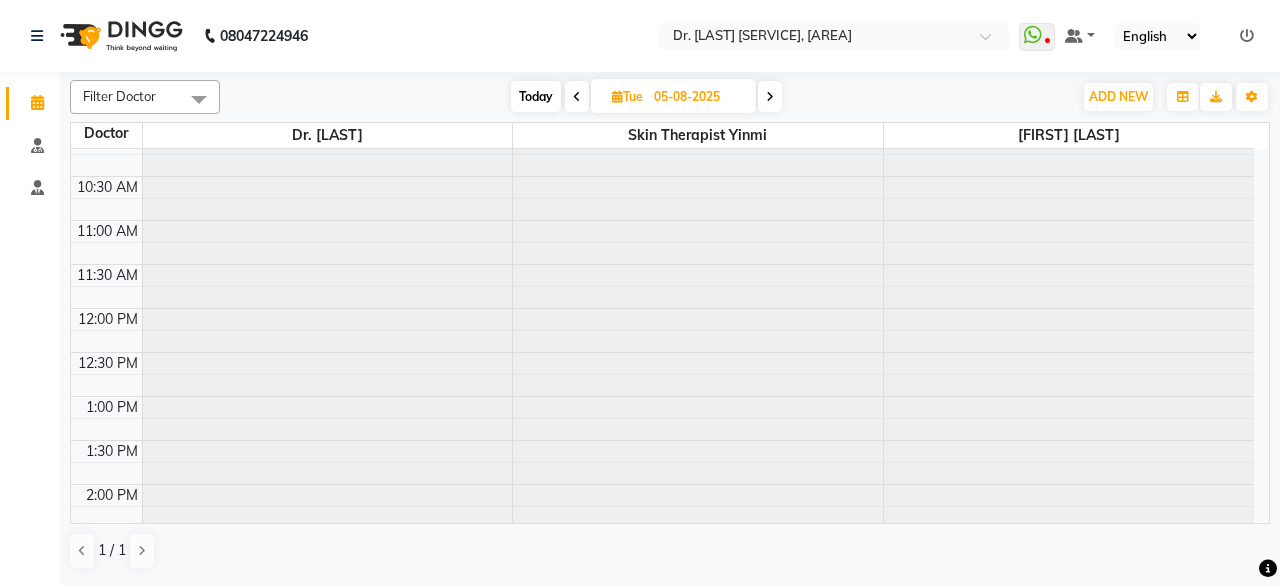 scroll, scrollTop: 0, scrollLeft: 0, axis: both 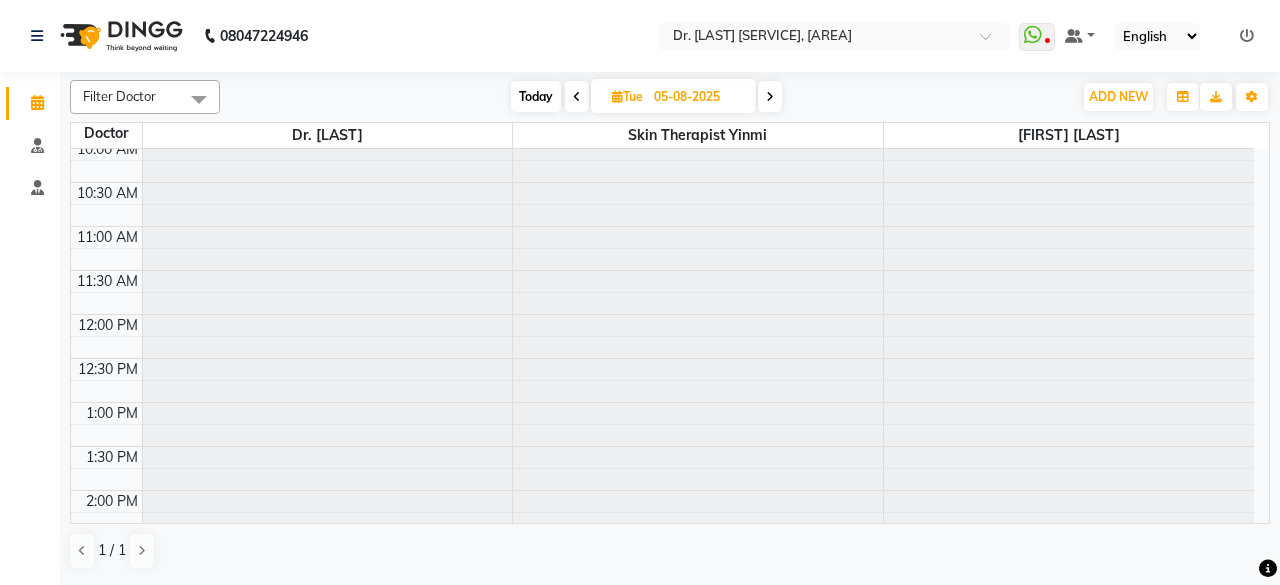 click on "Today" at bounding box center (536, 96) 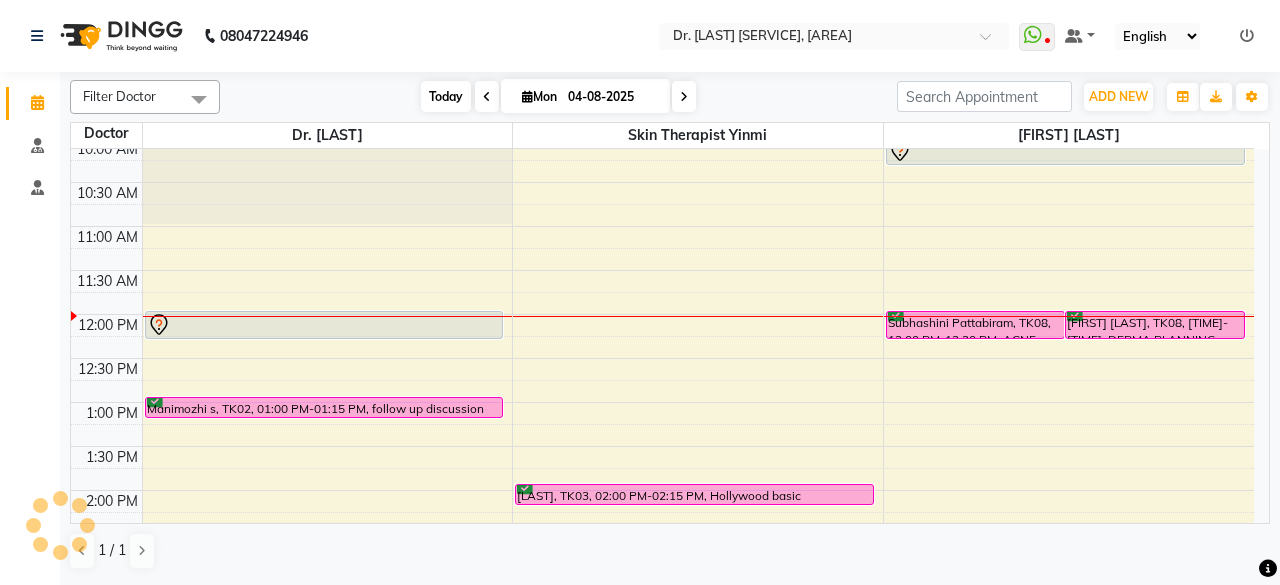 scroll, scrollTop: 0, scrollLeft: 0, axis: both 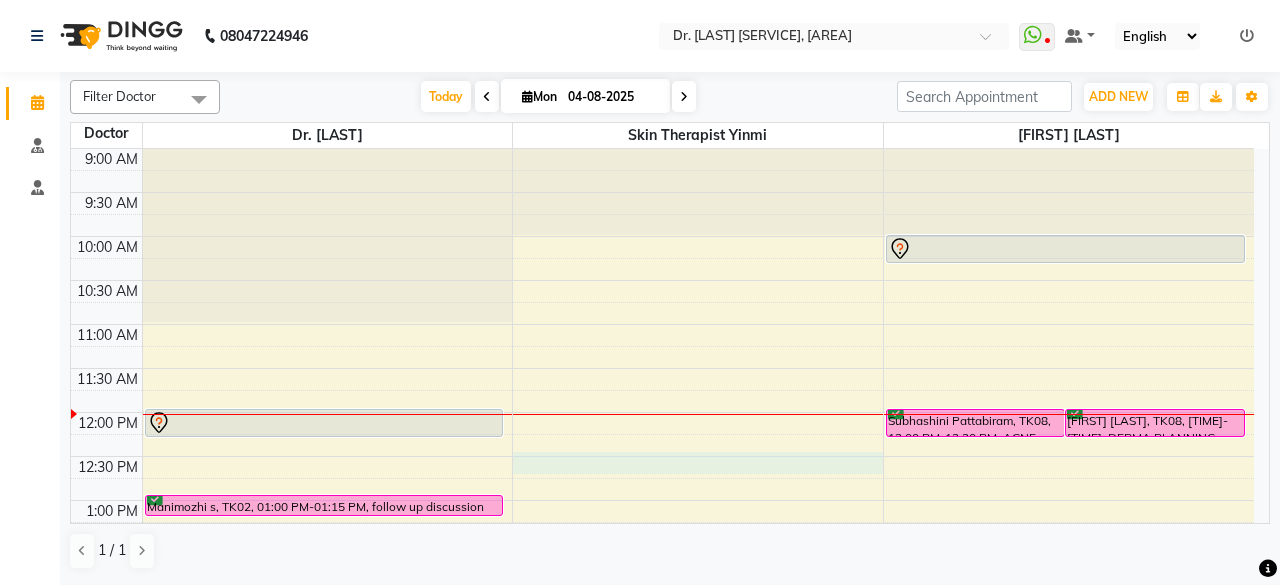click on "[FIRST] [LAST], TK01, [TIME]-[TIME], [SERVICE]              [FIRST] [LAST], TK02, [TIME]-[TIME], [SERVICE]     [FIRST] [LAST], TK03, [TIME]-[TIME], [SERVICE]      [FIRST] [LAST], TK08, [TIME]-[TIME], [SERVICE]     [FIRST] [LAST], TK08, [TIME]-[TIME], [SERVICE]             [FIRST] [LAST], TK06, [TIME]-[TIME], [SERVICE]             [FIRST] [LAST], TK07, [TIME]-[TIME], [SERVICE]" at bounding box center (662, 676) 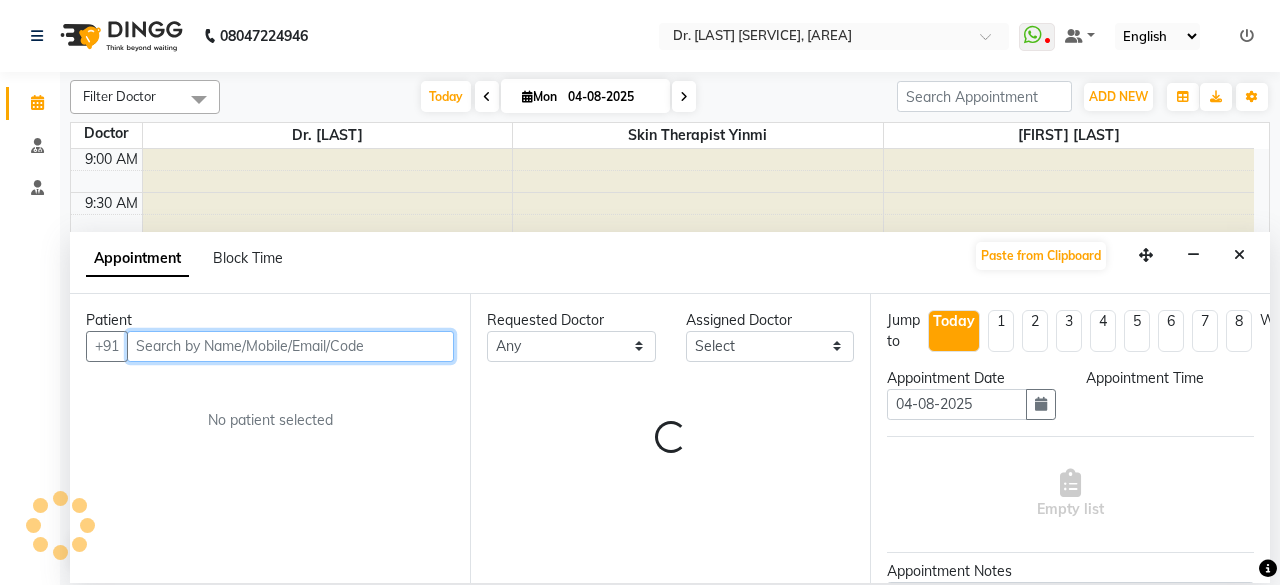 select on "750" 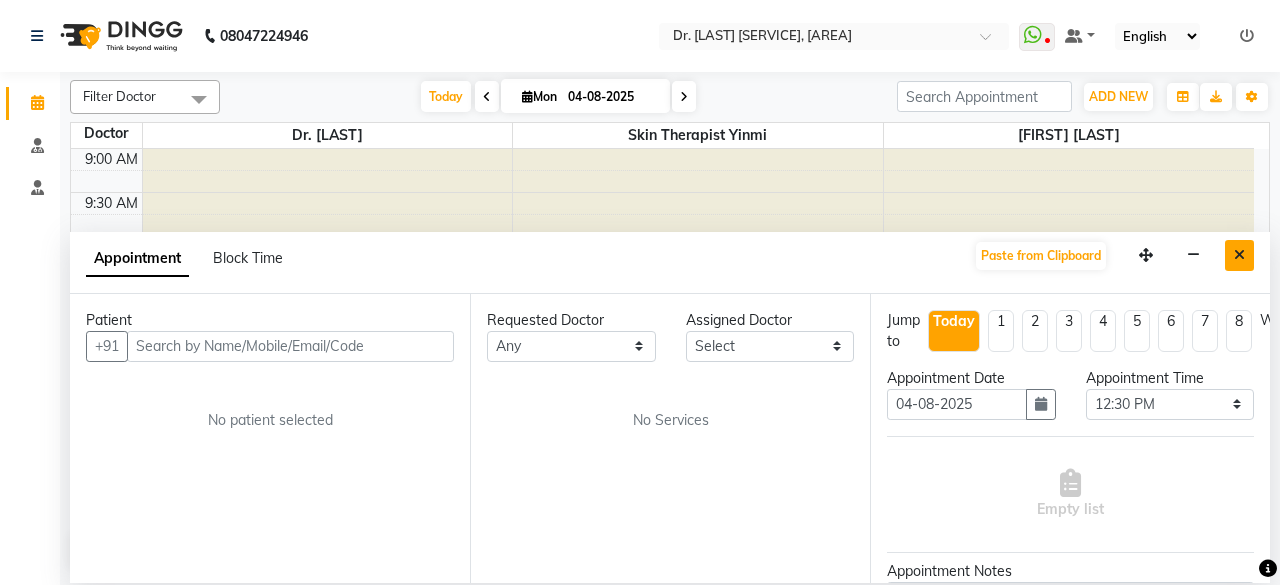 click at bounding box center (1239, 255) 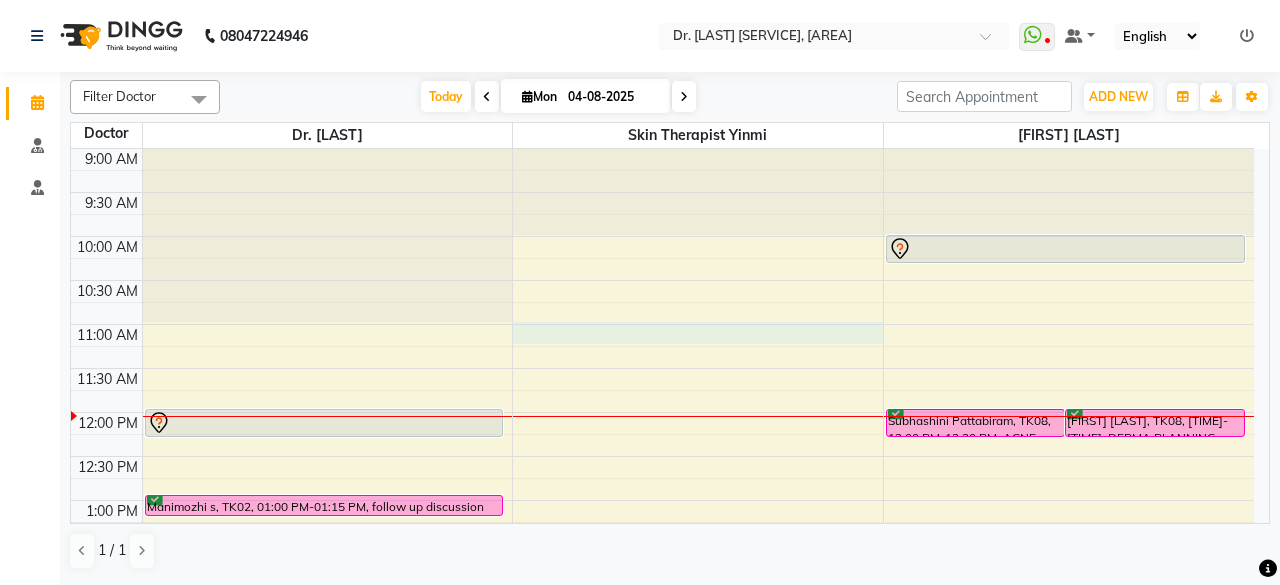 click on "[FIRST] [LAST], TK01, [TIME]-[TIME], [SERVICE]              [FIRST] [LAST], TK02, [TIME]-[TIME], [SERVICE]     [FIRST] [LAST], TK03, [TIME]-[TIME], [SERVICE]      [FIRST] [LAST], TK08, [TIME]-[TIME], [SERVICE]     [FIRST] [LAST], TK08, [TIME]-[TIME], [SERVICE]             [FIRST] [LAST], TK06, [TIME]-[TIME], [SERVICE]             [FIRST] [LAST], TK07, [TIME]-[TIME], [SERVICE]" at bounding box center (662, 676) 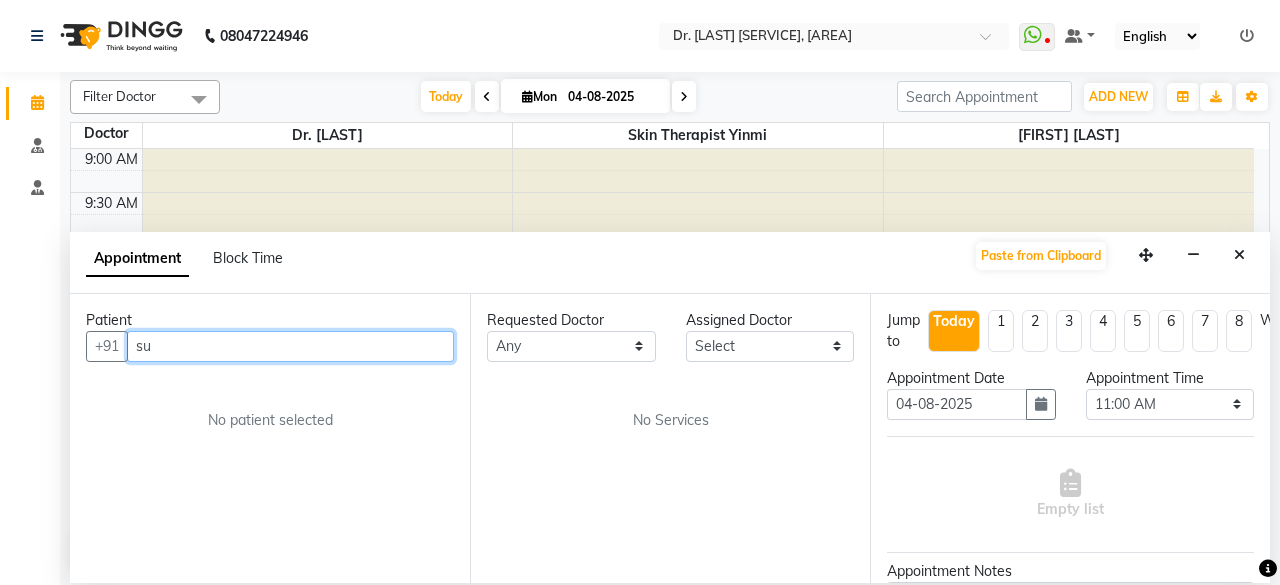 type on "s" 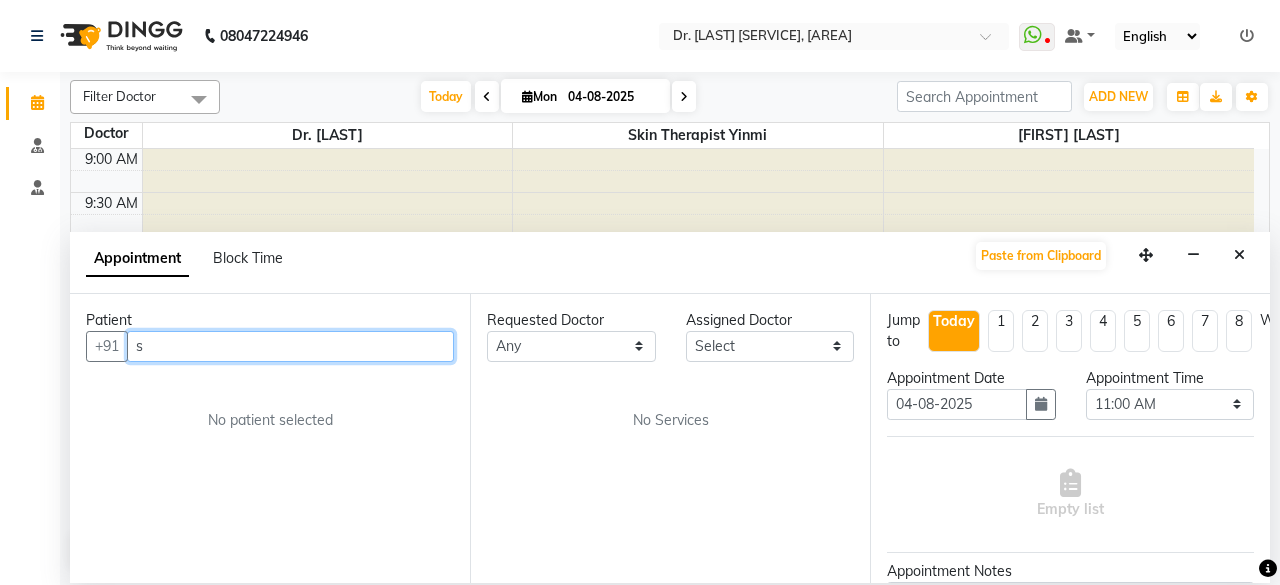type 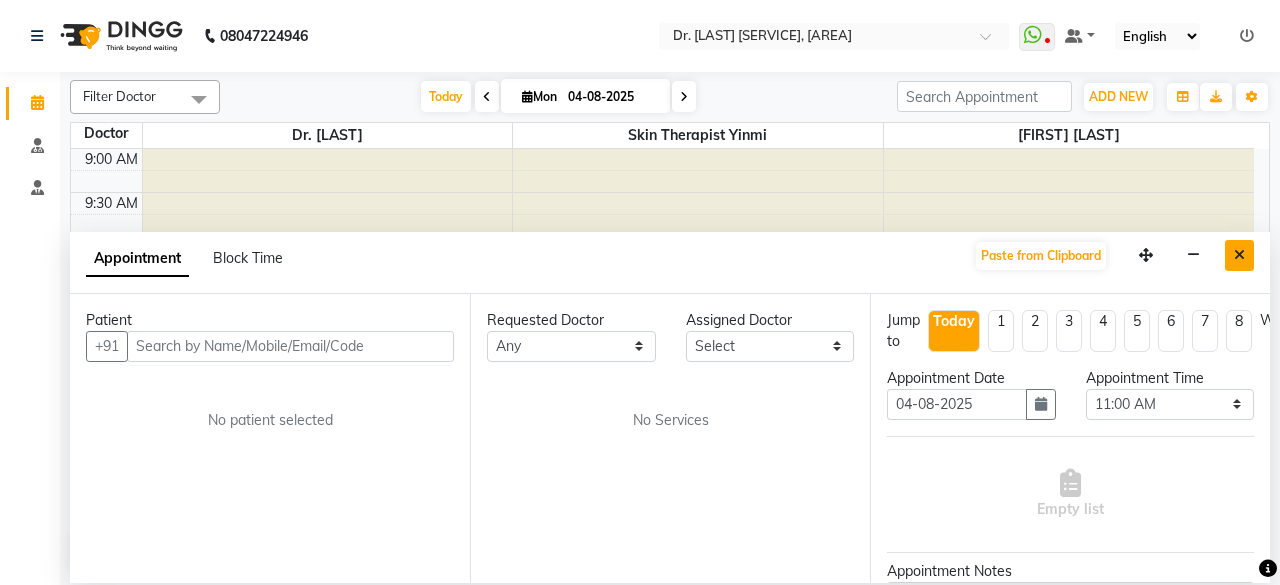 click at bounding box center [1239, 255] 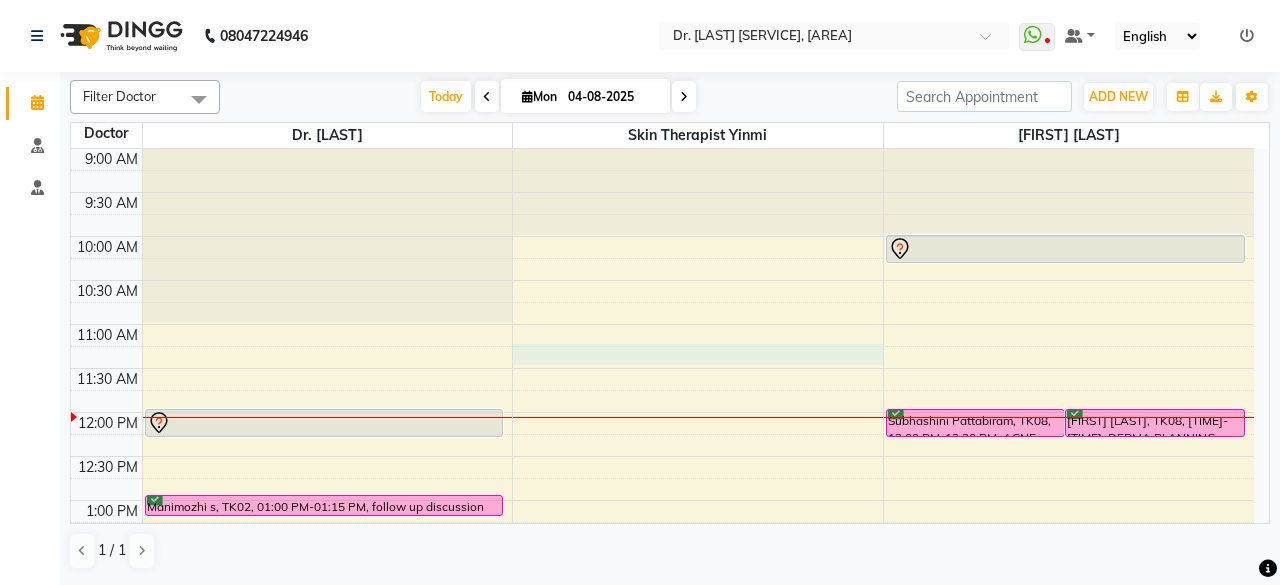 click on "[FIRST] [LAST], TK01, [TIME]-[TIME], [SERVICE]              [FIRST] [LAST], TK02, [TIME]-[TIME], [SERVICE]     [FIRST] [LAST], TK03, [TIME]-[TIME], [SERVICE]      [FIRST] [LAST], TK08, [TIME]-[TIME], [SERVICE]     [FIRST] [LAST], TK08, [TIME]-[TIME], [SERVICE]             [FIRST] [LAST], TK06, [TIME]-[TIME], [SERVICE]             [FIRST] [LAST], TK07, [TIME]-[TIME], [SERVICE]" at bounding box center (662, 676) 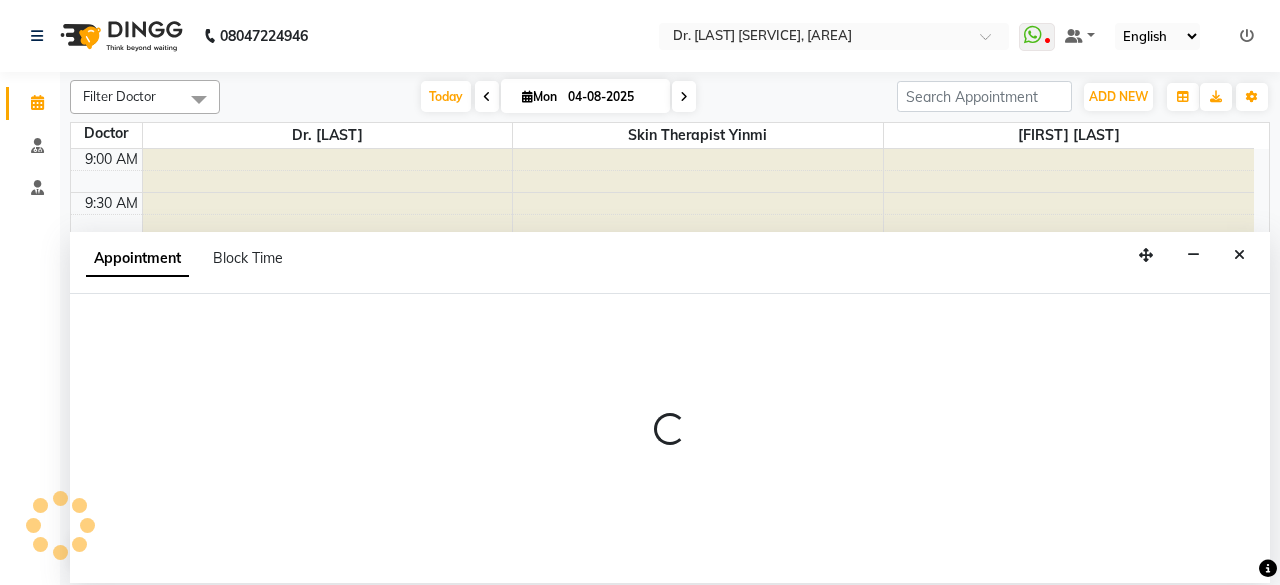 click at bounding box center [670, 438] 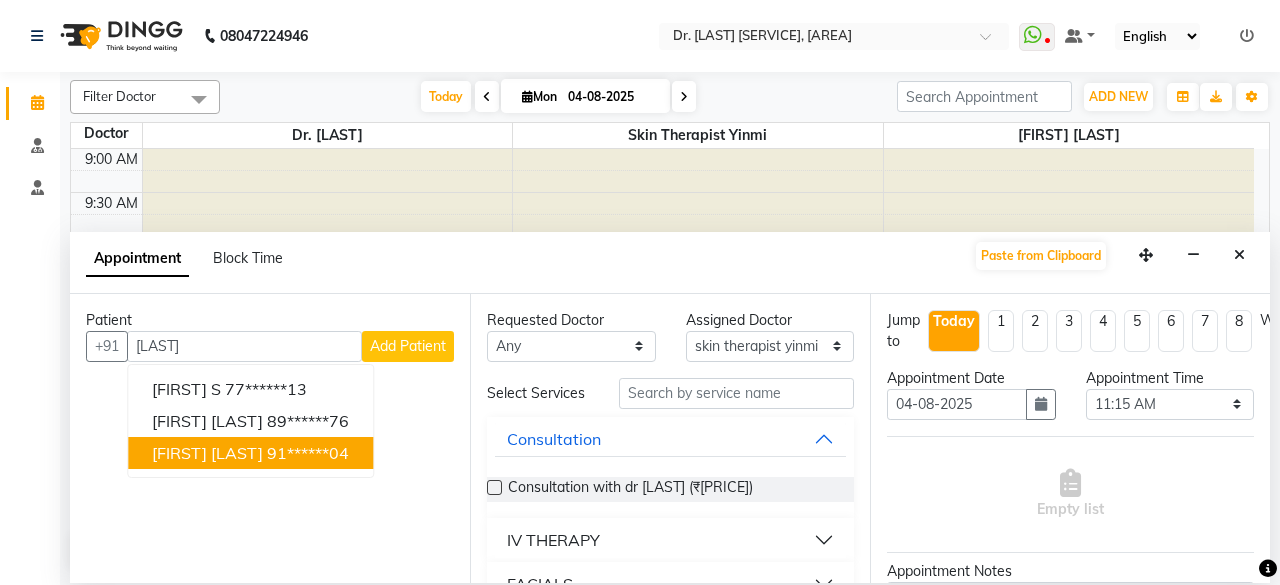 click on "91******04" at bounding box center (308, 453) 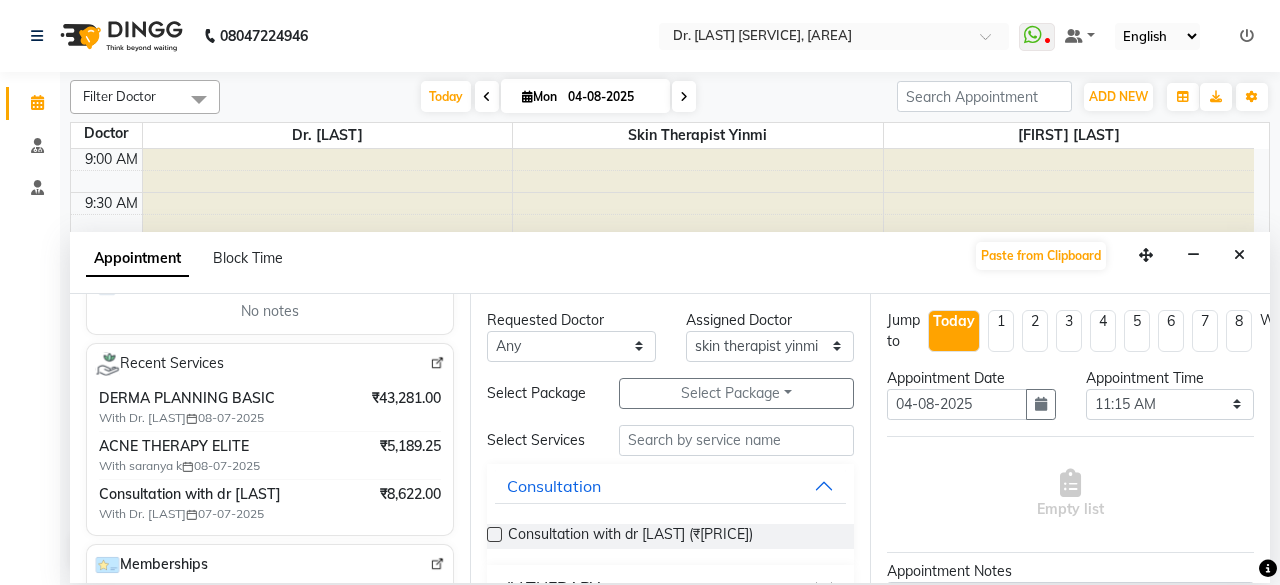 scroll, scrollTop: 343, scrollLeft: 0, axis: vertical 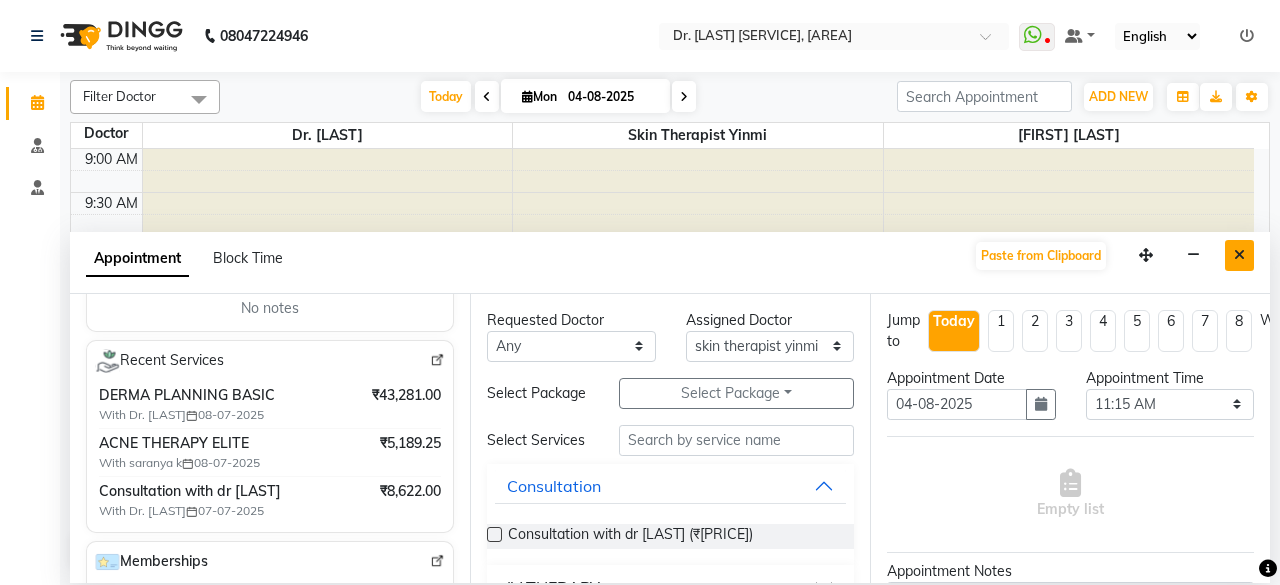 type on "91******04" 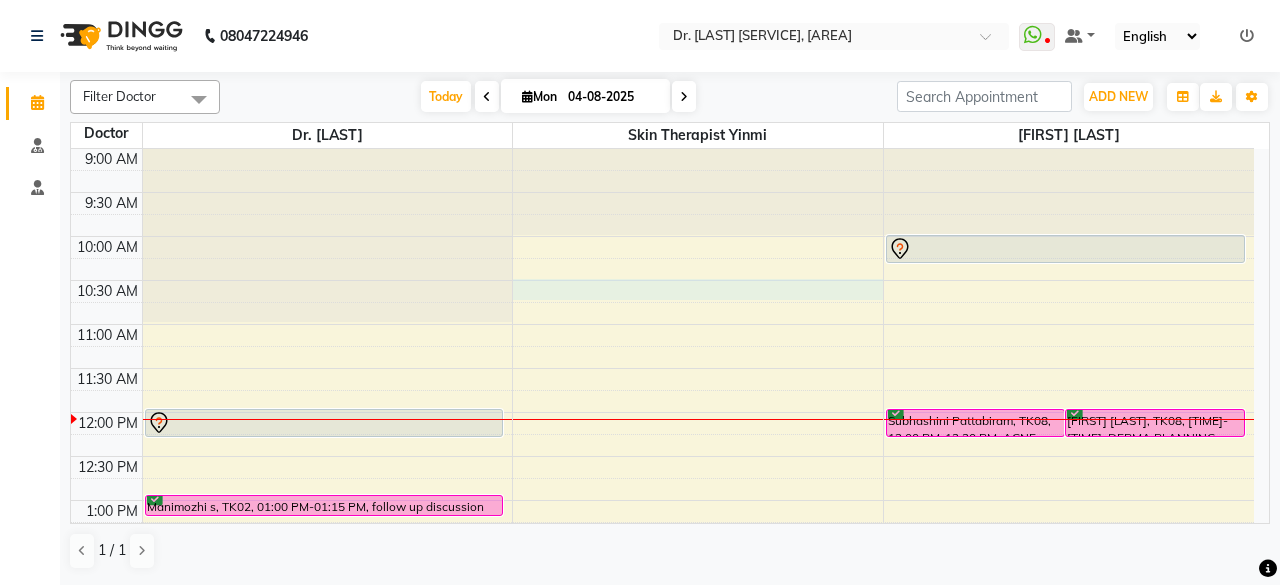 click on "[FIRST] [LAST], TK01, [TIME]-[TIME], [SERVICE]              [FIRST] [LAST], TK02, [TIME]-[TIME], [SERVICE]     [FIRST] [LAST], TK03, [TIME]-[TIME], [SERVICE]      [FIRST] [LAST], TK08, [TIME]-[TIME], [SERVICE]     [FIRST] [LAST], TK08, [TIME]-[TIME], [SERVICE]             [FIRST] [LAST], TK06, [TIME]-[TIME], [SERVICE]             [FIRST] [LAST], TK07, [TIME]-[TIME], [SERVICE]" at bounding box center (662, 676) 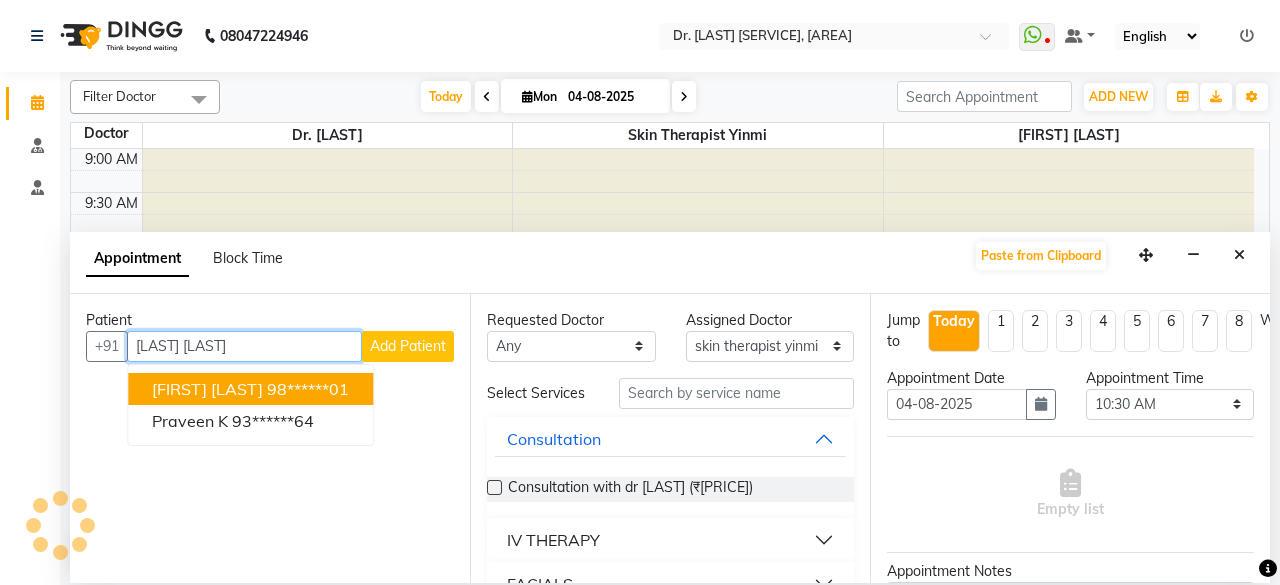 click on "[FIRST] [LAST] [PHONE_NUMBER]" at bounding box center (250, 389) 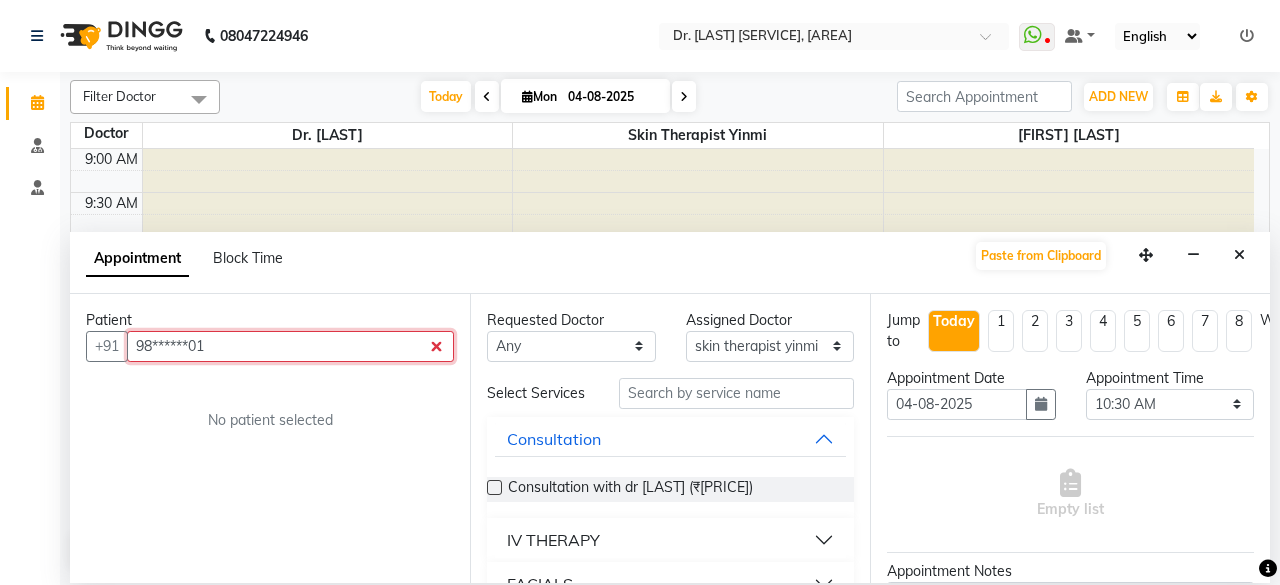 scroll, scrollTop: 0, scrollLeft: 0, axis: both 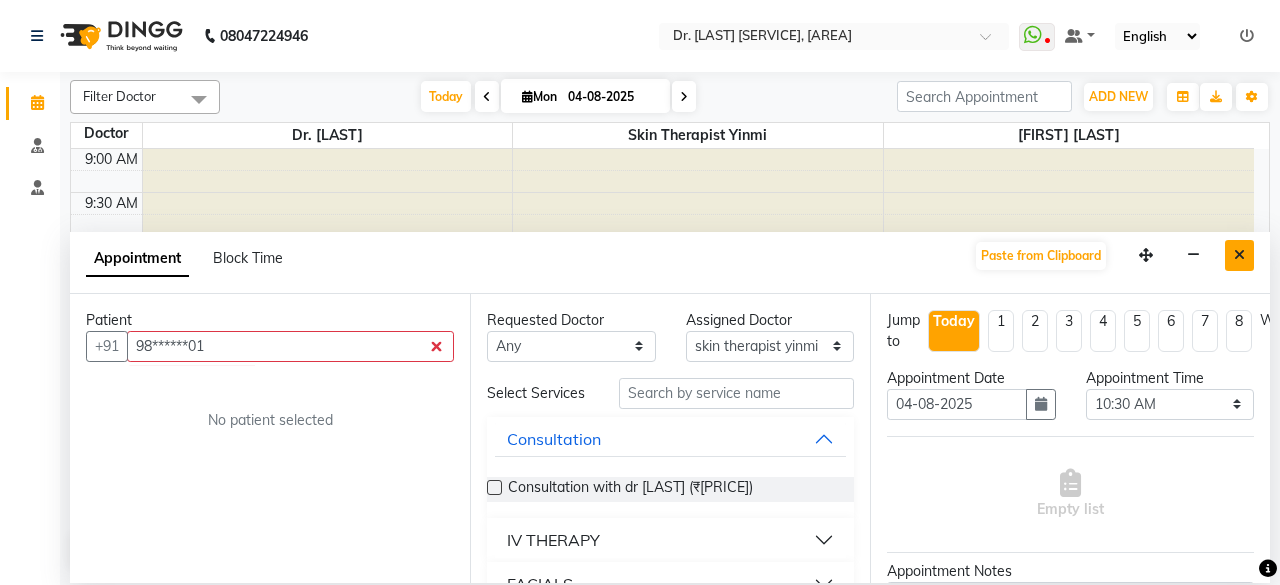 click at bounding box center [1239, 255] 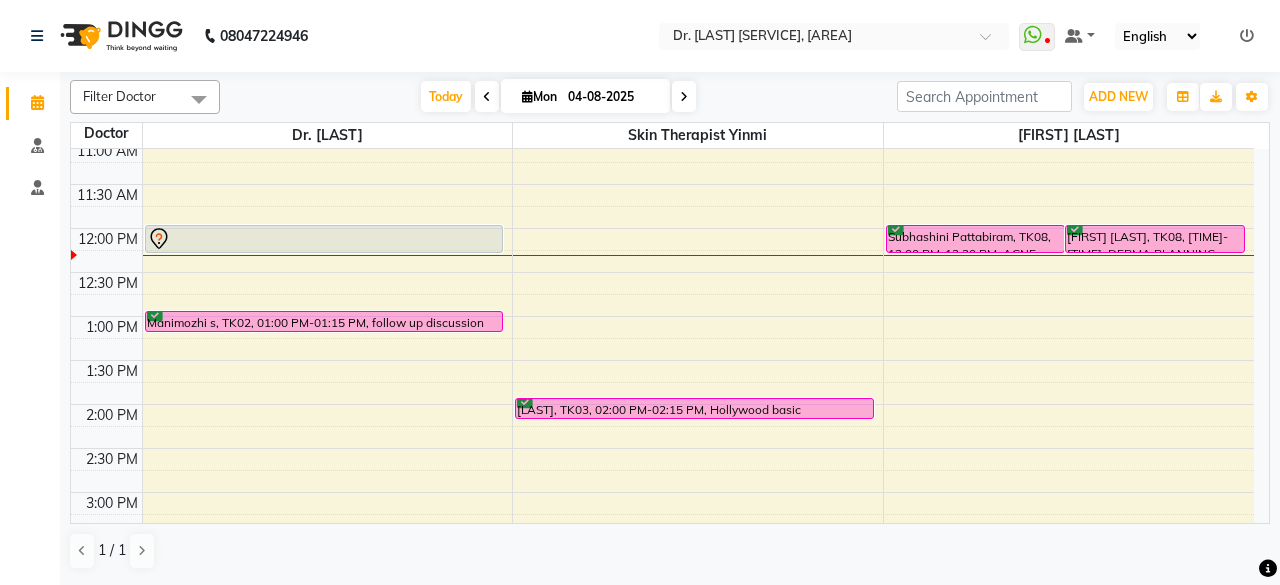 scroll, scrollTop: 193, scrollLeft: 0, axis: vertical 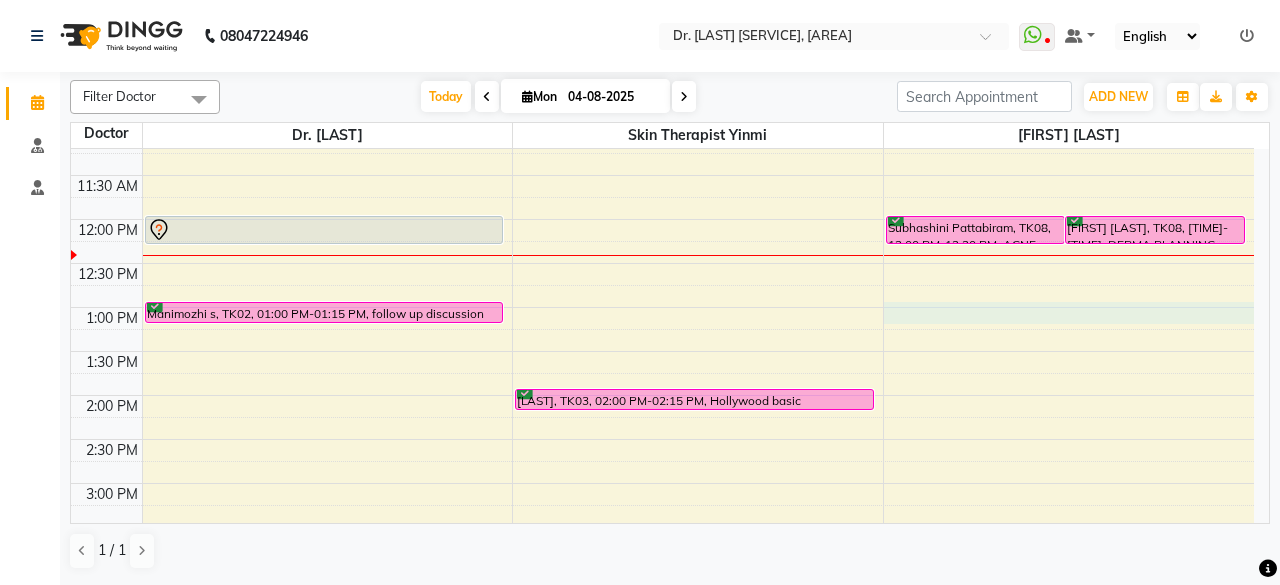 click on "[FIRST] [LAST], TK01, [TIME]-[TIME], [SERVICE]              [FIRST] [LAST], TK02, [TIME]-[TIME], [SERVICE]     [FIRST] [LAST], TK03, [TIME]-[TIME], [SERVICE]      [FIRST] [LAST], TK08, [TIME]-[TIME], [SERVICE]     [FIRST] [LAST], TK08, [TIME]-[TIME], [SERVICE]             [FIRST] [LAST], TK06, [TIME]-[TIME], [SERVICE]             [FIRST] [LAST], TK07, [TIME]-[TIME], [SERVICE]" at bounding box center [662, 483] 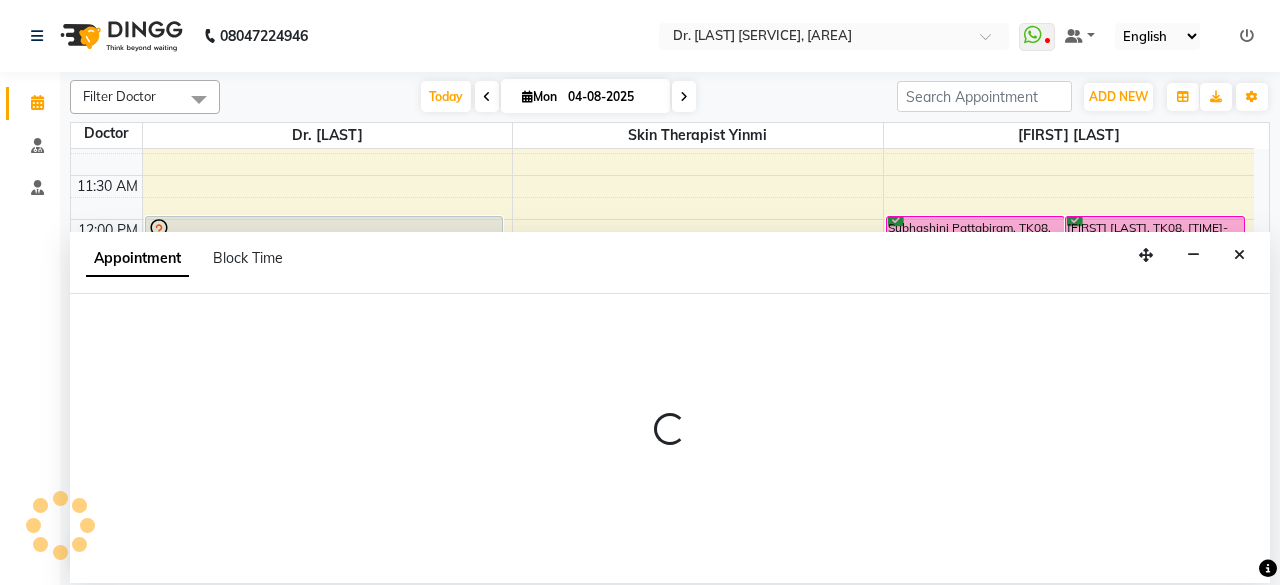 select on "83350" 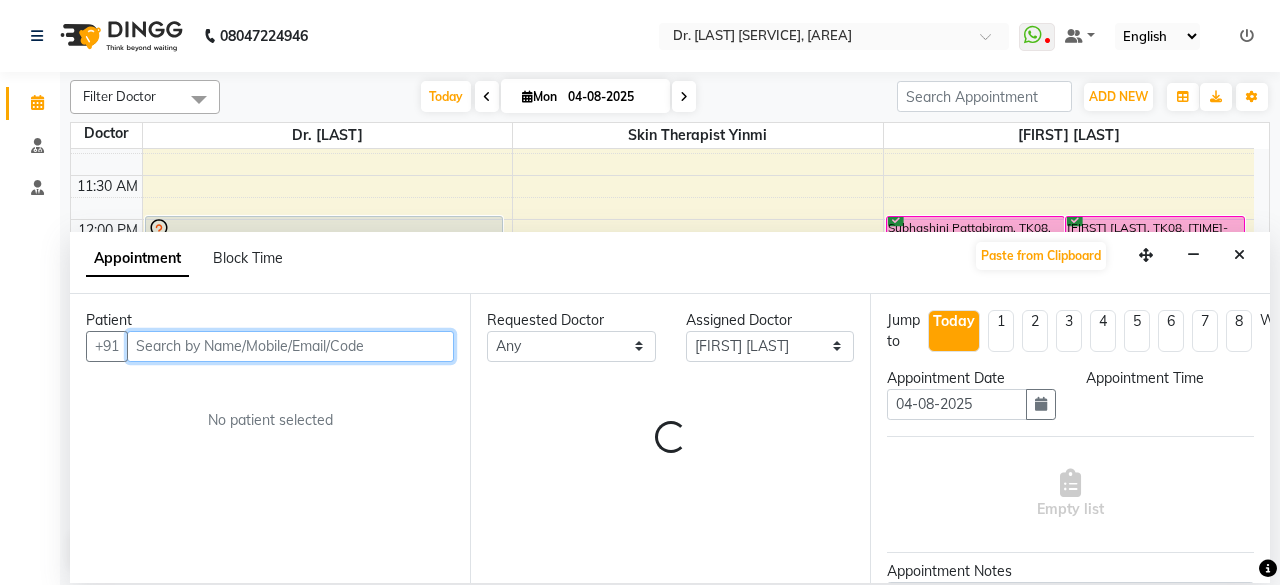 select on "780" 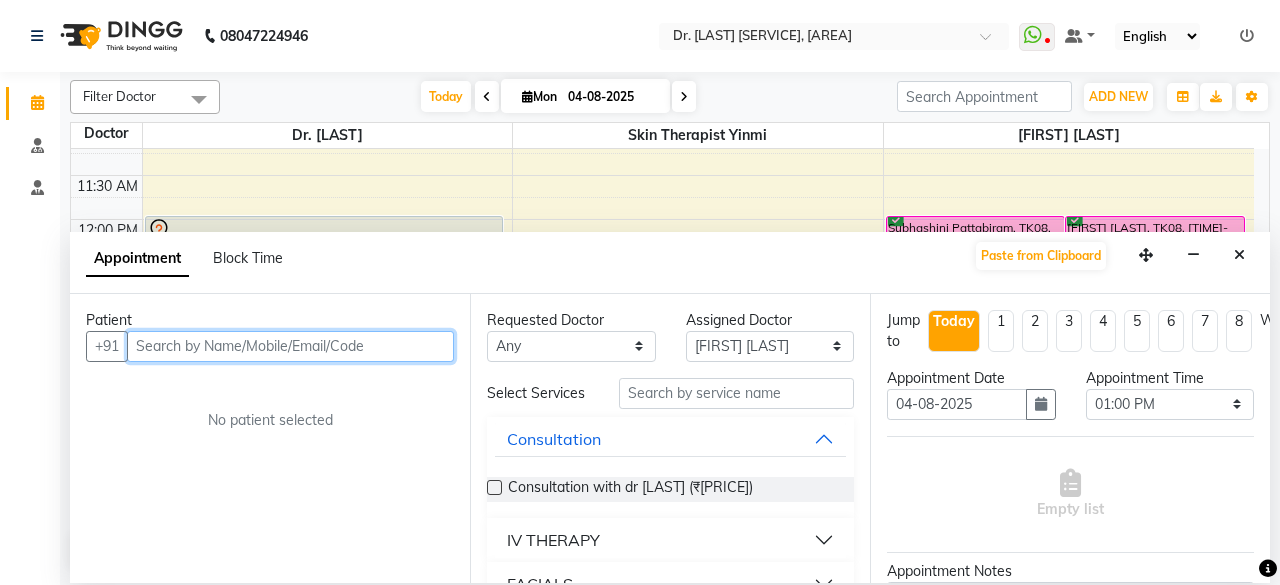 click at bounding box center (290, 346) 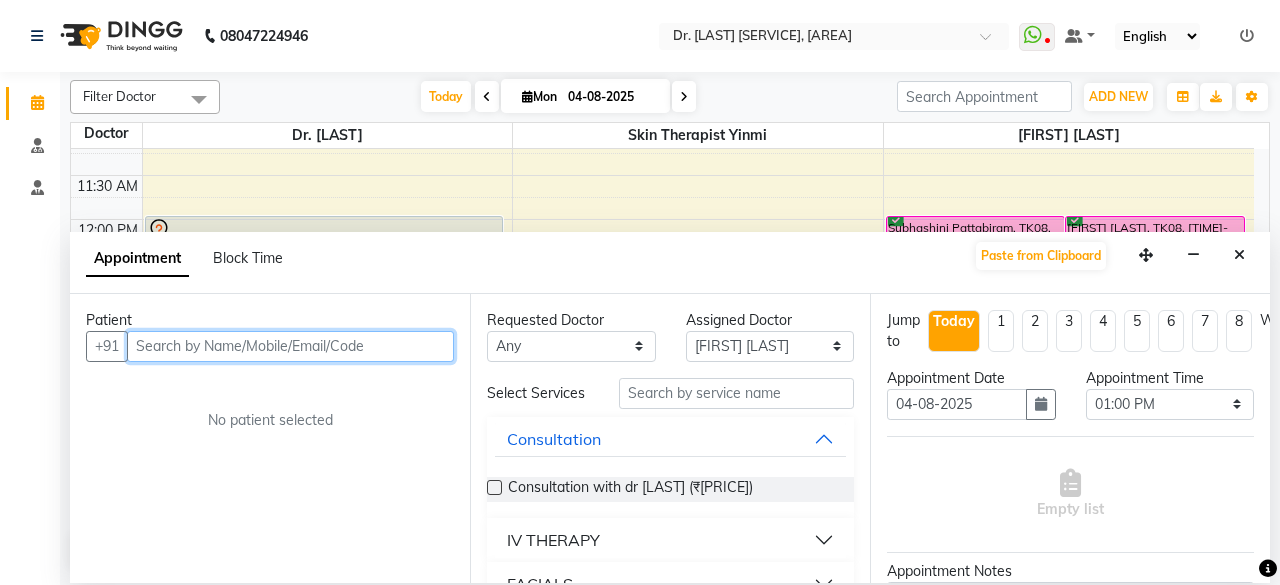 type on "o" 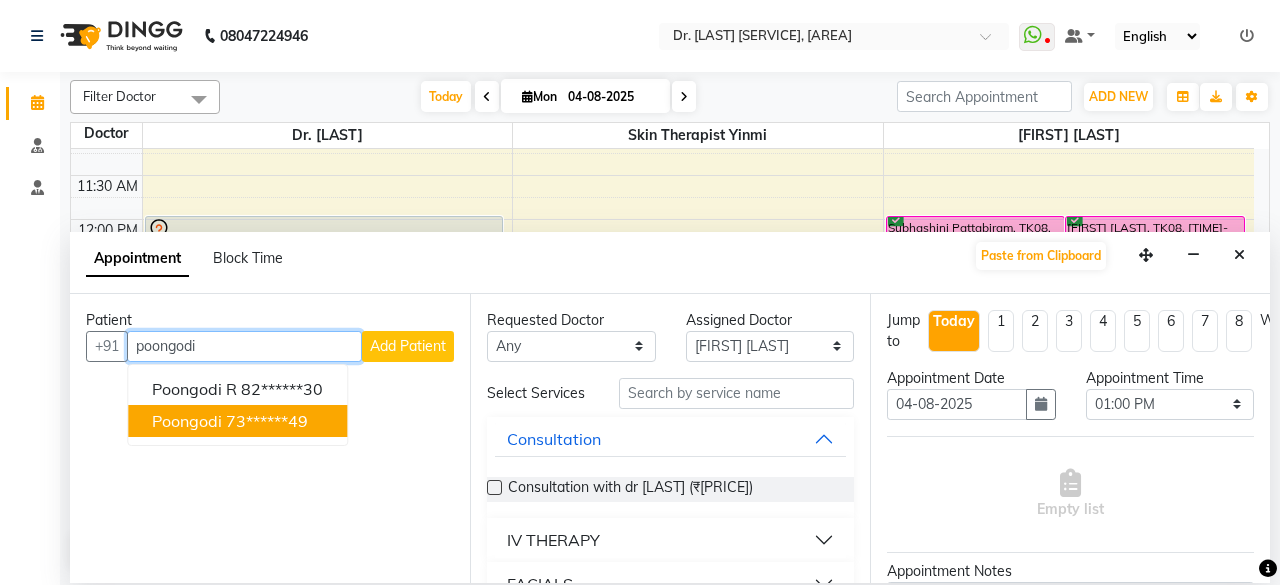 click on "[FIRST] [LAST] [PHONE_NUMBER] [FIRST] [PHONE_NUMBER]" at bounding box center (237, 405) 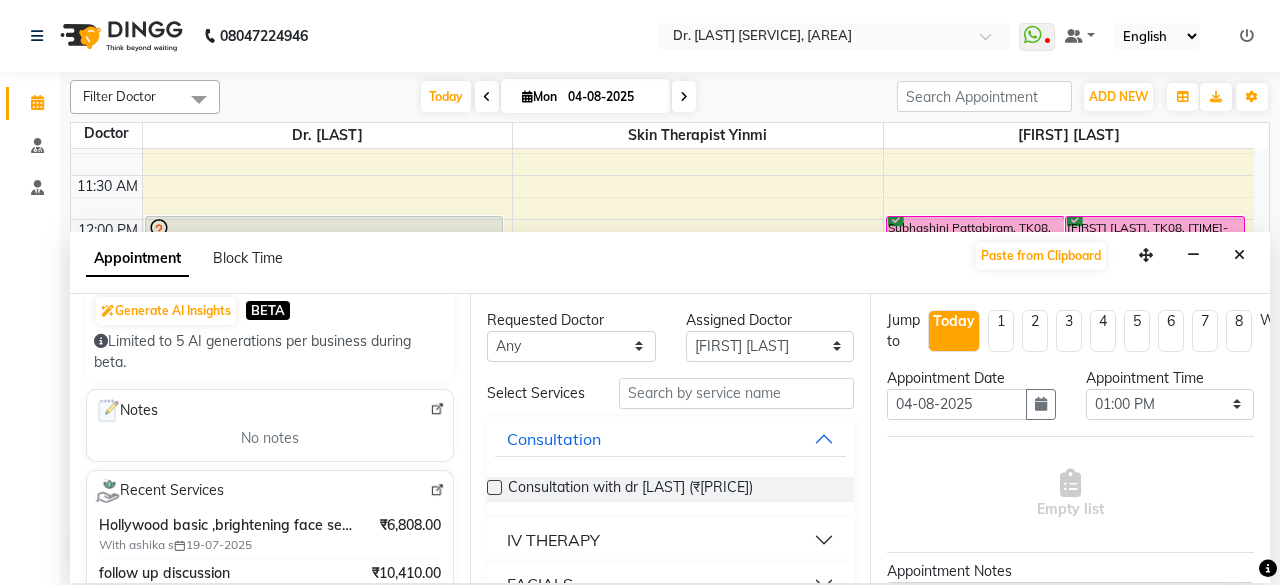 scroll, scrollTop: 219, scrollLeft: 0, axis: vertical 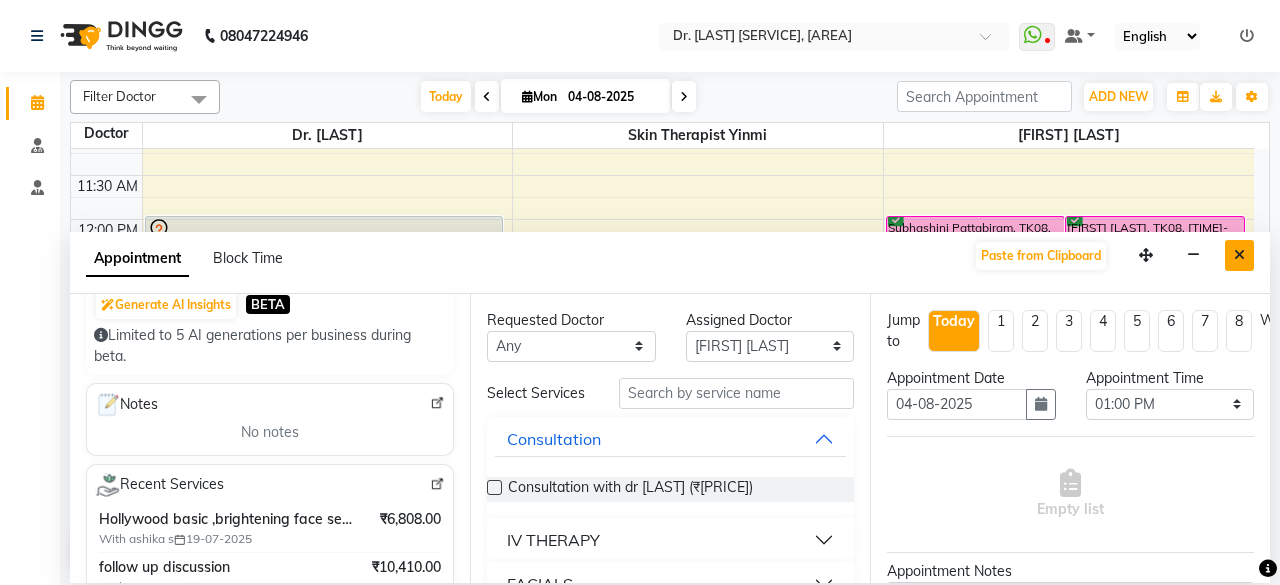 type on "73******49" 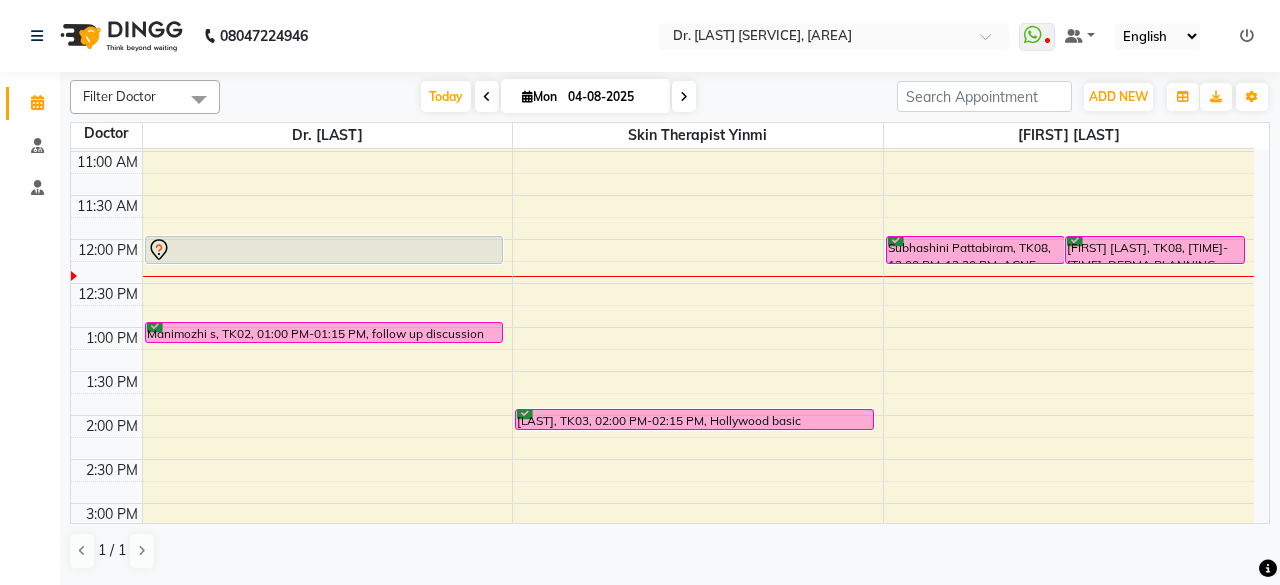 scroll, scrollTop: 174, scrollLeft: 0, axis: vertical 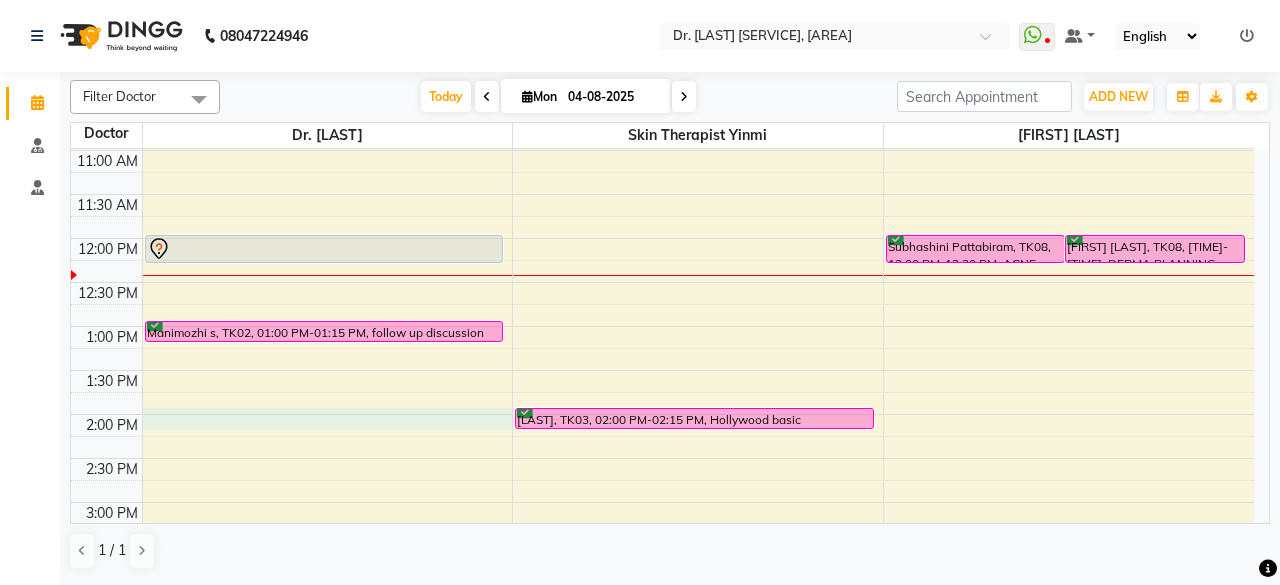 click on "[FIRST] [LAST], TK01, [TIME]-[TIME], [SERVICE]              [FIRST] [LAST], TK02, [TIME]-[TIME], [SERVICE]     [FIRST] [LAST], TK03, [TIME]-[TIME], [SERVICE]      [FIRST] [LAST], TK08, [TIME]-[TIME], [SERVICE]     [FIRST] [LAST], TK08, [TIME]-[TIME], [SERVICE]             [FIRST] [LAST], TK06, [TIME]-[TIME], [SERVICE]             [FIRST] [LAST], TK07, [TIME]-[TIME], [SERVICE]" at bounding box center (662, 502) 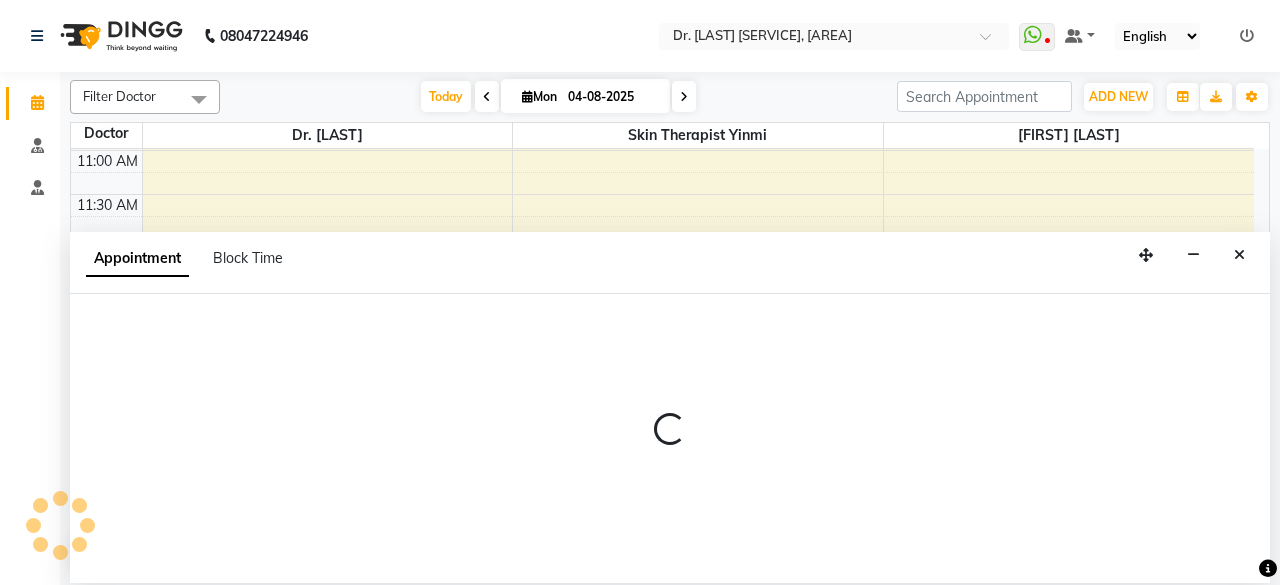 select on "67035" 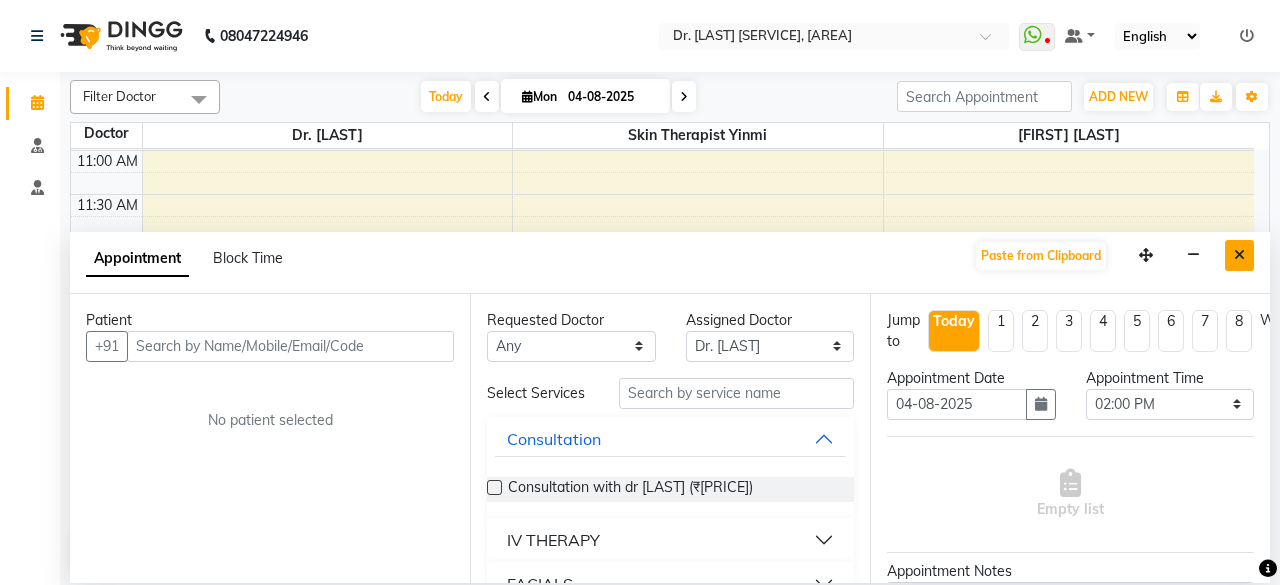 click at bounding box center [1239, 255] 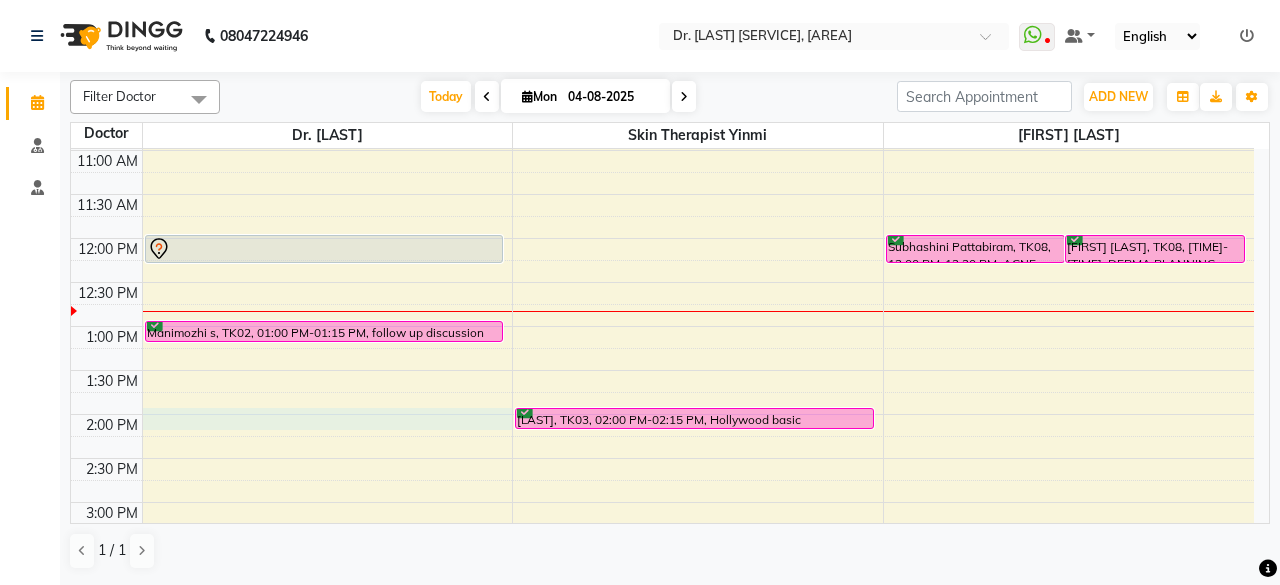 click on "[FIRST] [LAST], TK01, [TIME]-[TIME], [SERVICE]              [FIRST] [LAST], TK02, [TIME]-[TIME], [SERVICE]     [FIRST] [LAST], TK03, [TIME]-[TIME], [SERVICE]      [FIRST] [LAST], TK08, [TIME]-[TIME], [SERVICE]     [FIRST] [LAST], TK08, [TIME]-[TIME], [SERVICE]             [FIRST] [LAST], TK06, [TIME]-[TIME], [SERVICE]             [FIRST] [LAST], TK07, [TIME]-[TIME], [SERVICE]" at bounding box center [662, 502] 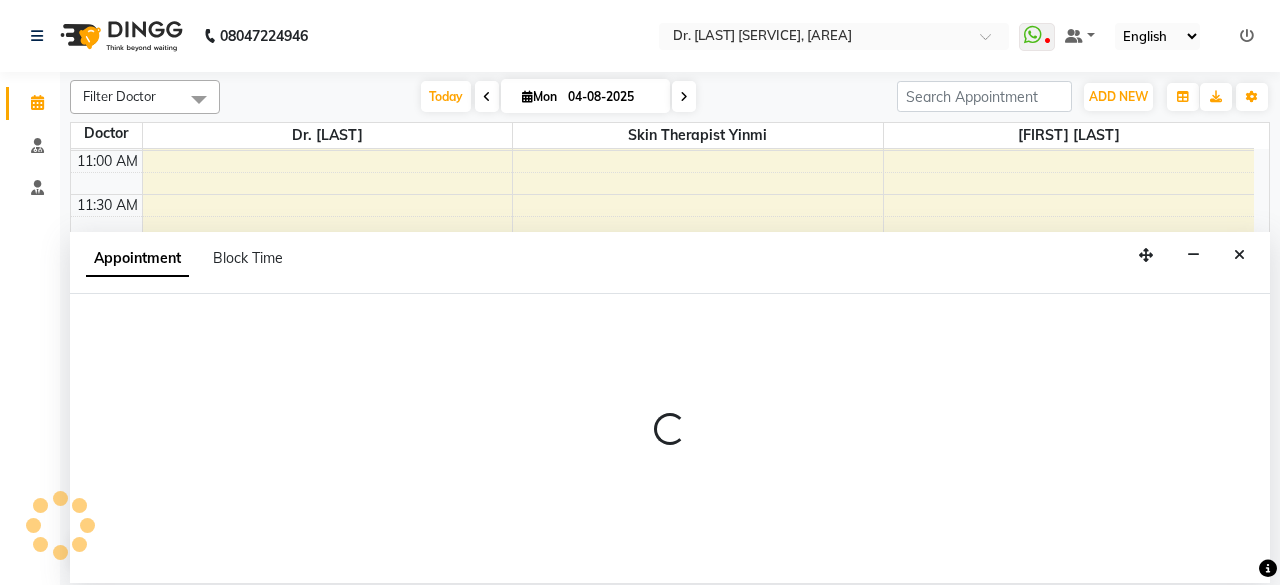 select on "67035" 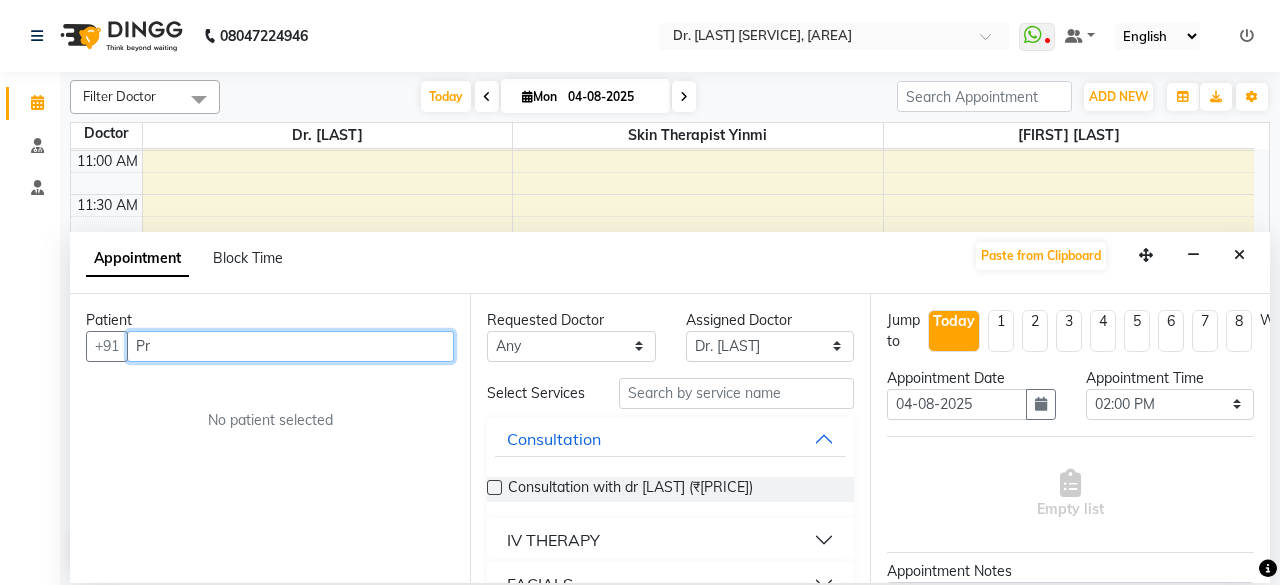 type on "P" 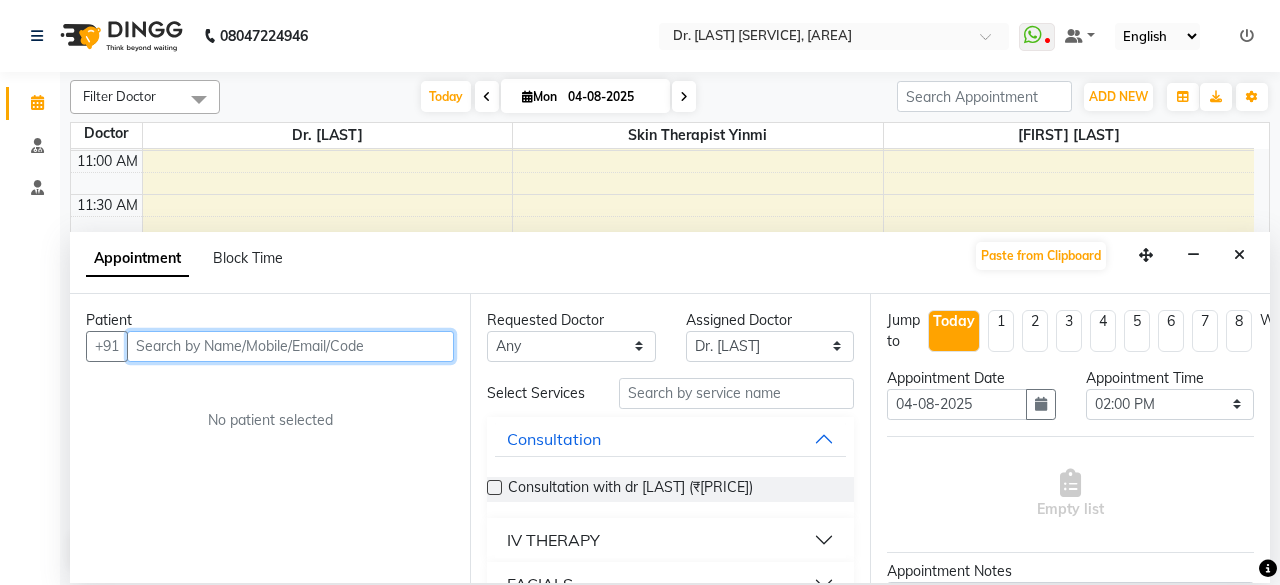 paste on "[PHONE_NUMBER]" 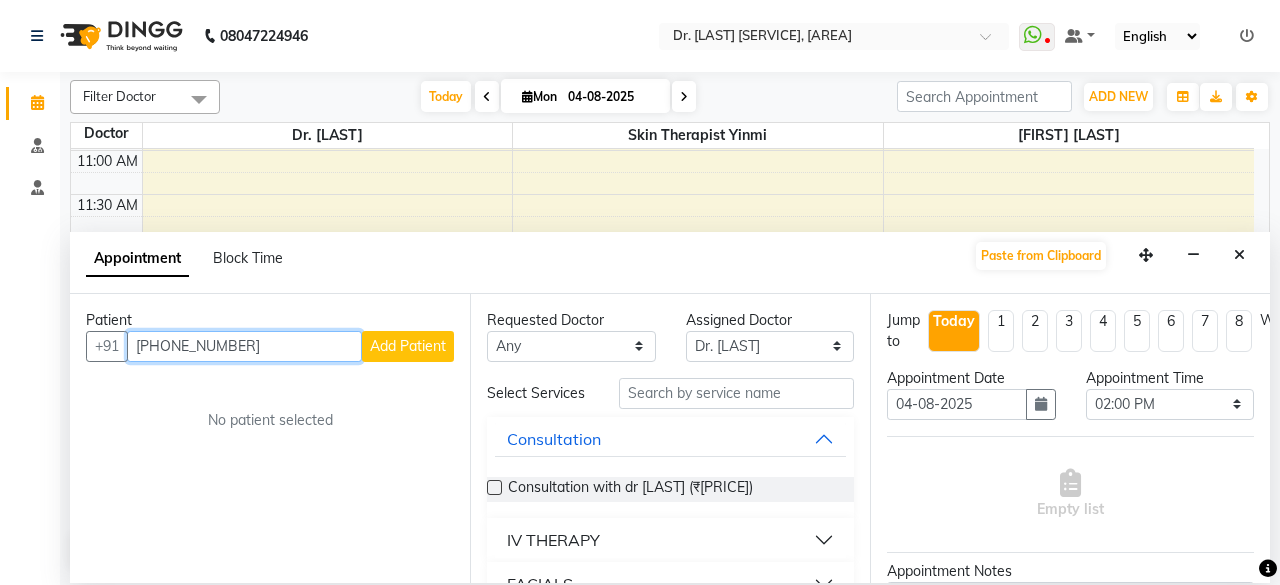 type on "[PHONE_NUMBER]" 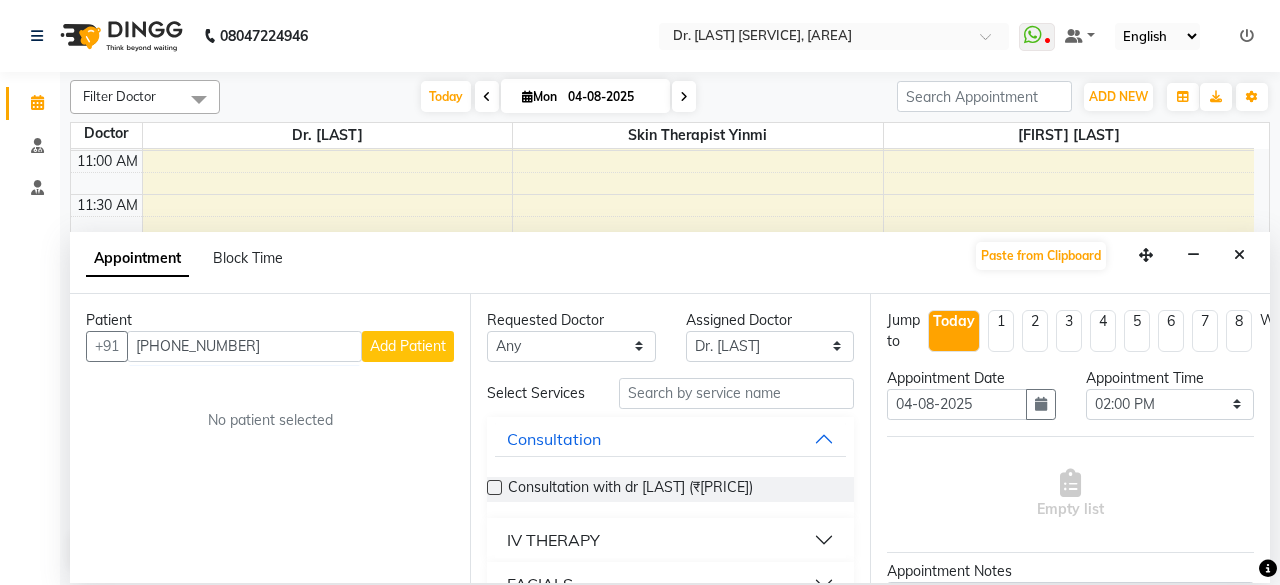 click on "Add Patient" at bounding box center (408, 346) 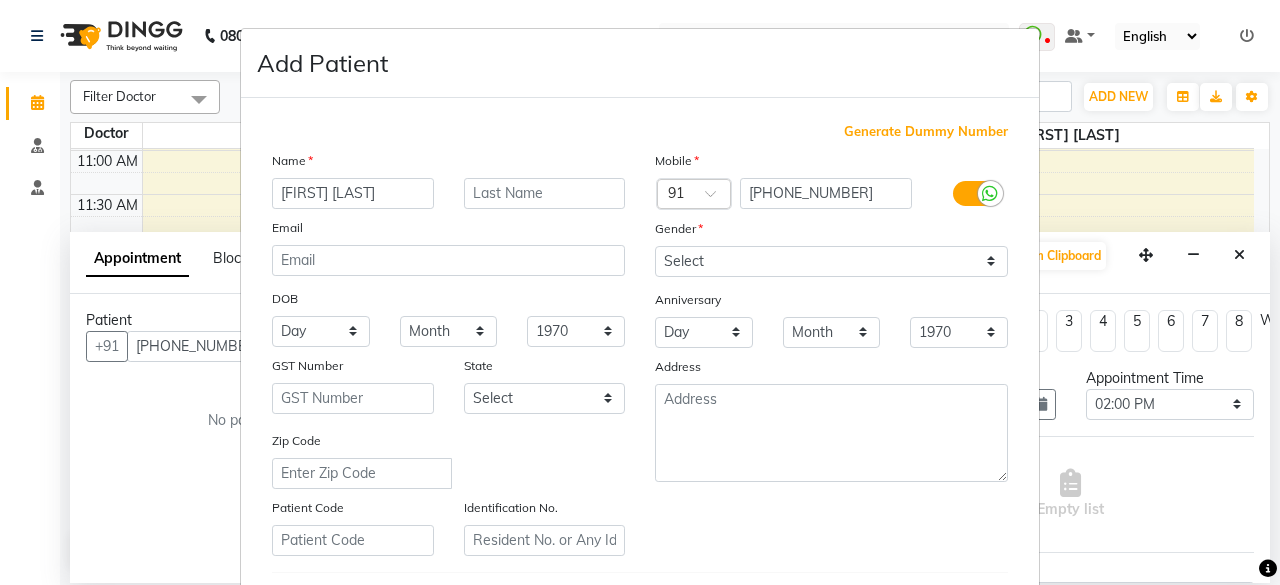 type on "[FIRST] [LAST]" 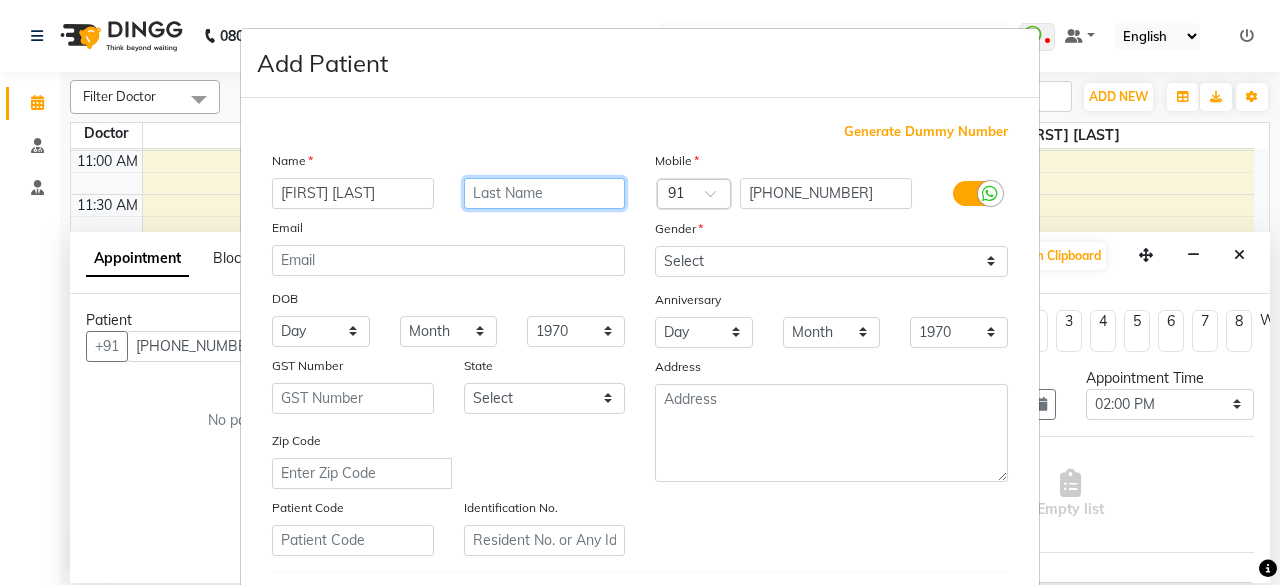 click at bounding box center [545, 193] 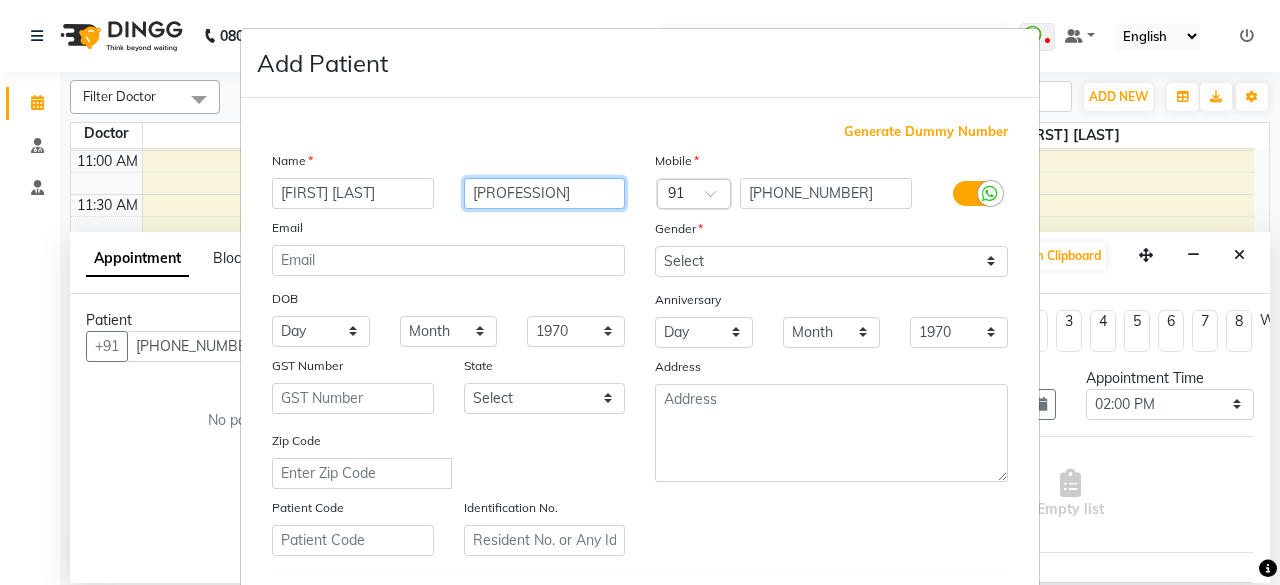 click on "[PROFESSION]" at bounding box center [545, 193] 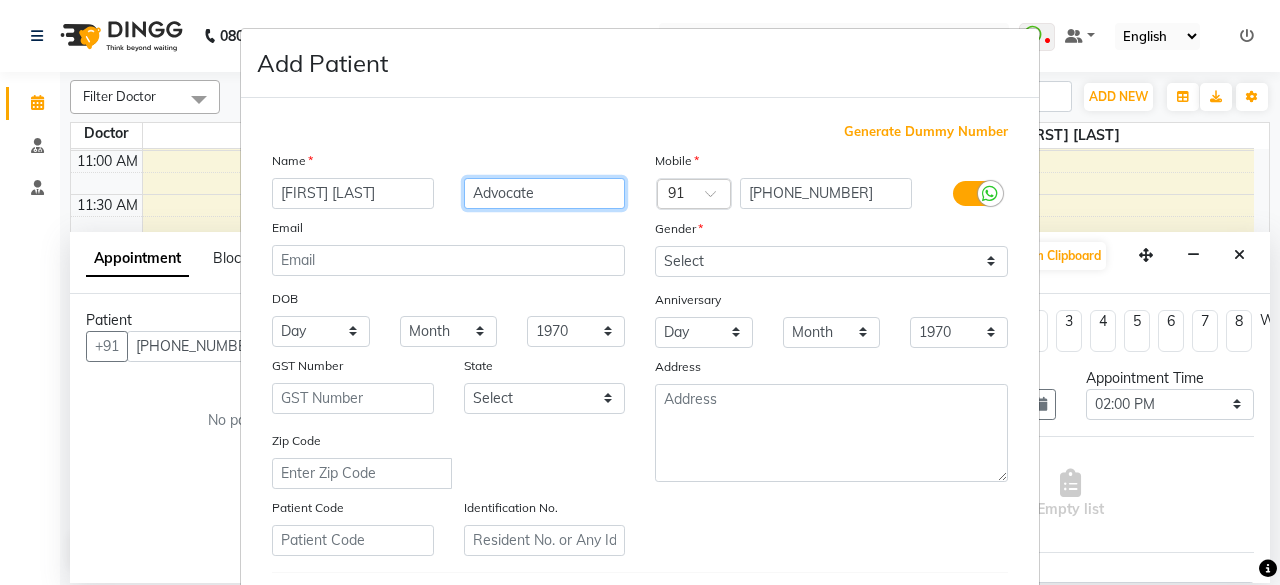 type on "Advocate" 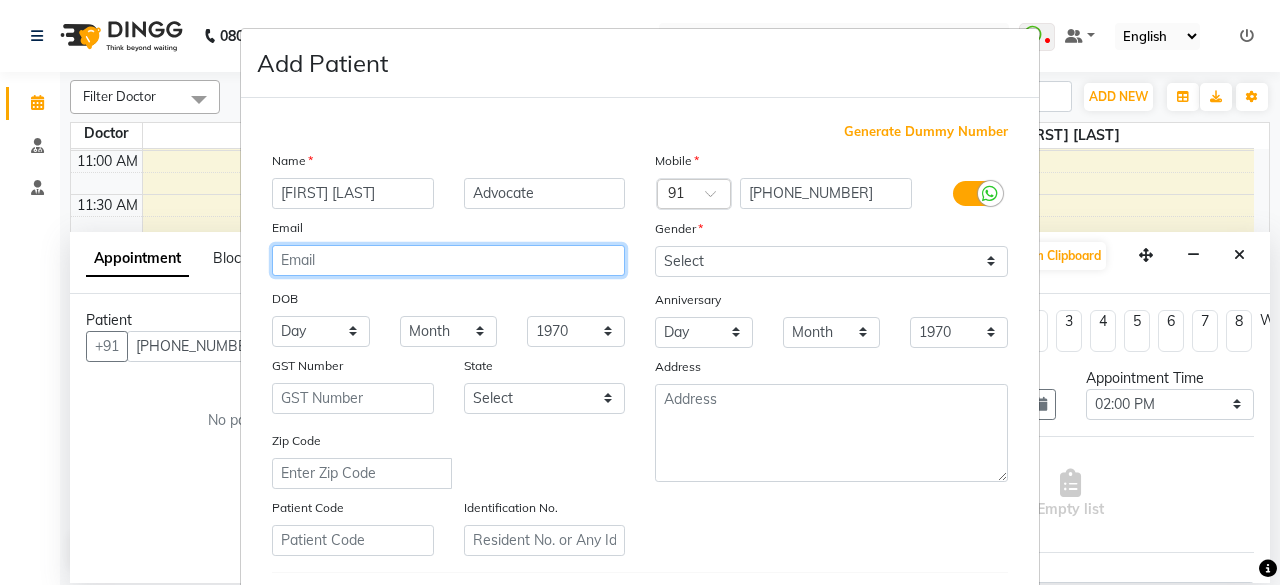 click at bounding box center (448, 260) 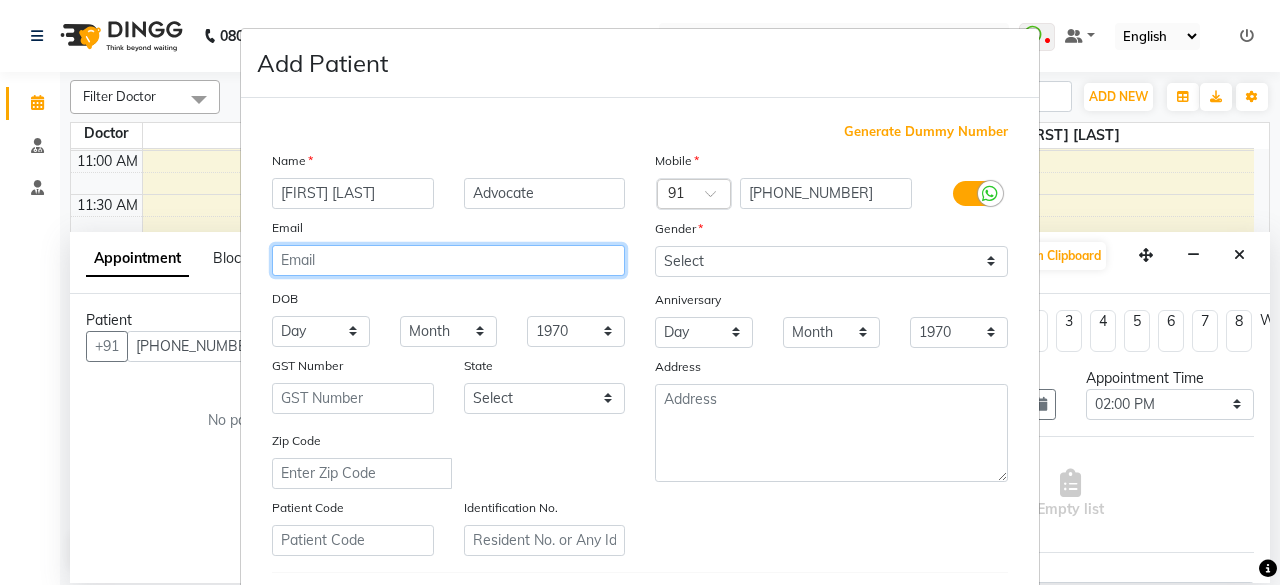 paste on "[PHONE_NUMBER]" 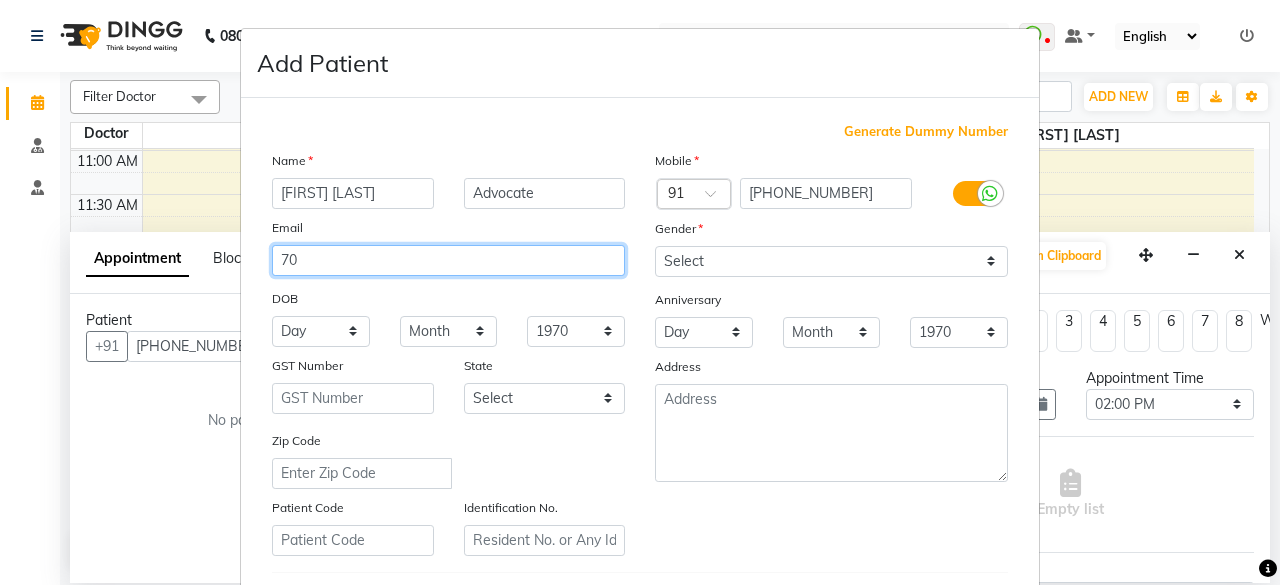 type on "7" 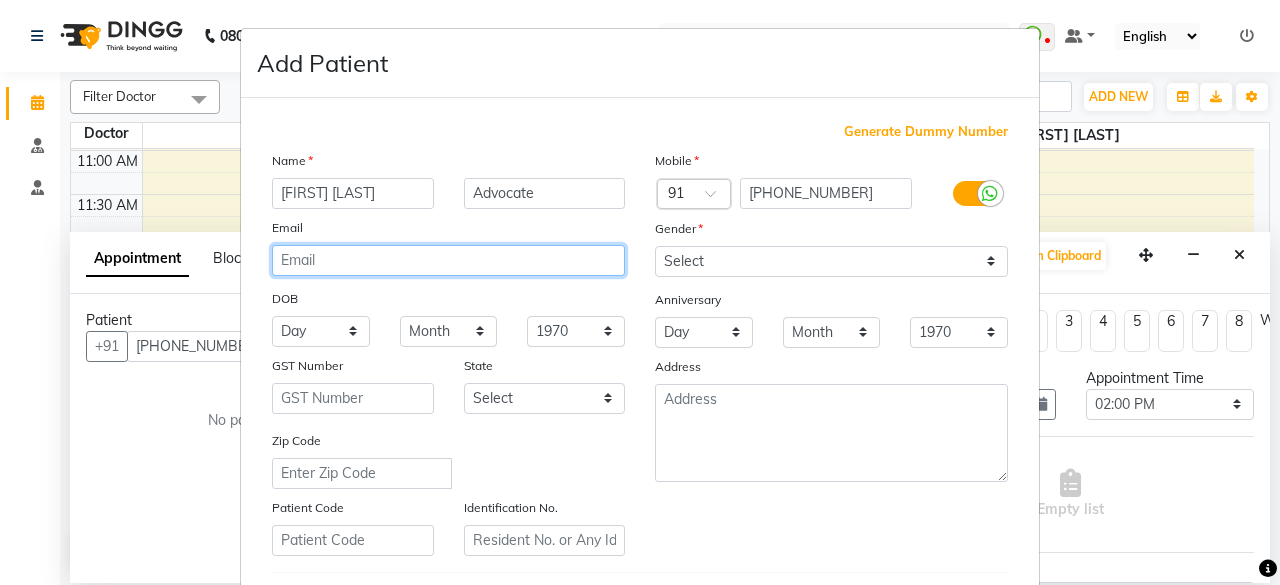 click at bounding box center [448, 260] 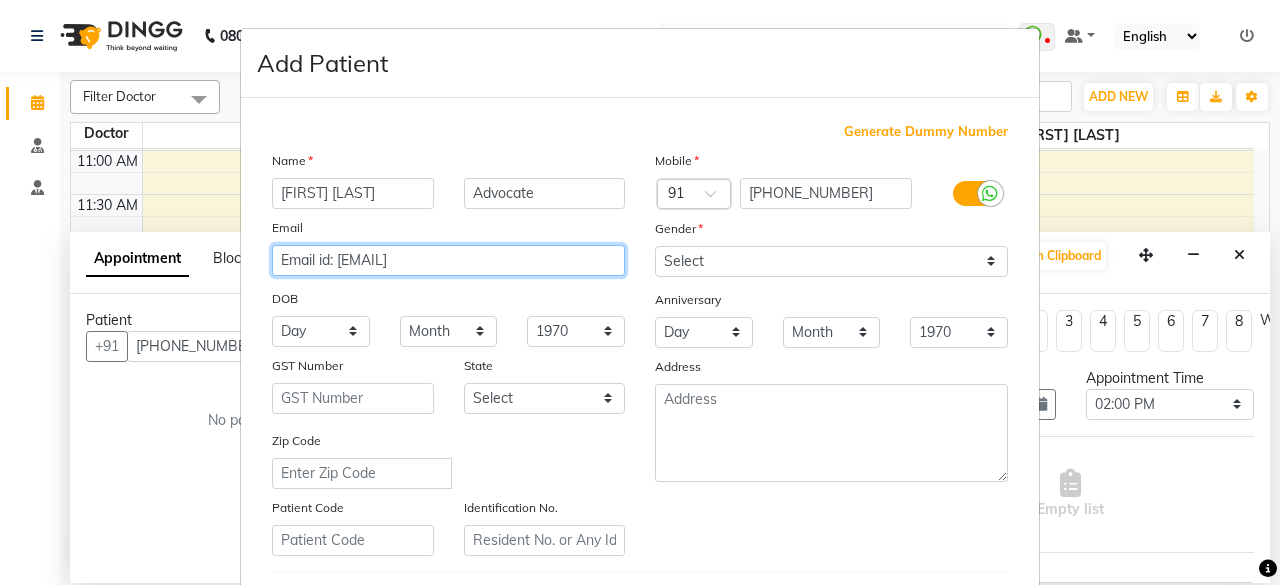 click on "Email id: [EMAIL]" at bounding box center (448, 260) 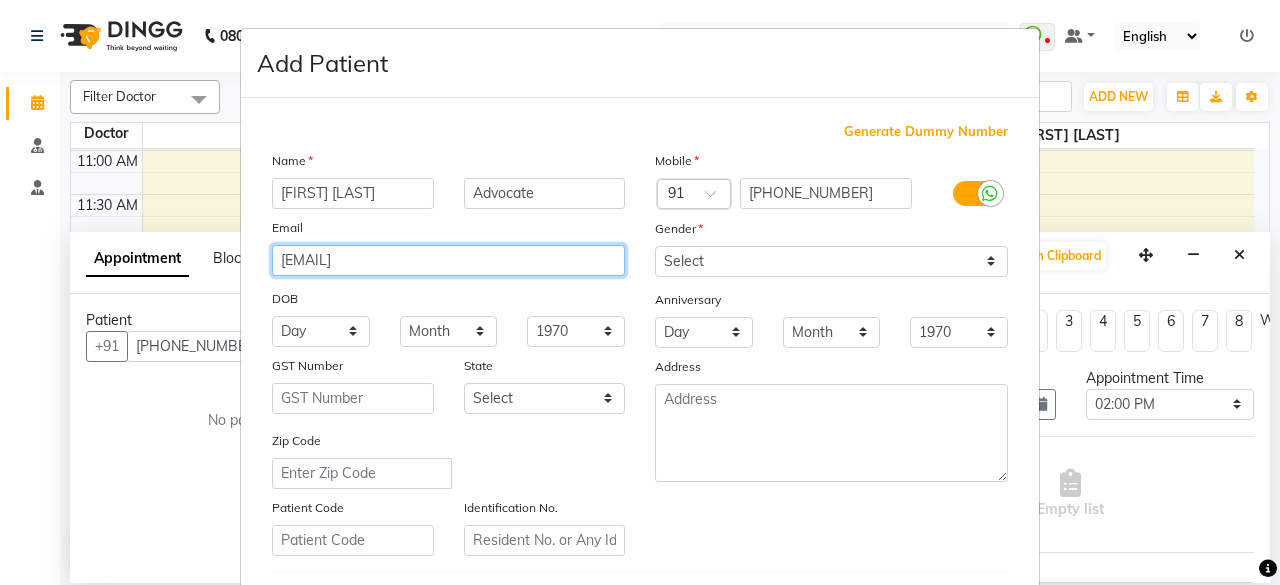 type on "[EMAIL]" 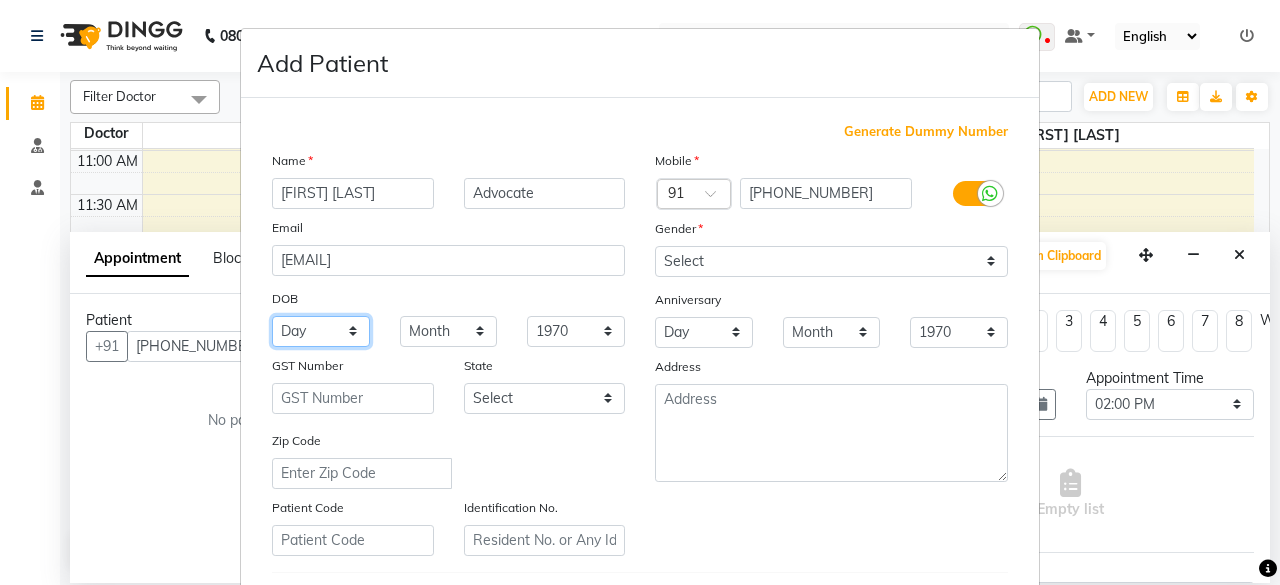 click on "Day 01 02 03 04 05 06 07 08 09 10 11 12 13 14 15 16 17 18 19 20 21 22 23 24 25 26 27 28 29 30 31" at bounding box center [321, 331] 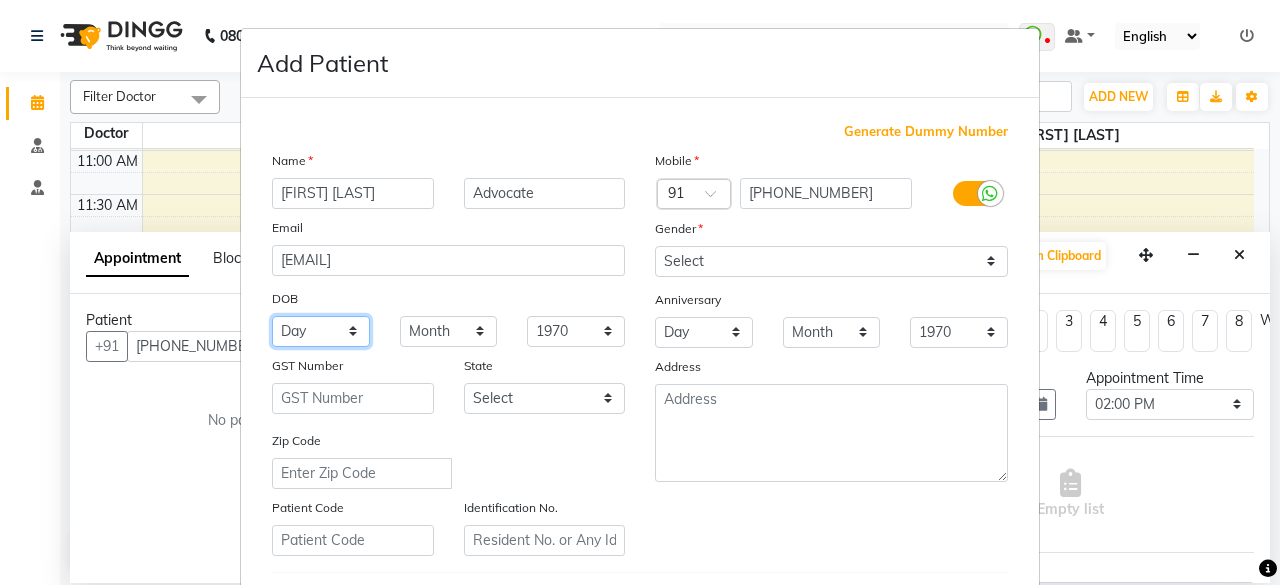 select on "29" 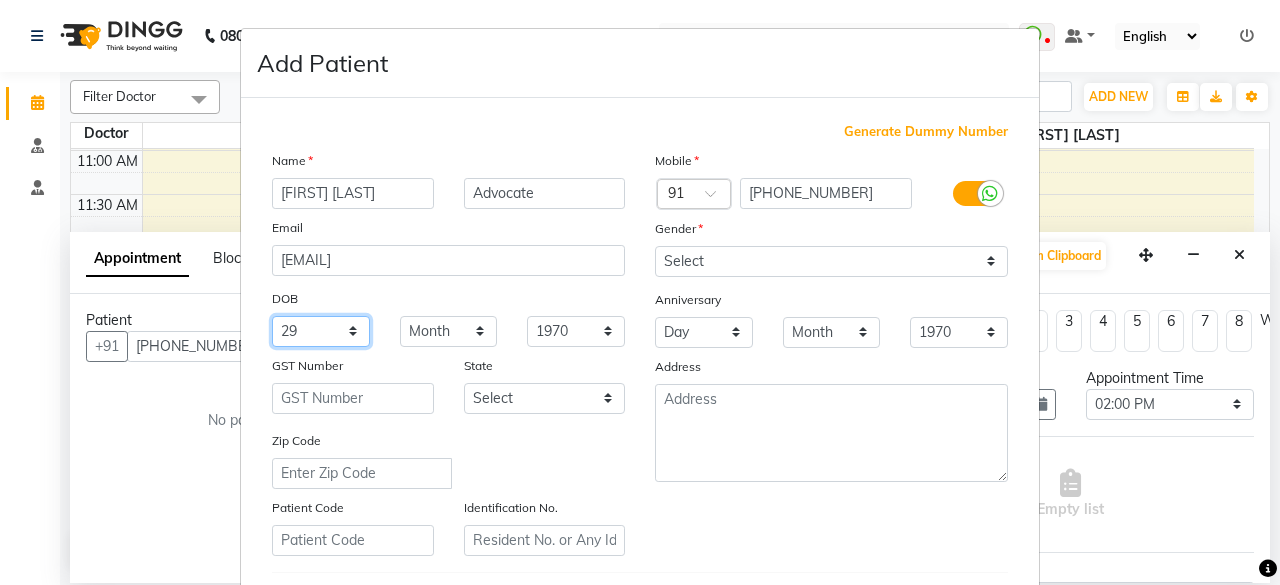 click on "Day 01 02 03 04 05 06 07 08 09 10 11 12 13 14 15 16 17 18 19 20 21 22 23 24 25 26 27 28 29 30 31" at bounding box center [321, 331] 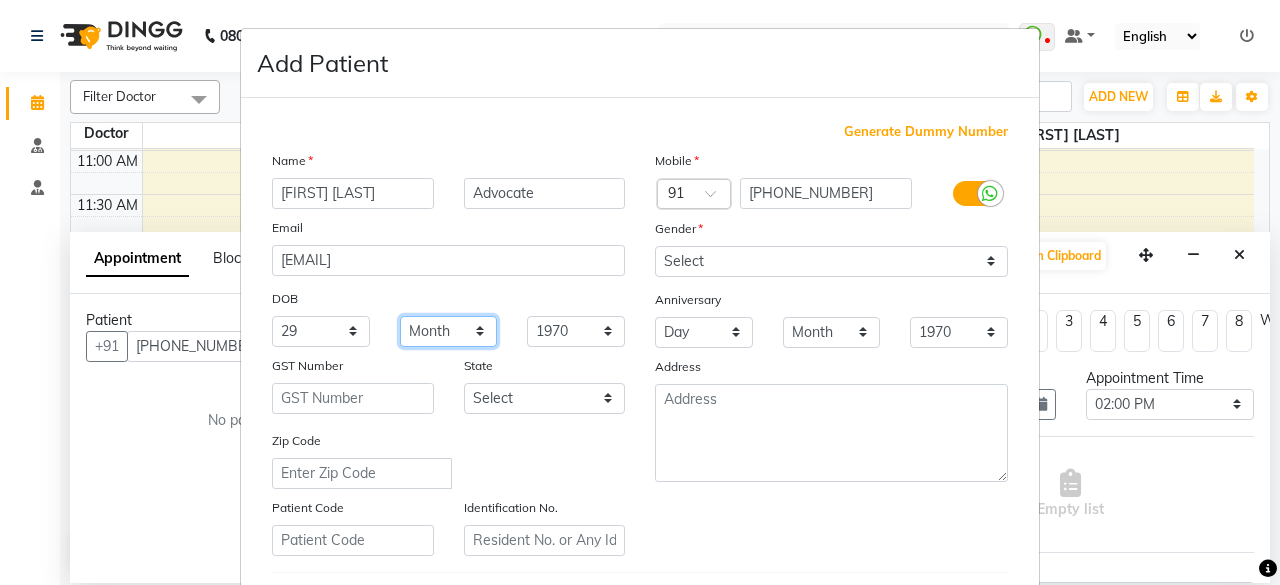 click on "Month January February March April May June July August September October November December" at bounding box center (449, 331) 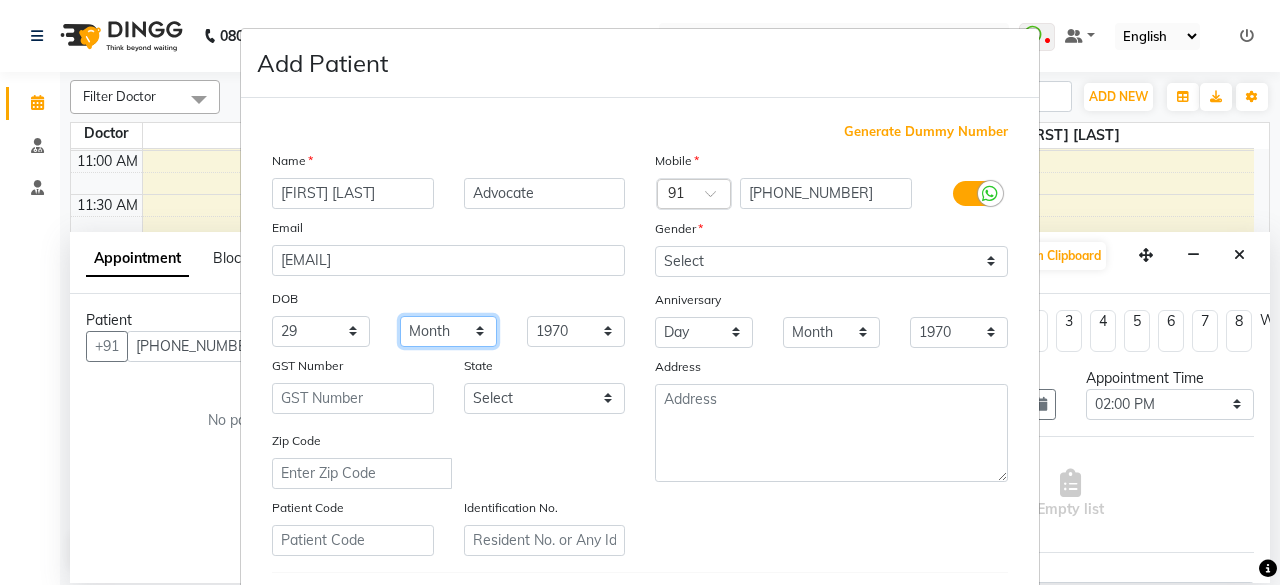 select on "08" 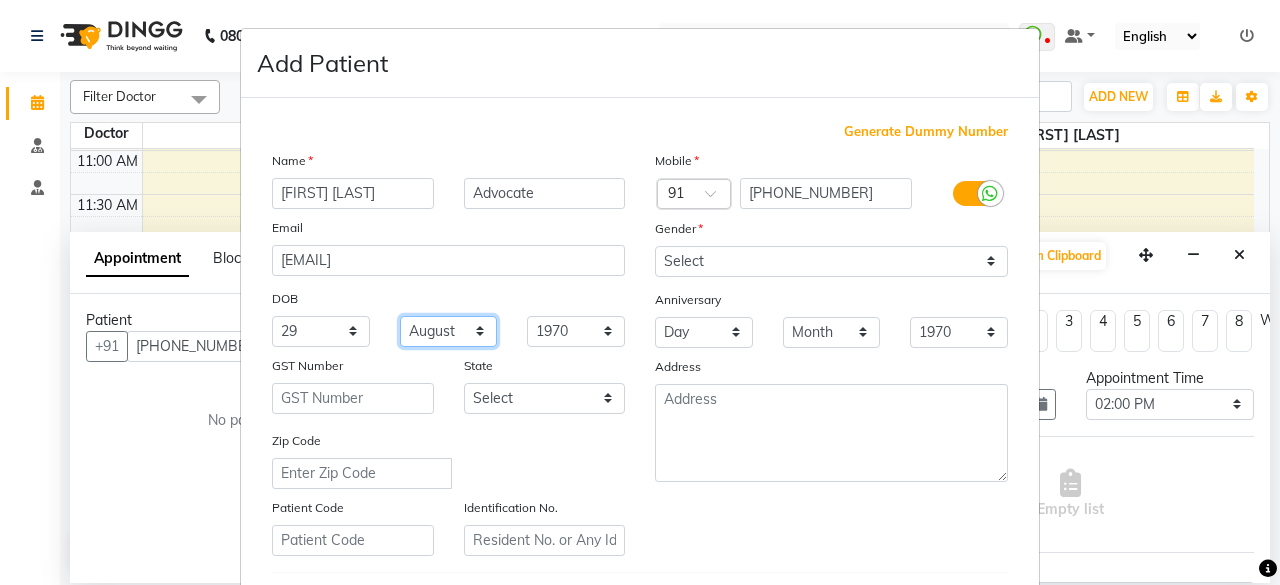 click on "Month January February March April May June July August September October November December" at bounding box center (449, 331) 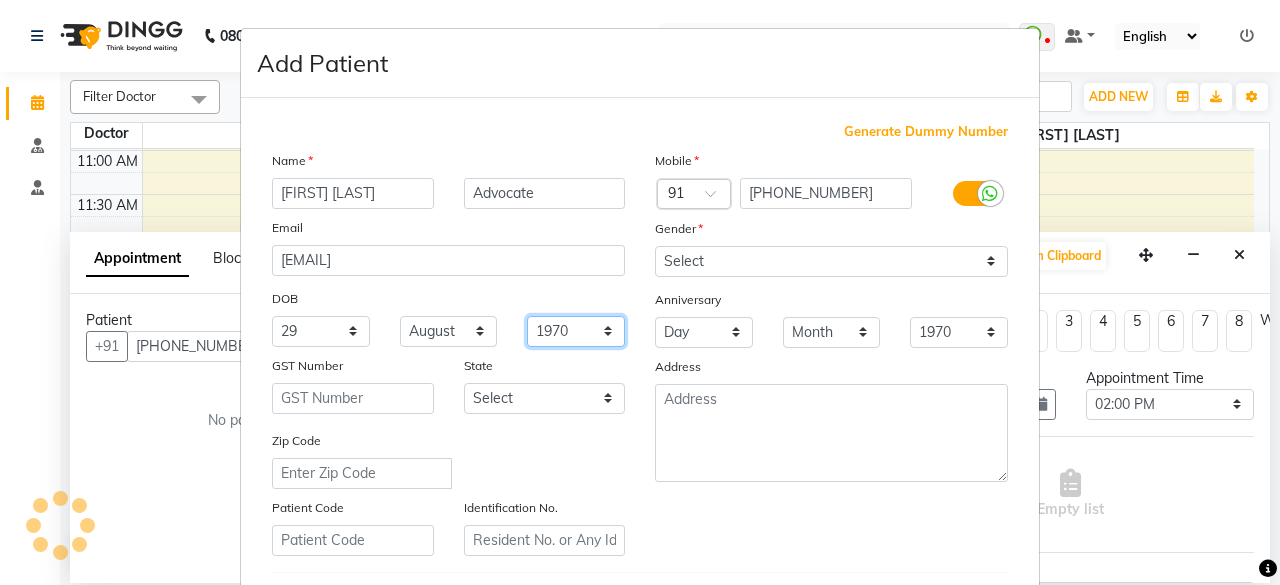 click on "1940 1941 1942 1943 1944 1945 1946 1947 1948 1949 1950 1951 1952 1953 1954 1955 1956 1957 1958 1959 1960 1961 1962 1963 1964 1965 1966 1967 1968 1969 1970 1971 1972 1973 1974 1975 1976 1977 1978 1979 1980 1981 1982 1983 1984 1985 1986 1987 1988 1989 1990 1991 1992 1993 1994 1995 1996 1997 1998 1999 2000 2001 2002 2003 2004 2005 2006 2007 2008 2009 2010 2011 2012 2013 2014 2015 2016 2017 2018 2019 2020 2021 2022 2023 2024" at bounding box center [576, 331] 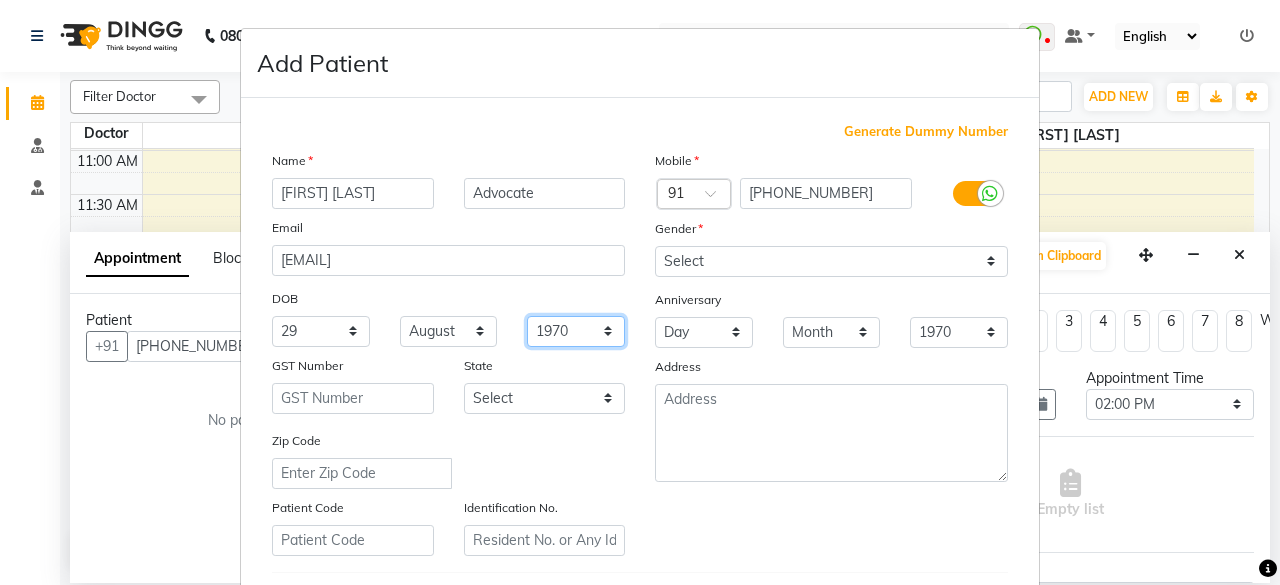 select on "1992" 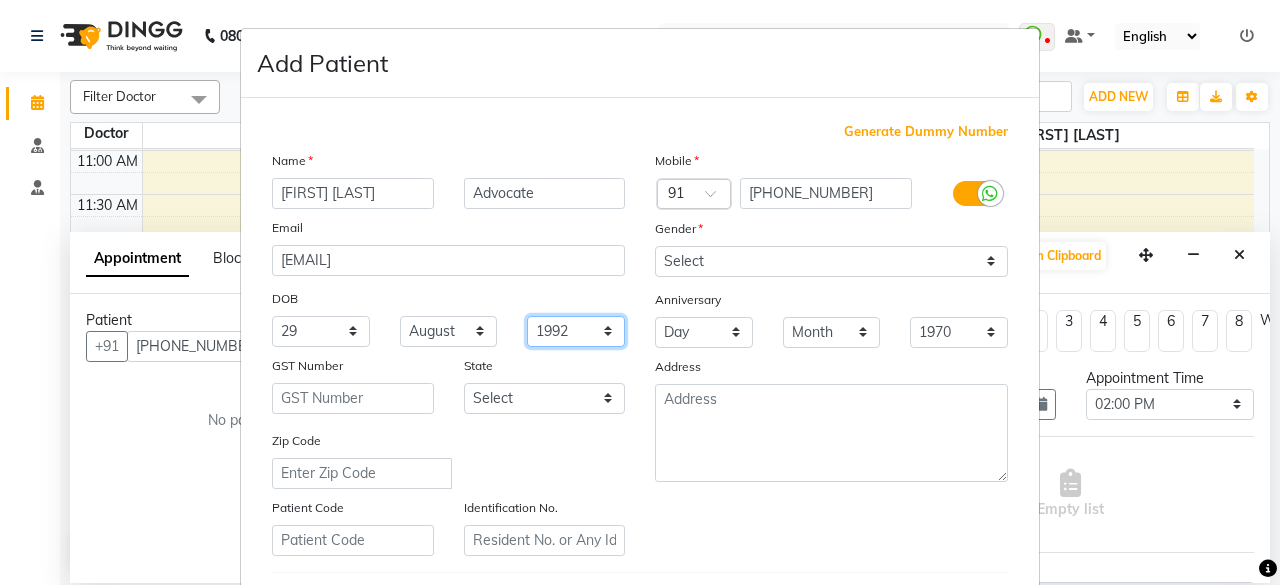 click on "1940 1941 1942 1943 1944 1945 1946 1947 1948 1949 1950 1951 1952 1953 1954 1955 1956 1957 1958 1959 1960 1961 1962 1963 1964 1965 1966 1967 1968 1969 1970 1971 1972 1973 1974 1975 1976 1977 1978 1979 1980 1981 1982 1983 1984 1985 1986 1987 1988 1989 1990 1991 1992 1993 1994 1995 1996 1997 1998 1999 2000 2001 2002 2003 2004 2005 2006 2007 2008 2009 2010 2011 2012 2013 2014 2015 2016 2017 2018 2019 2020 2021 2022 2023 2024" at bounding box center [576, 331] 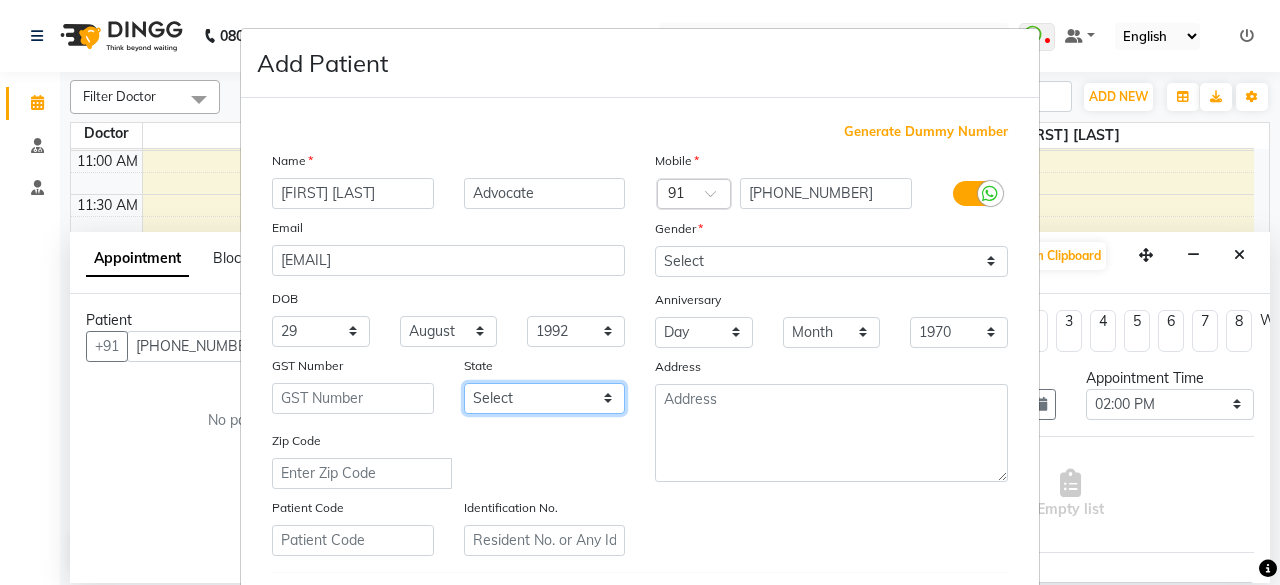 click on "Select Andaman and Nicobar Islands Andhra Pradesh Arunachal Pradesh Assam Bihar Chandigarh Chhattisgarh Dadra and Nagar Haveli Daman and Diu Delhi Goa Gujarat Haryana Himachal Pradesh Jammu and Kashmir Jharkhand Karnataka Kerala Lakshadweep Madhya Pradesh Maharashtra Manipur Meghalaya Mizoram Nagaland Odisha Pondicherry Punjab Rajasthan Sikkim Tamil Nadu Telangana Tripura Uttar Pradesh Uttarakhand West Bengal Ladakh Other Territory Centre Jurisdiction" at bounding box center [545, 398] 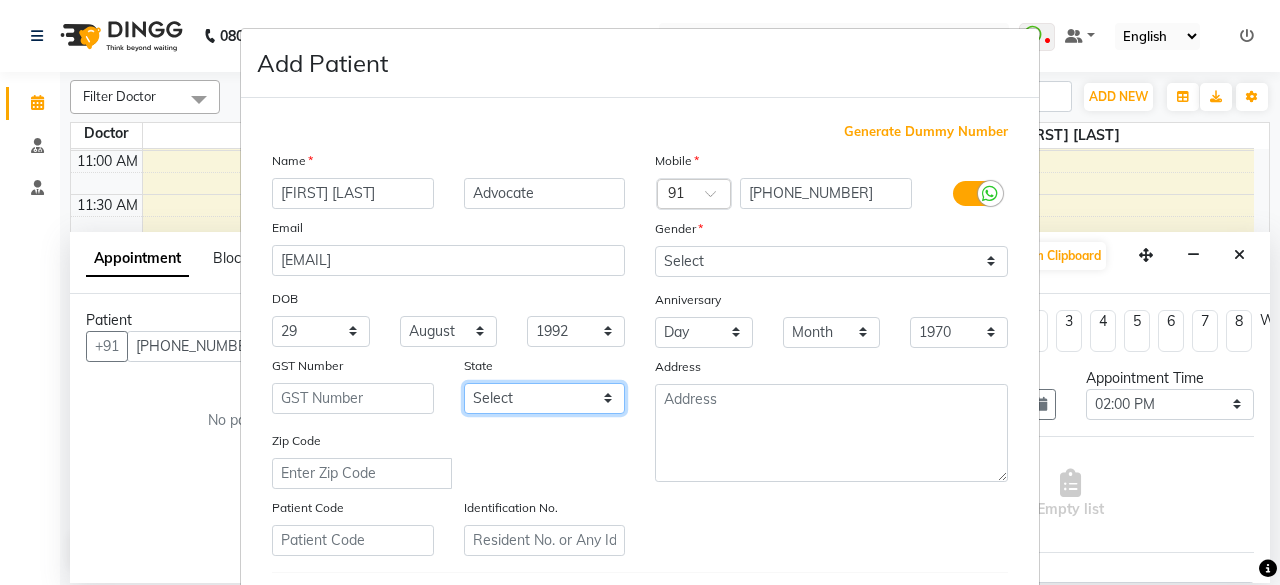 select on "35" 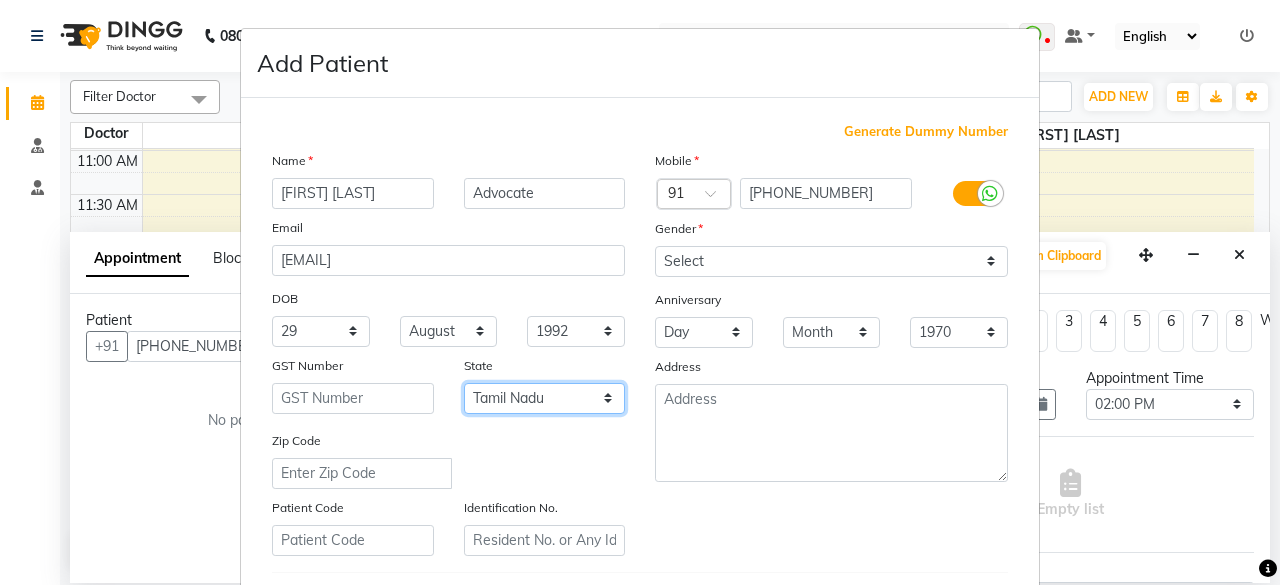 click on "Select Andaman and Nicobar Islands Andhra Pradesh Arunachal Pradesh Assam Bihar Chandigarh Chhattisgarh Dadra and Nagar Haveli Daman and Diu Delhi Goa Gujarat Haryana Himachal Pradesh Jammu and Kashmir Jharkhand Karnataka Kerala Lakshadweep Madhya Pradesh Maharashtra Manipur Meghalaya Mizoram Nagaland Odisha Pondicherry Punjab Rajasthan Sikkim Tamil Nadu Telangana Tripura Uttar Pradesh Uttarakhand West Bengal Ladakh Other Territory Centre Jurisdiction" at bounding box center [545, 398] 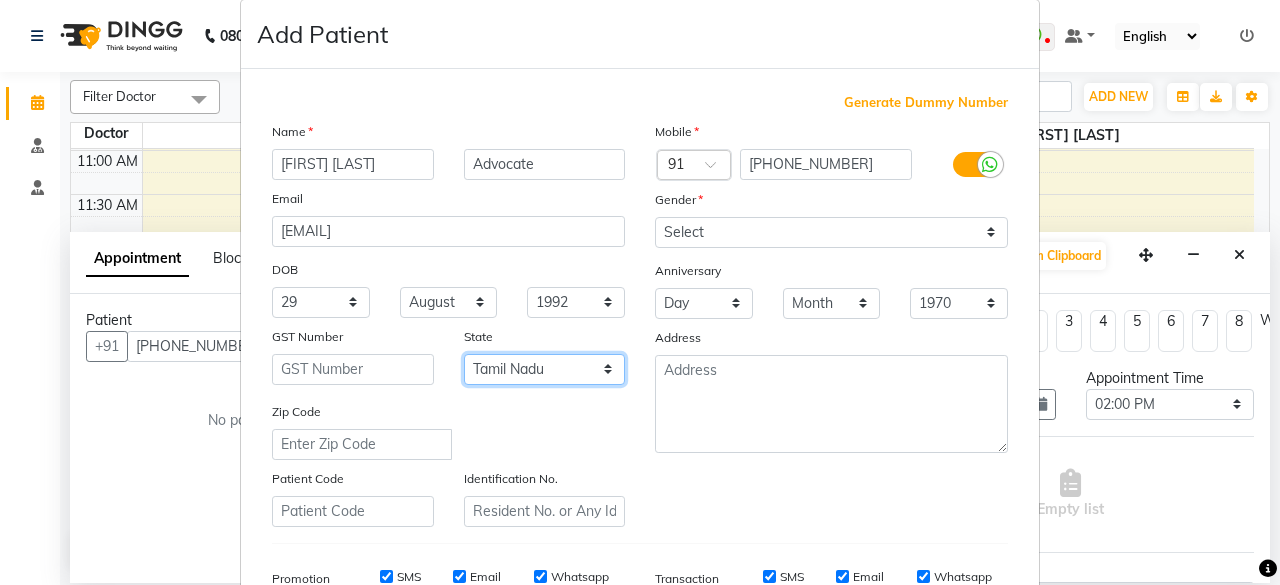 scroll, scrollTop: 40, scrollLeft: 0, axis: vertical 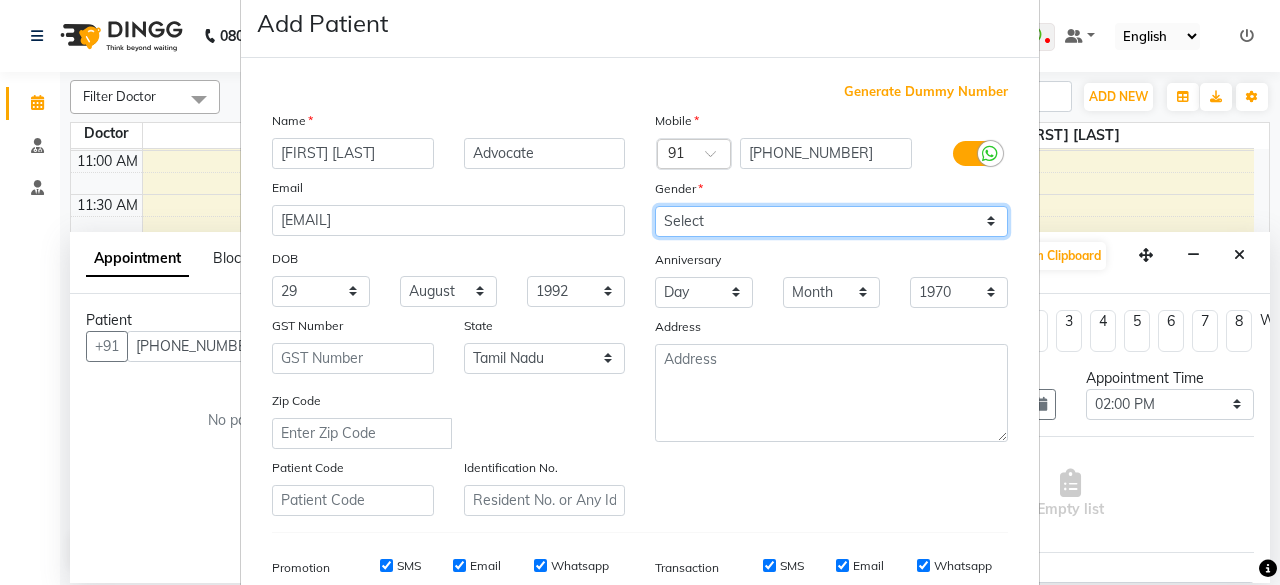 click on "Select Male Female Other Prefer Not To Say" at bounding box center (831, 221) 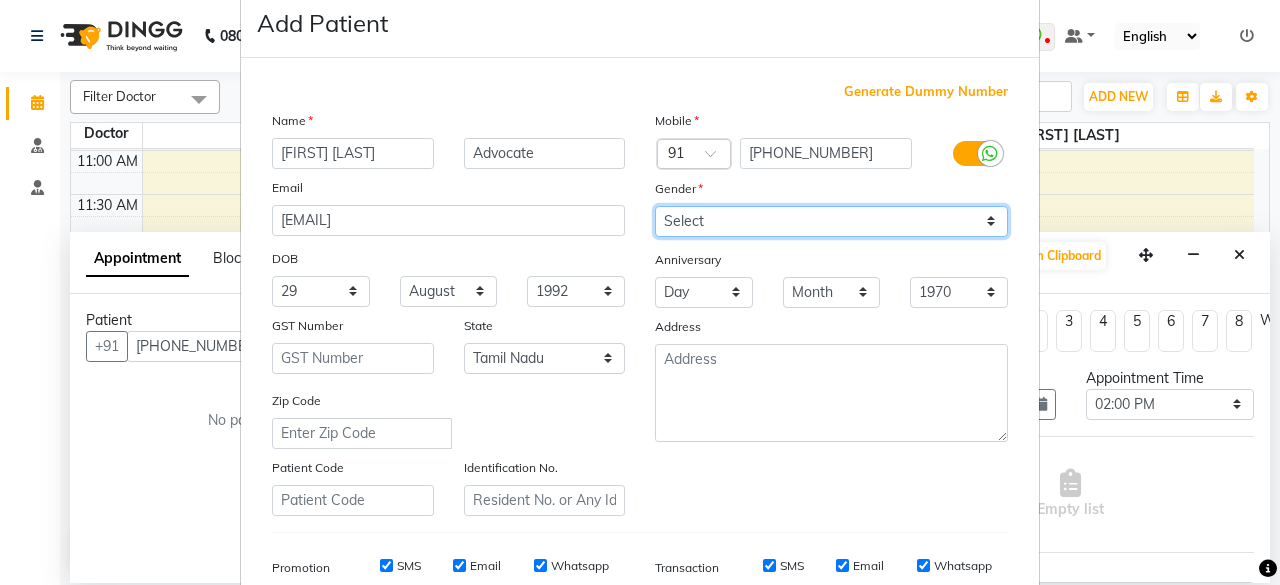 select on "female" 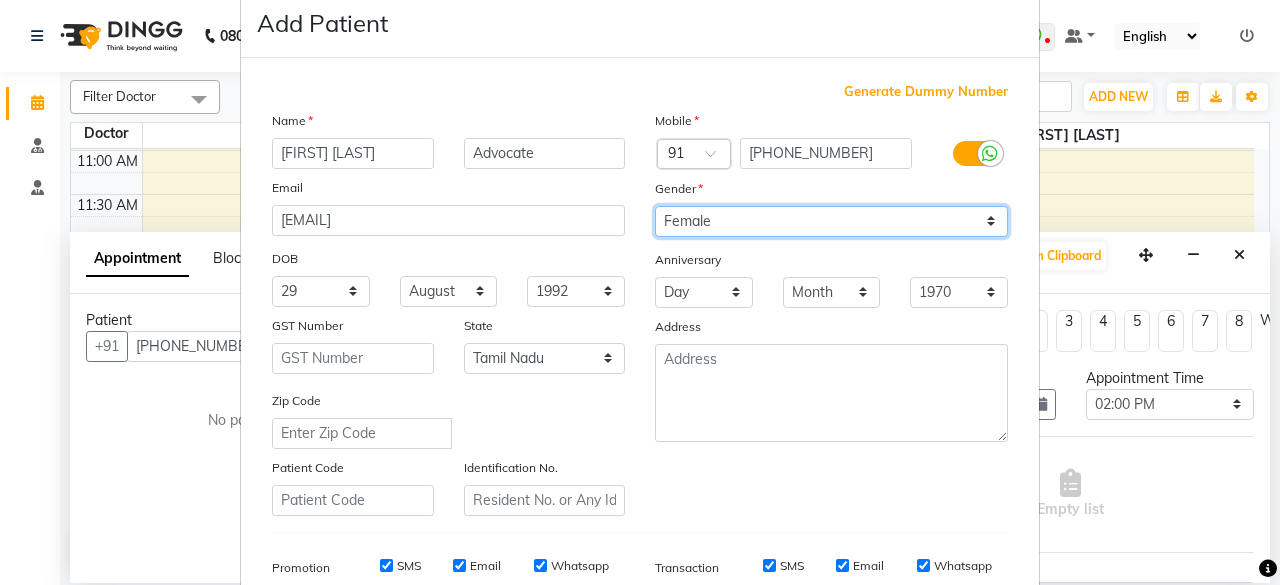 click on "Select Male Female Other Prefer Not To Say" at bounding box center (831, 221) 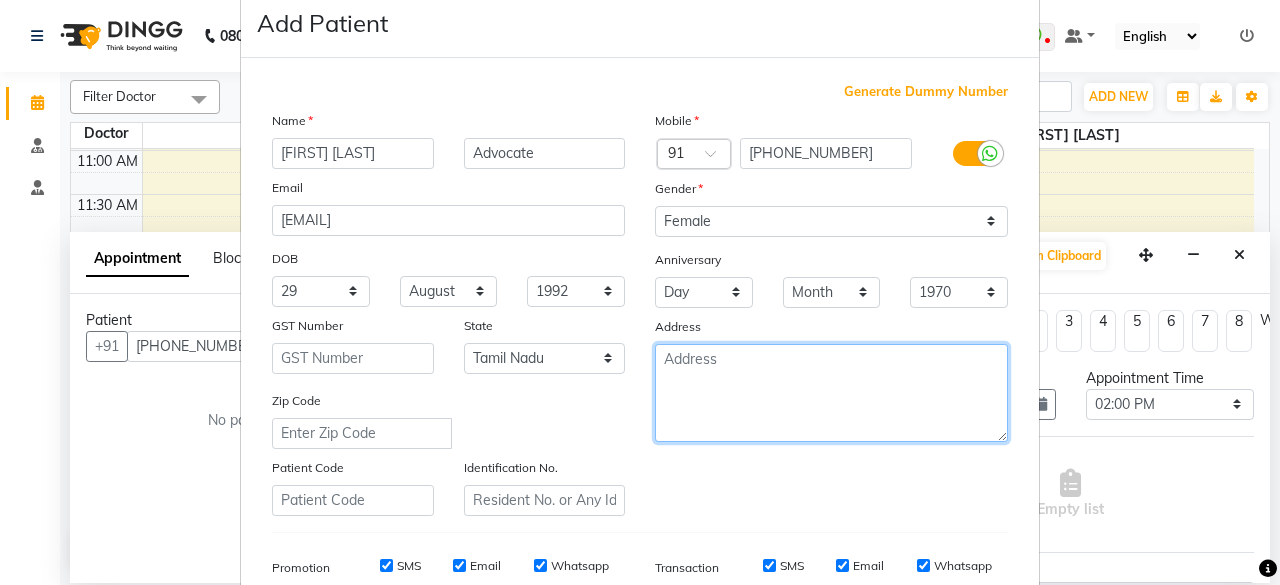 click at bounding box center [831, 393] 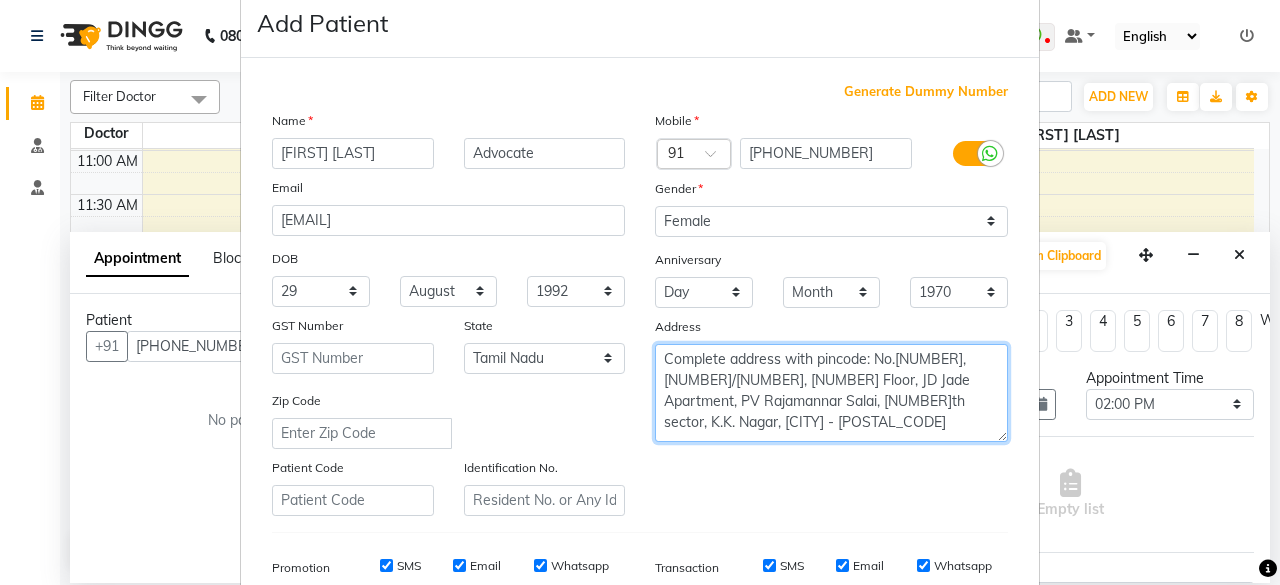 click on "Complete address with pincode: No.[NUMBER], [NUMBER]/[NUMBER], [NUMBER] Floor, JD Jade Apartment, PV Rajamannar Salai, [NUMBER]th sector, K.K. Nagar, [CITY] - [POSTAL_CODE]" at bounding box center (831, 393) 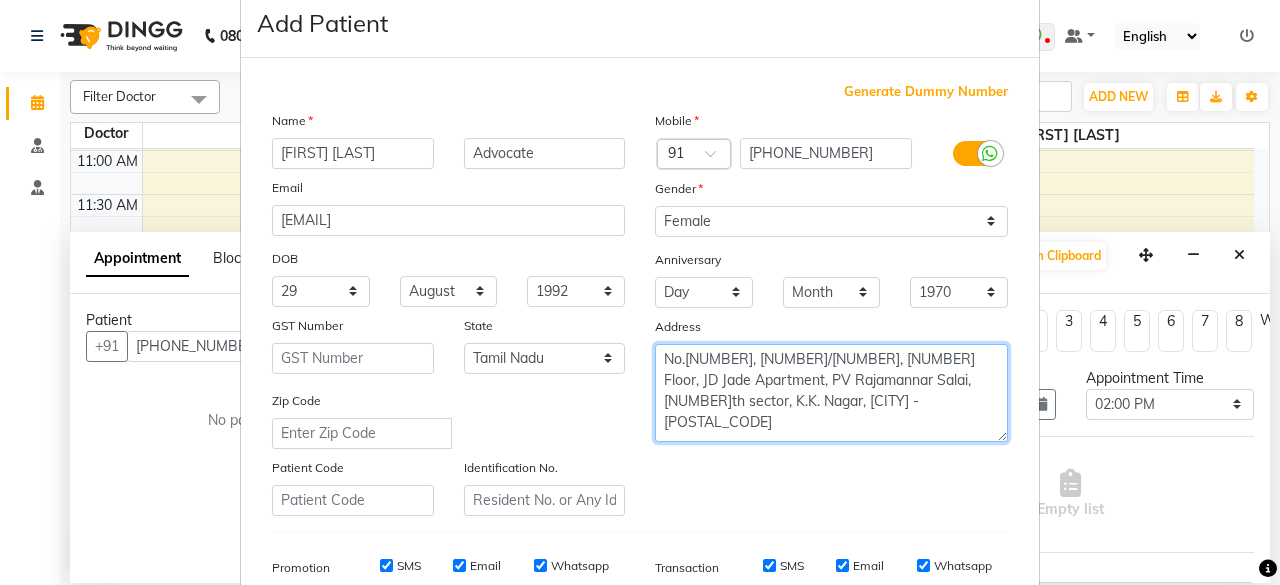 type on "No.[NUMBER], [NUMBER]/[NUMBER], [NUMBER] Floor, JD Jade Apartment, PV Rajamannar Salai, [NUMBER]th sector, K.K. Nagar, [CITY] - [POSTAL_CODE]" 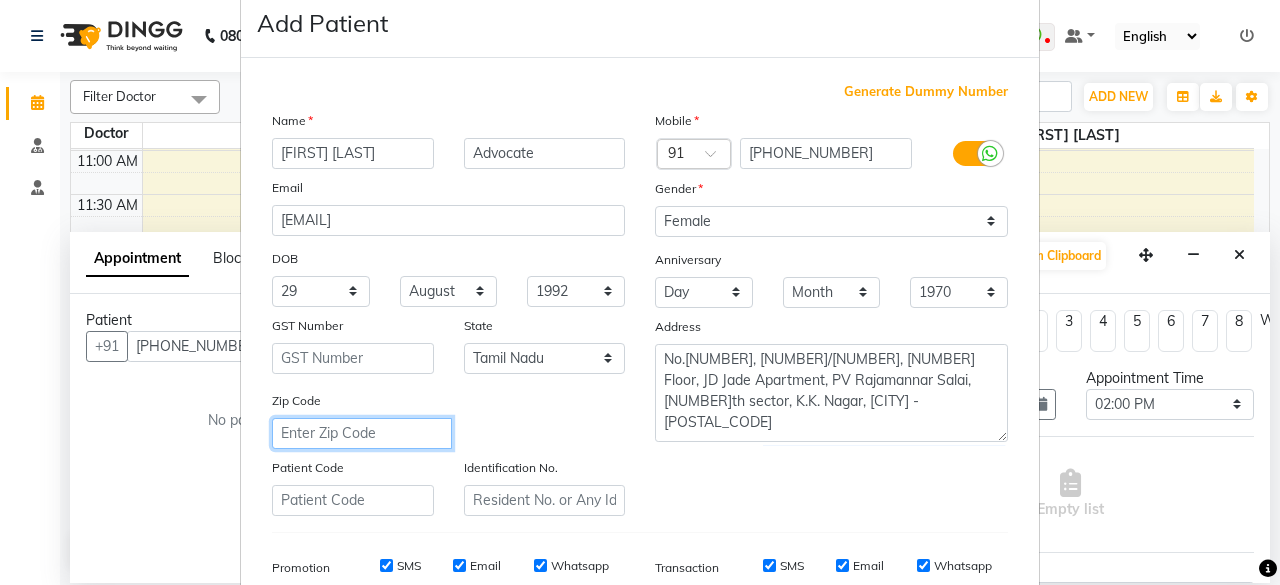 click at bounding box center [362, 433] 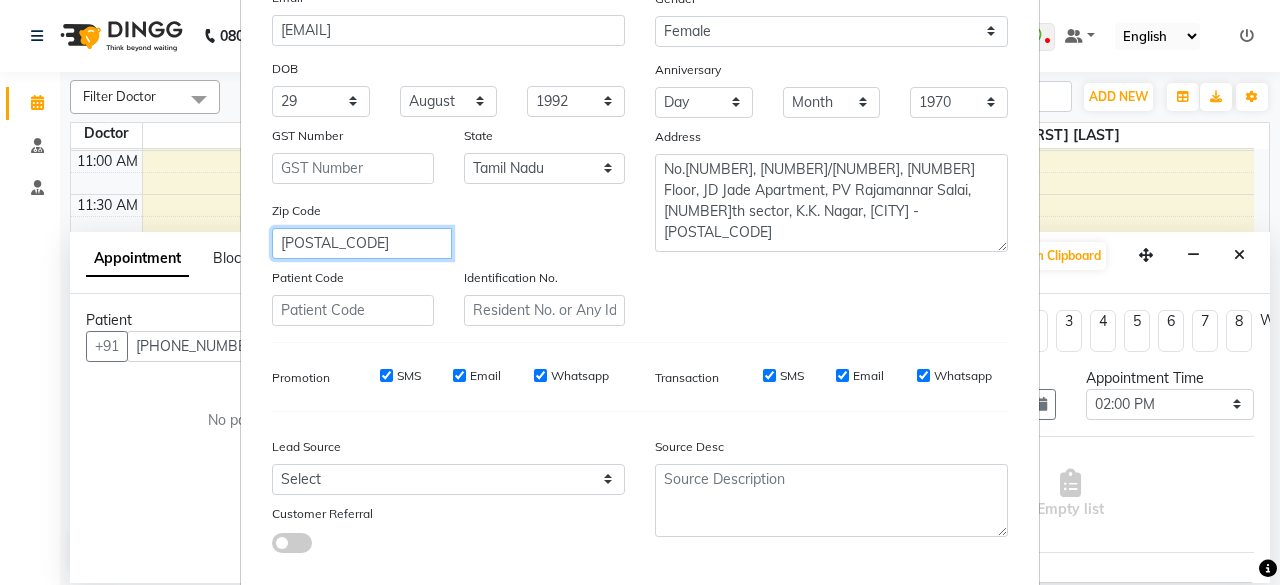 scroll, scrollTop: 334, scrollLeft: 0, axis: vertical 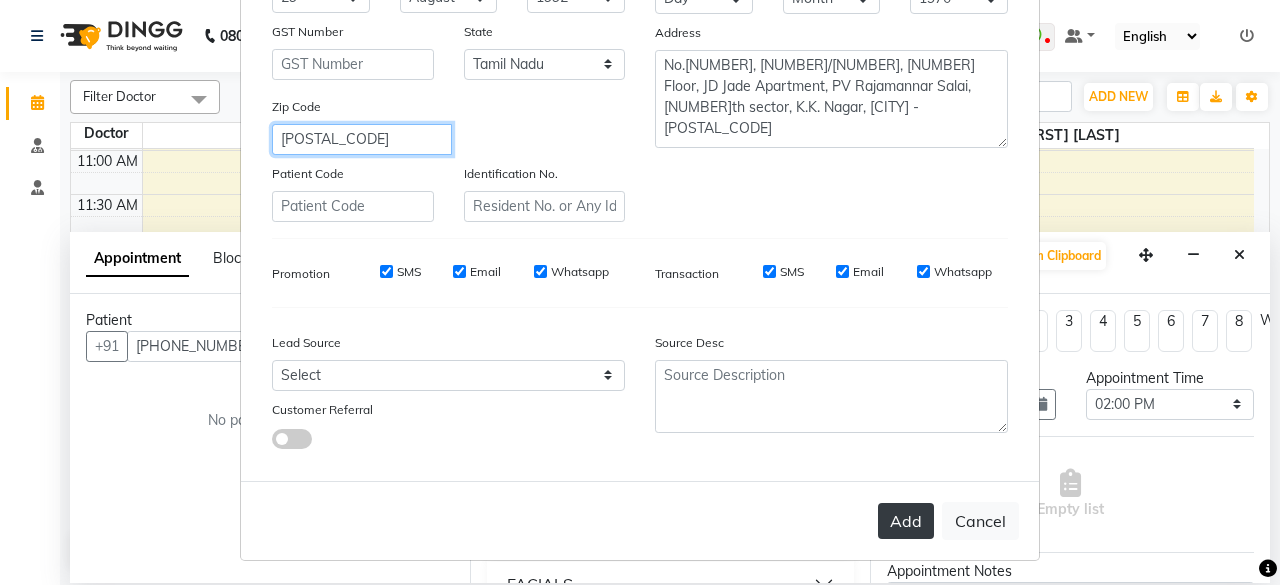 type on "[POSTAL_CODE]" 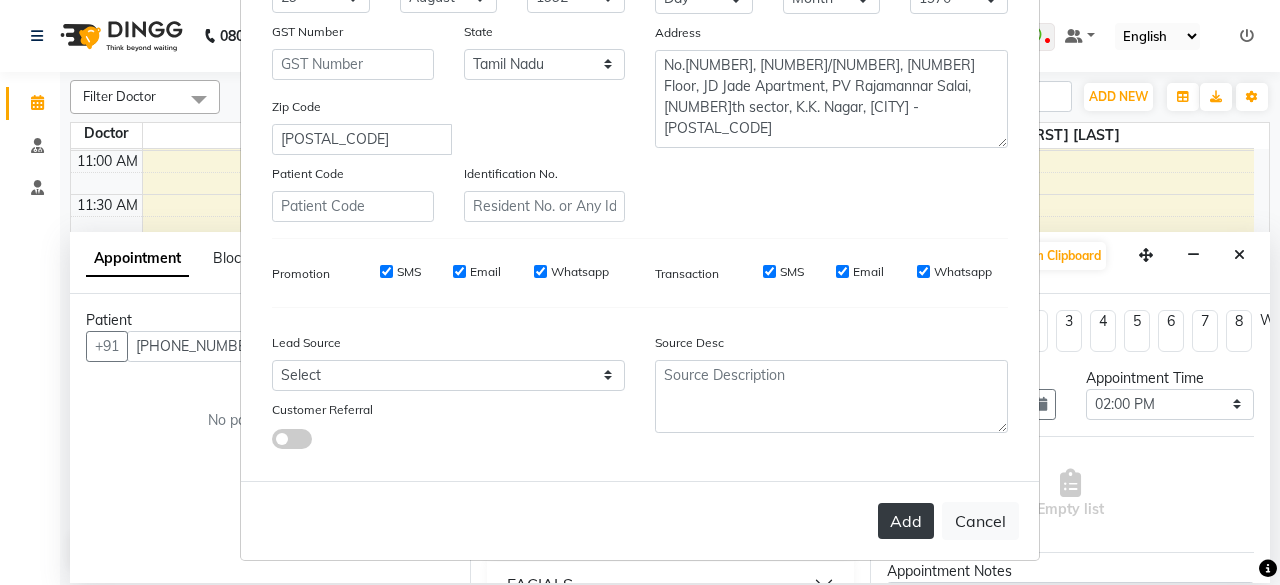 click on "Add" at bounding box center (906, 521) 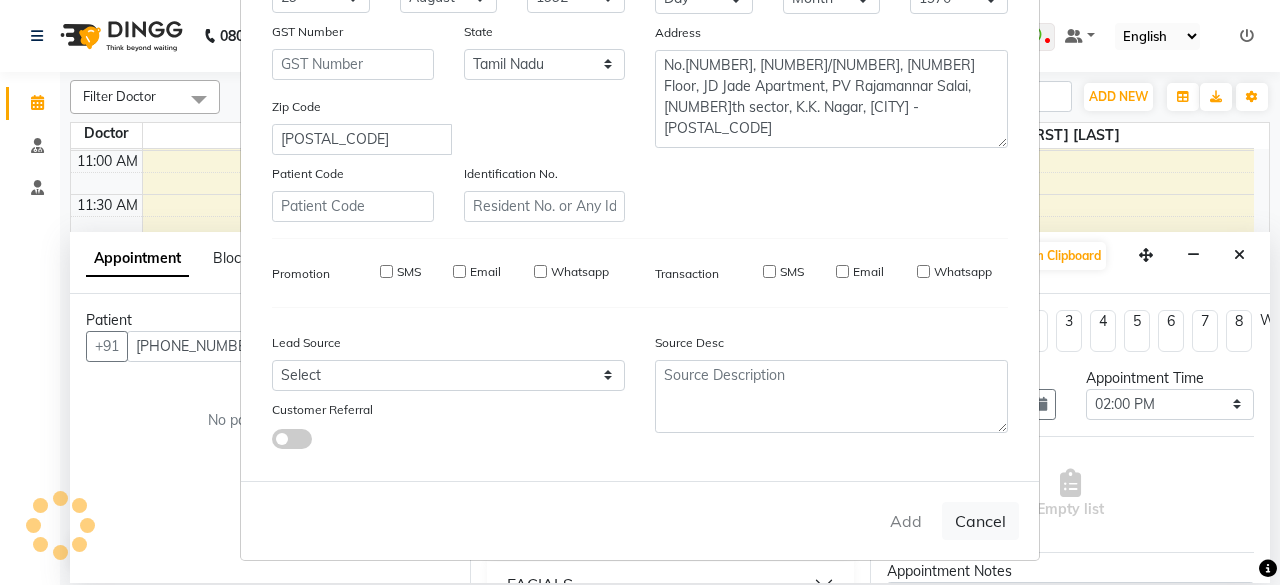 type on "70******88" 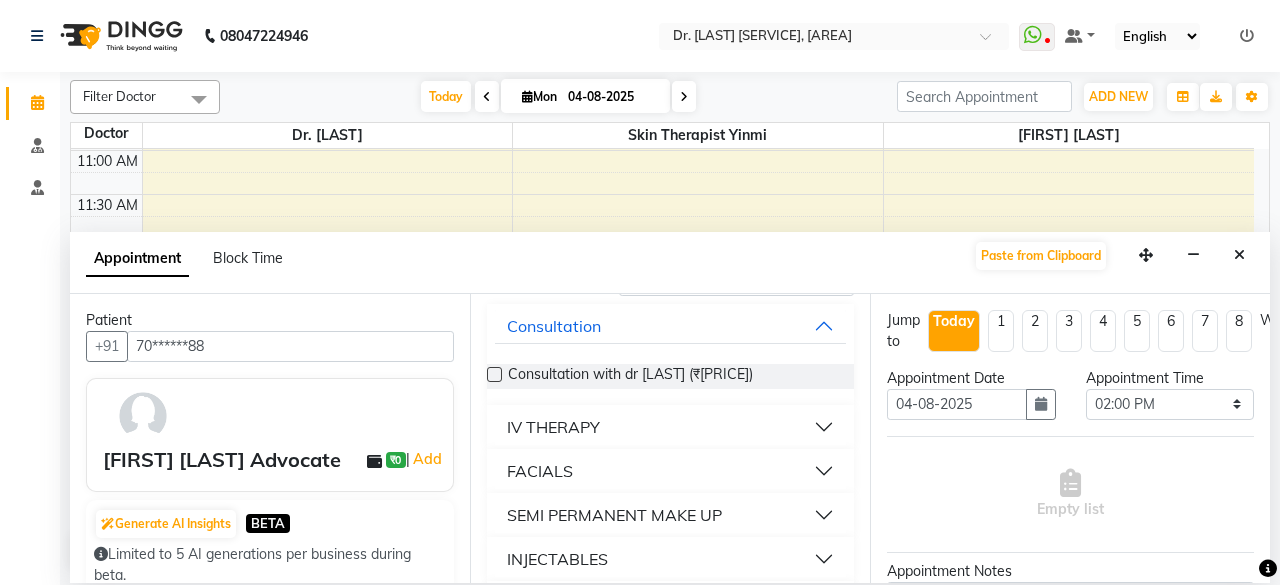 scroll, scrollTop: 114, scrollLeft: 0, axis: vertical 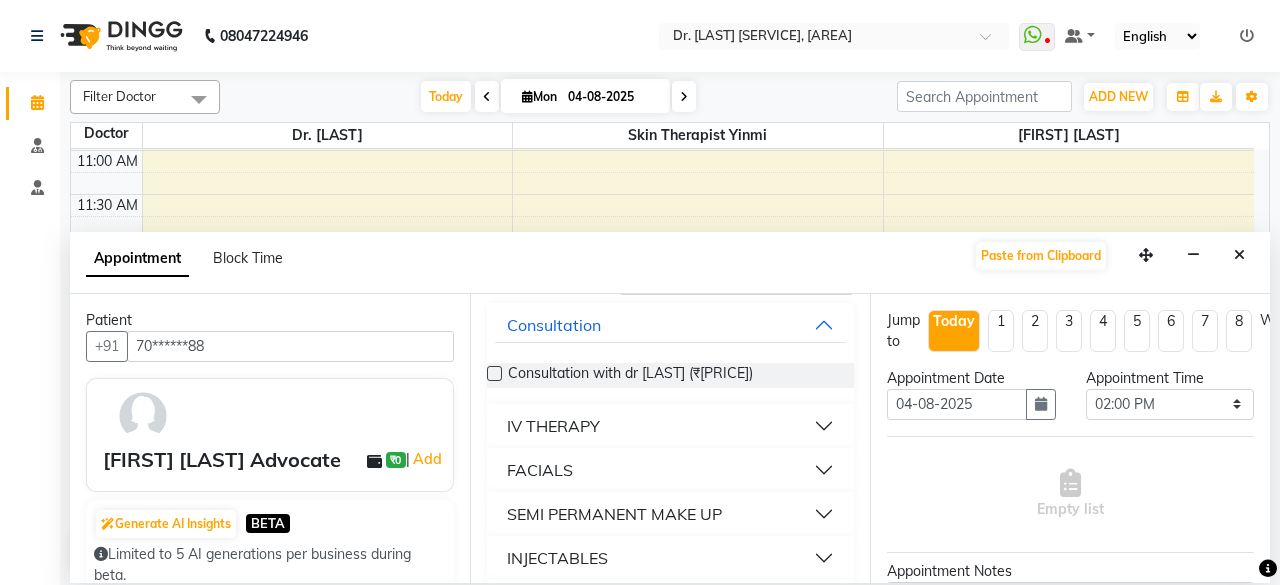 click at bounding box center (494, 373) 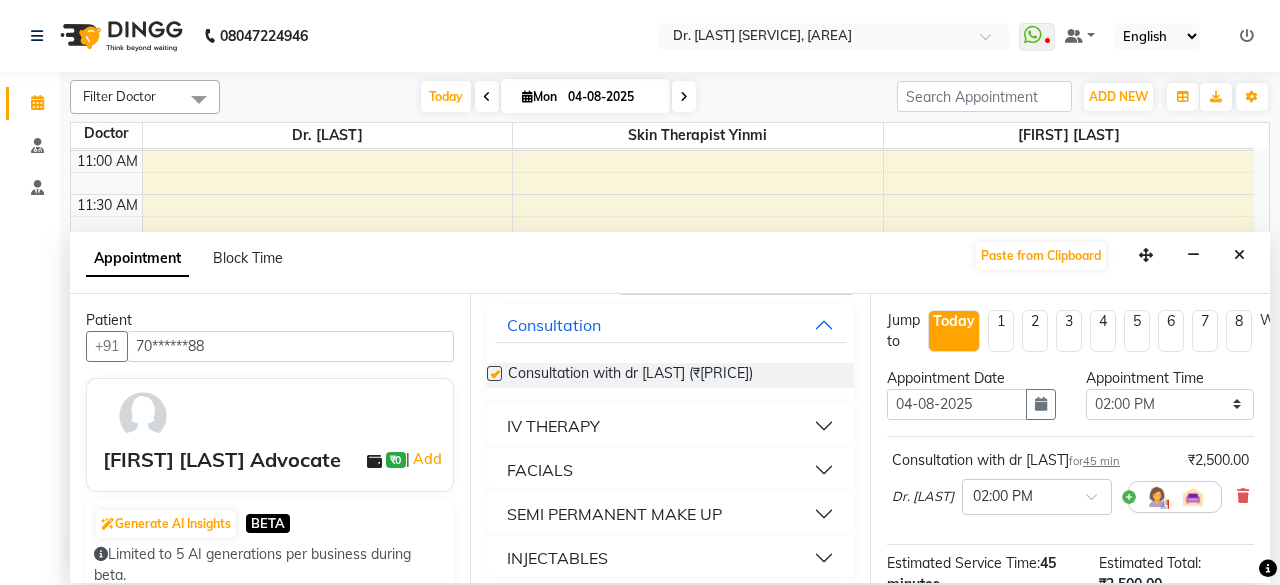 checkbox on "false" 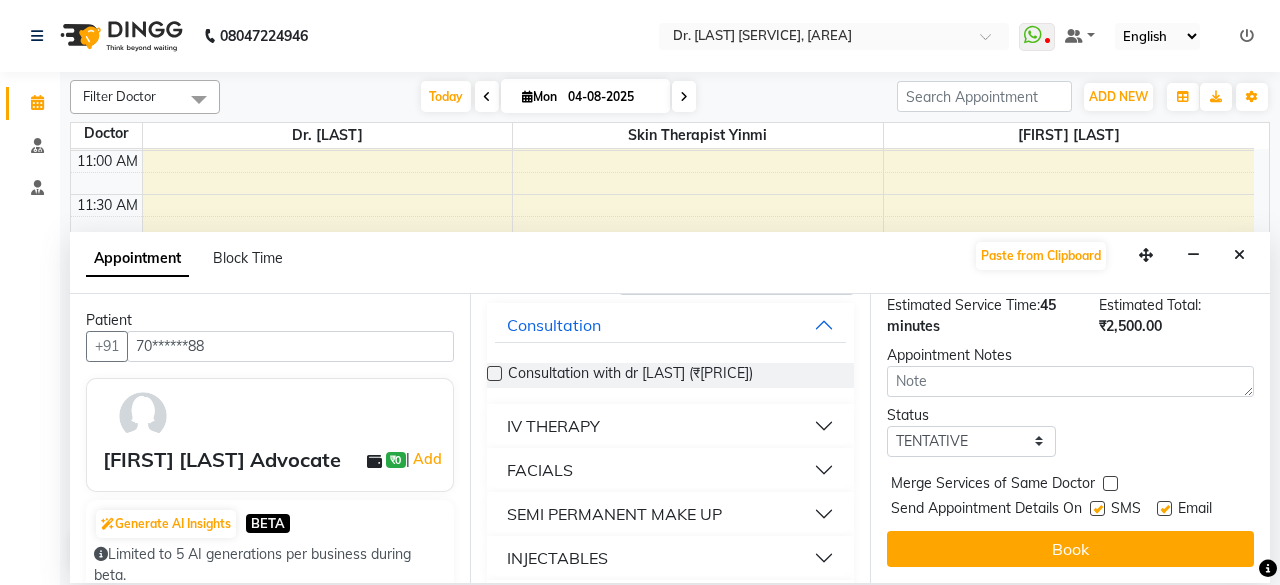 scroll, scrollTop: 275, scrollLeft: 0, axis: vertical 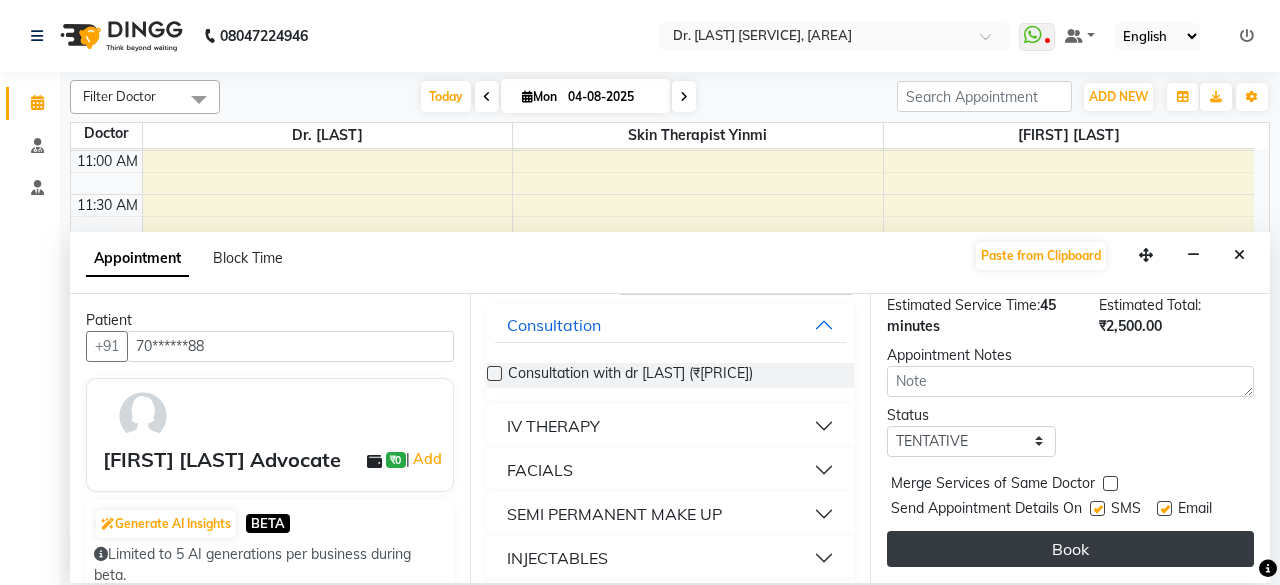 click on "Book" at bounding box center [1070, 549] 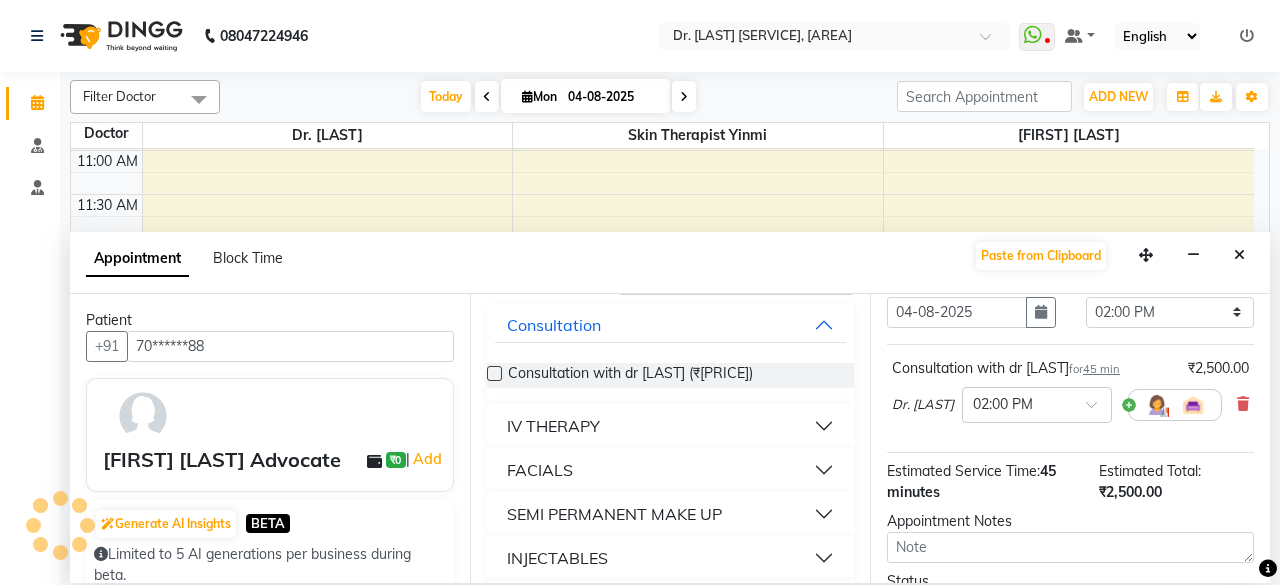 scroll, scrollTop: 0, scrollLeft: 0, axis: both 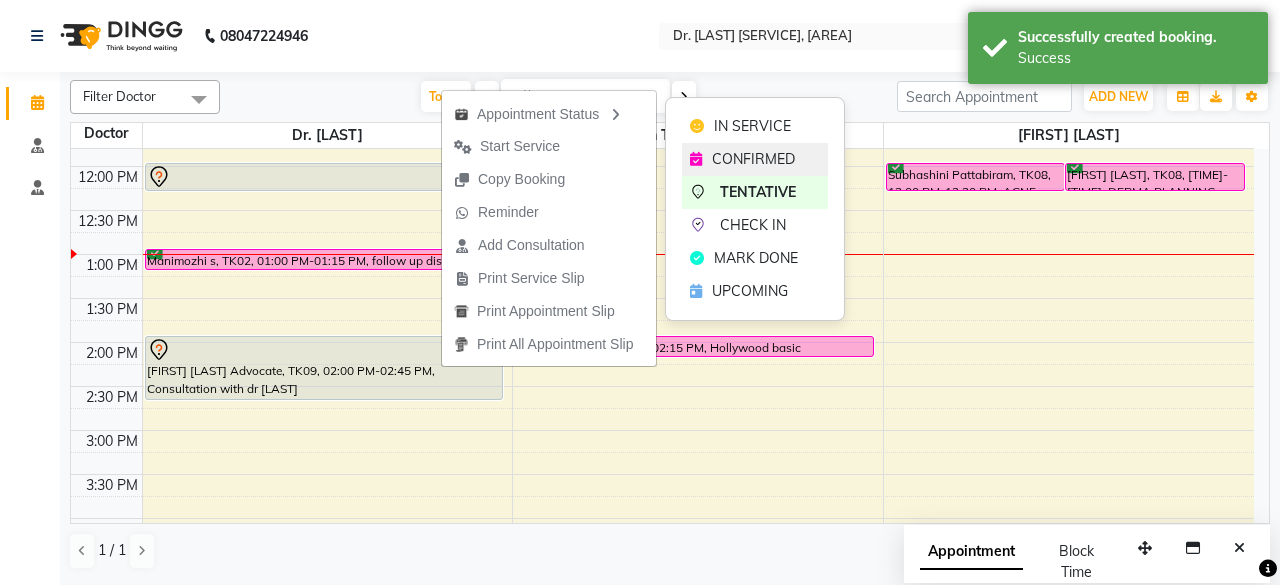 click on "CONFIRMED" 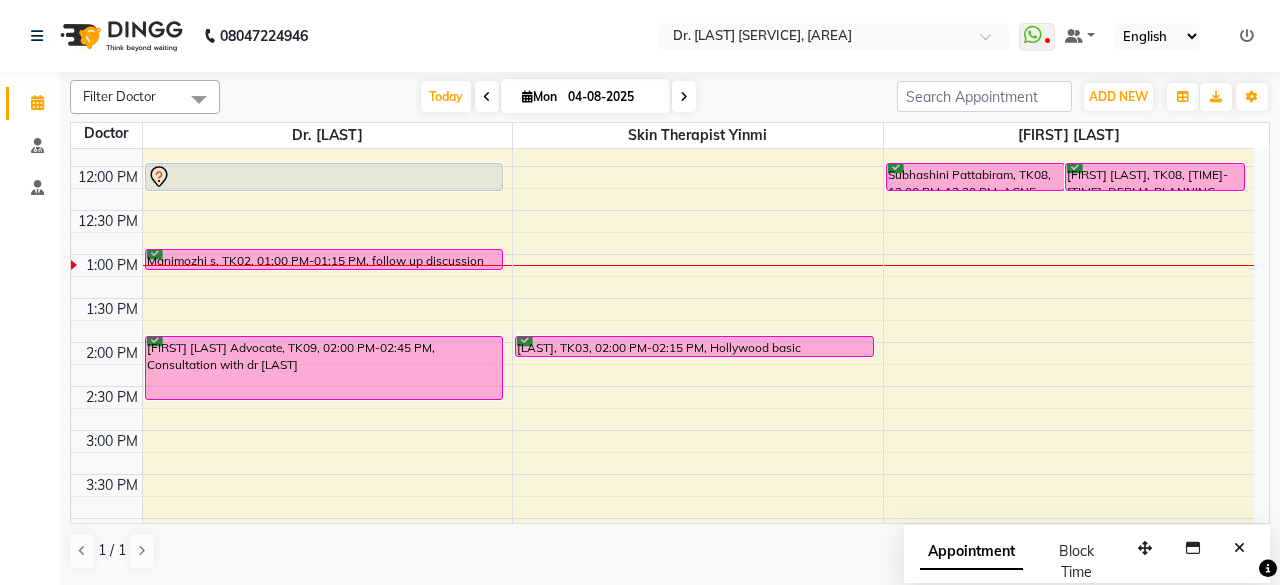 click at bounding box center (684, 97) 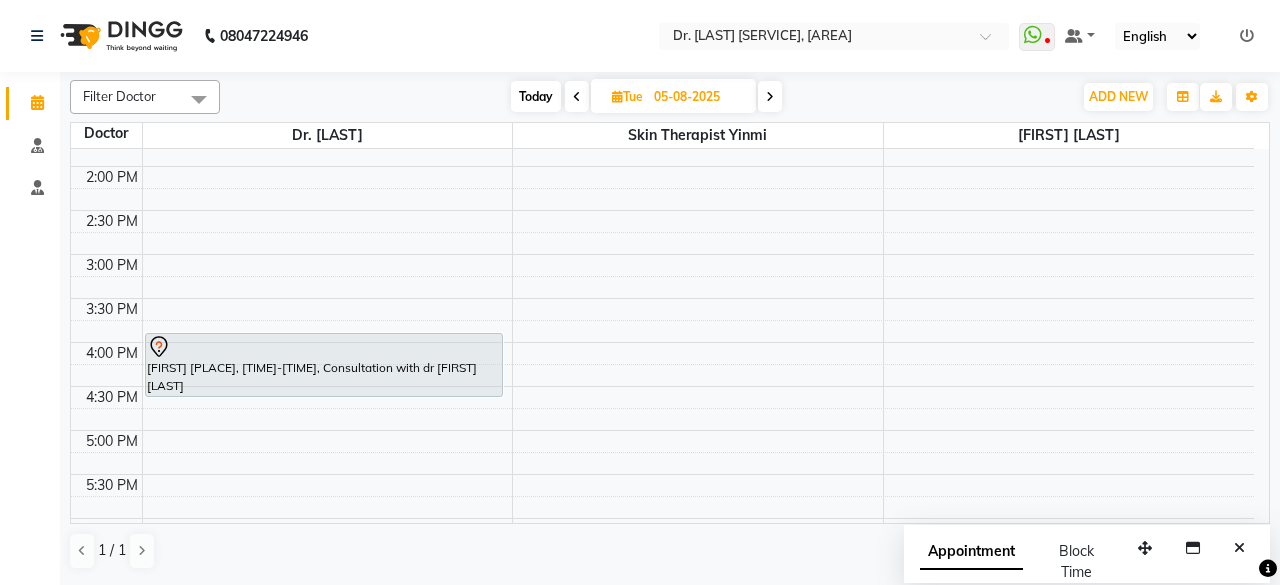 scroll, scrollTop: 426, scrollLeft: 0, axis: vertical 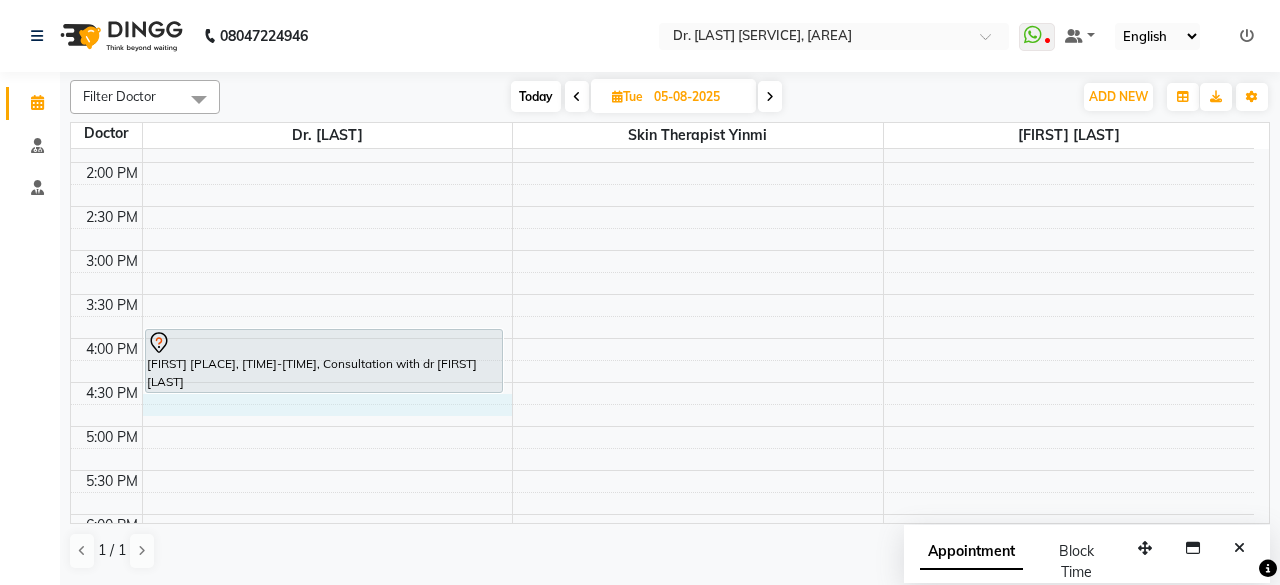 click on "[TIME] [TIME] [TIME] [TIME] [TIME] [TIME] [TIME] [TIME] [TIME] [TIME] [TIME] [TIME] [TIME] [TIME] [TIME] [TIME] [TIME] [TIME] [TIME] [TIME] [TIME] [TIME] [TIME] [TIME]             [FIRST] [LAST], [TIME]-[TIME], [SERVICE]             [FIRST] [AREA], [TIME]-[TIME], [SERVICE]             [FIRST], [TIME]-[TIME], [SERVICE]             [FIRST], [TIME]-[TIME], [SERVICE]             [FIRST] [LAST], [TIME]-[TIME], [SERVICE]             [FIRST], [TIME]-[TIME], [SERVICE]" at bounding box center (662, 250) 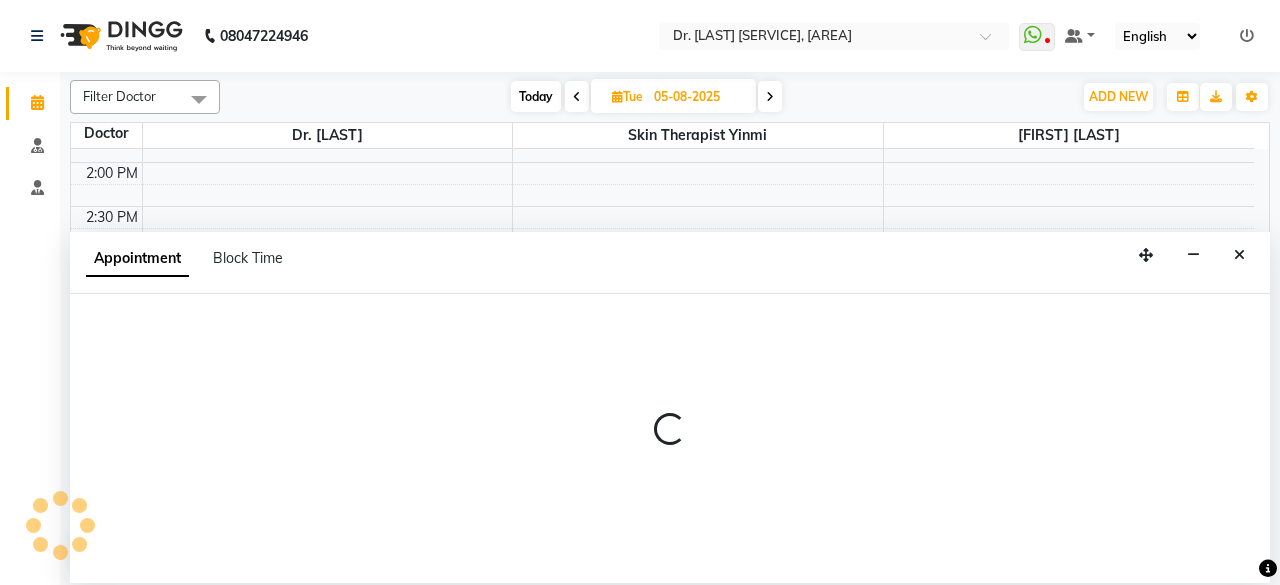 select on "67035" 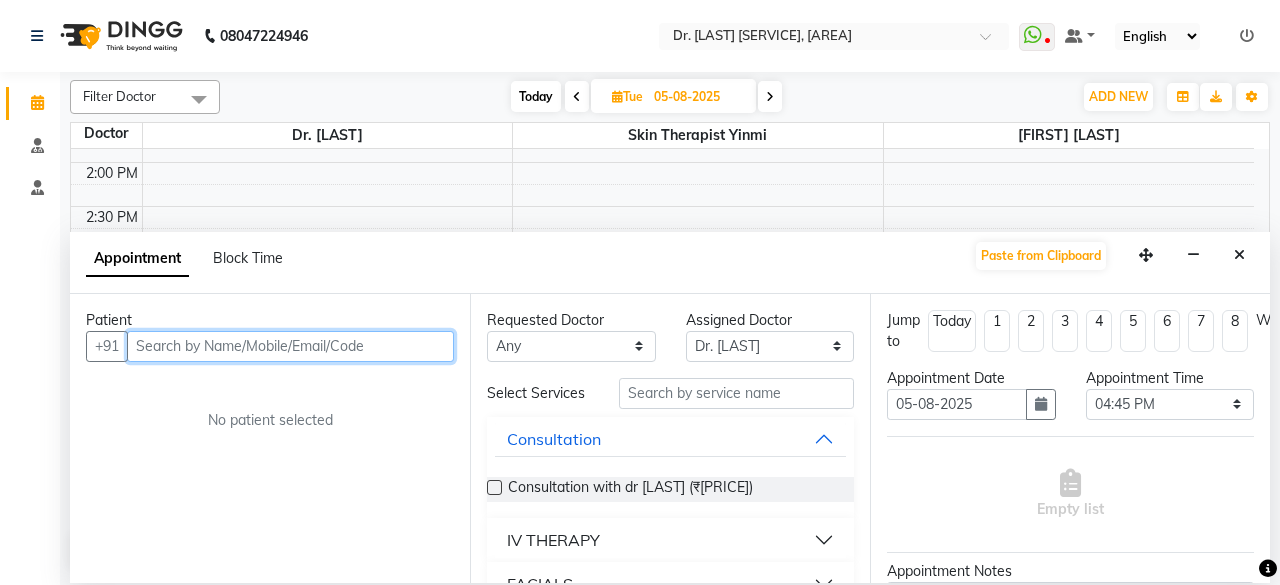 paste on "Phone number: [PHONE]" 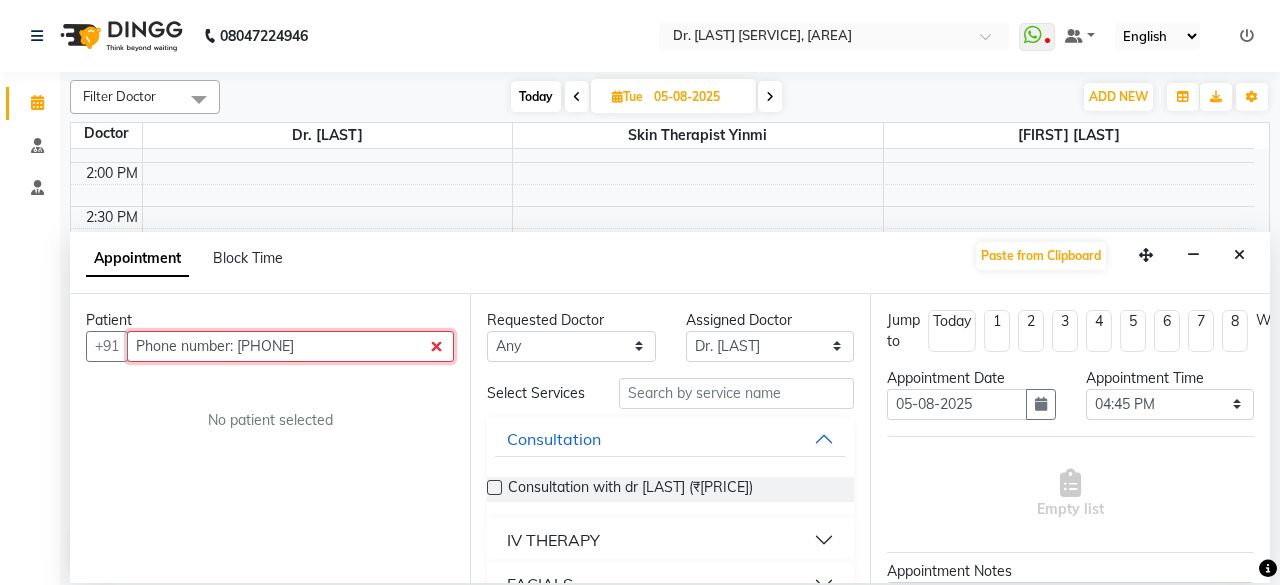 click on "Phone number: [PHONE]" at bounding box center [290, 346] 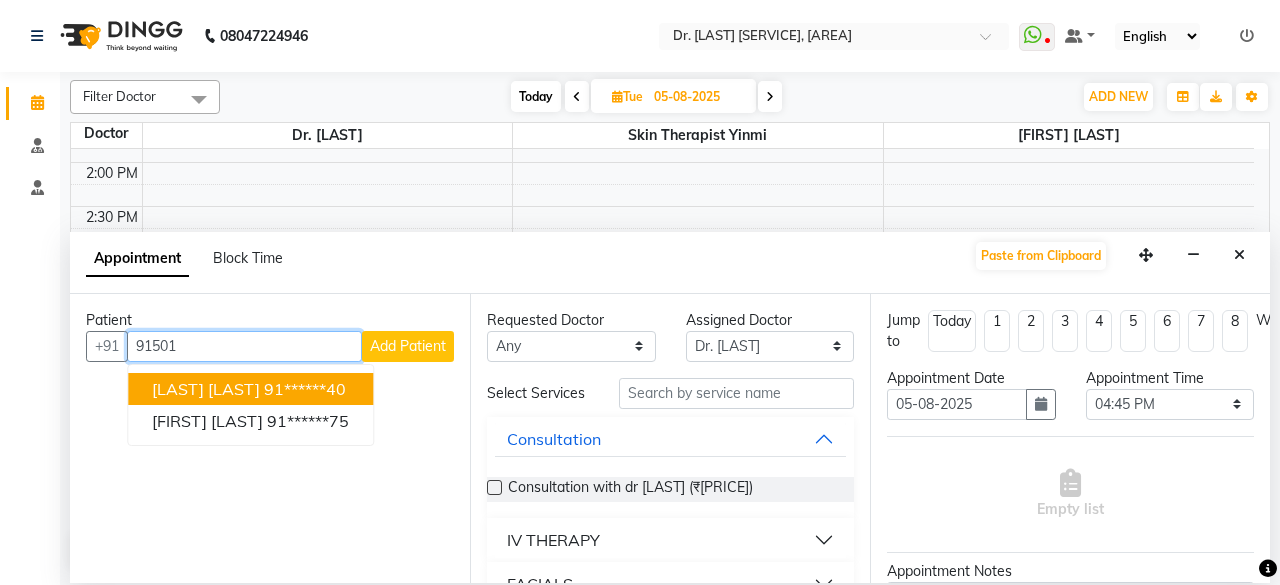 click on "91501" at bounding box center [244, 346] 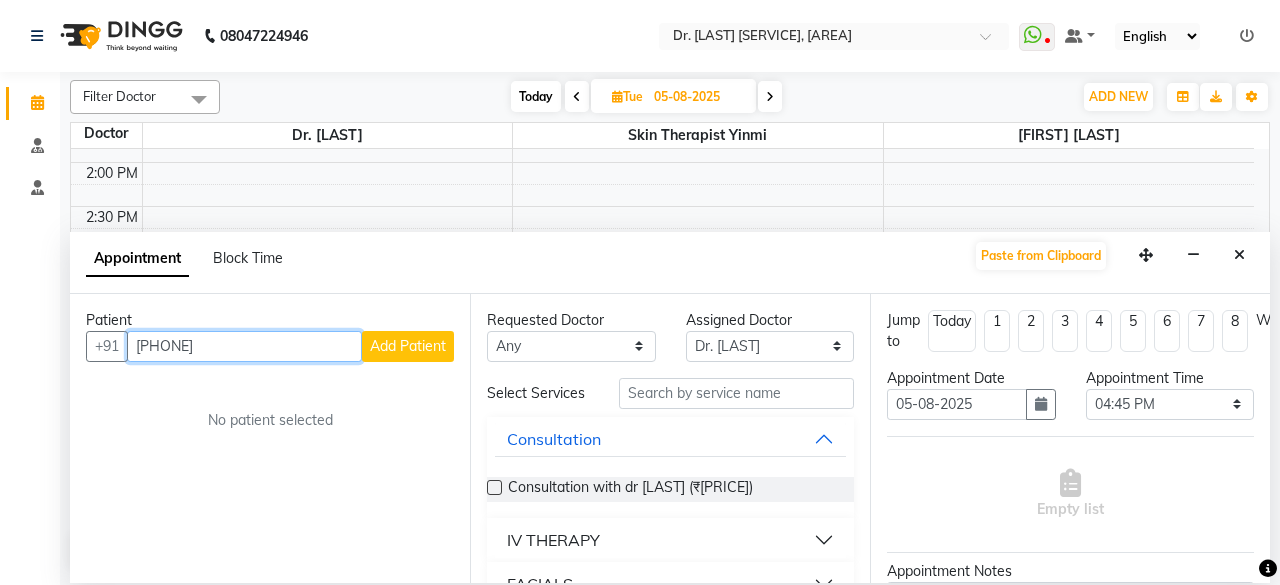 type on "[PHONE]" 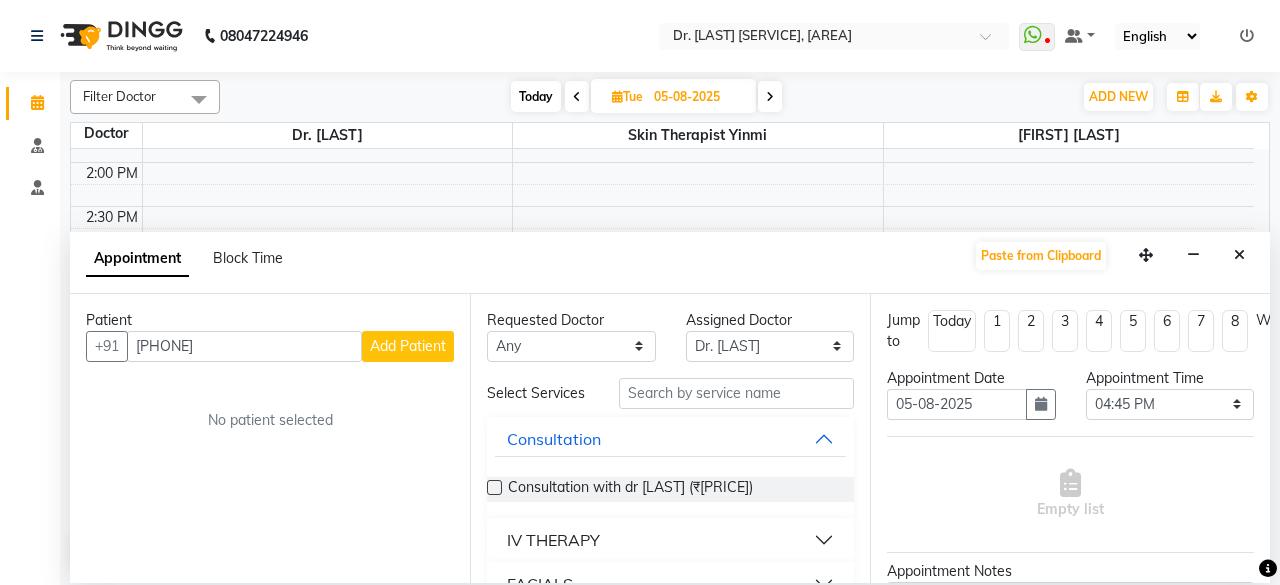 click on "Add Patient" at bounding box center (408, 346) 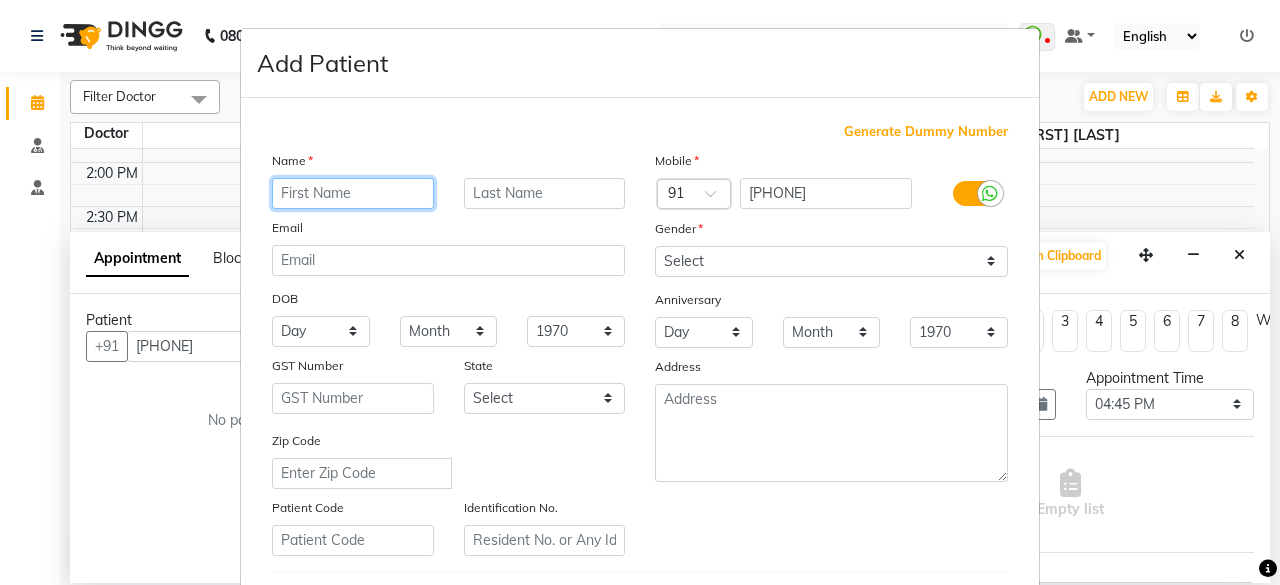 paste on "[FIRST] S" 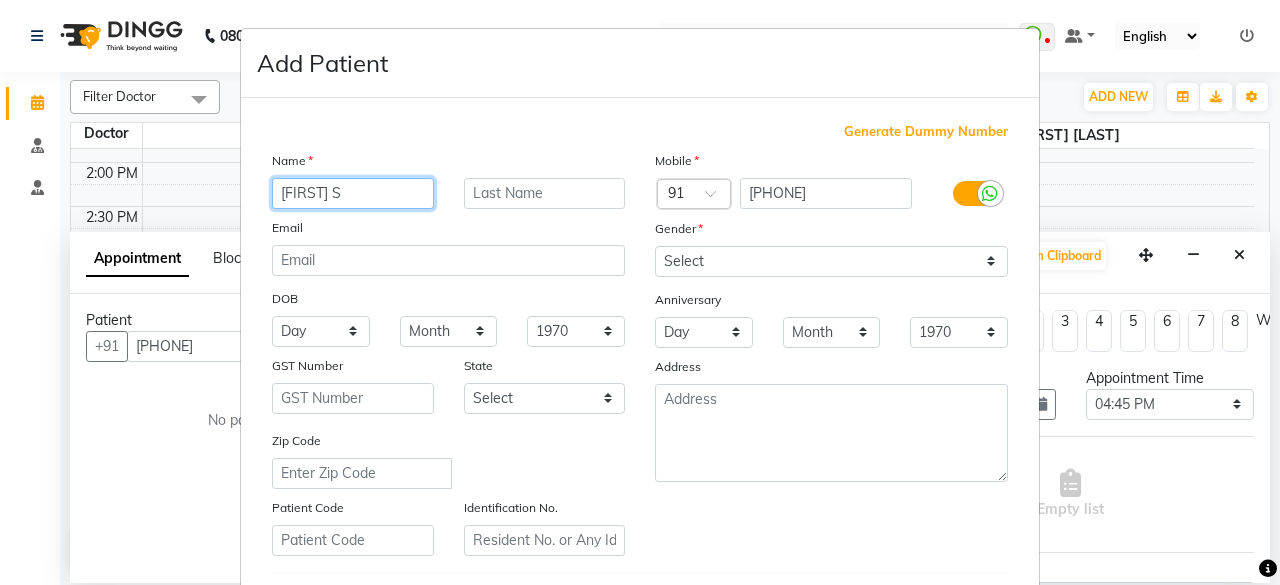 type on "[FIRST] S" 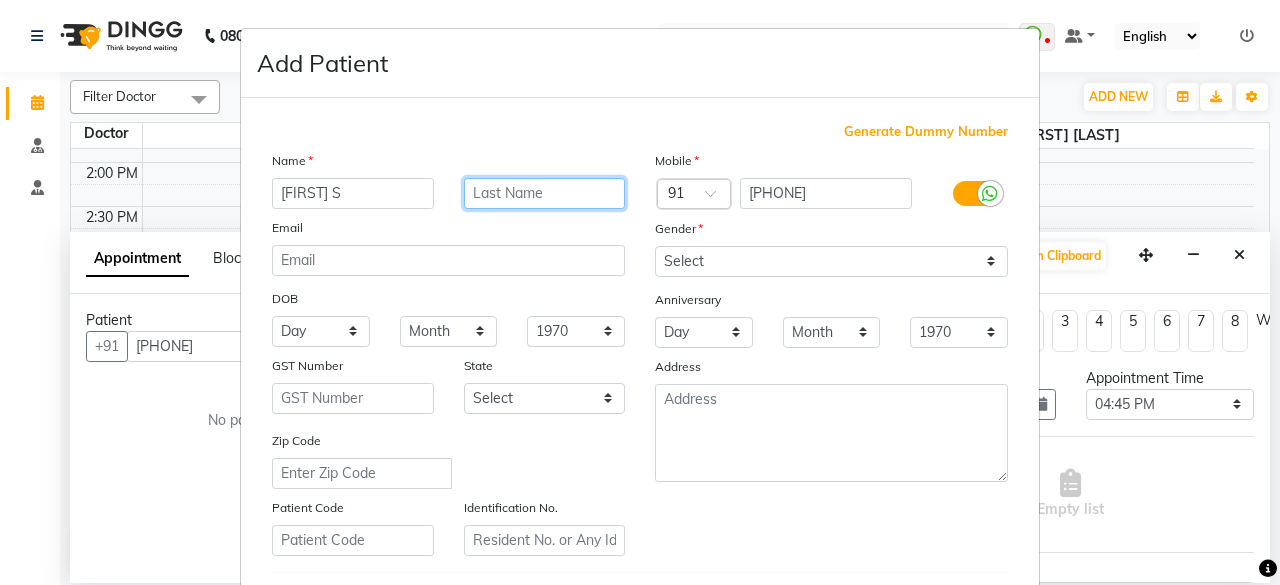 click at bounding box center (545, 193) 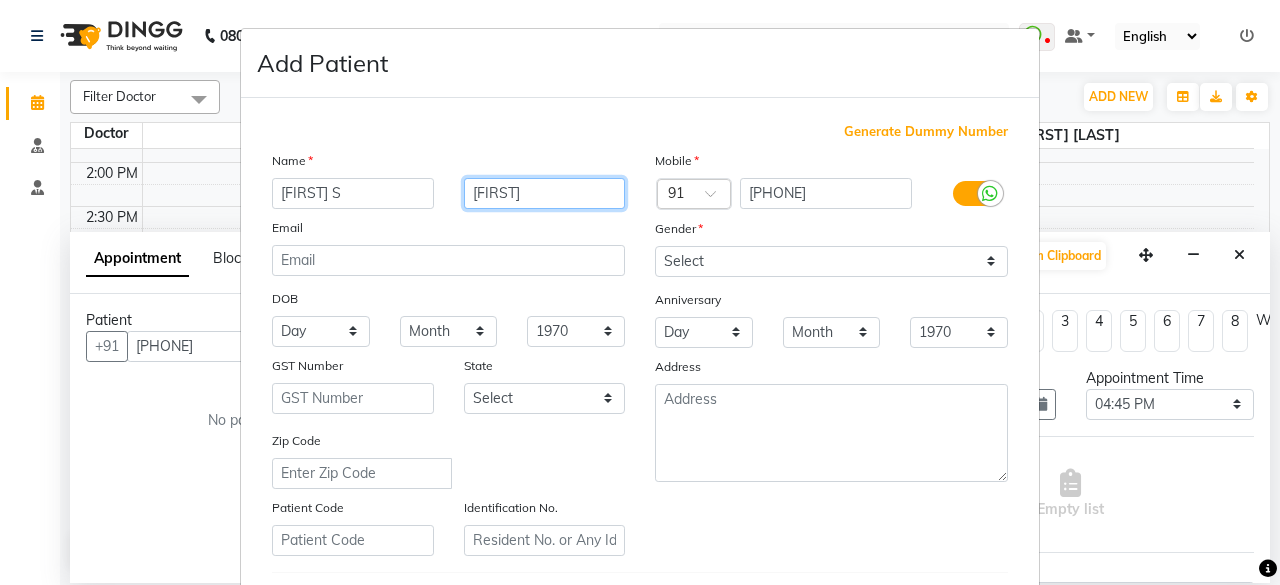 type on "[FIRST]" 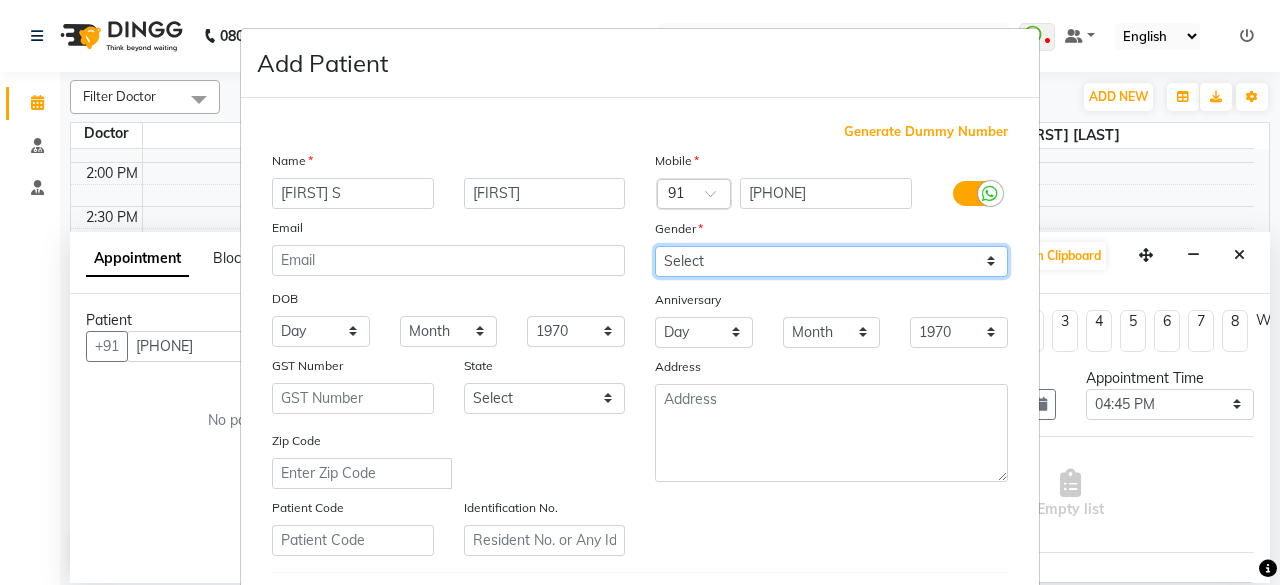 click on "Select Male Female Other Prefer Not To Say" at bounding box center (831, 261) 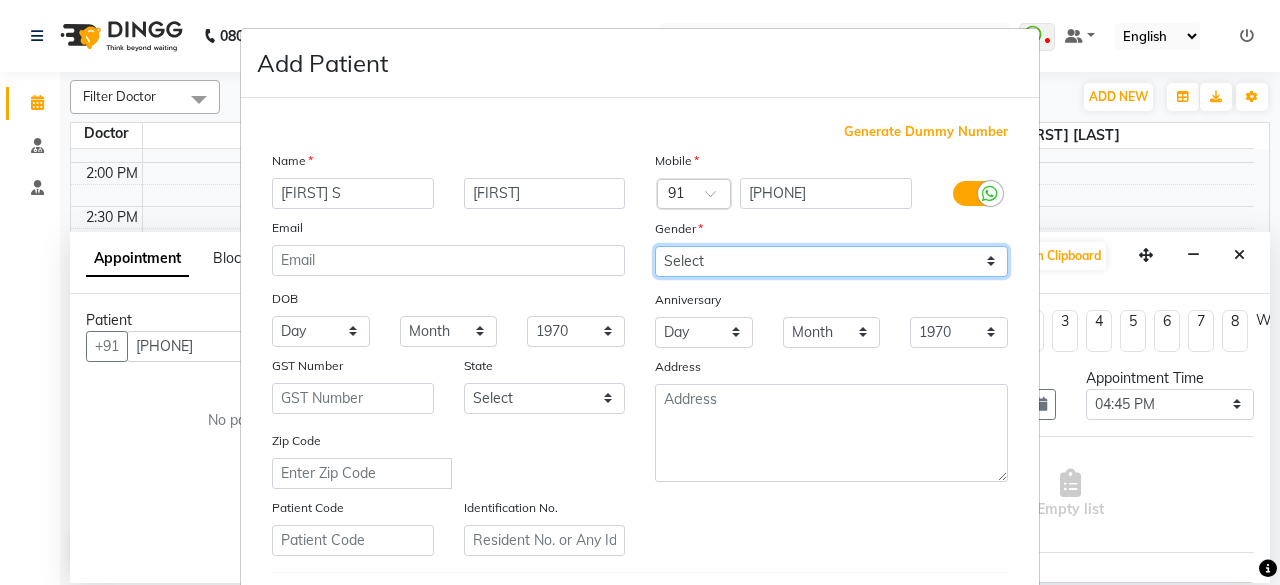 select on "female" 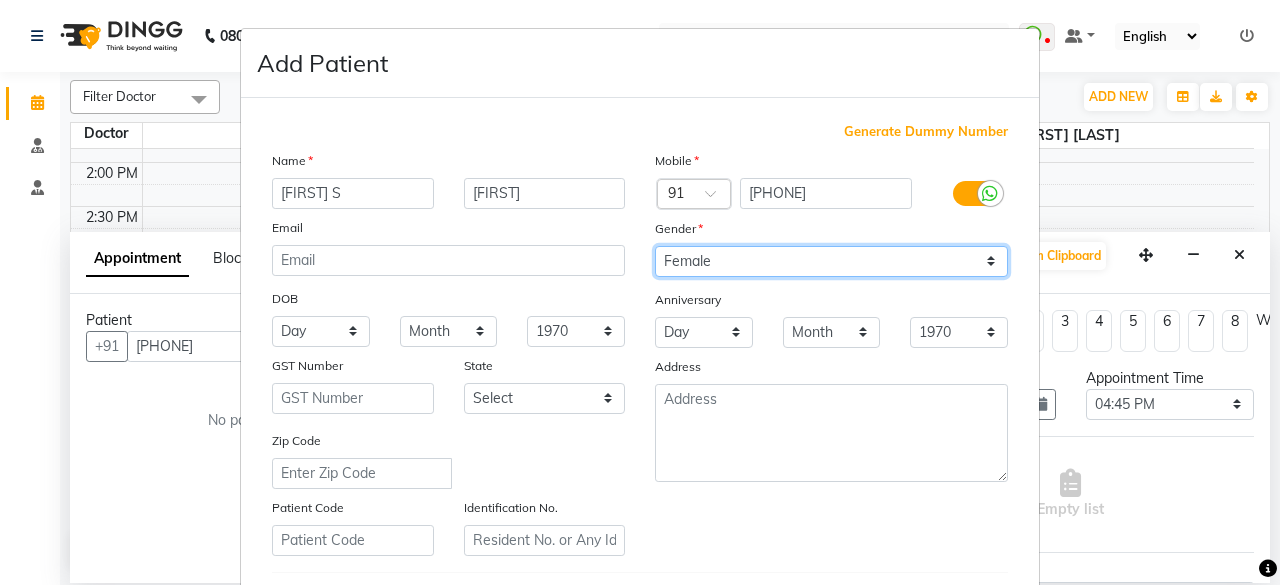 click on "Select Male Female Other Prefer Not To Say" at bounding box center (831, 261) 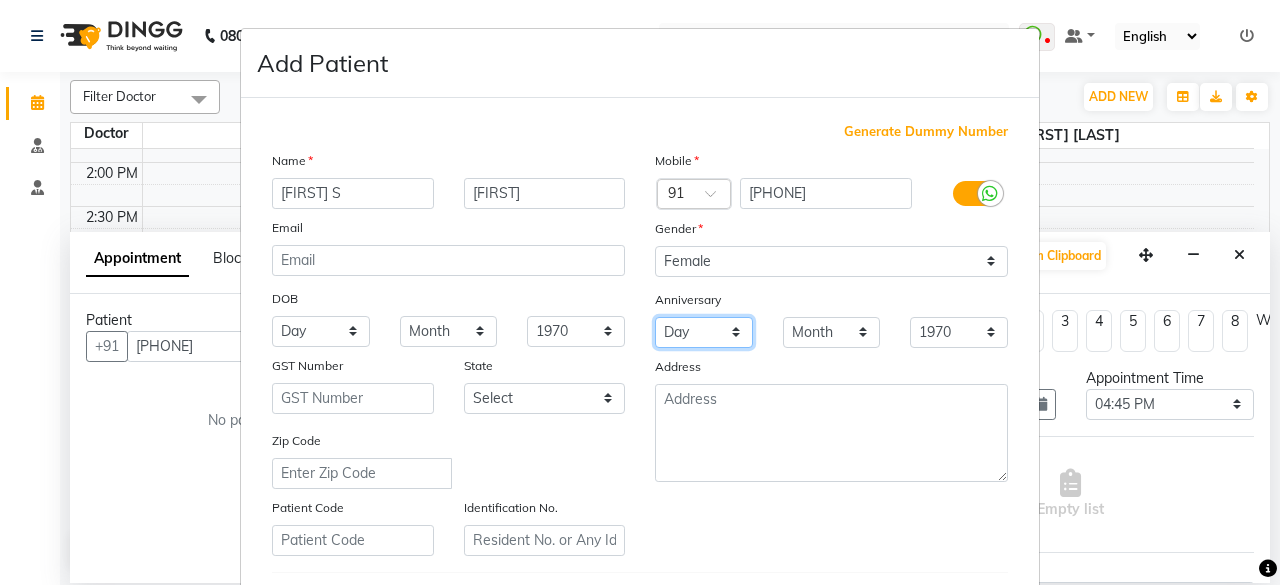 click on "Day 01 02 03 04 05 06 07 08 09 10 11 12 13 14 15 16 17 18 19 20 21 22 23 24 25 26 27 28 29 30 31" at bounding box center (704, 332) 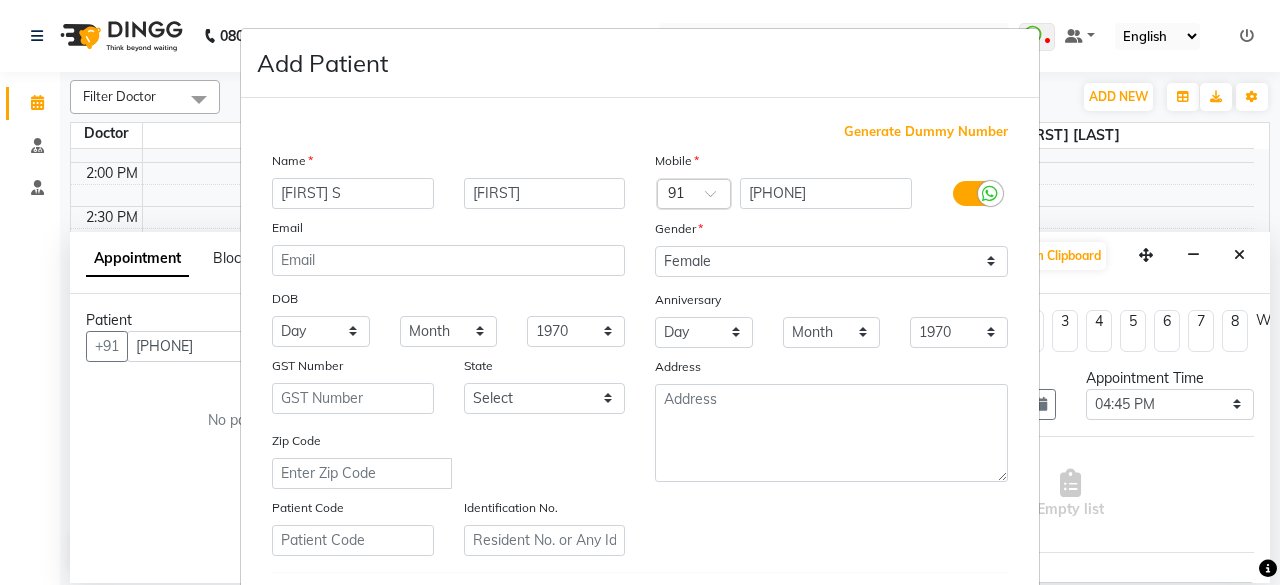 click on "Address" at bounding box center [831, 370] 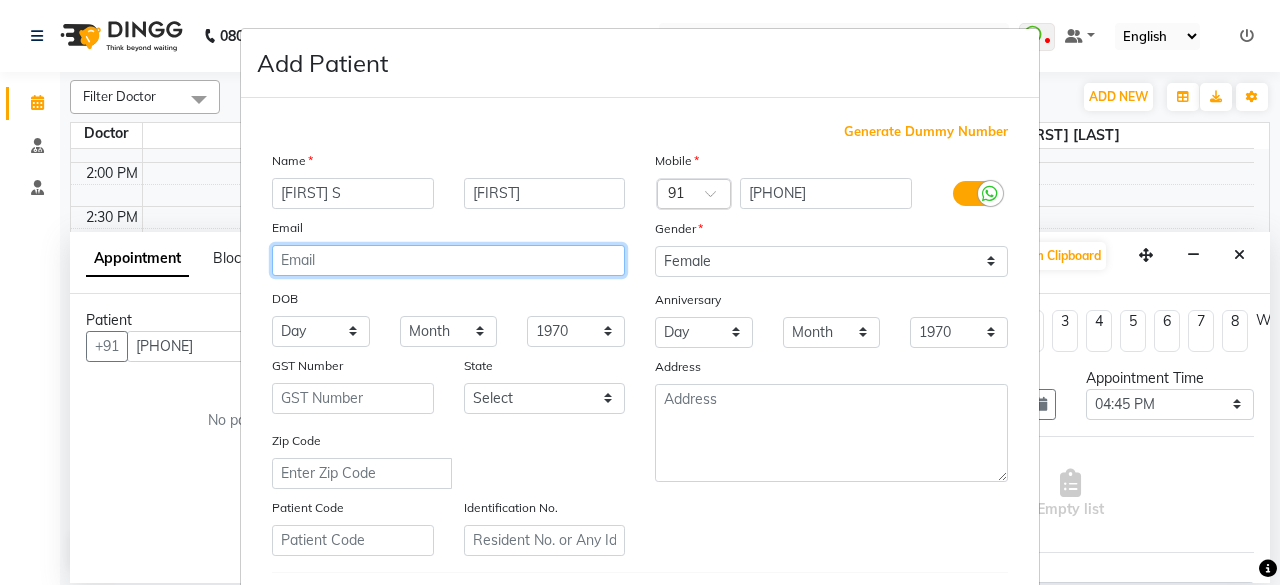 click at bounding box center [448, 260] 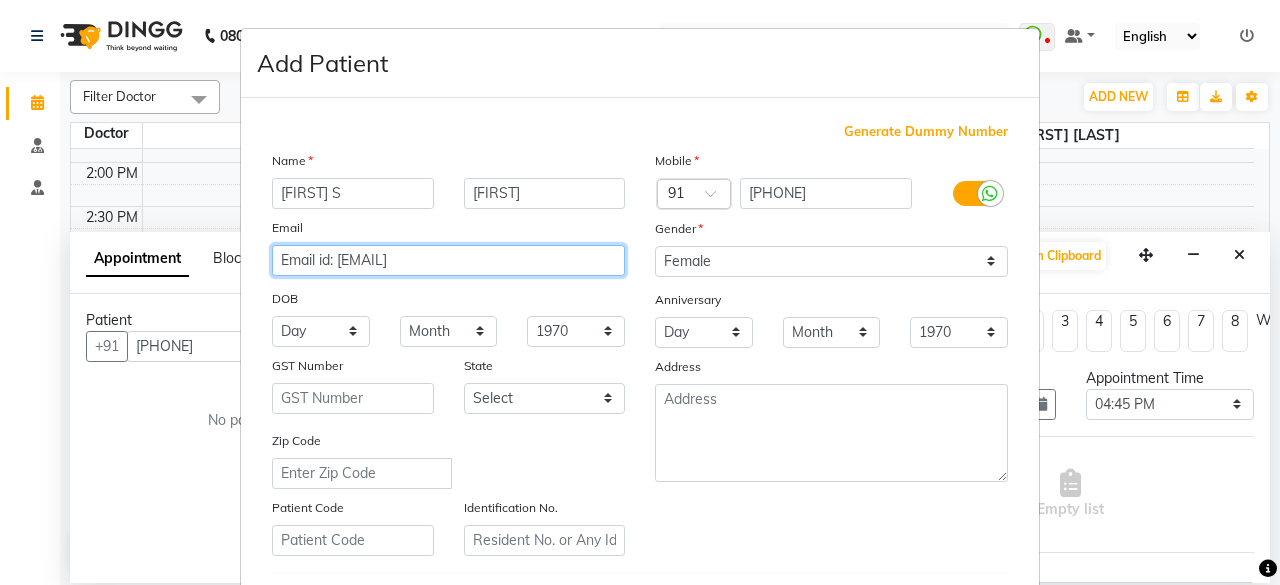 click on "Email id: [EMAIL]" at bounding box center [448, 260] 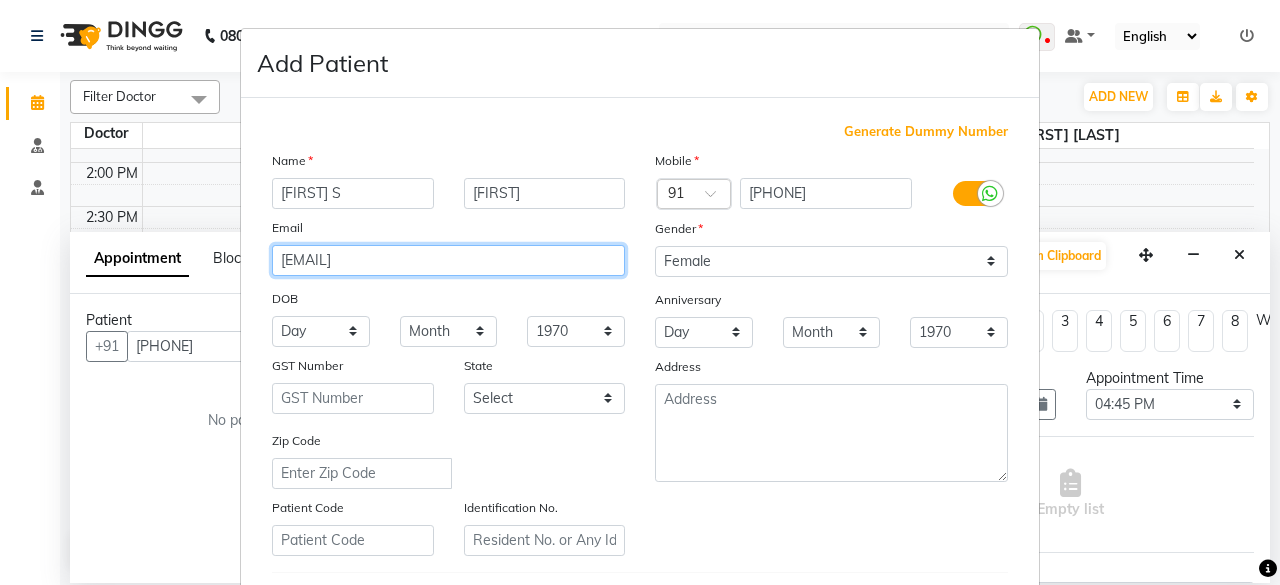 type on "[EMAIL]" 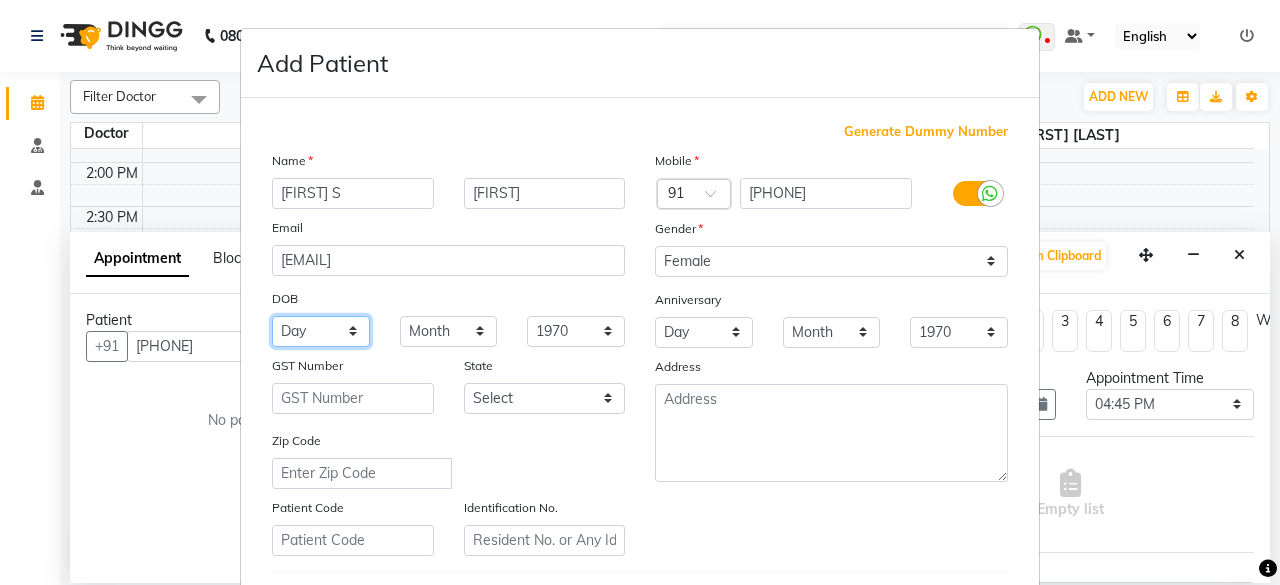 click on "Day 01 02 03 04 05 06 07 08 09 10 11 12 13 14 15 16 17 18 19 20 21 22 23 24 25 26 27 28 29 30 31" at bounding box center [321, 331] 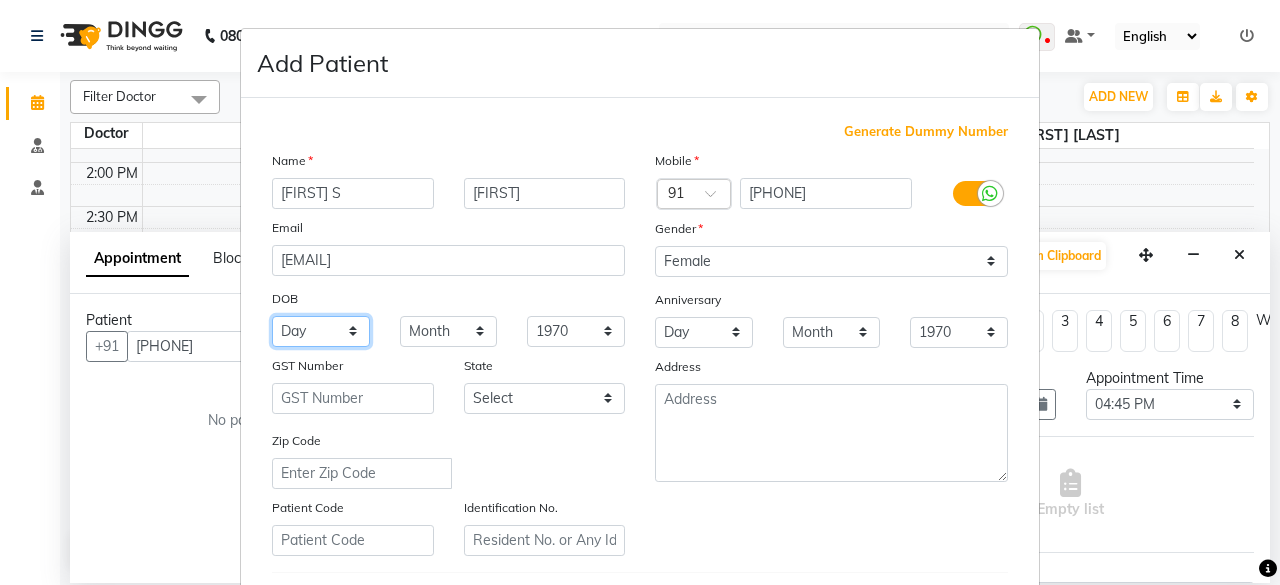 select on "26" 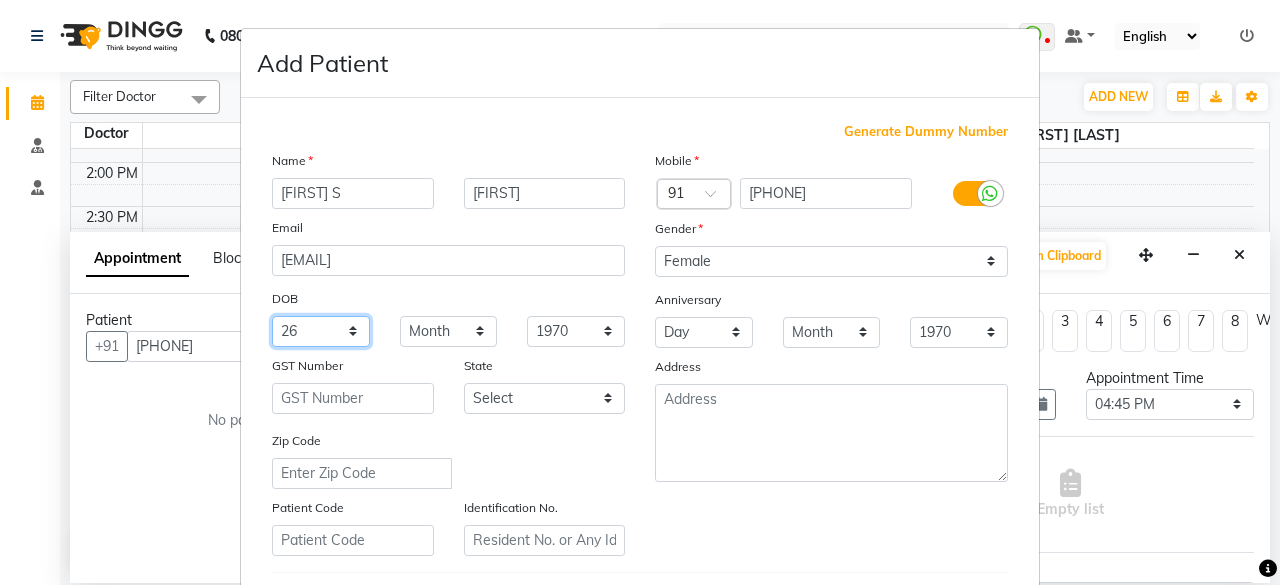 click on "Day 01 02 03 04 05 06 07 08 09 10 11 12 13 14 15 16 17 18 19 20 21 22 23 24 25 26 27 28 29 30 31" at bounding box center [321, 331] 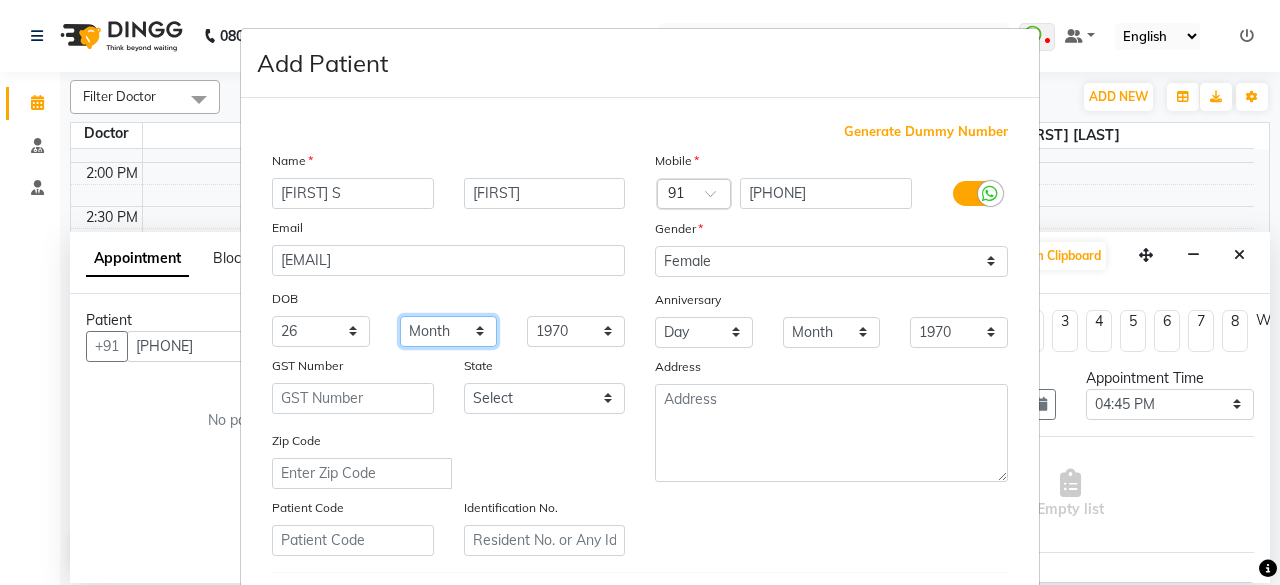 click on "Month January February March April May June July August September October November December" at bounding box center [449, 331] 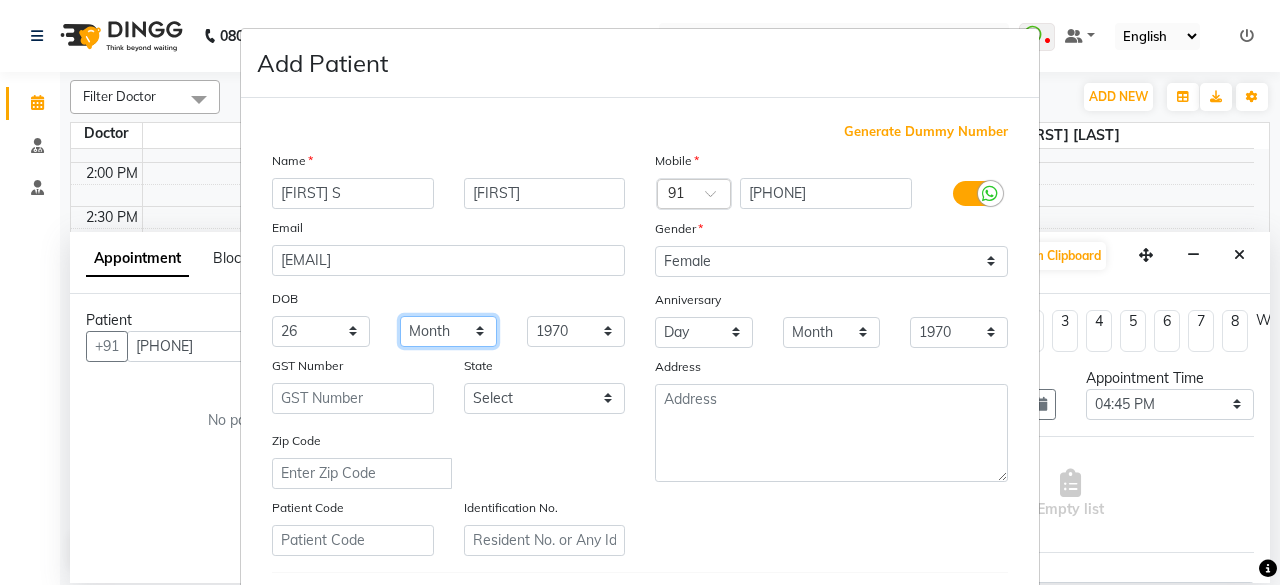 select on "01" 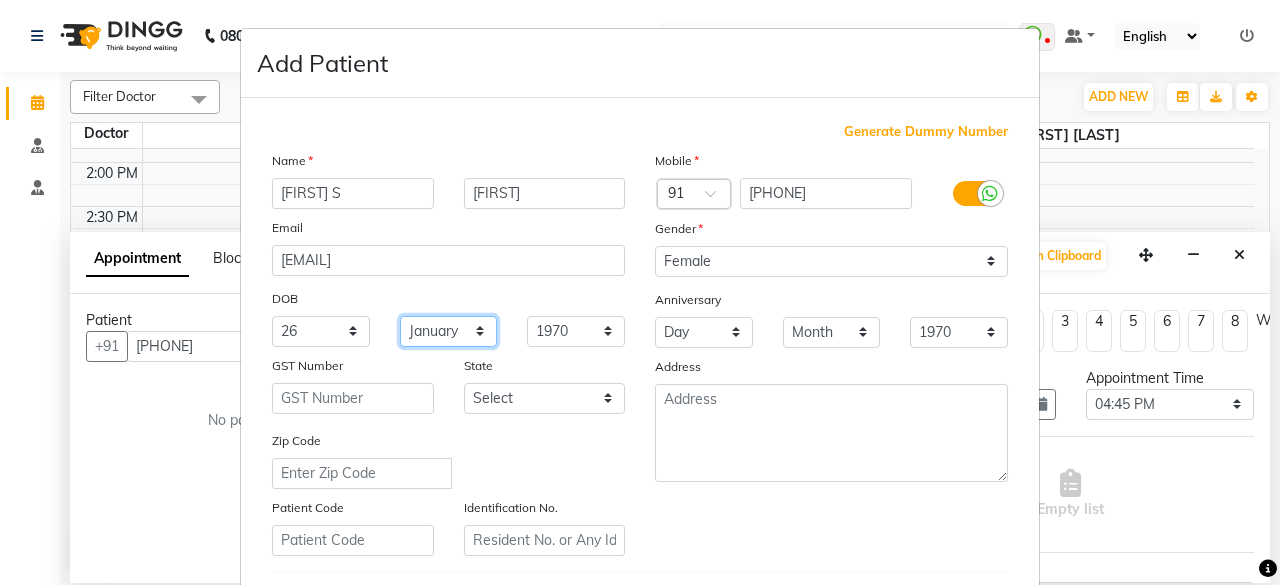 click on "Month January February March April May June July August September October November December" at bounding box center (449, 331) 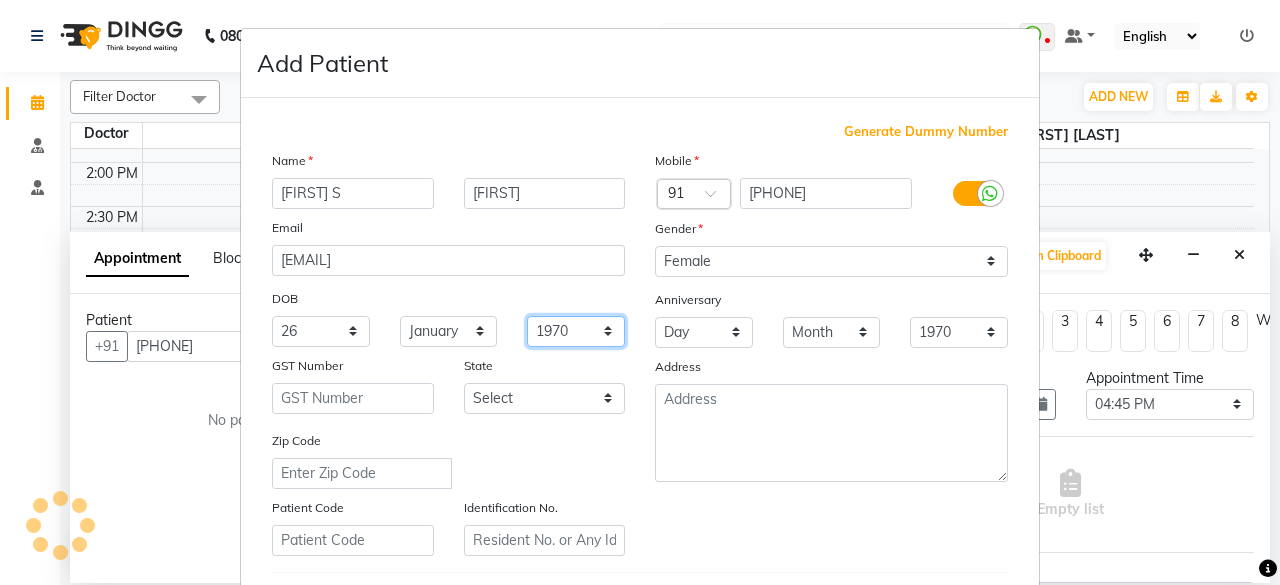 click on "1940 1941 1942 1943 1944 1945 1946 1947 1948 1949 1950 1951 1952 1953 1954 1955 1956 1957 1958 1959 1960 1961 1962 1963 1964 1965 1966 1967 1968 1969 1970 1971 1972 1973 1974 1975 1976 1977 1978 1979 1980 1981 1982 1983 1984 1985 1986 1987 1988 1989 1990 1991 1992 1993 1994 1995 1996 1997 1998 1999 2000 2001 2002 2003 2004 2005 2006 2007 2008 2009 2010 2011 2012 2013 2014 2015 2016 2017 2018 2019 2020 2021 2022 2023 2024" at bounding box center (576, 331) 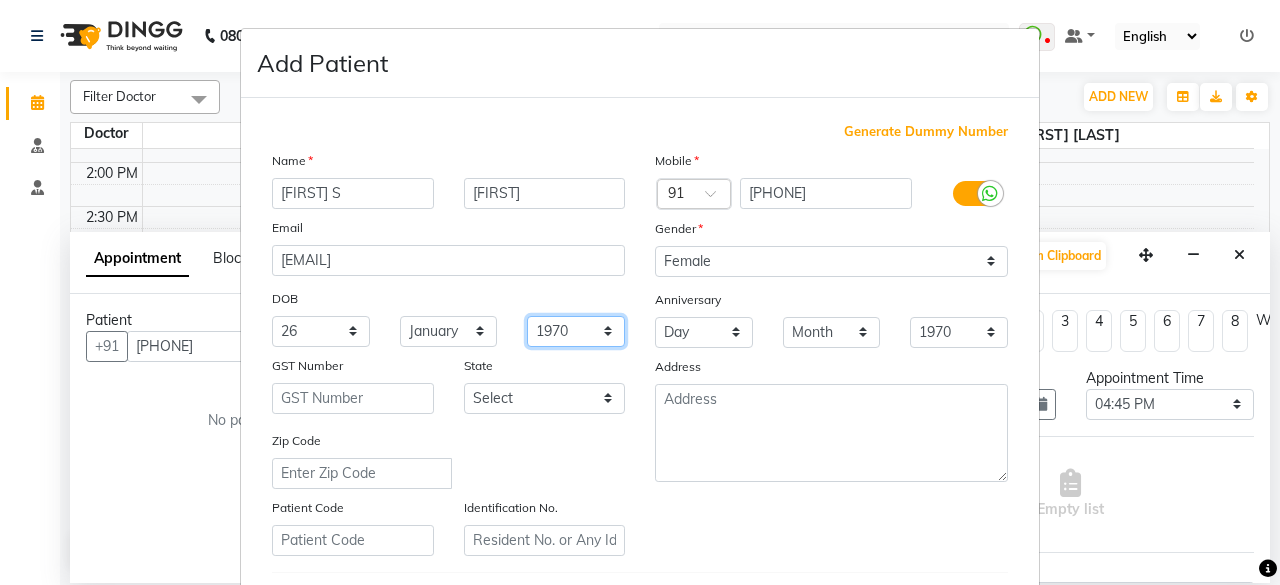 select on "2001" 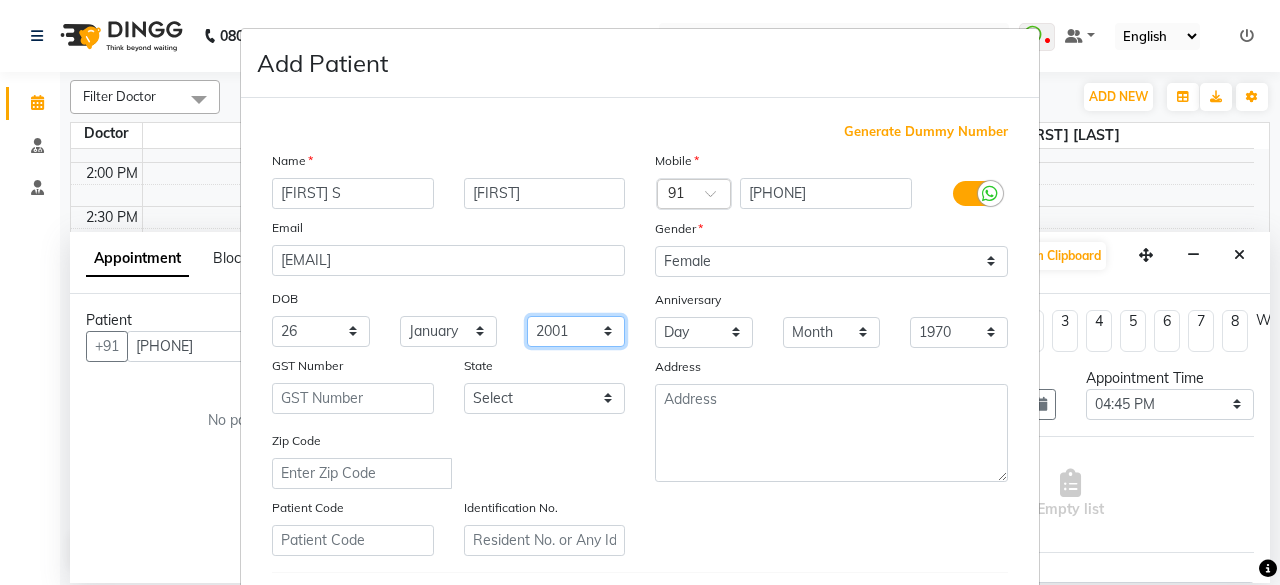 click on "1940 1941 1942 1943 1944 1945 1946 1947 1948 1949 1950 1951 1952 1953 1954 1955 1956 1957 1958 1959 1960 1961 1962 1963 1964 1965 1966 1967 1968 1969 1970 1971 1972 1973 1974 1975 1976 1977 1978 1979 1980 1981 1982 1983 1984 1985 1986 1987 1988 1989 1990 1991 1992 1993 1994 1995 1996 1997 1998 1999 2000 2001 2002 2003 2004 2005 2006 2007 2008 2009 2010 2011 2012 2013 2014 2015 2016 2017 2018 2019 2020 2021 2022 2023 2024" at bounding box center (576, 331) 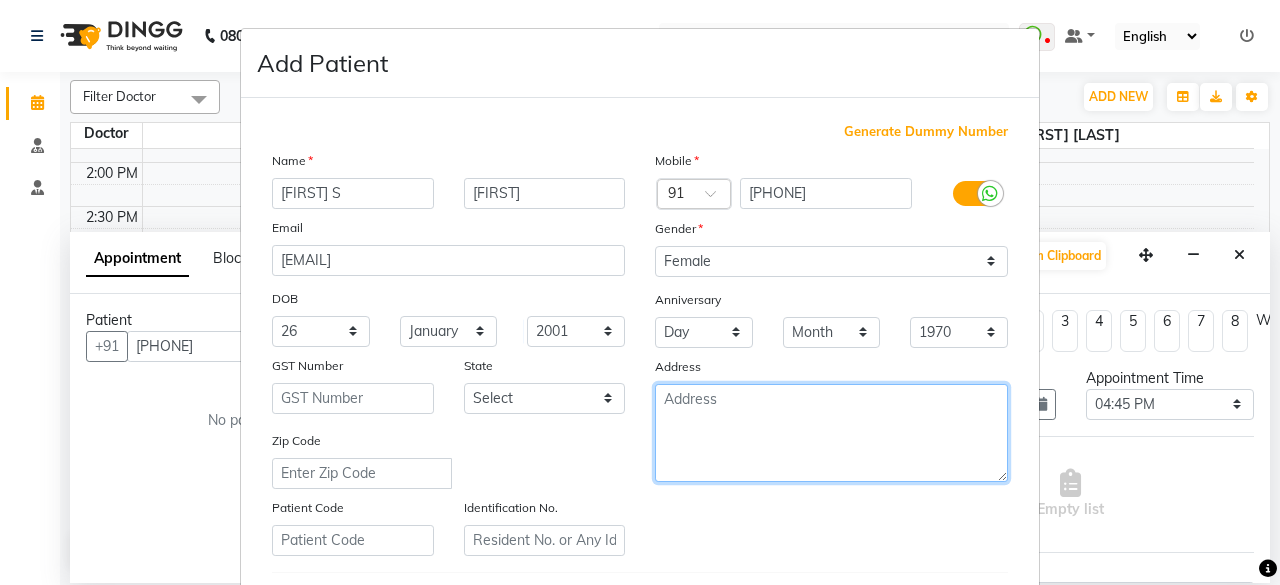 click at bounding box center [831, 433] 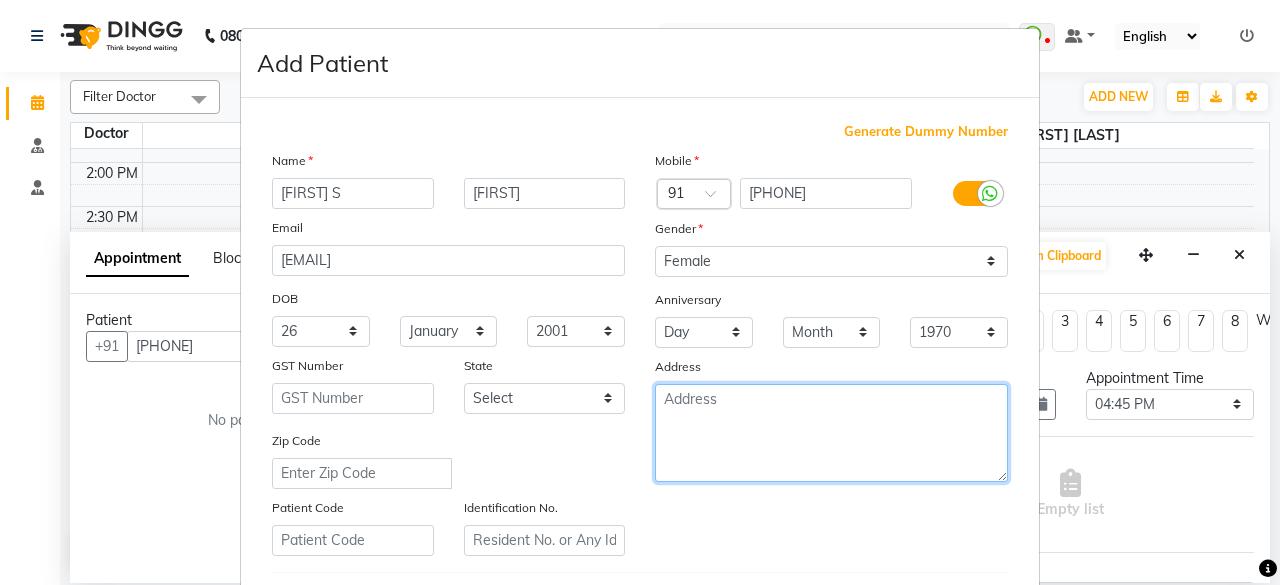 paste on "Complete address with pincode no.[NUMBER] Ananda Vinayagar Kovil [NUMBER]nd Street Ayanavaram Chennai [POSTAL_CODE]" 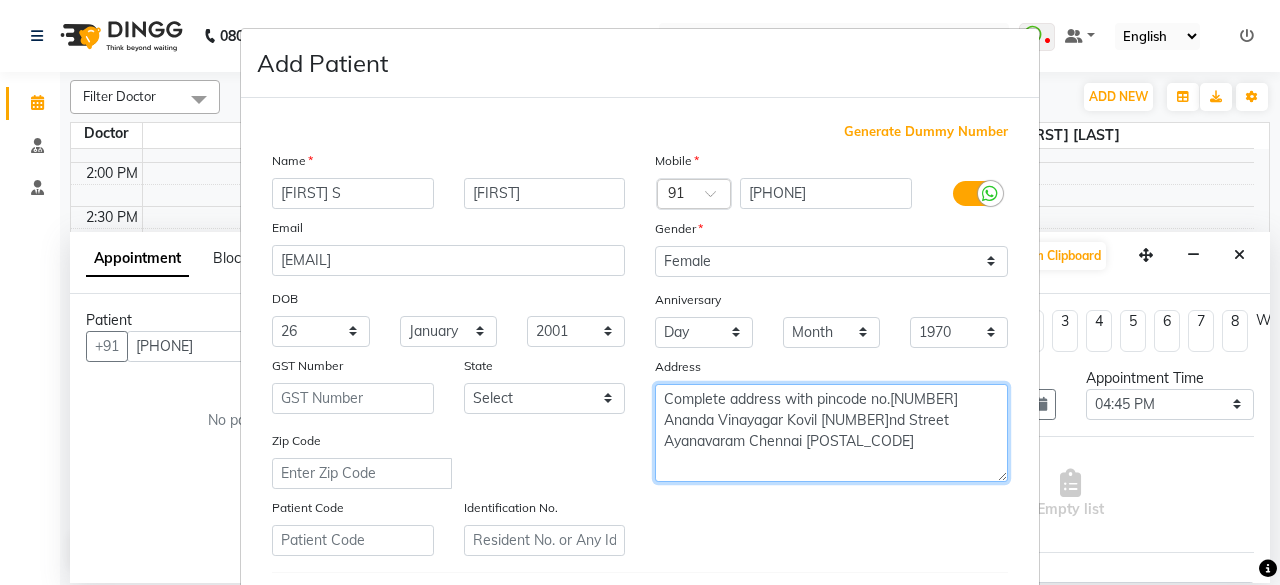 click on "Complete address with pincode no.[NUMBER] Ananda Vinayagar Kovil [NUMBER]nd Street Ayanavaram Chennai [POSTAL_CODE]" at bounding box center (831, 433) 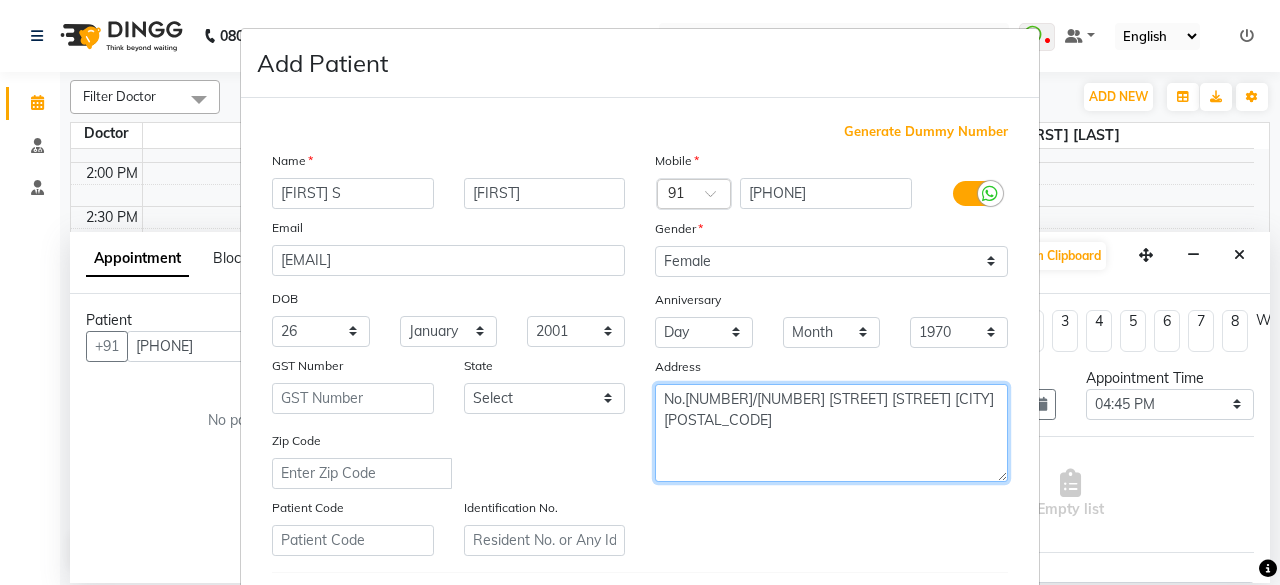 click on "No.[NUMBER]/[NUMBER] [STREET] [STREET] [CITY] [POSTAL_CODE]" at bounding box center [831, 433] 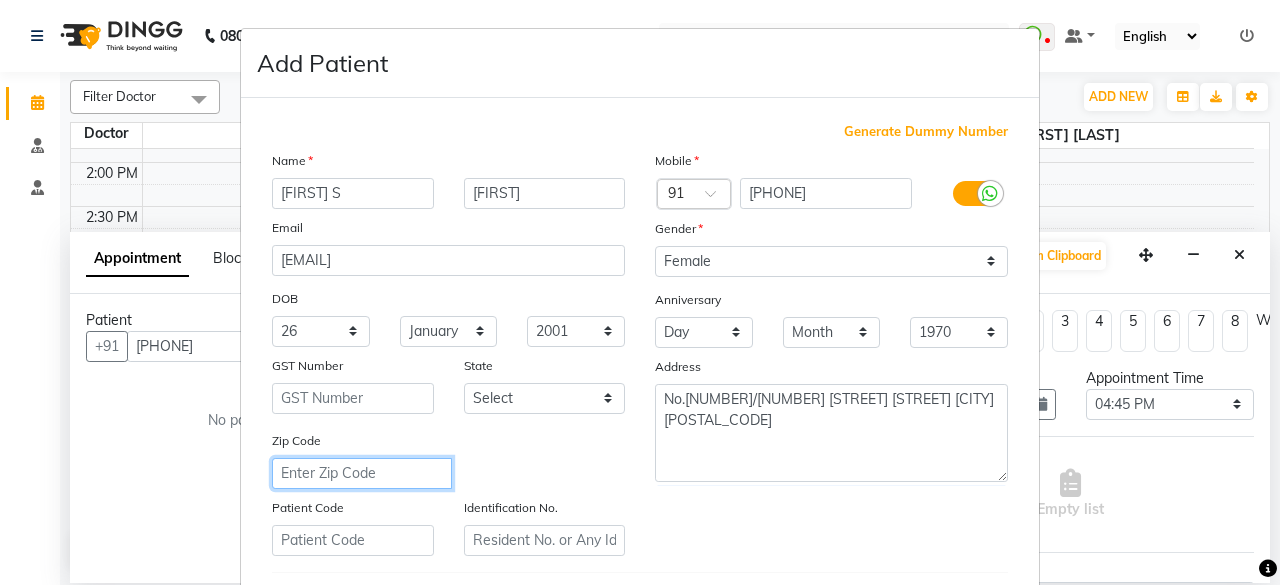 click at bounding box center (362, 473) 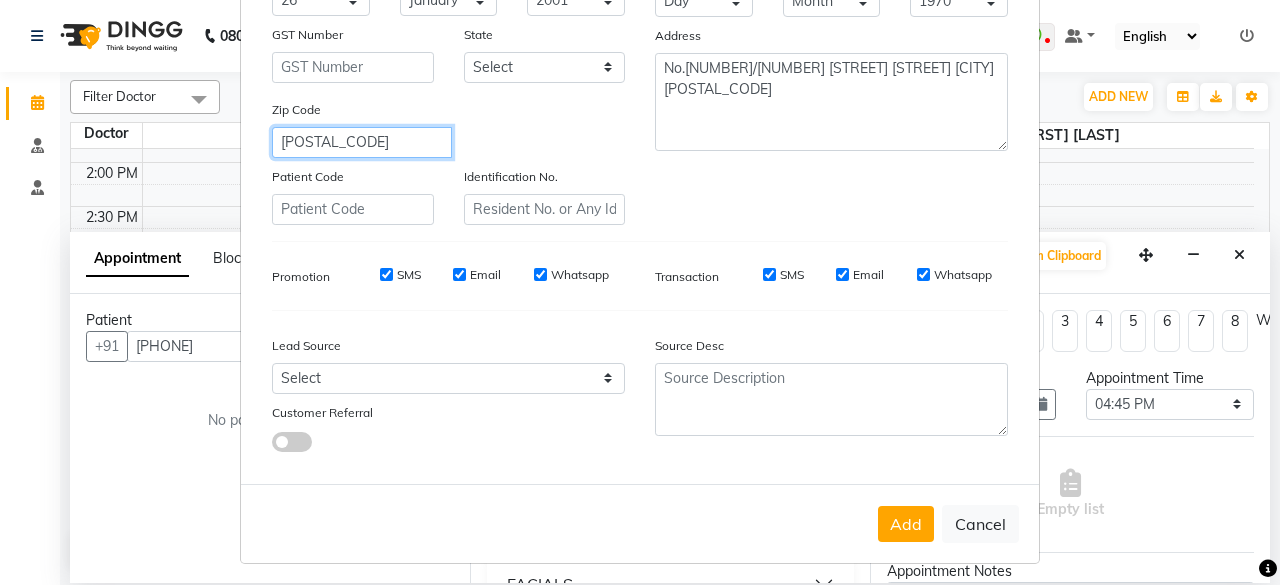 scroll, scrollTop: 334, scrollLeft: 0, axis: vertical 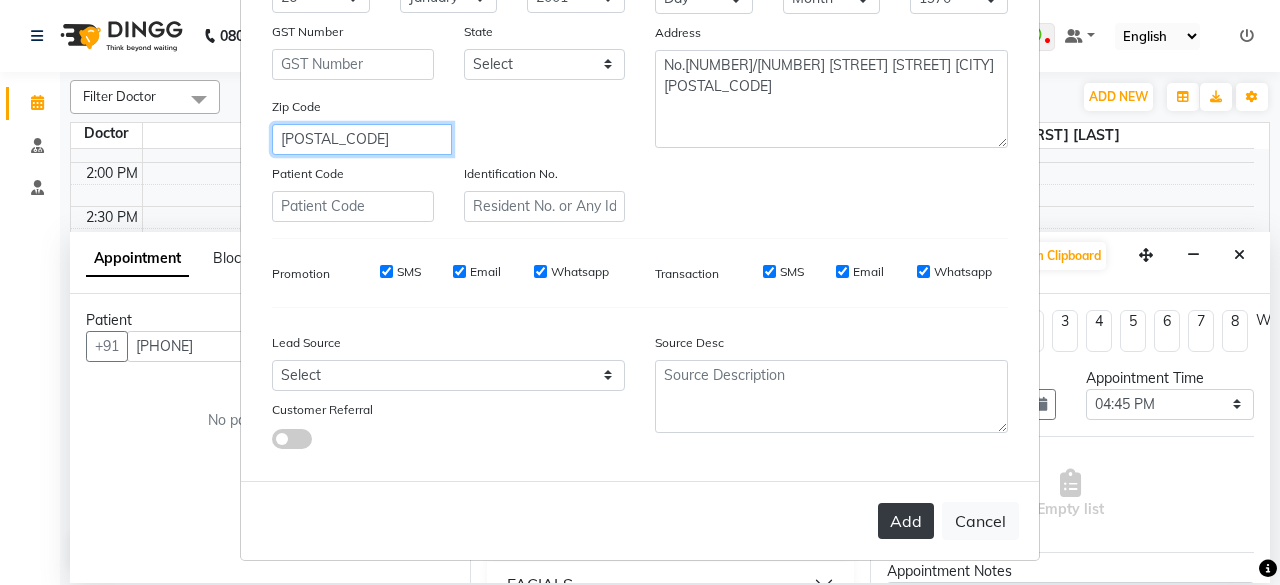 type on "[POSTAL_CODE]" 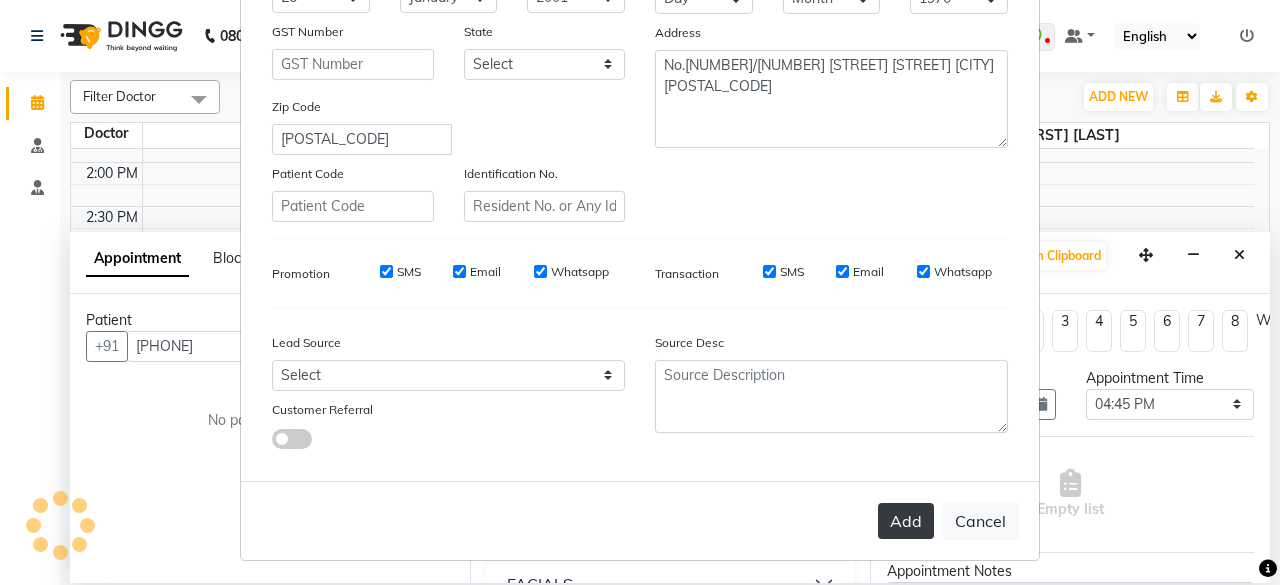 click on "Add" at bounding box center (906, 521) 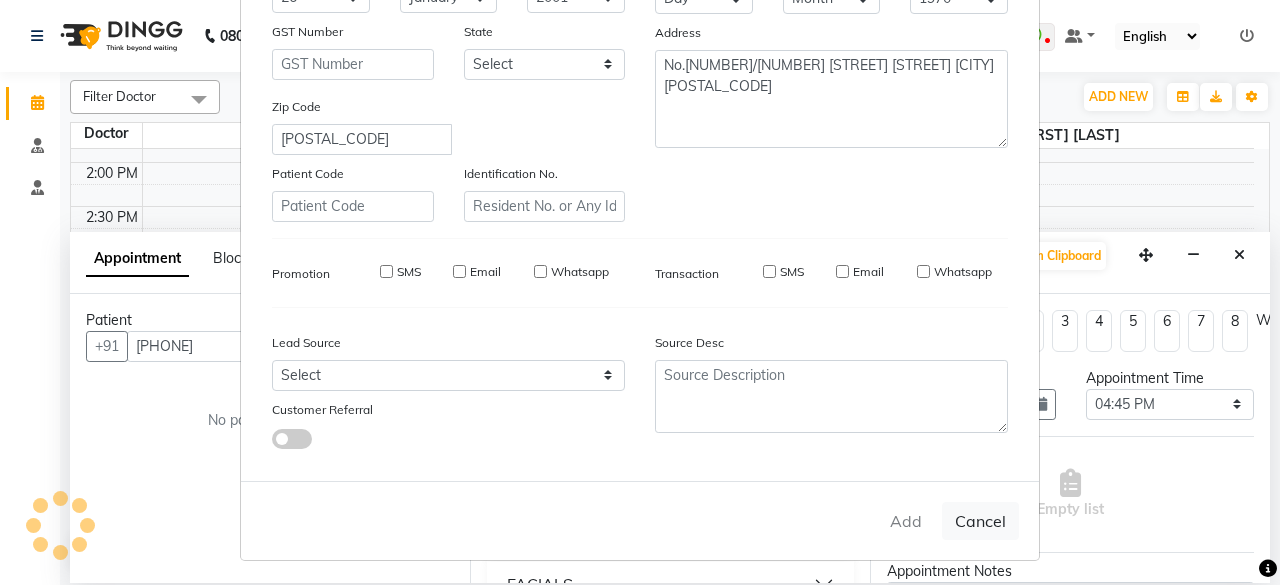 type on "91******82" 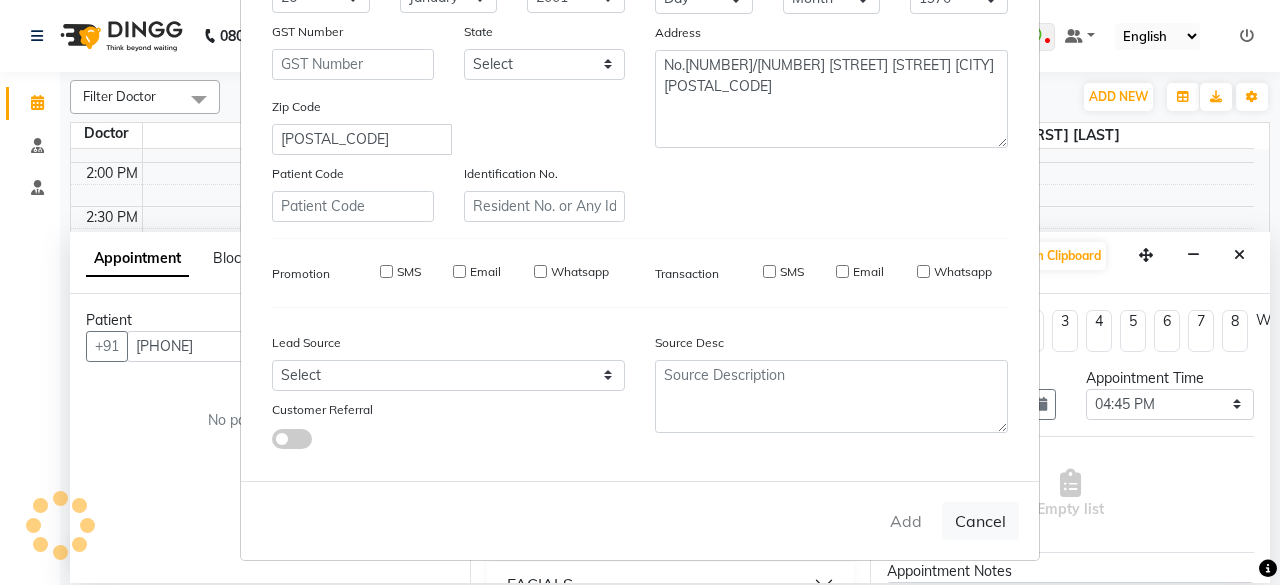 type 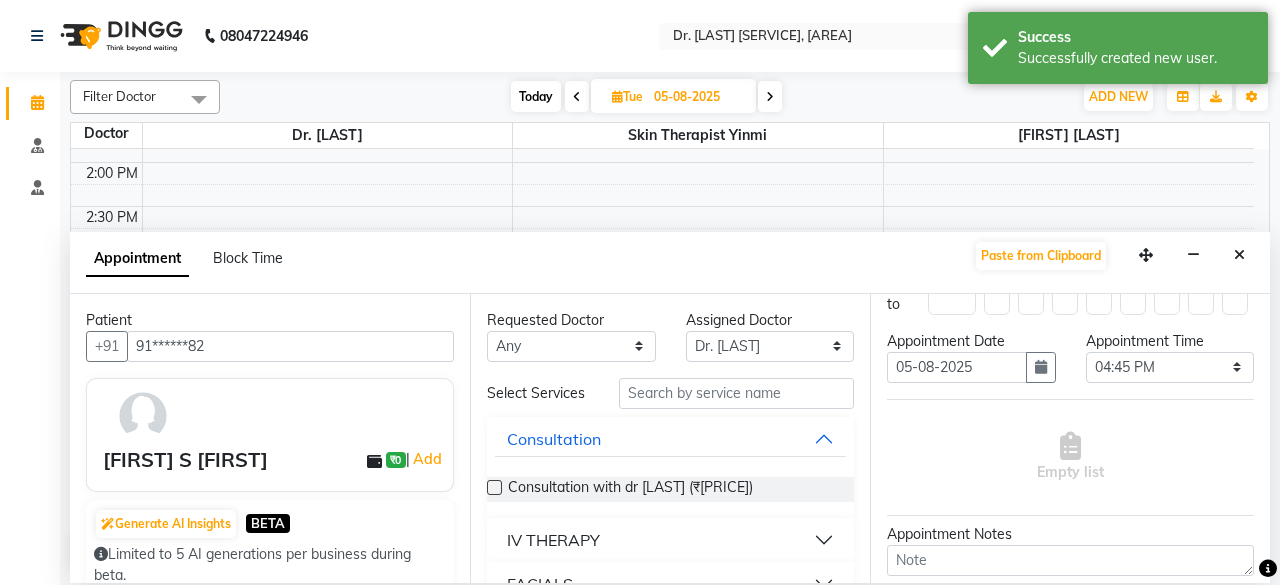 scroll, scrollTop: 0, scrollLeft: 0, axis: both 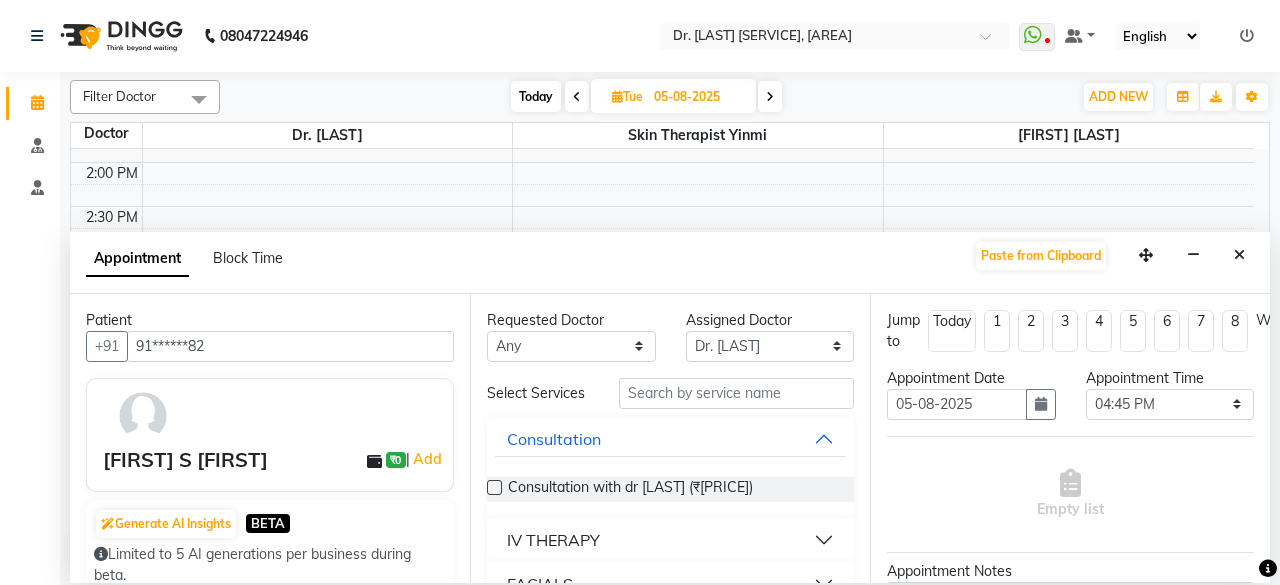 click at bounding box center (494, 487) 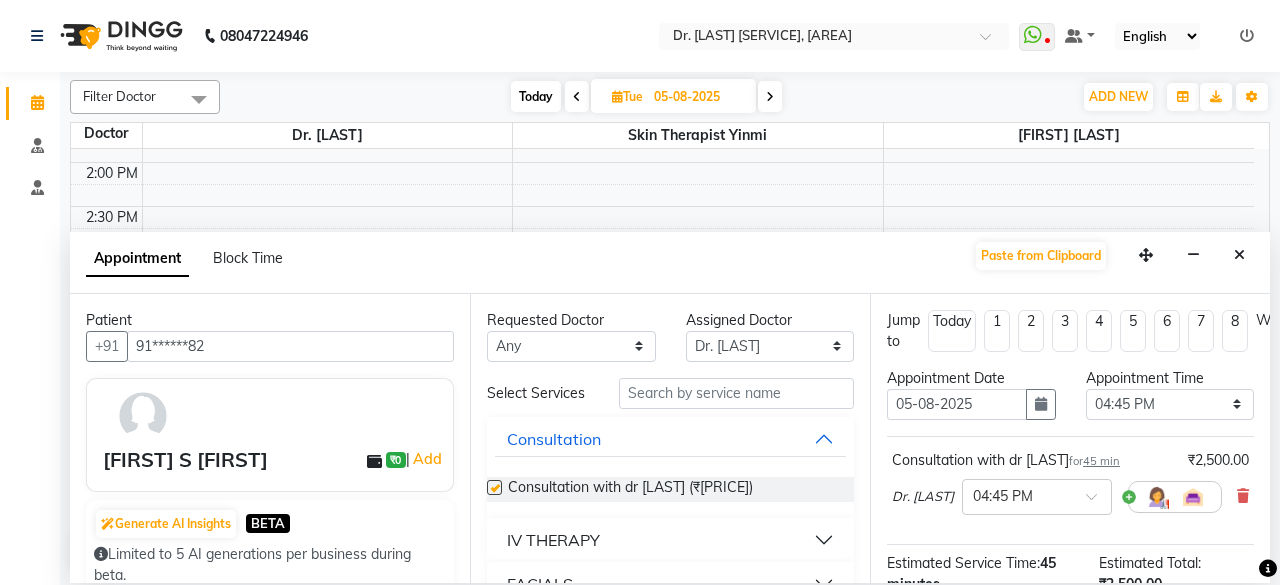 checkbox on "false" 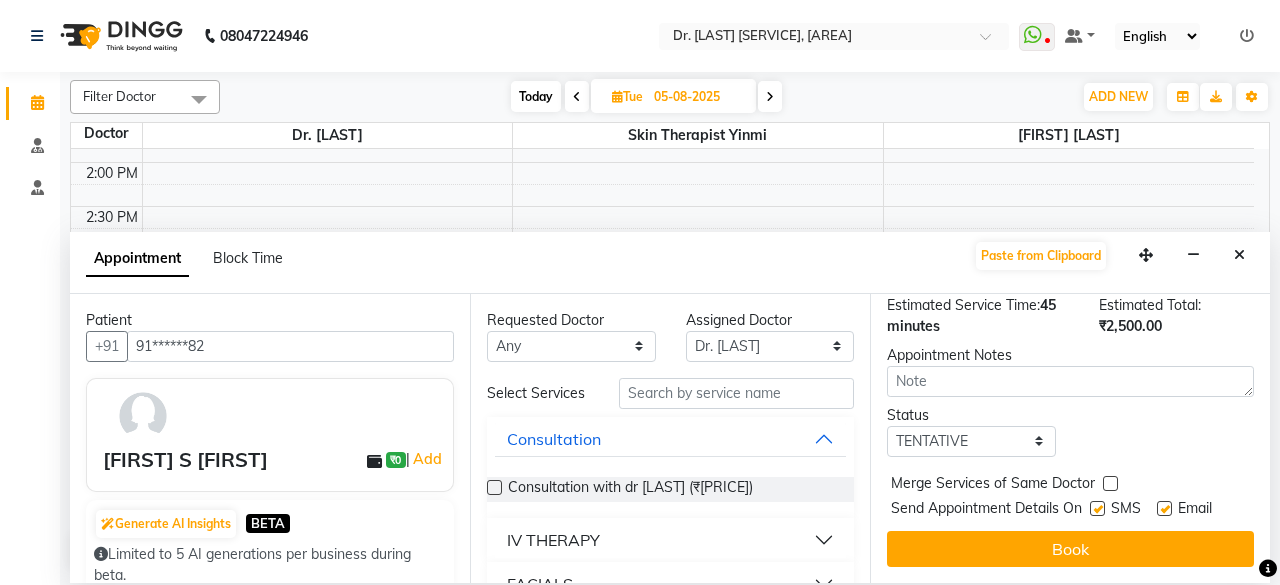 scroll, scrollTop: 275, scrollLeft: 0, axis: vertical 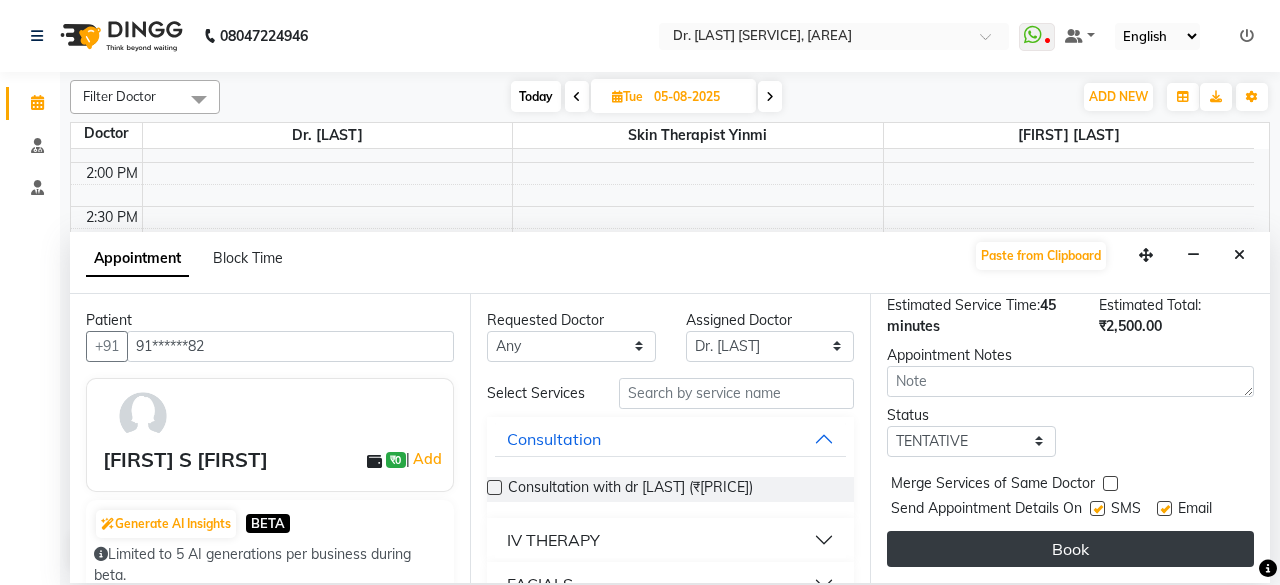 click on "Book" at bounding box center [1070, 549] 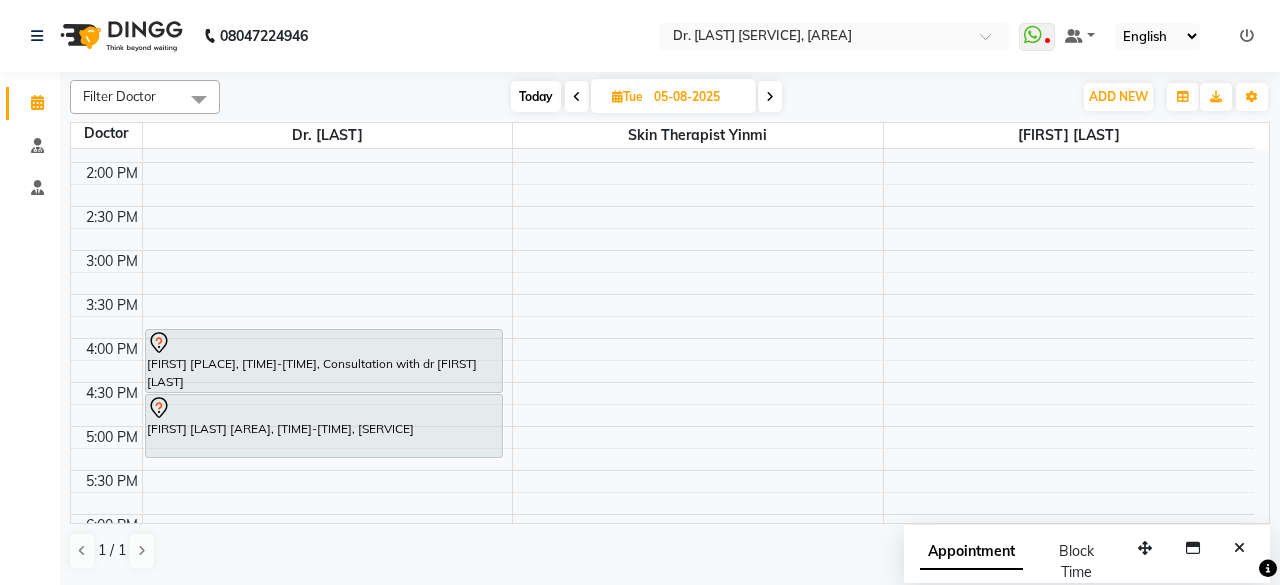 click on "Today" at bounding box center (536, 96) 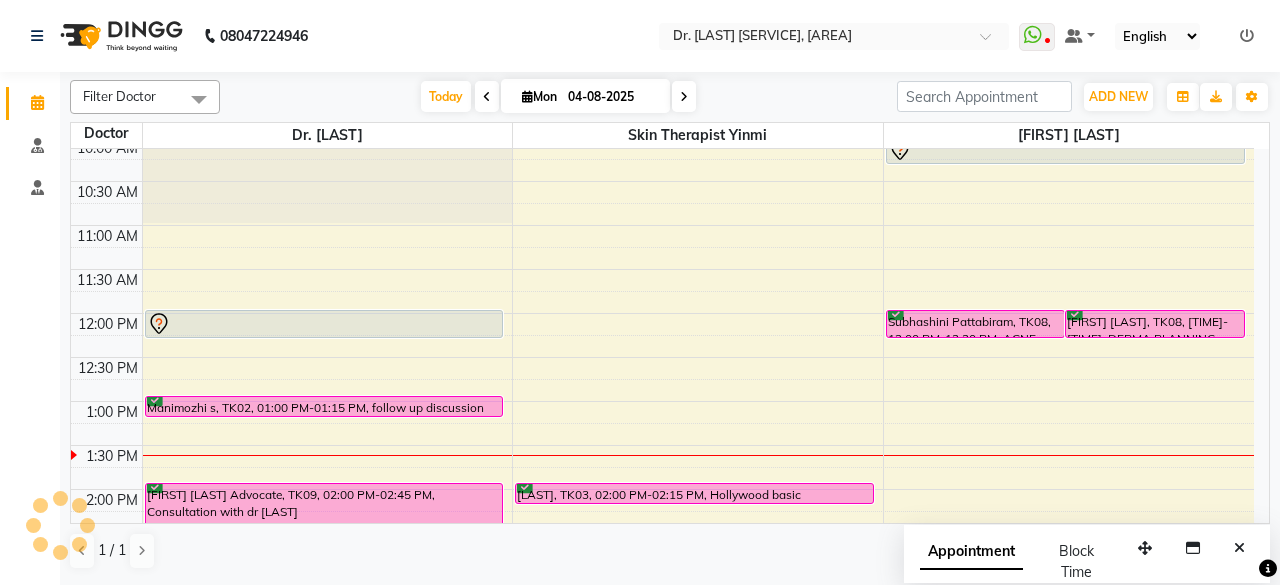 scroll, scrollTop: 96, scrollLeft: 0, axis: vertical 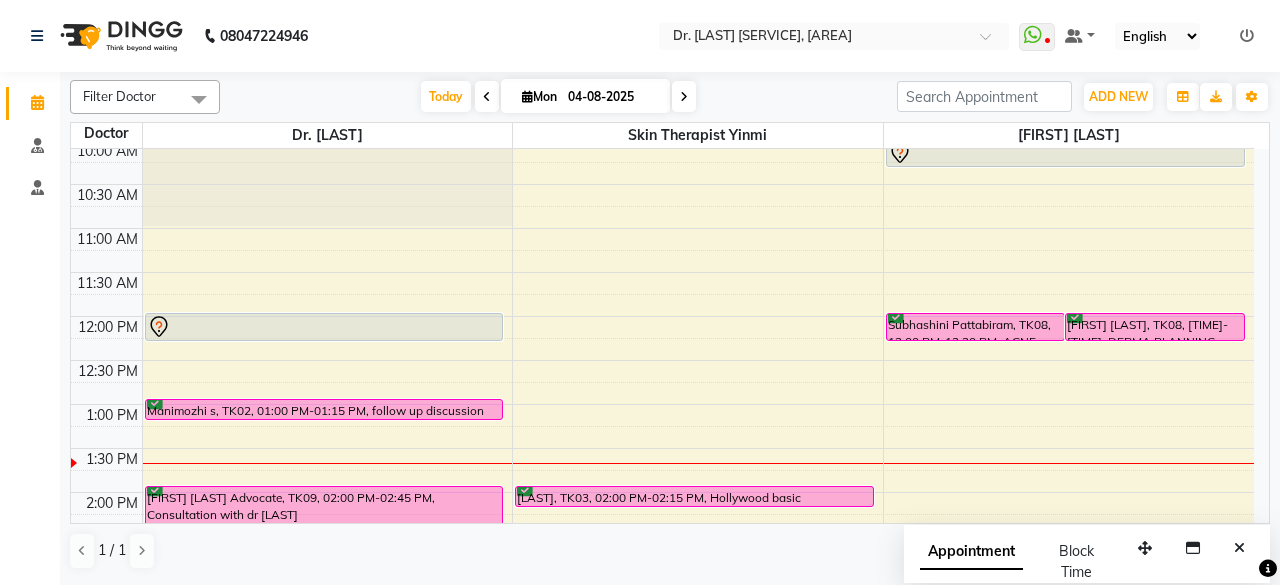 click on "[TIME] [TIME] [TIME] [TIME] [TIME] [TIME] [TIME] [TIME] [TIME] [TIME] [TIME] [TIME] [TIME] [TIME] [TIME] [TIME] [TIME] [TIME] [TIME] [TIME] [TIME] [TIME] [TIME] [TIME]             [FIRST] [LAST], TK01, [TIME]-[TIME], [SERVICE]      [FIRST] [LAST], TK02, [TIME]-[TIME], [SERVICE]     [FIRST] [LAST] [PROFESSION], TK09, [TIME]-[TIME], [SERVICE]     [FIRST] [LAST], TK03, [TIME]-[TIME], [SERVICE]      [FIRST] [LAST], TK08, [TIME]-[TIME], [SERVICE]     [FIRST] [LAST], TK08, [TIME]-[TIME], [SERVICE]             [FIRST] [LAST], TK06, [TIME]-[TIME], [SERVICE]             [FIRST] [LAST], TK07, [TIME]-[TIME], [SERVICE]" at bounding box center [662, 580] 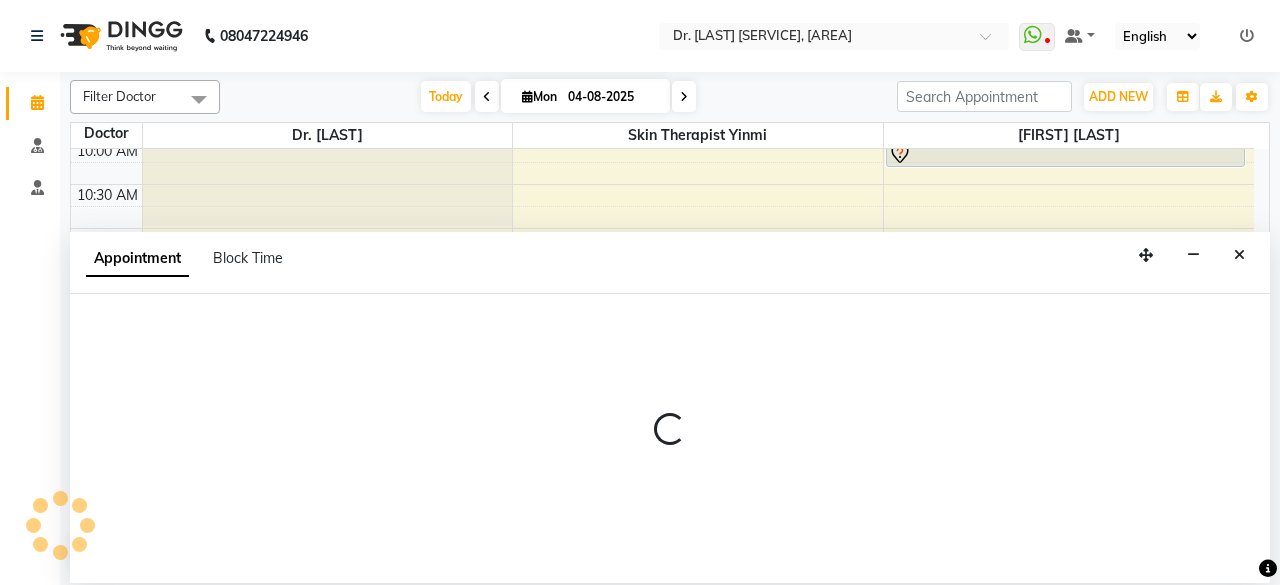 select on "70591" 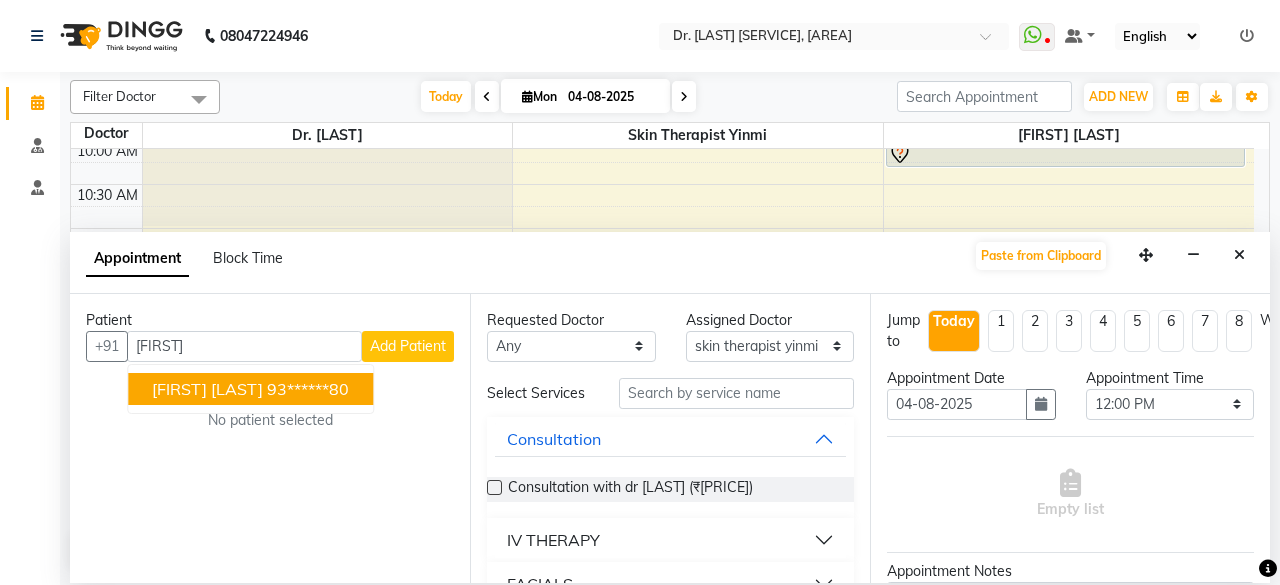 click on "[FIRST] [LAST] [PHONE_NUMBER]" at bounding box center [250, 389] 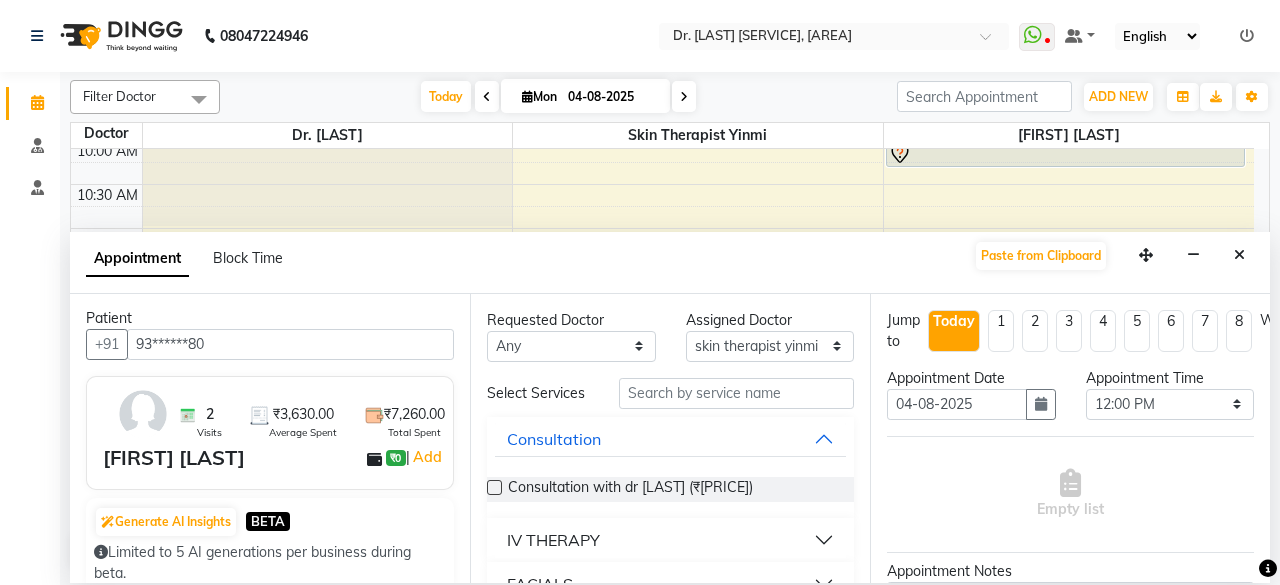 scroll, scrollTop: 0, scrollLeft: 0, axis: both 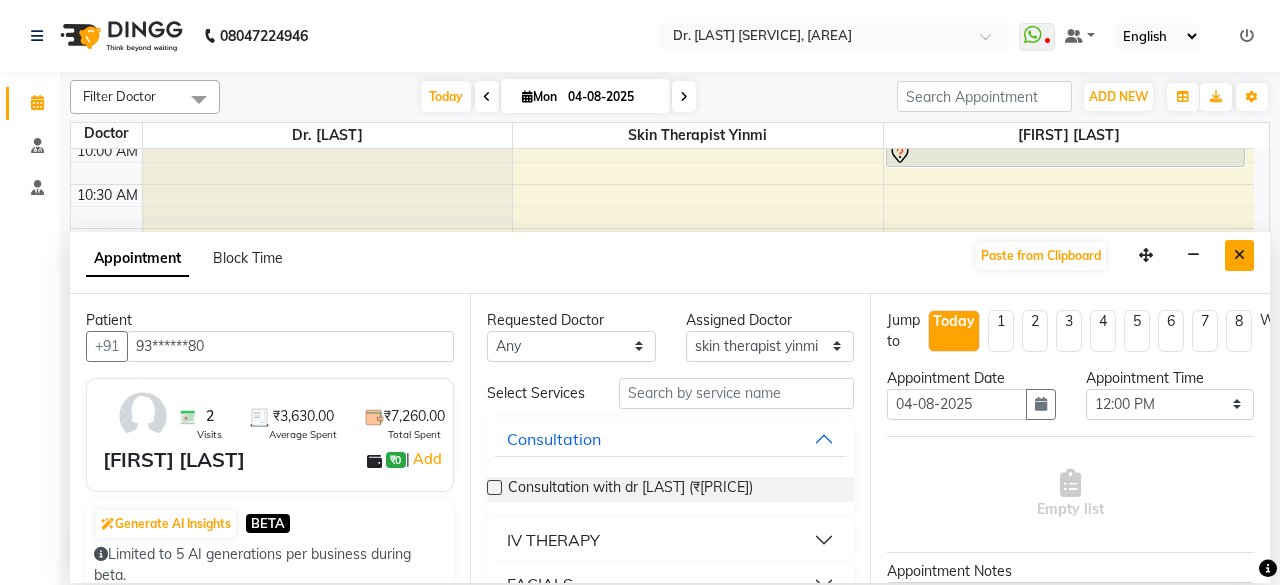 type on "93******80" 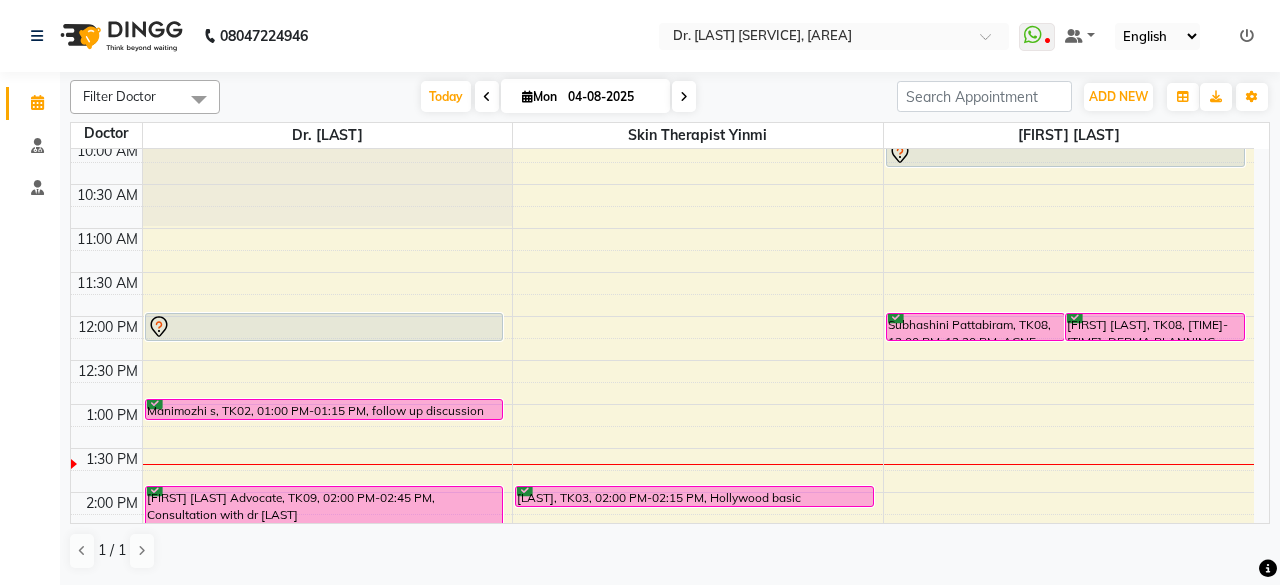 click on "[TIME] [TIME] [TIME] [TIME] [TIME] [TIME] [TIME] [TIME] [TIME] [TIME] [TIME] [TIME] [TIME] [TIME] [TIME] [TIME] [TIME] [TIME] [TIME] [TIME] [TIME] [TIME] [TIME] [TIME]             [FIRST] [LAST], TK01, [TIME]-[TIME], [SERVICE]      [FIRST] [LAST], TK02, [TIME]-[TIME], [SERVICE]     [FIRST] [LAST] [PROFESSION], TK09, [TIME]-[TIME], [SERVICE]     [FIRST] [LAST], TK03, [TIME]-[TIME], [SERVICE]      [FIRST] [LAST], TK08, [TIME]-[TIME], [SERVICE]     [FIRST] [LAST], TK08, [TIME]-[TIME], [SERVICE]             [FIRST] [LAST], TK06, [TIME]-[TIME], [SERVICE]             [FIRST] [LAST], TK07, [TIME]-[TIME], [SERVICE]" at bounding box center [662, 580] 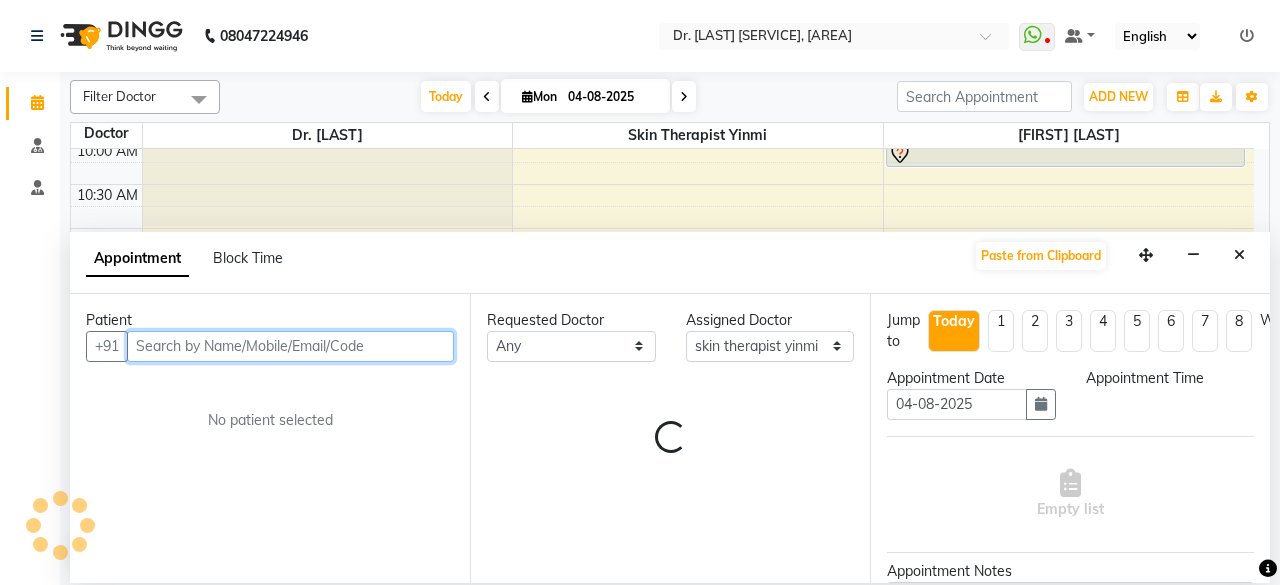 select on "735" 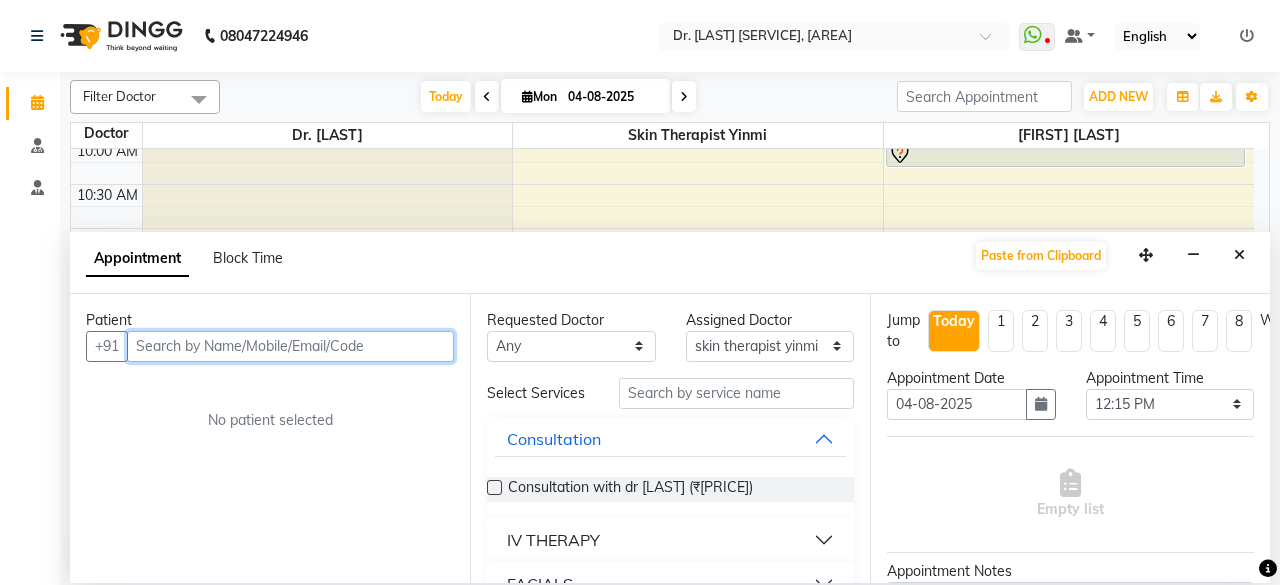 click at bounding box center (290, 346) 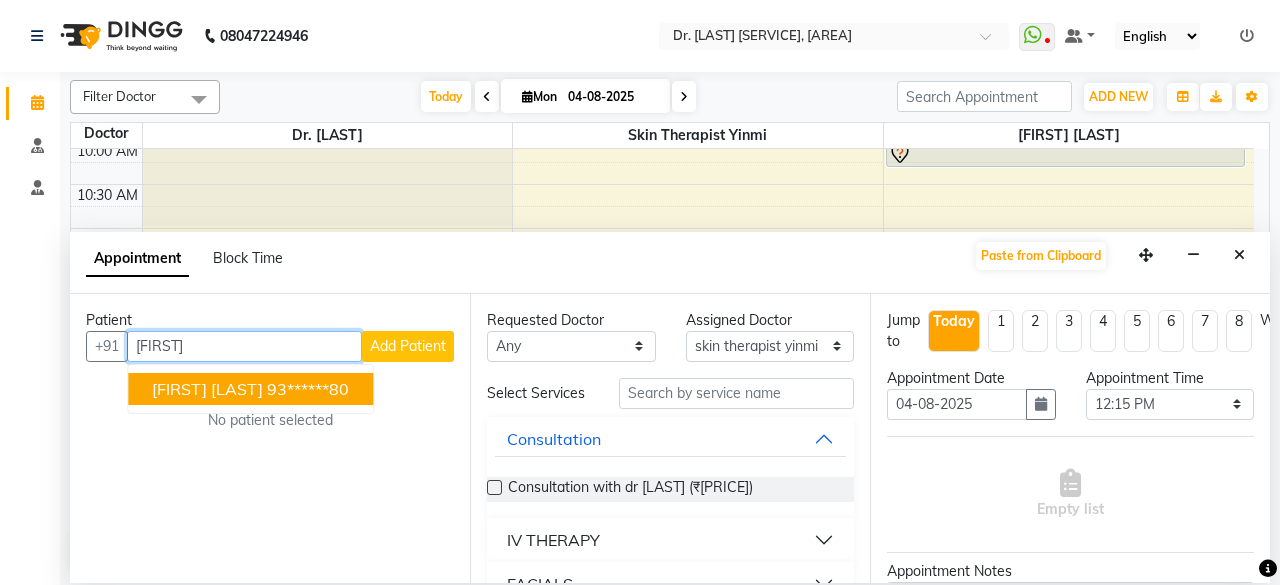 click on "93******80" at bounding box center (308, 389) 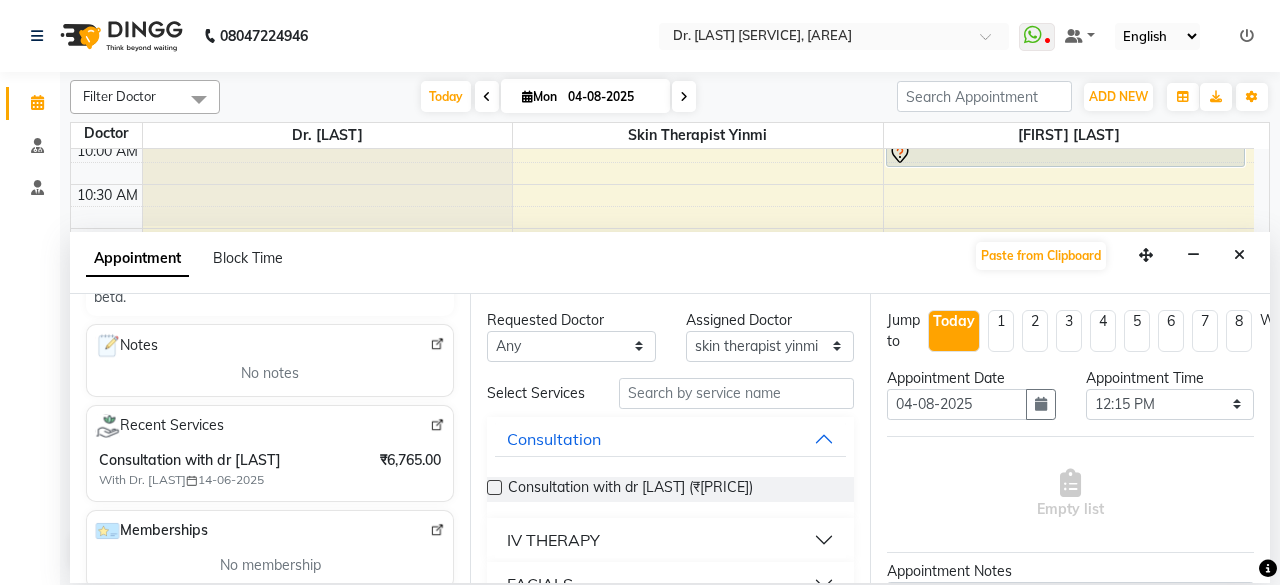 scroll, scrollTop: 0, scrollLeft: 0, axis: both 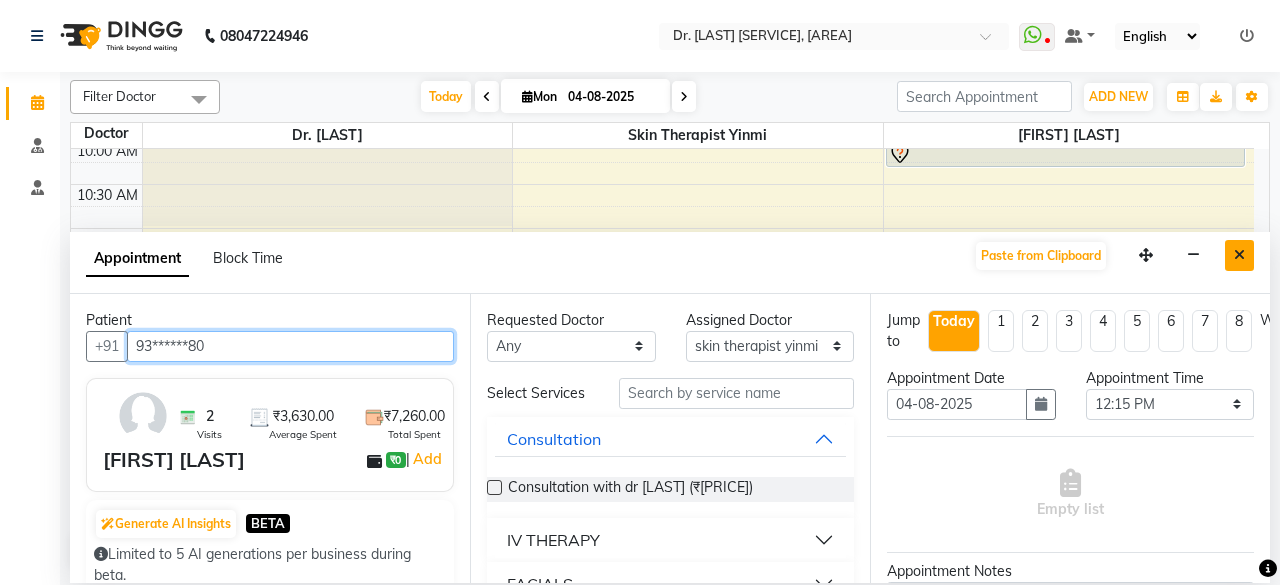 type on "93******80" 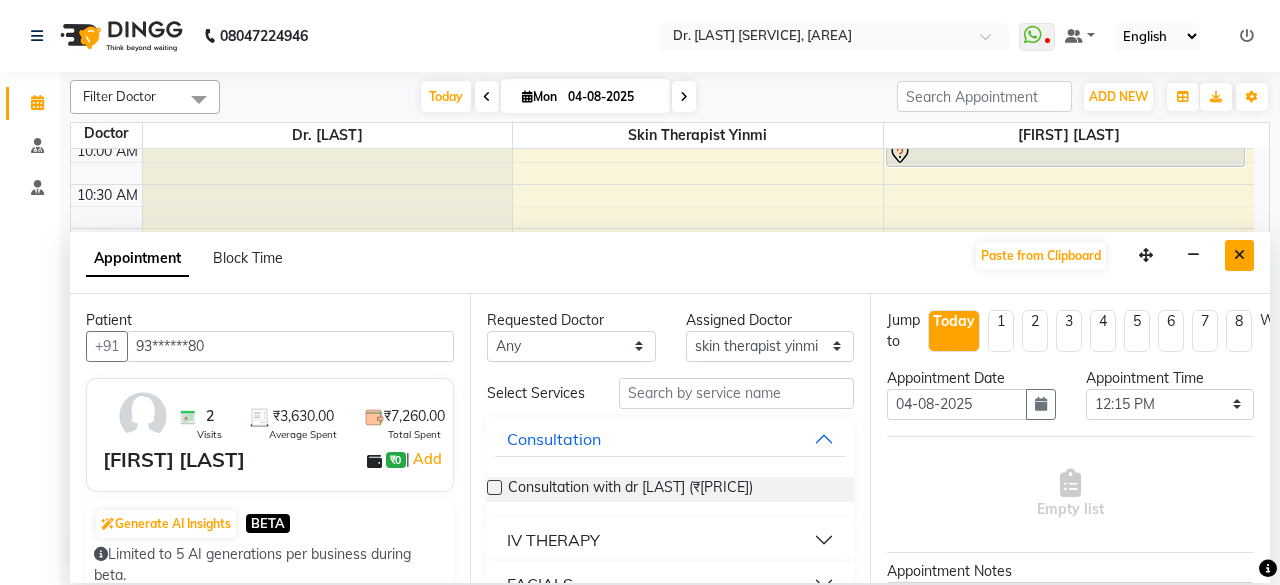 click at bounding box center [1239, 255] 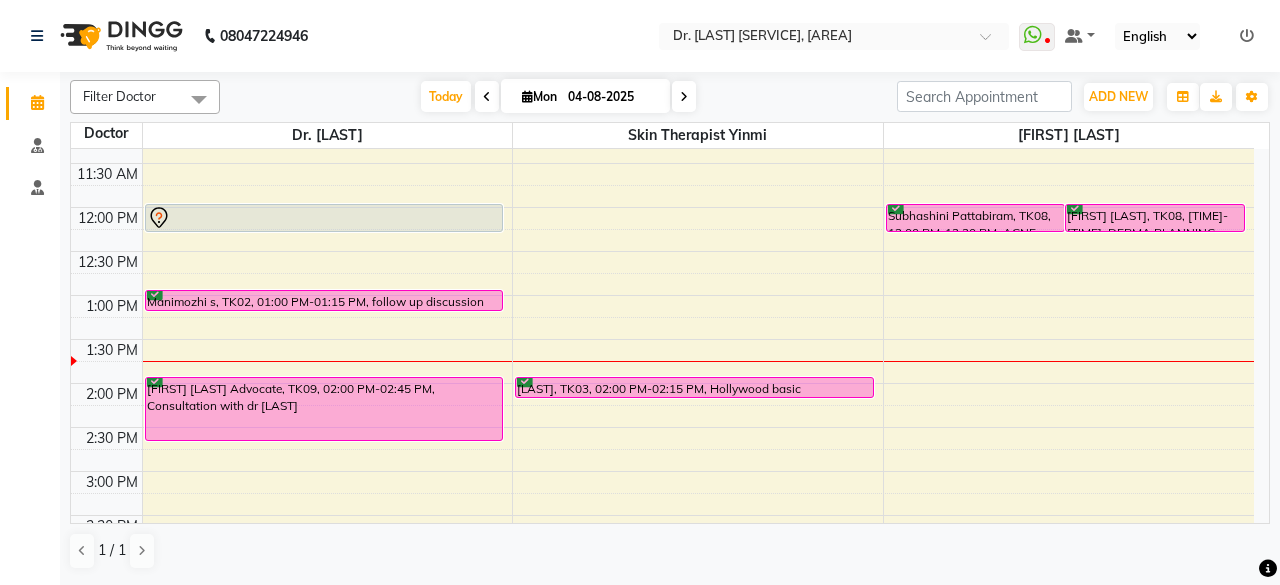 scroll, scrollTop: 203, scrollLeft: 0, axis: vertical 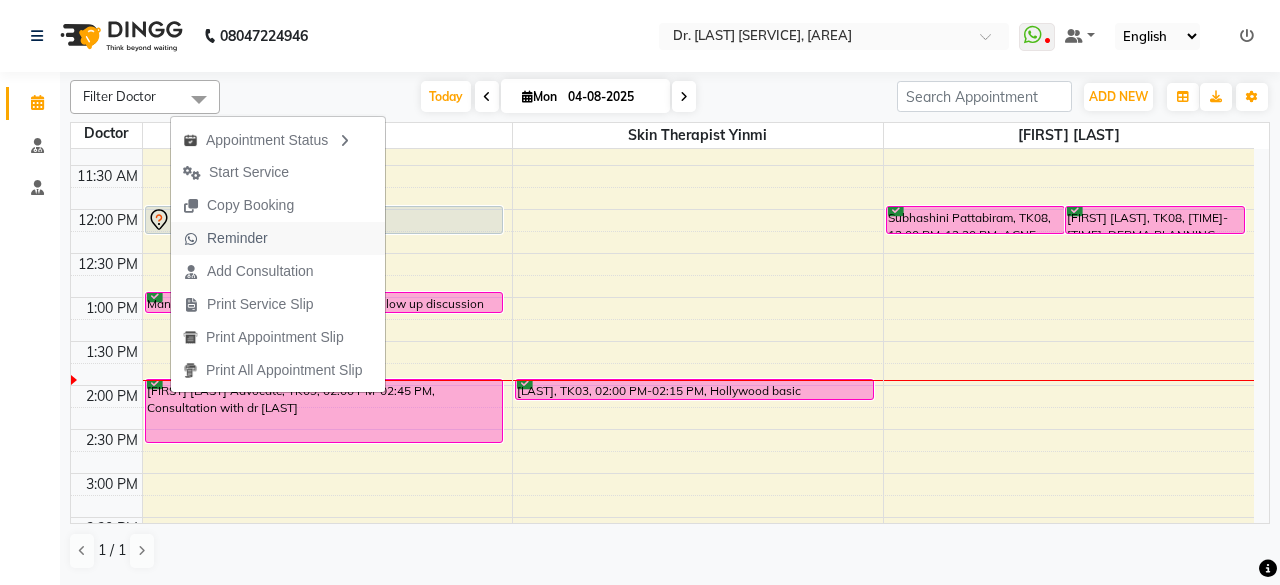 click on "Reminder" at bounding box center [278, 238] 